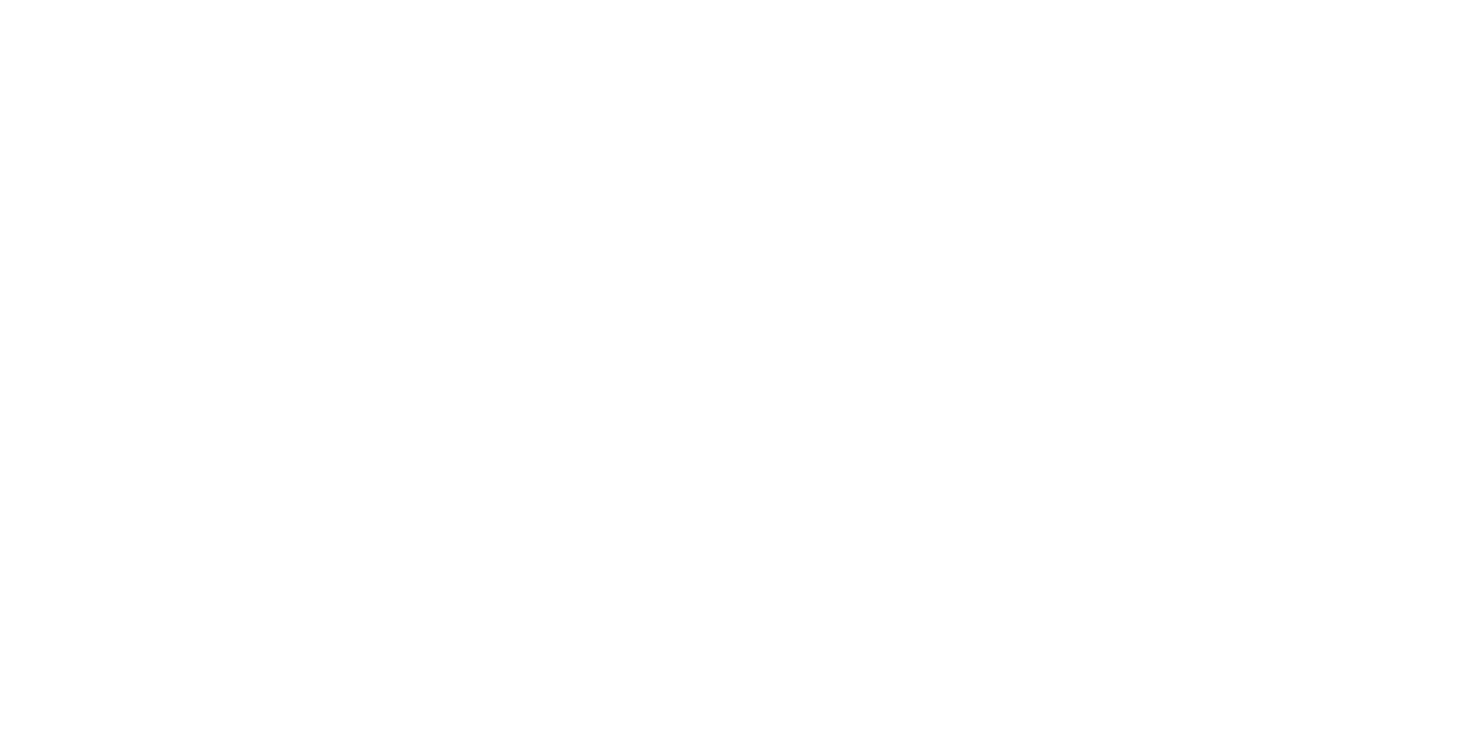 scroll, scrollTop: 0, scrollLeft: 0, axis: both 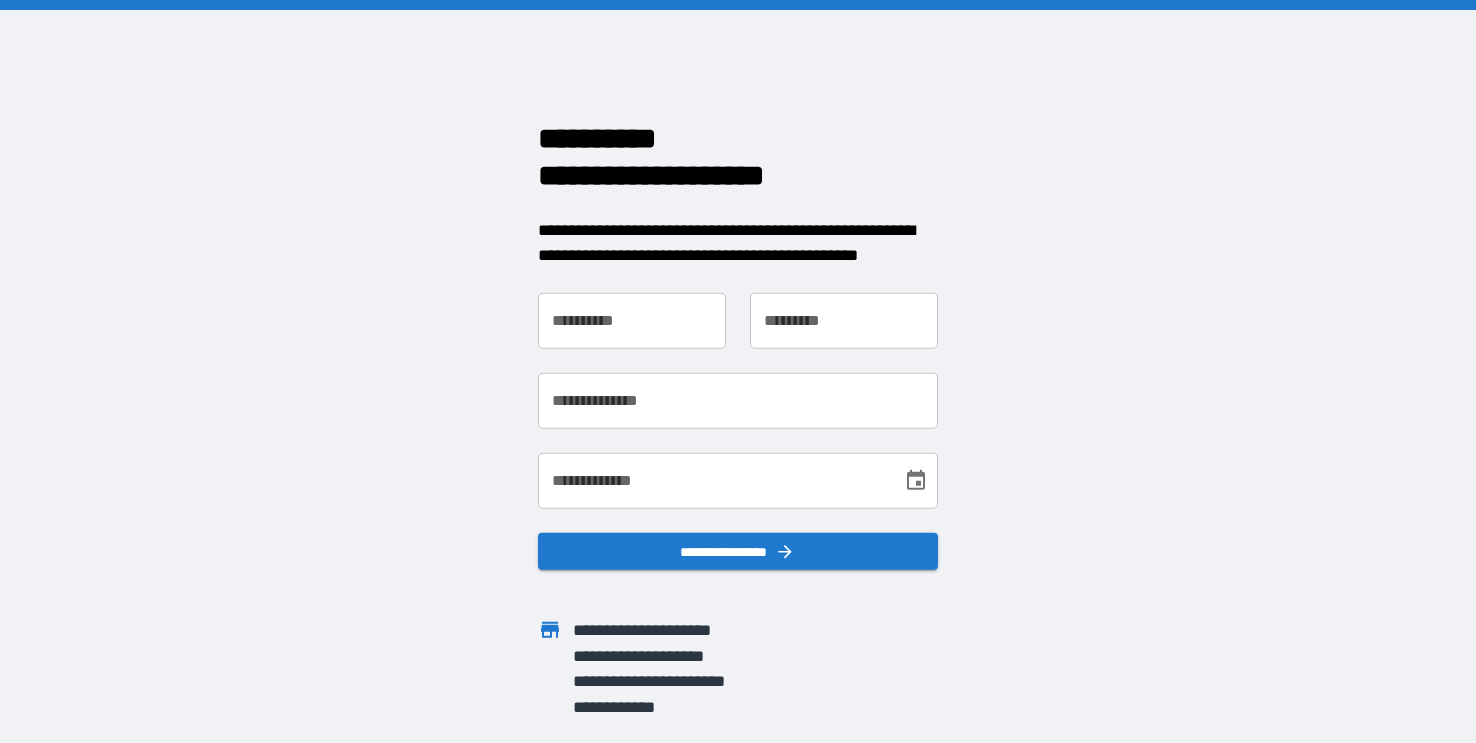 click on "**********" at bounding box center [632, 320] 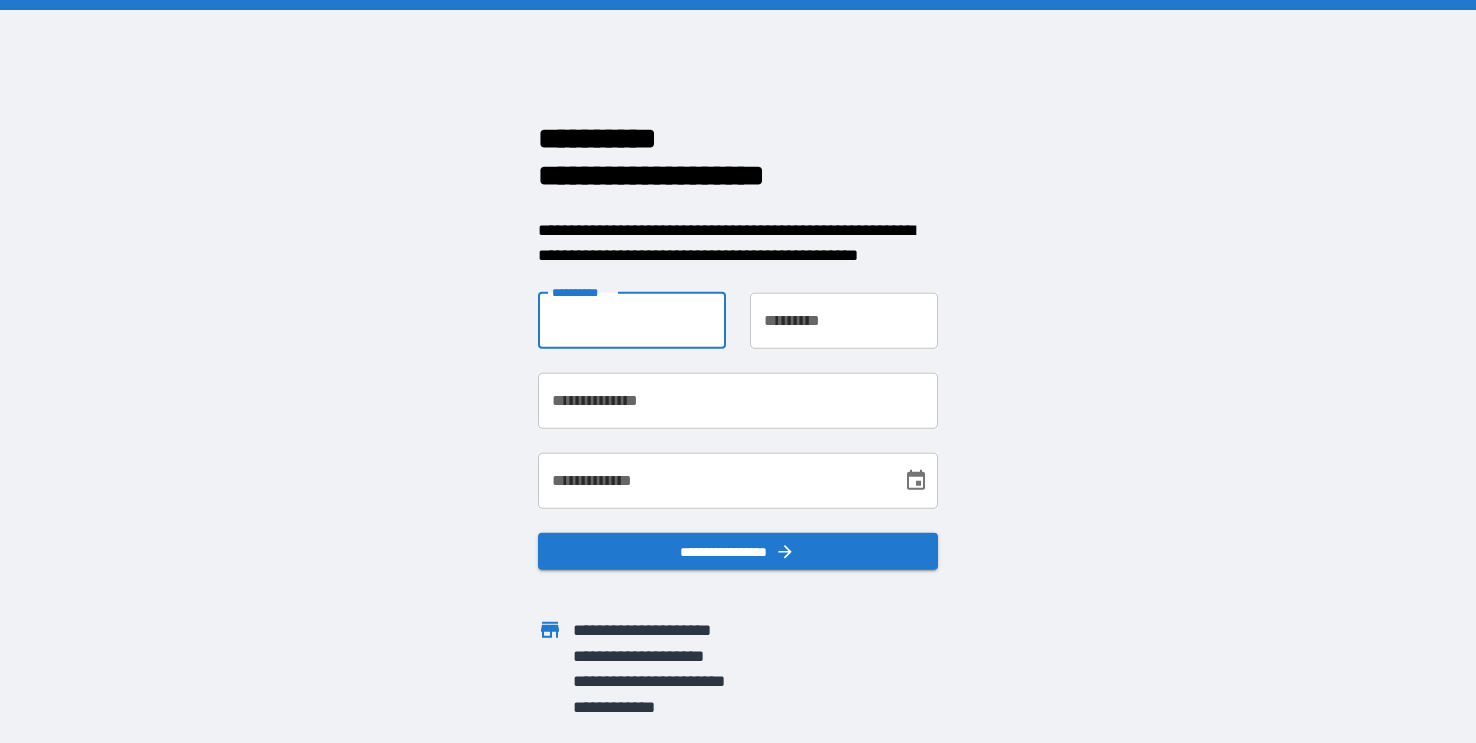 type on "*****" 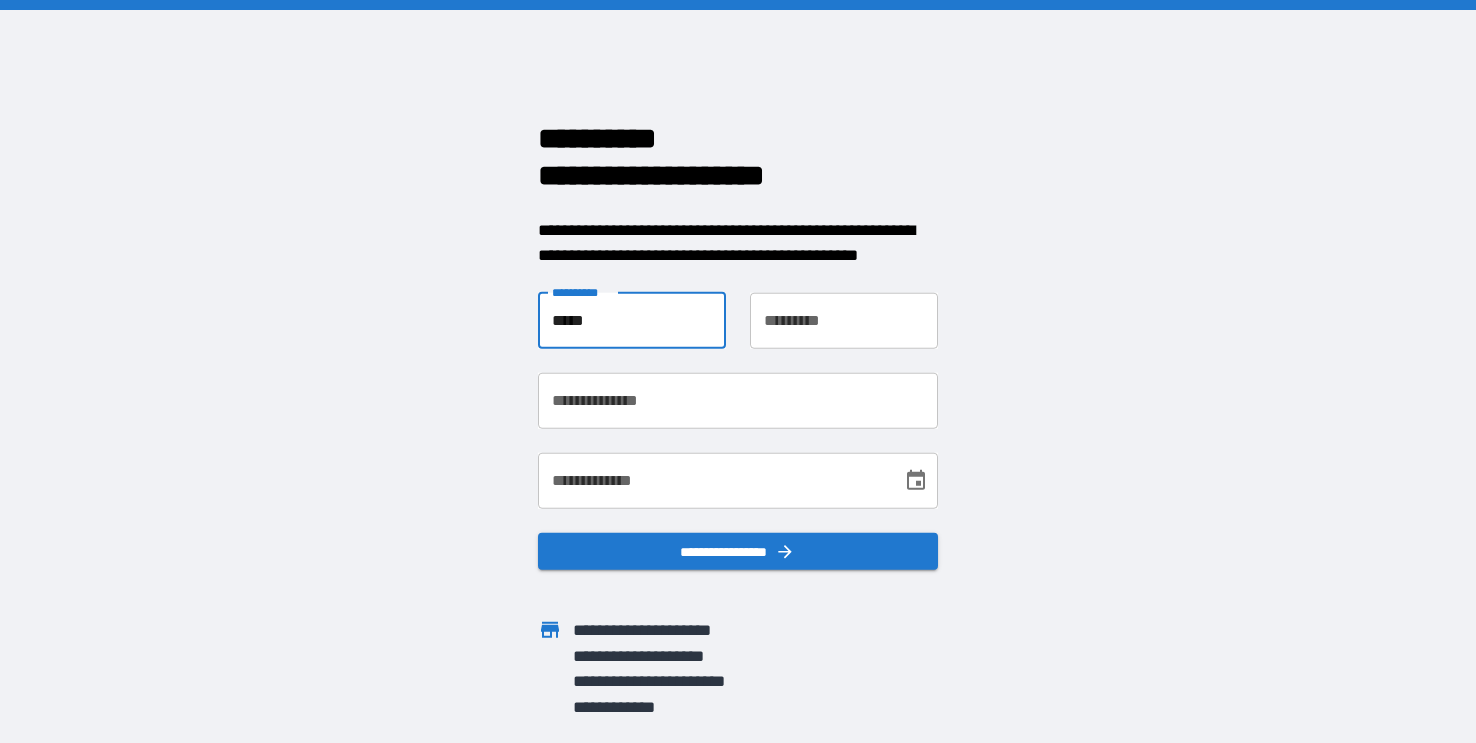type on "**********" 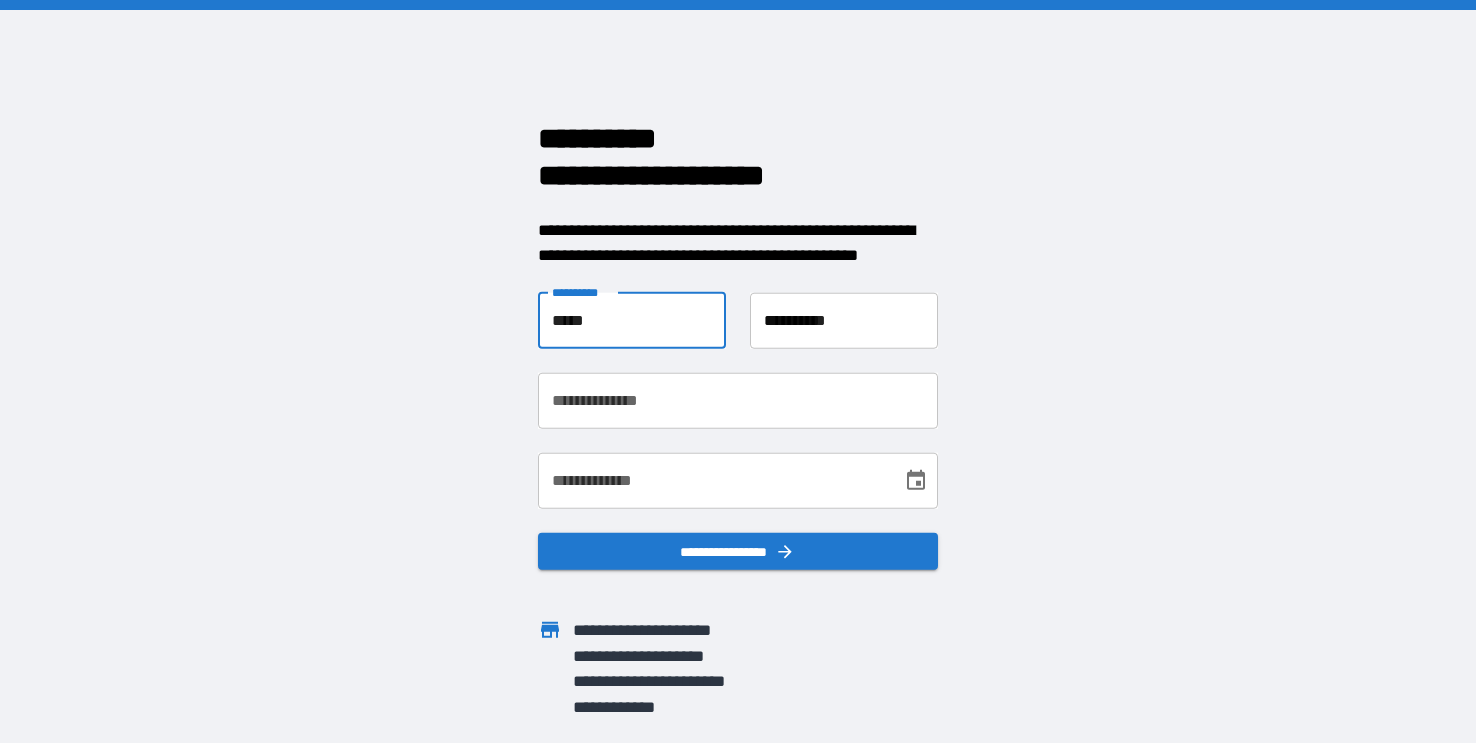 type on "**********" 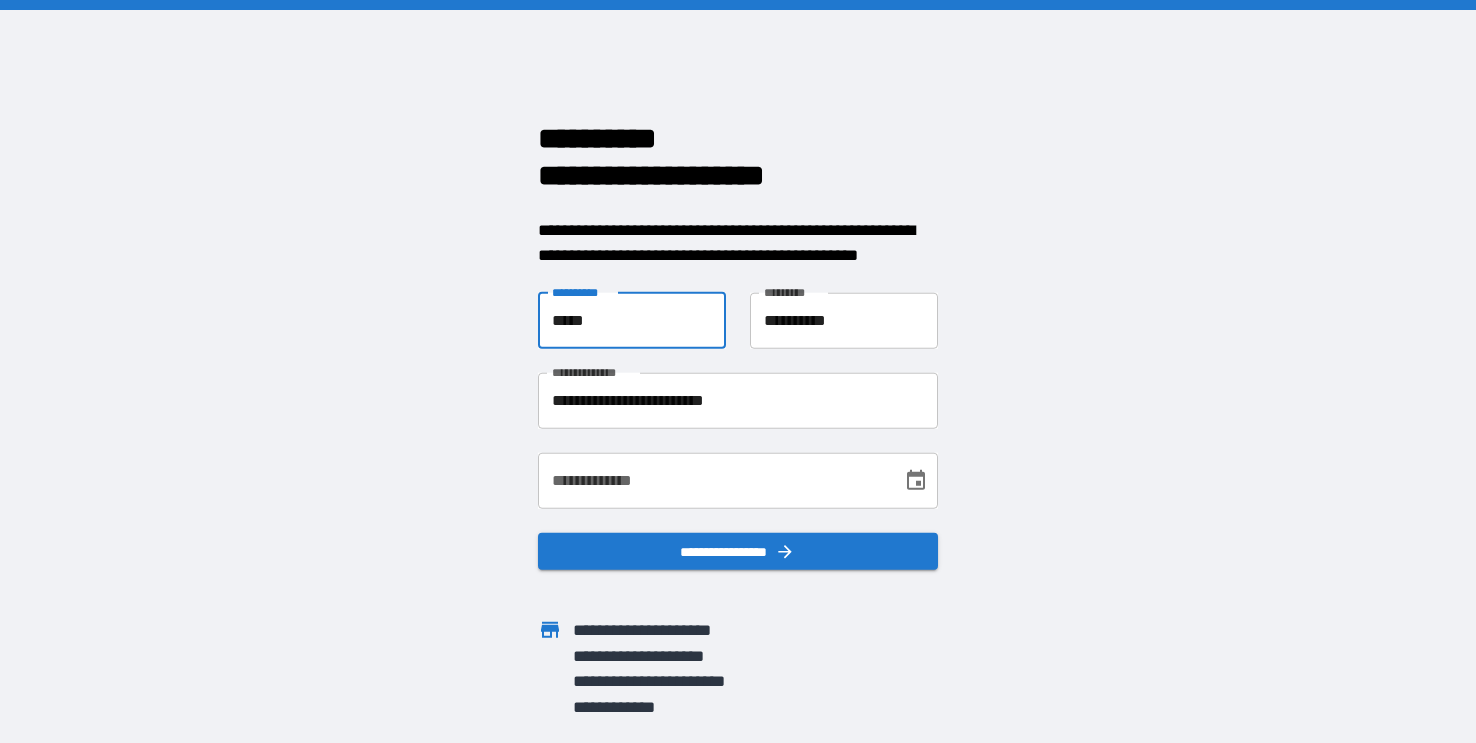 click 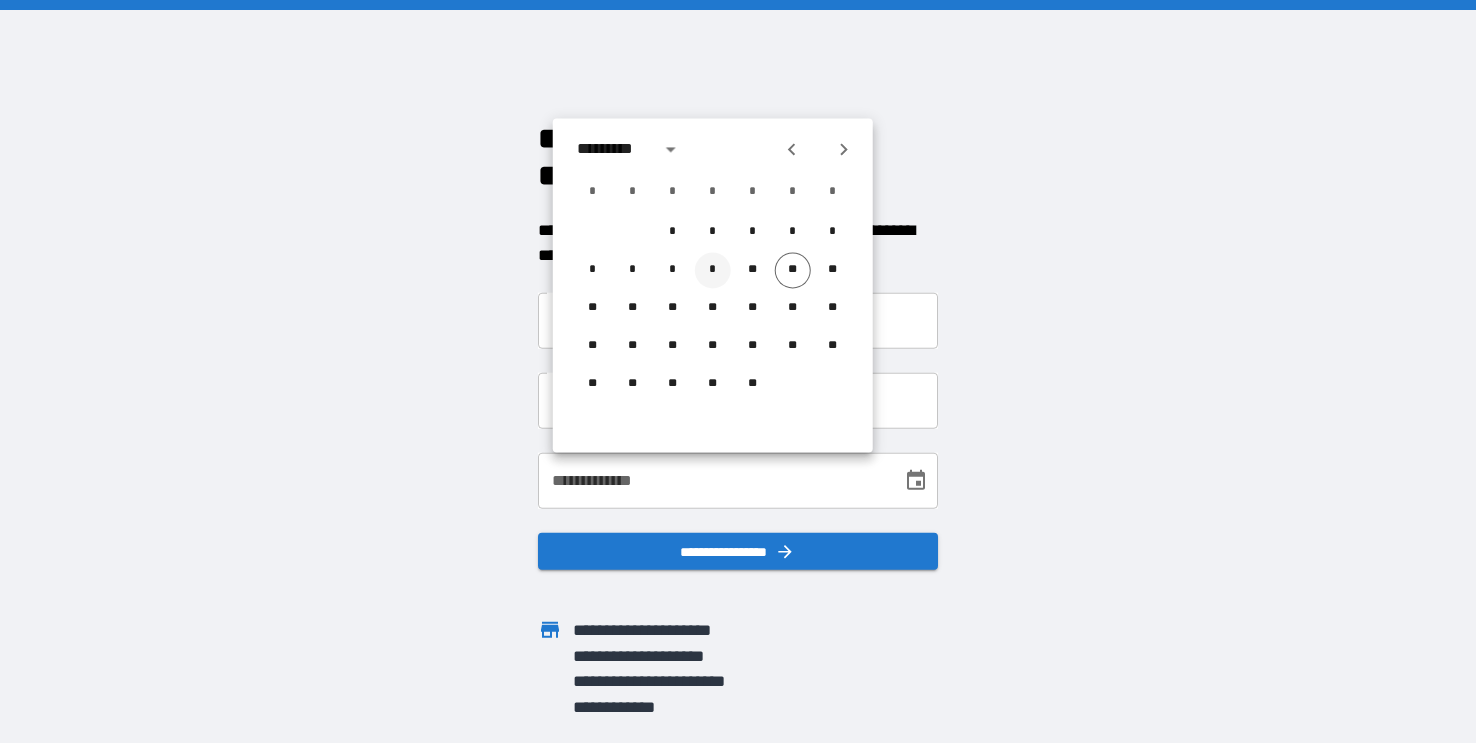 click on "*" at bounding box center (713, 270) 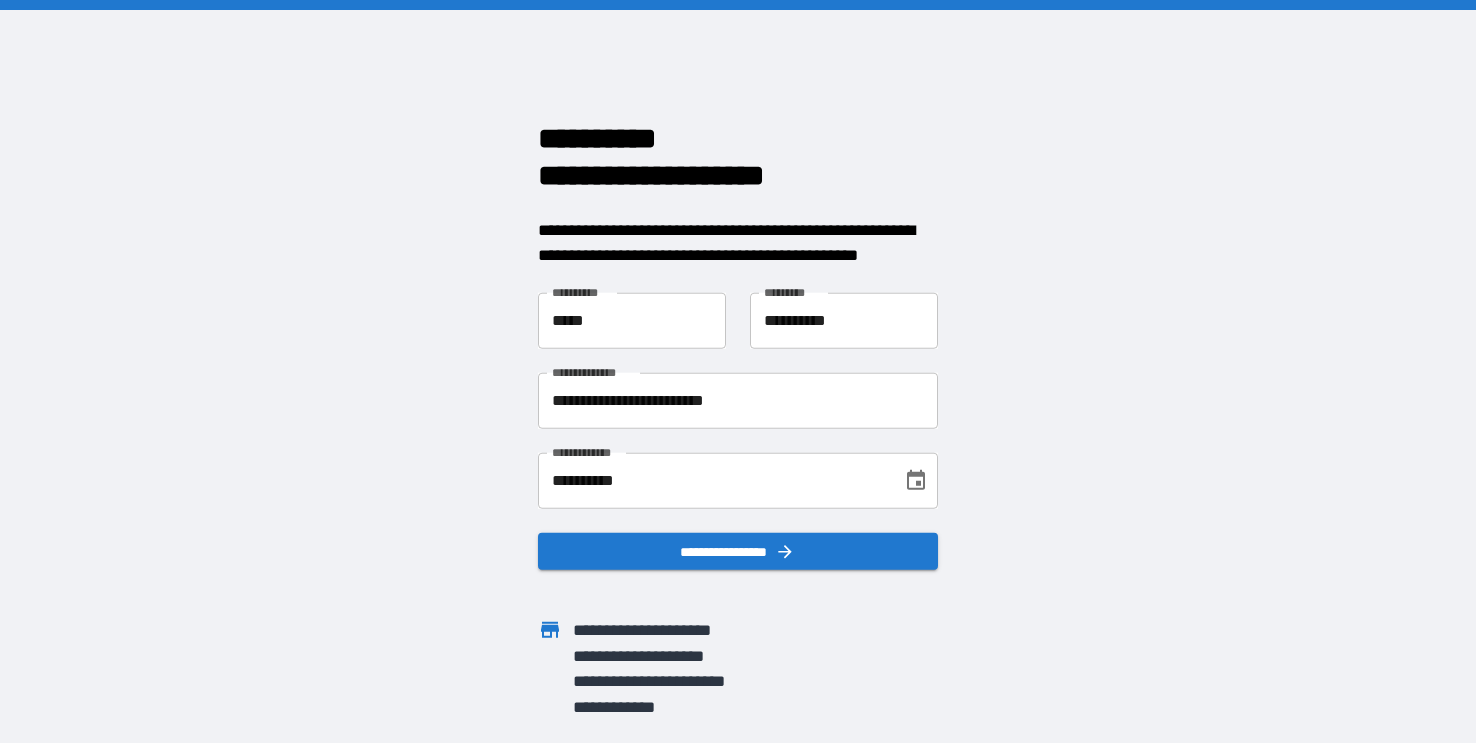 click on "**********" at bounding box center [713, 480] 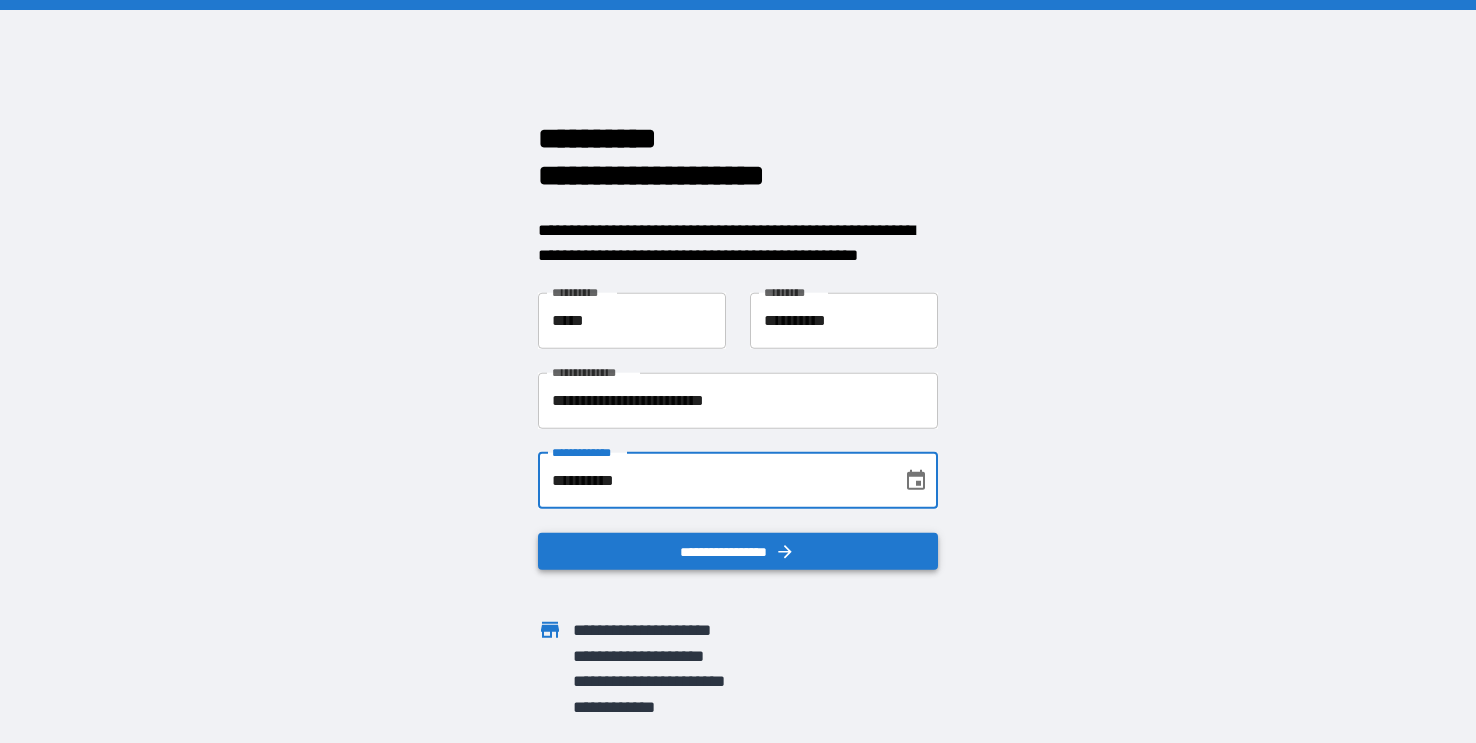 type on "**********" 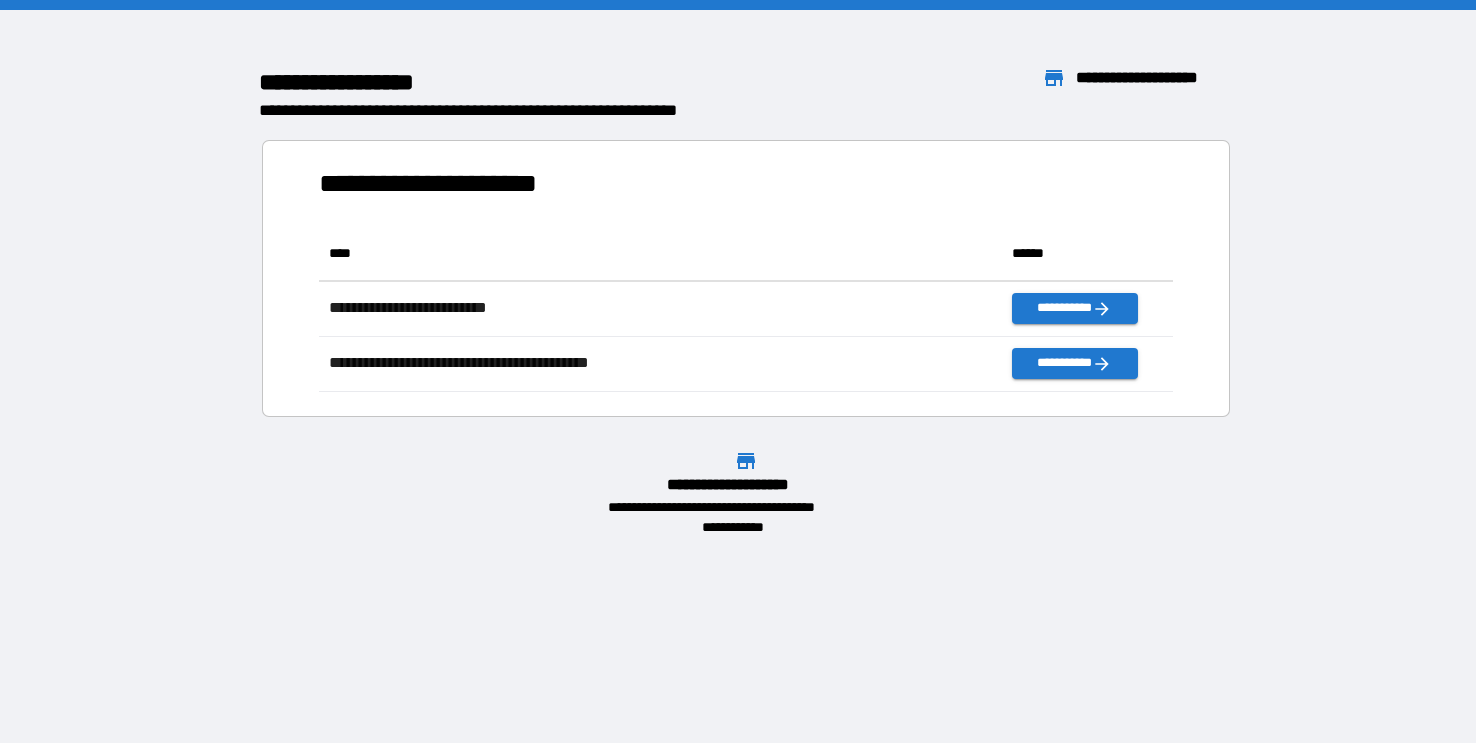 scroll, scrollTop: 0, scrollLeft: 0, axis: both 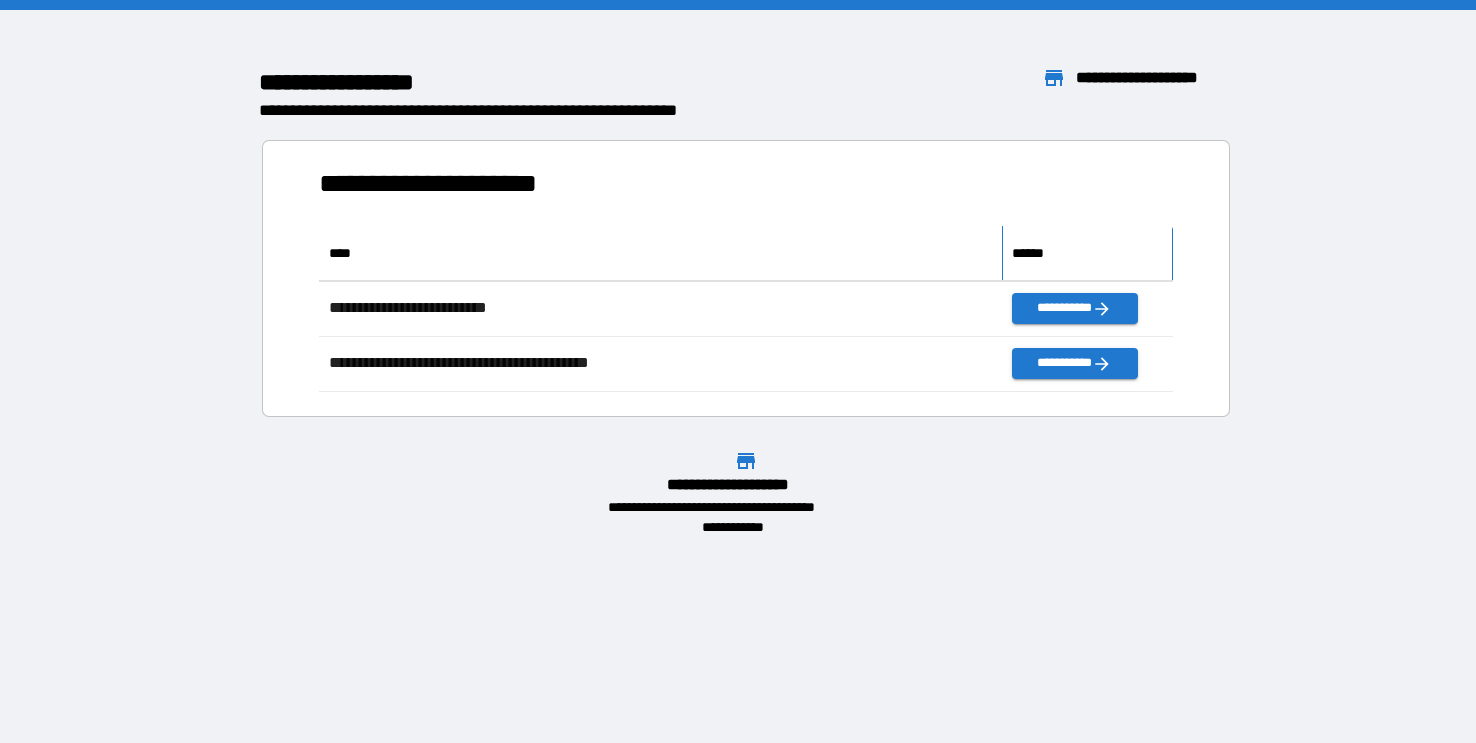 click on "******" at bounding box center (1032, 253) 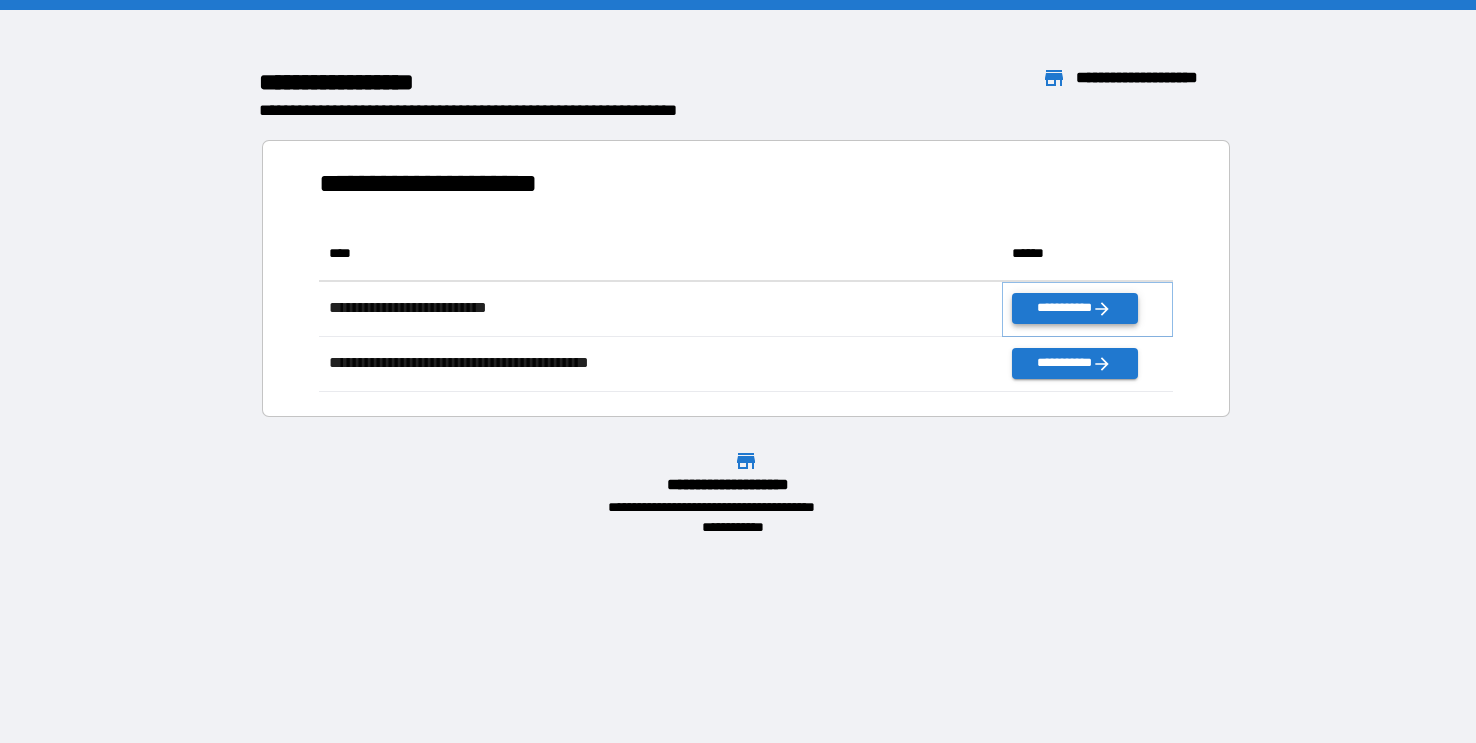 click on "**********" at bounding box center [1074, 308] 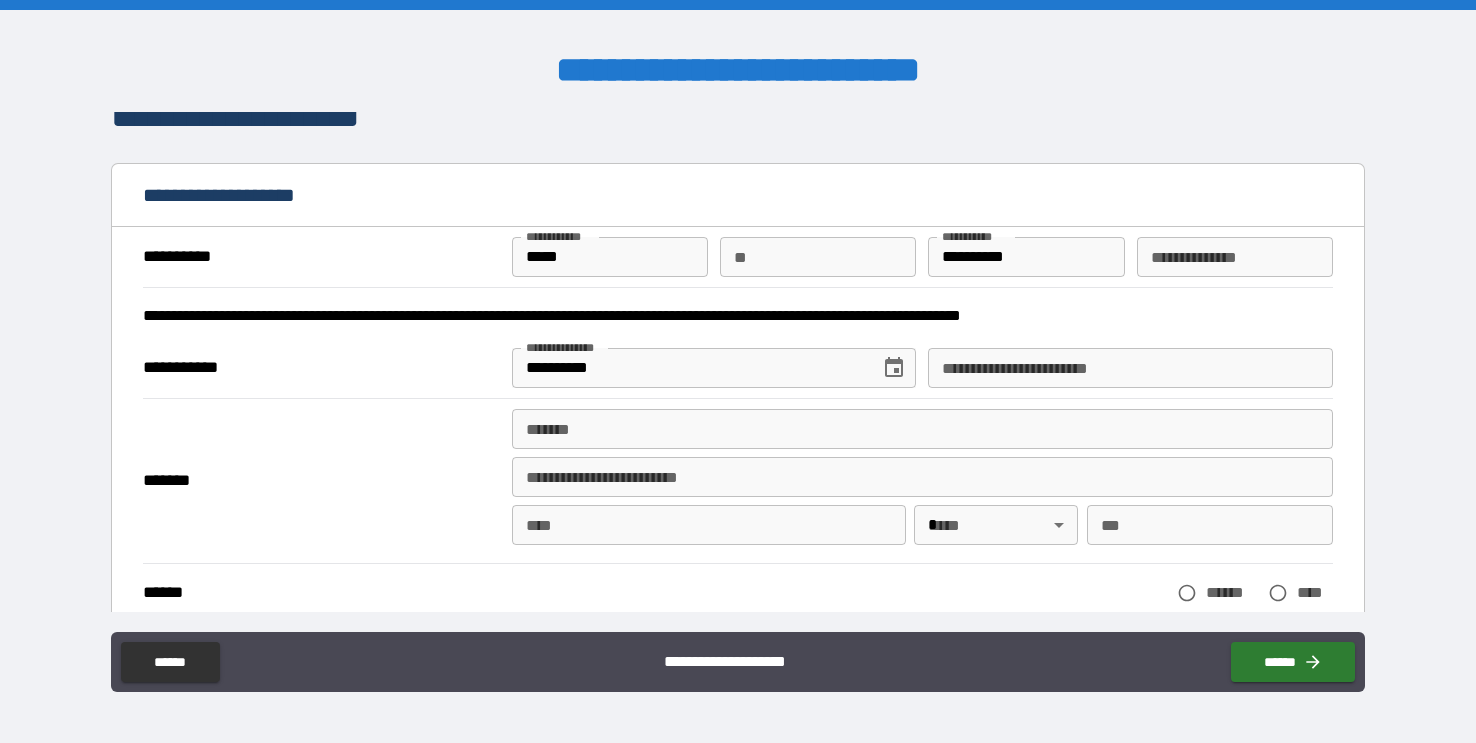scroll, scrollTop: 342, scrollLeft: 0, axis: vertical 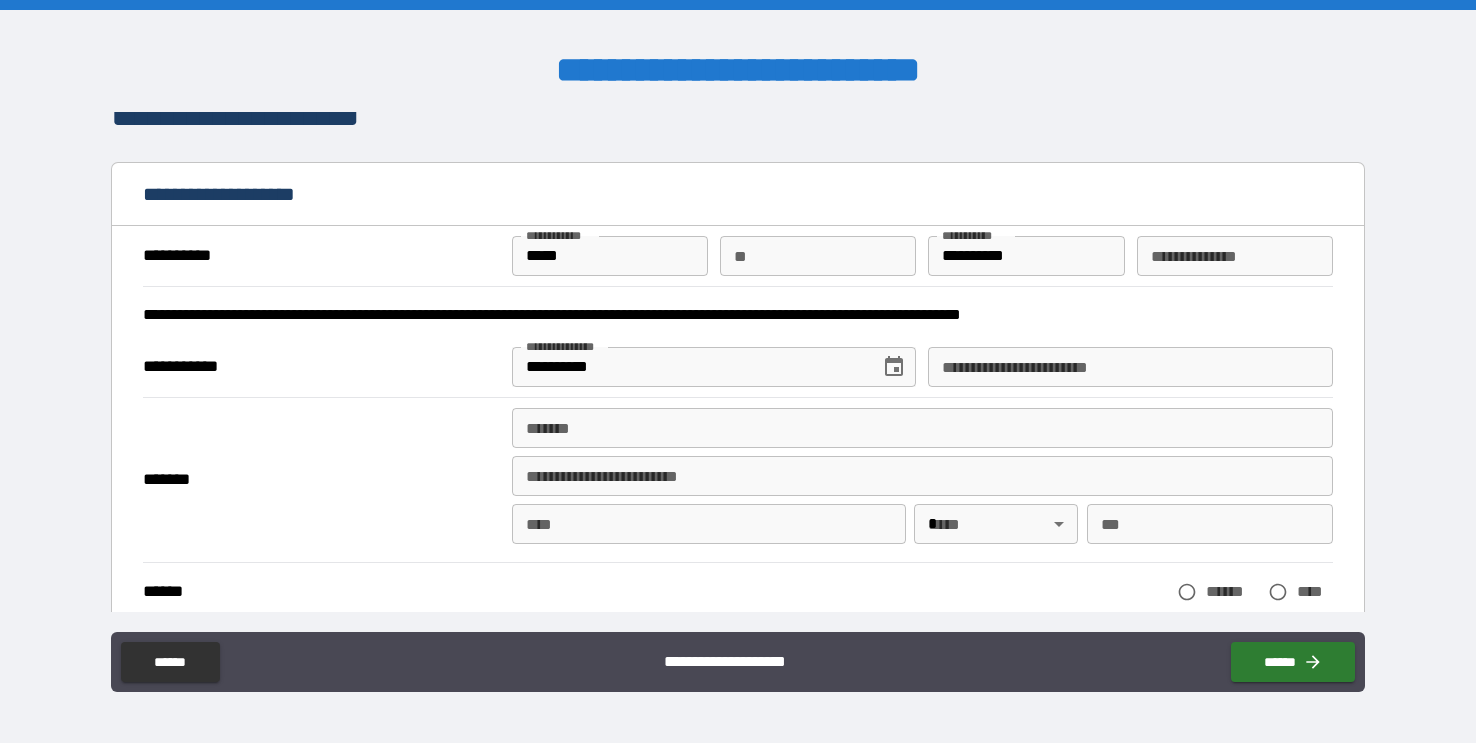 click on "**********" at bounding box center (1130, 367) 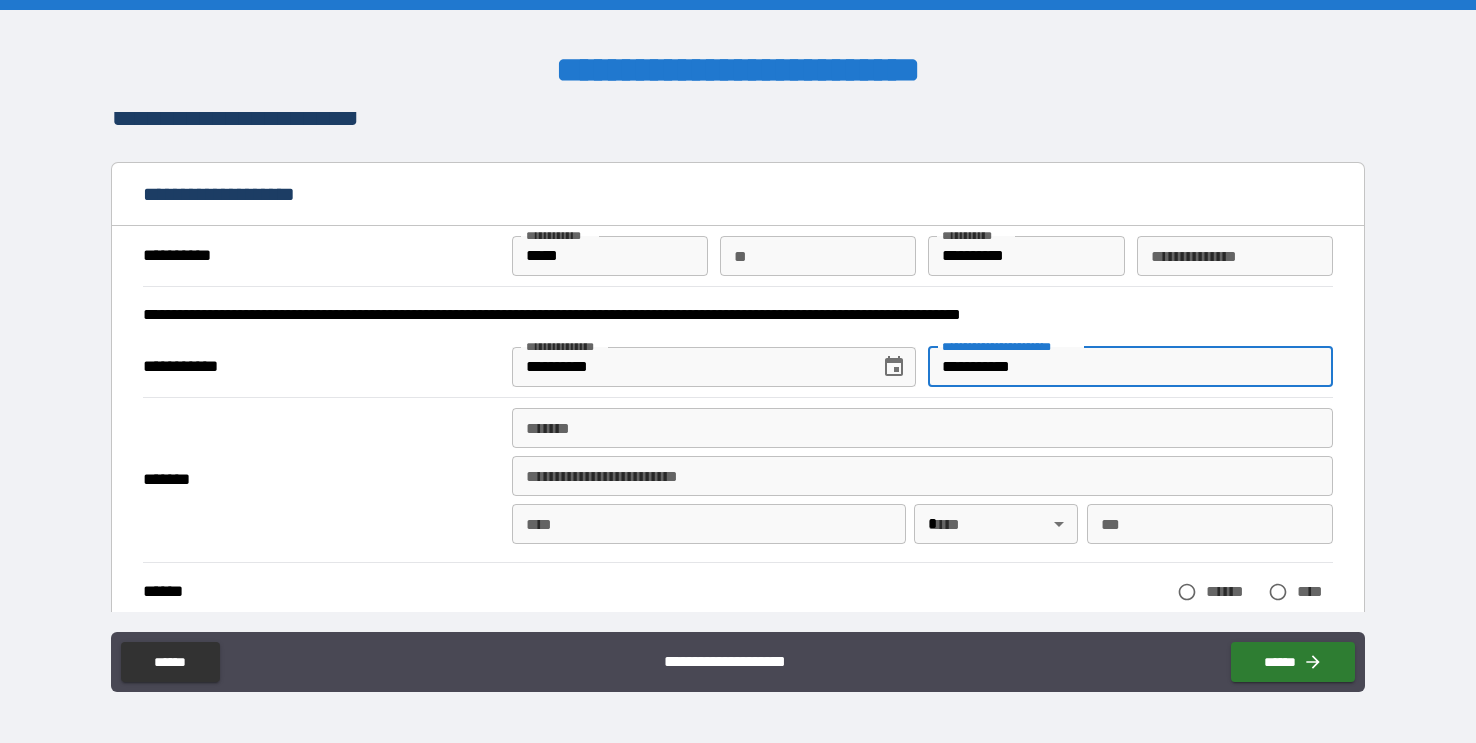 type on "**********" 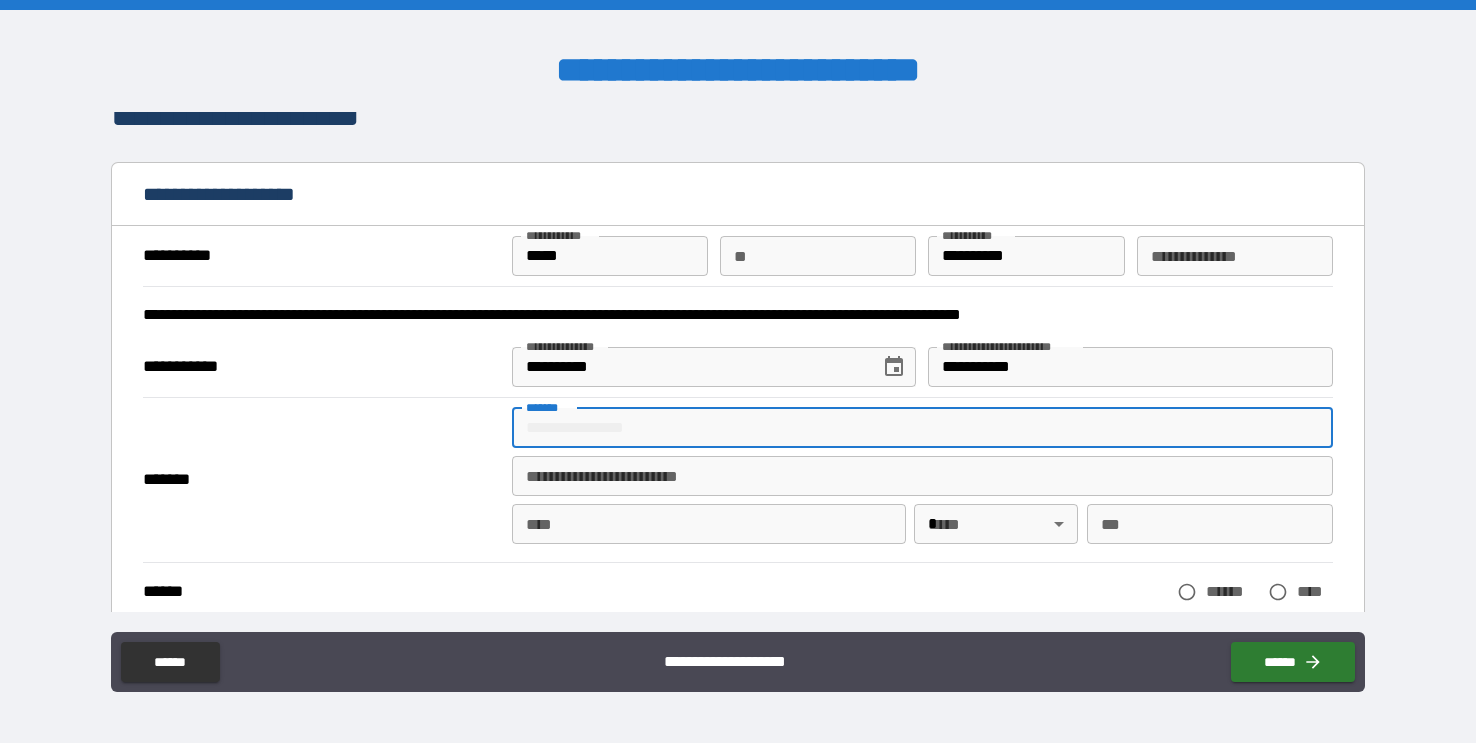 type on "**********" 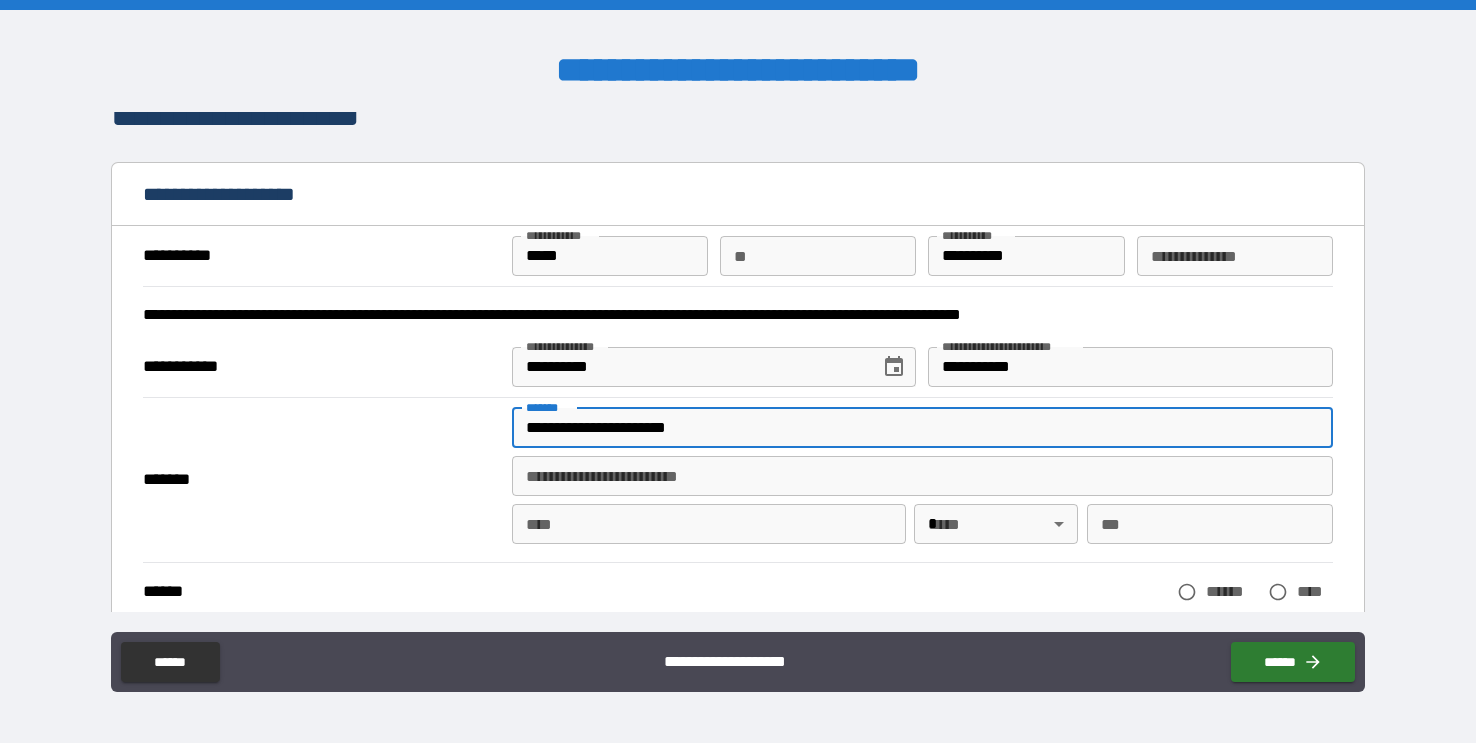type on "*******" 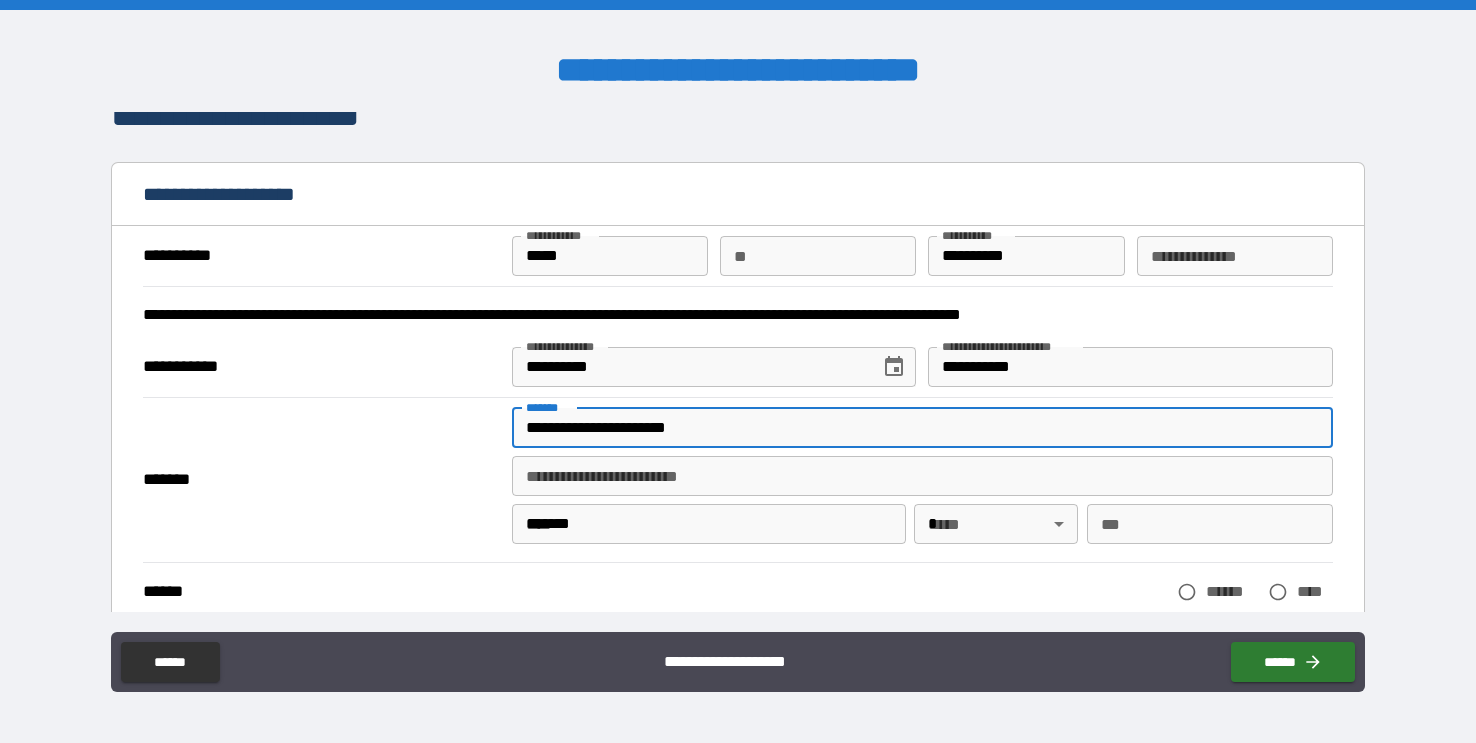 type on "**" 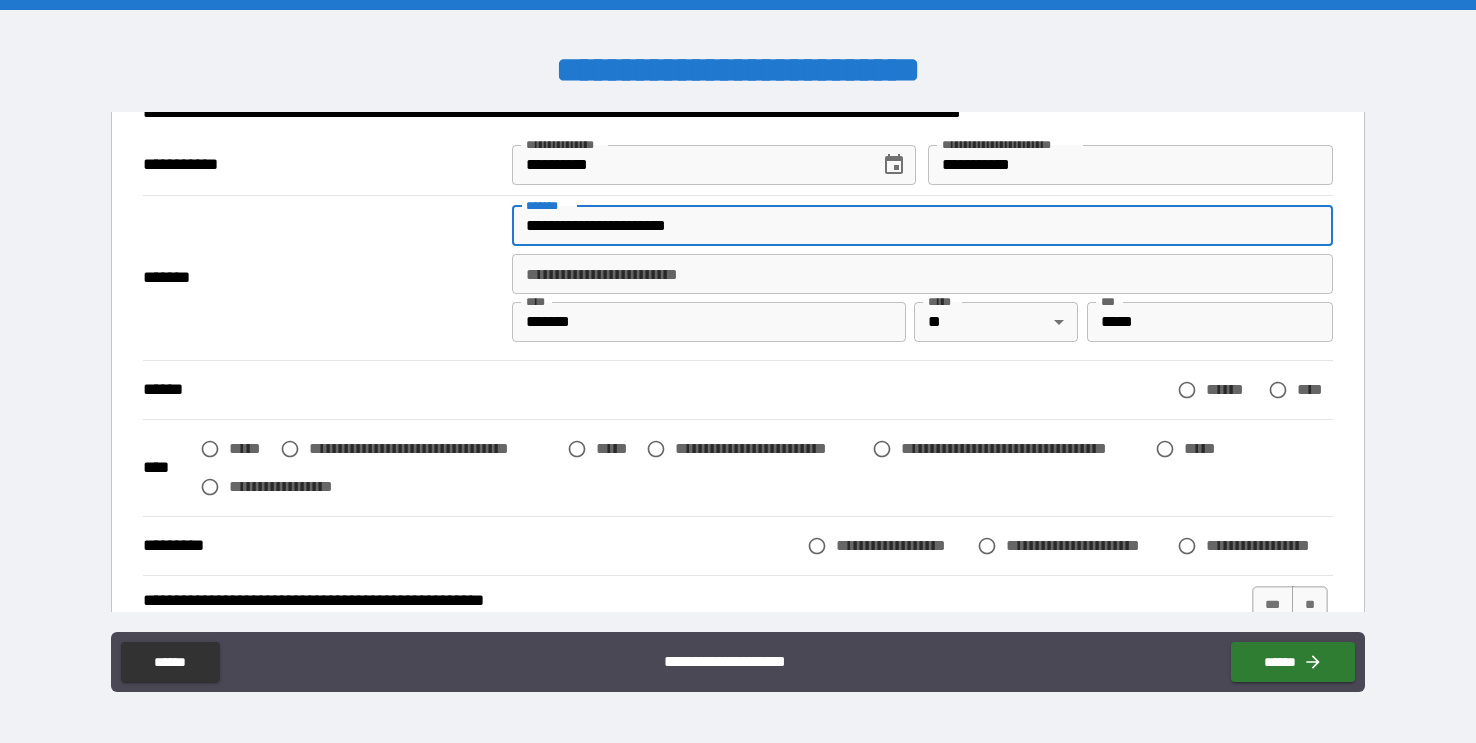 scroll, scrollTop: 555, scrollLeft: 0, axis: vertical 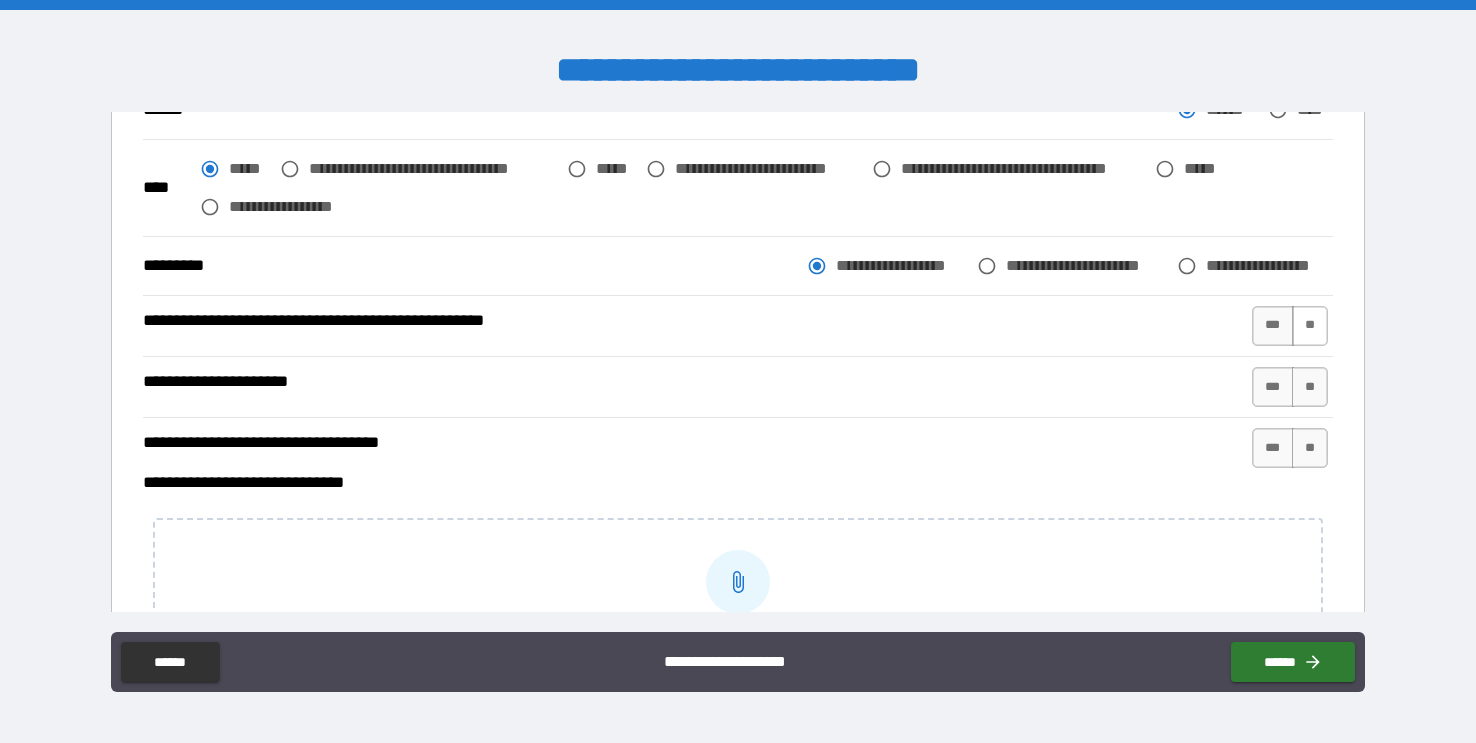 click on "**" at bounding box center (1310, 326) 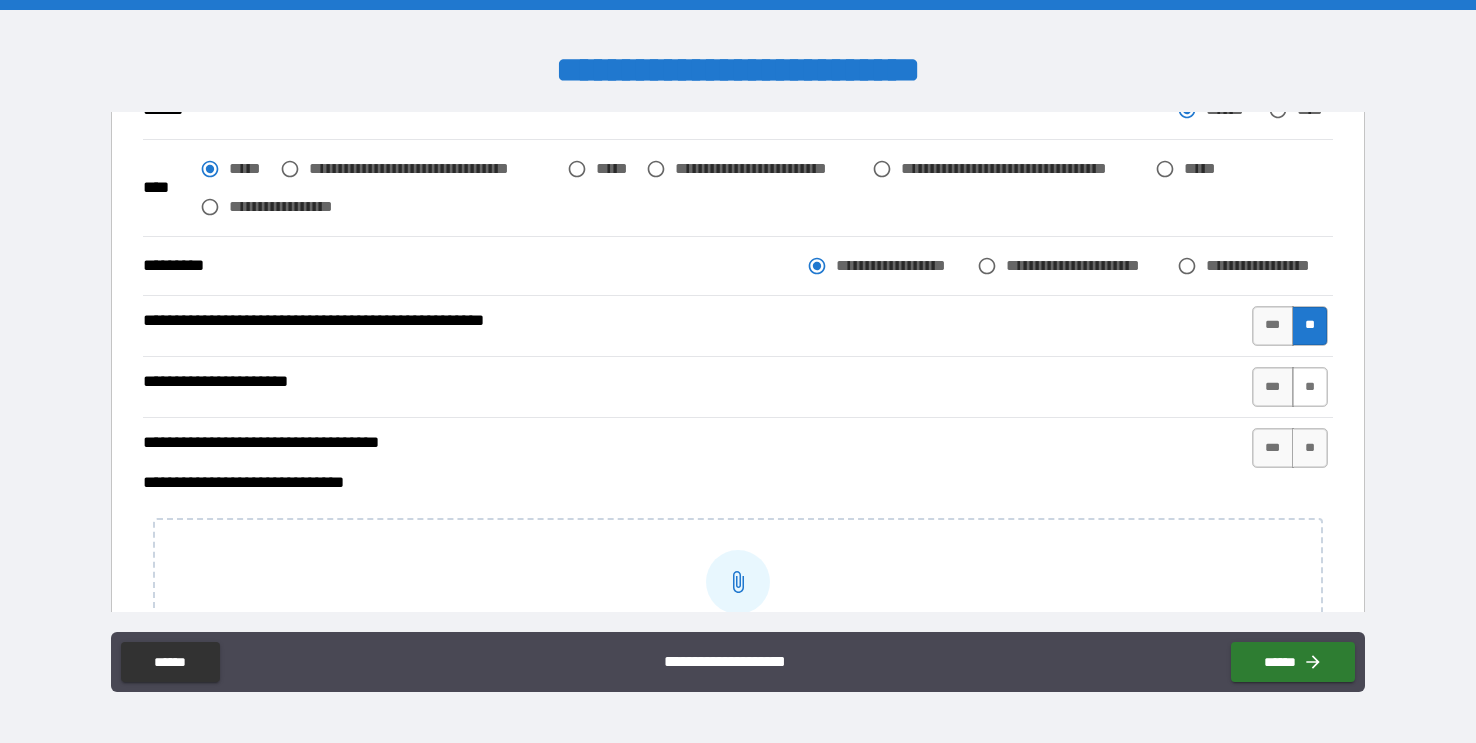 click on "**" at bounding box center [1310, 387] 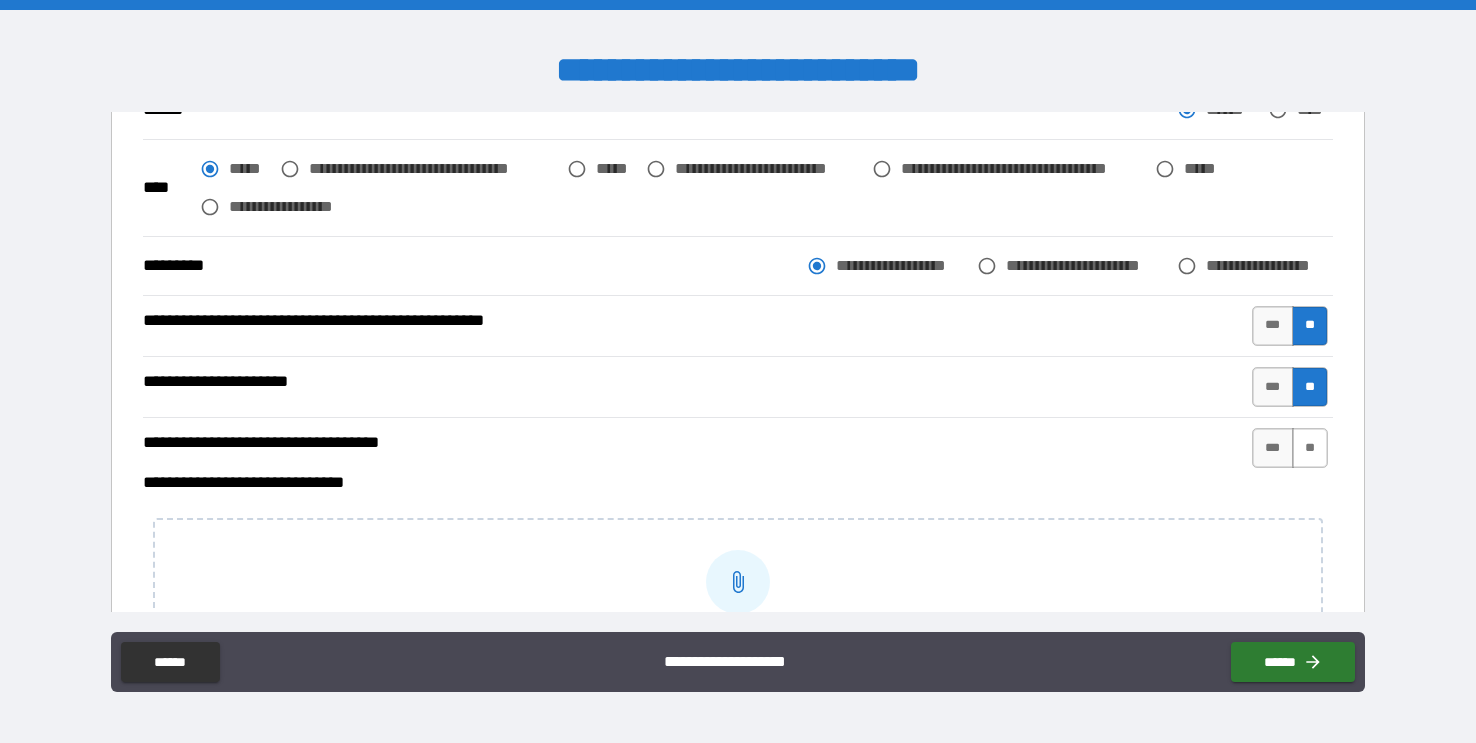 click on "**" at bounding box center (1310, 448) 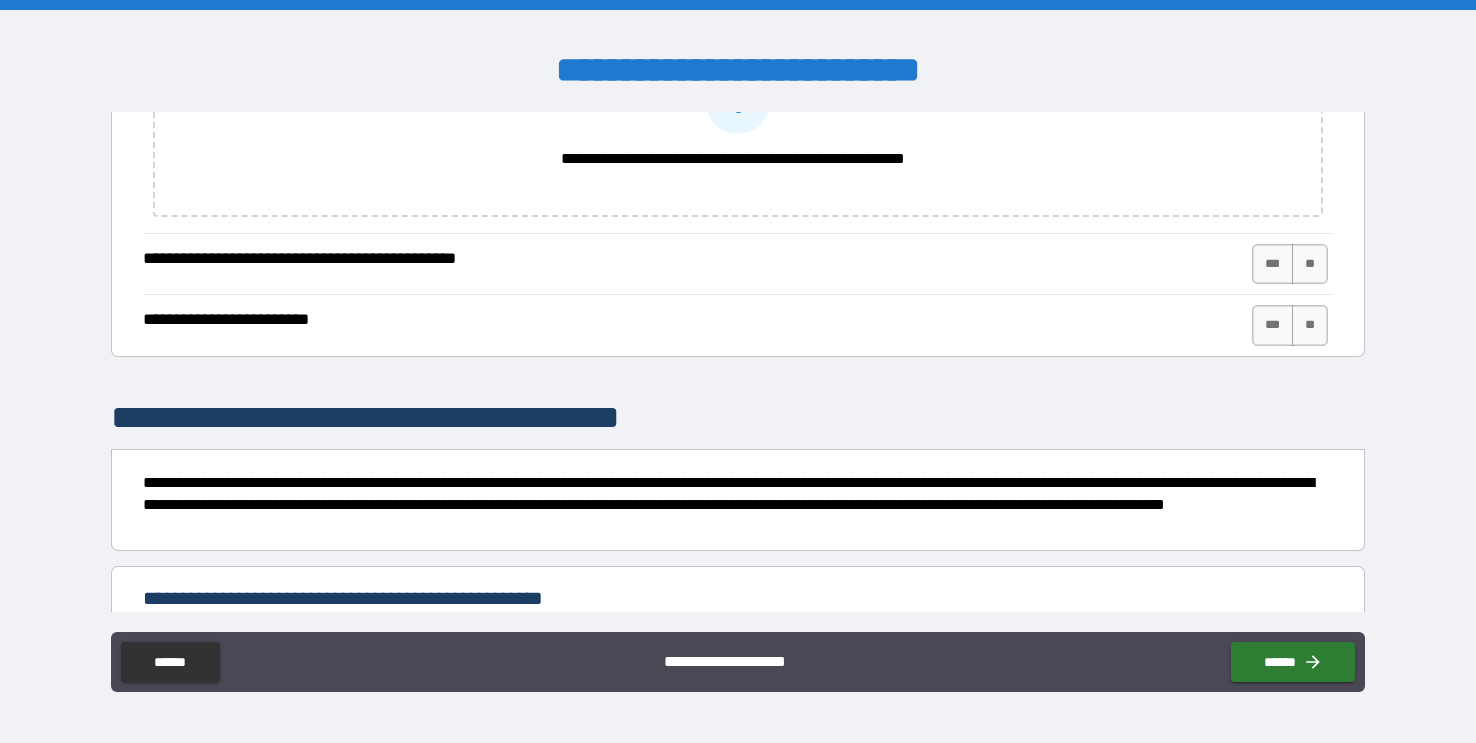 scroll, scrollTop: 1306, scrollLeft: 0, axis: vertical 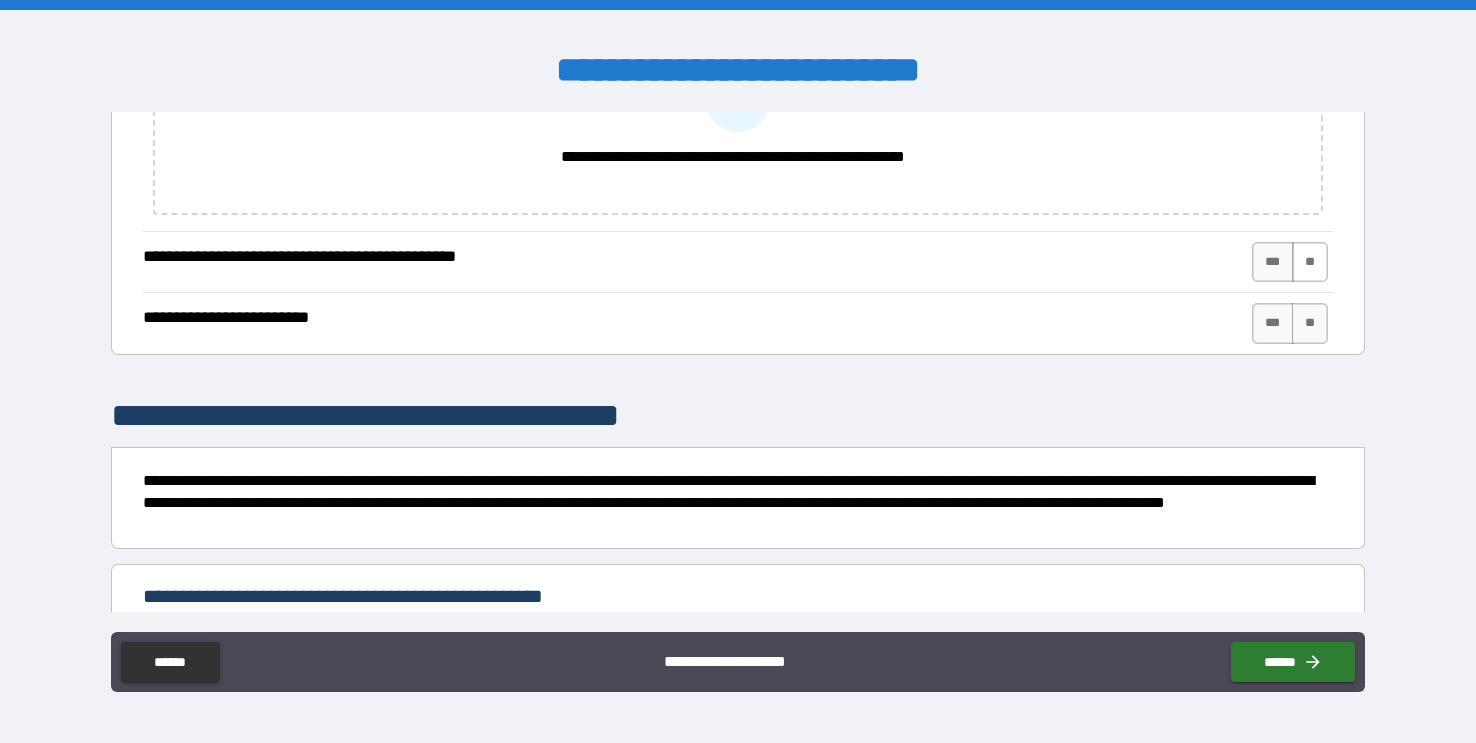 click on "**" at bounding box center (1310, 262) 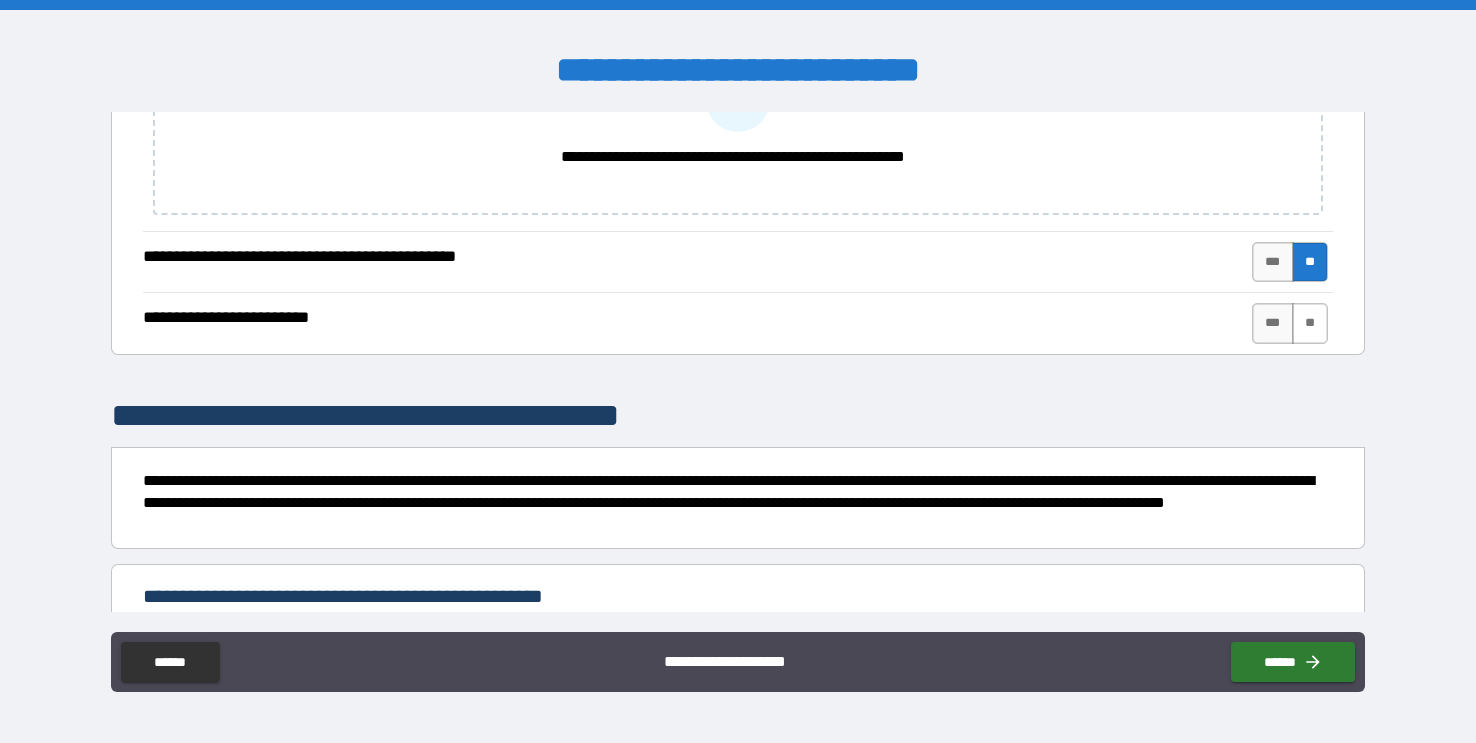 click on "**" at bounding box center [1310, 323] 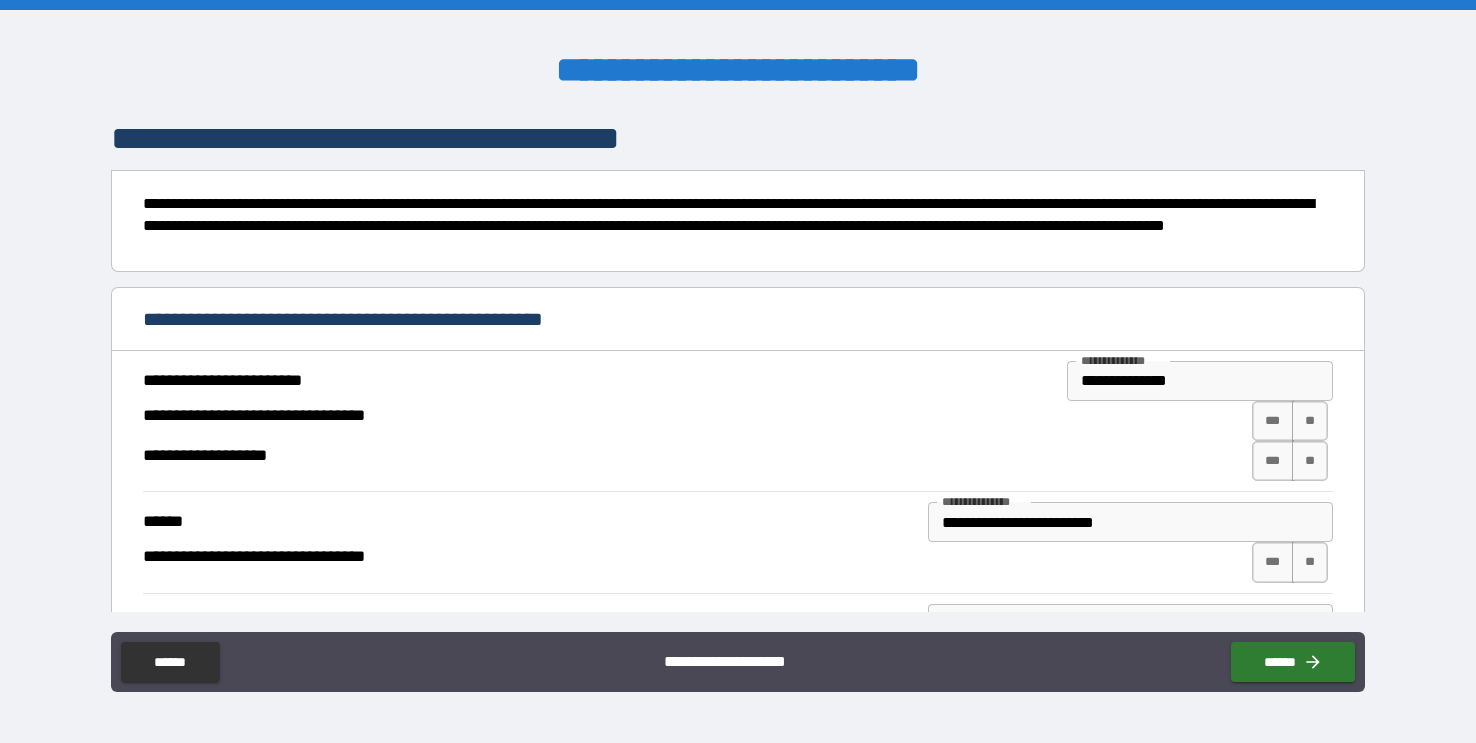 scroll, scrollTop: 1587, scrollLeft: 0, axis: vertical 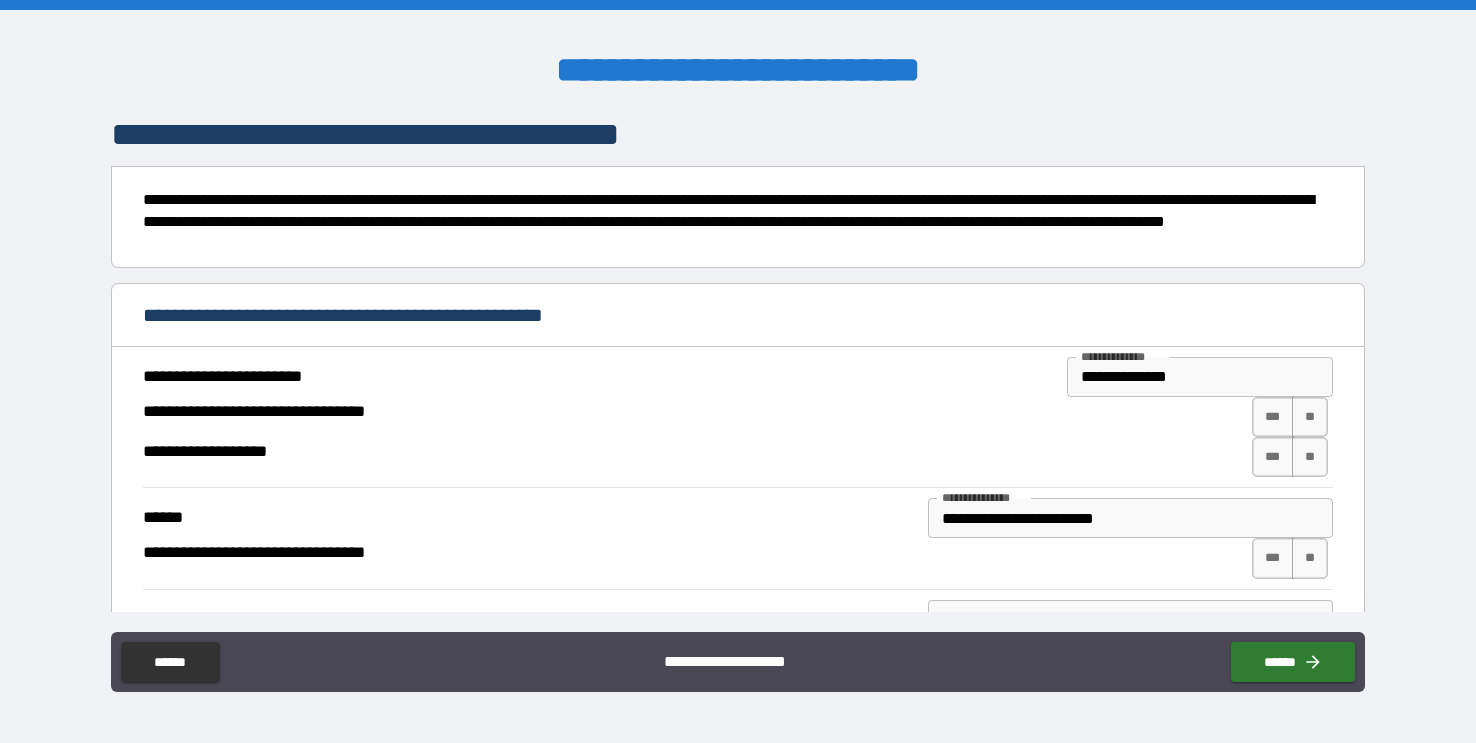 click on "**********" at bounding box center (1200, 377) 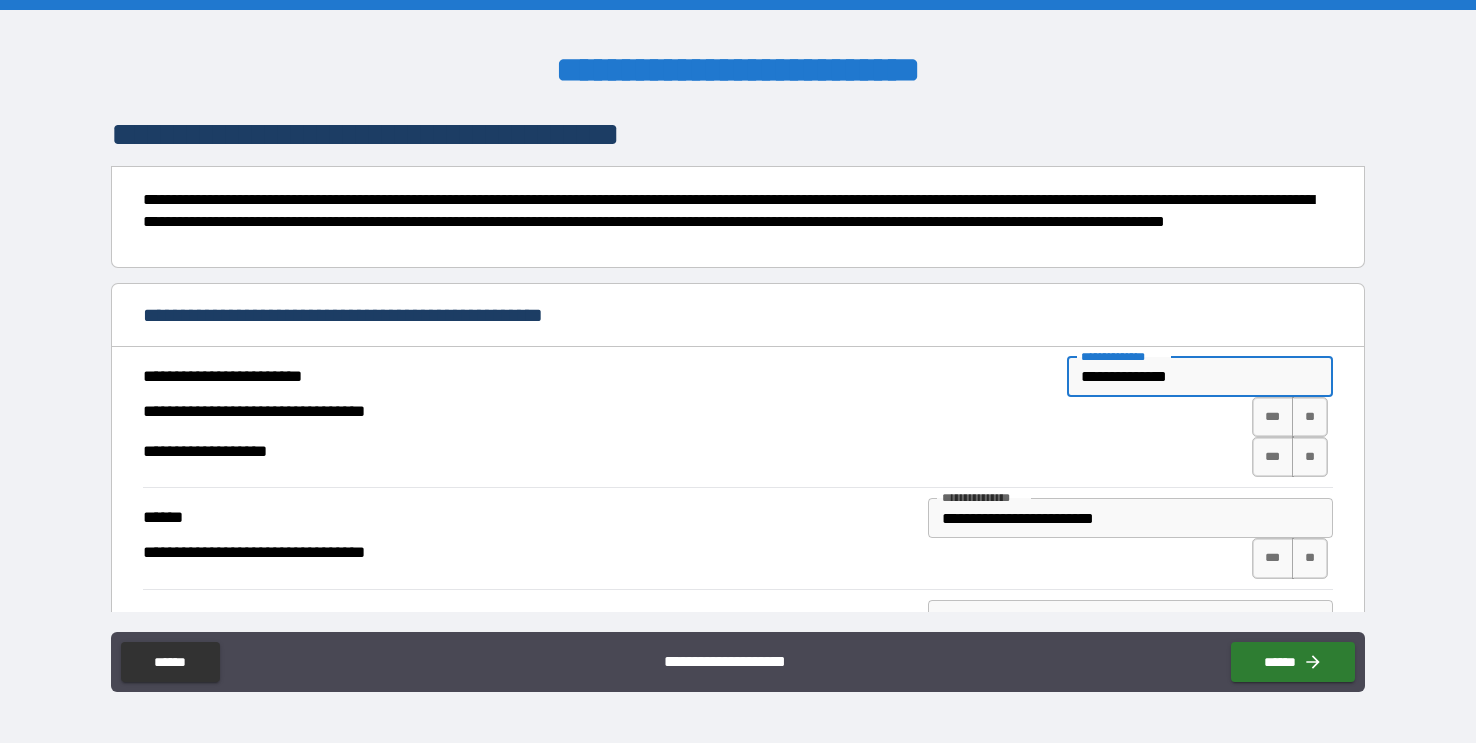 type on "**********" 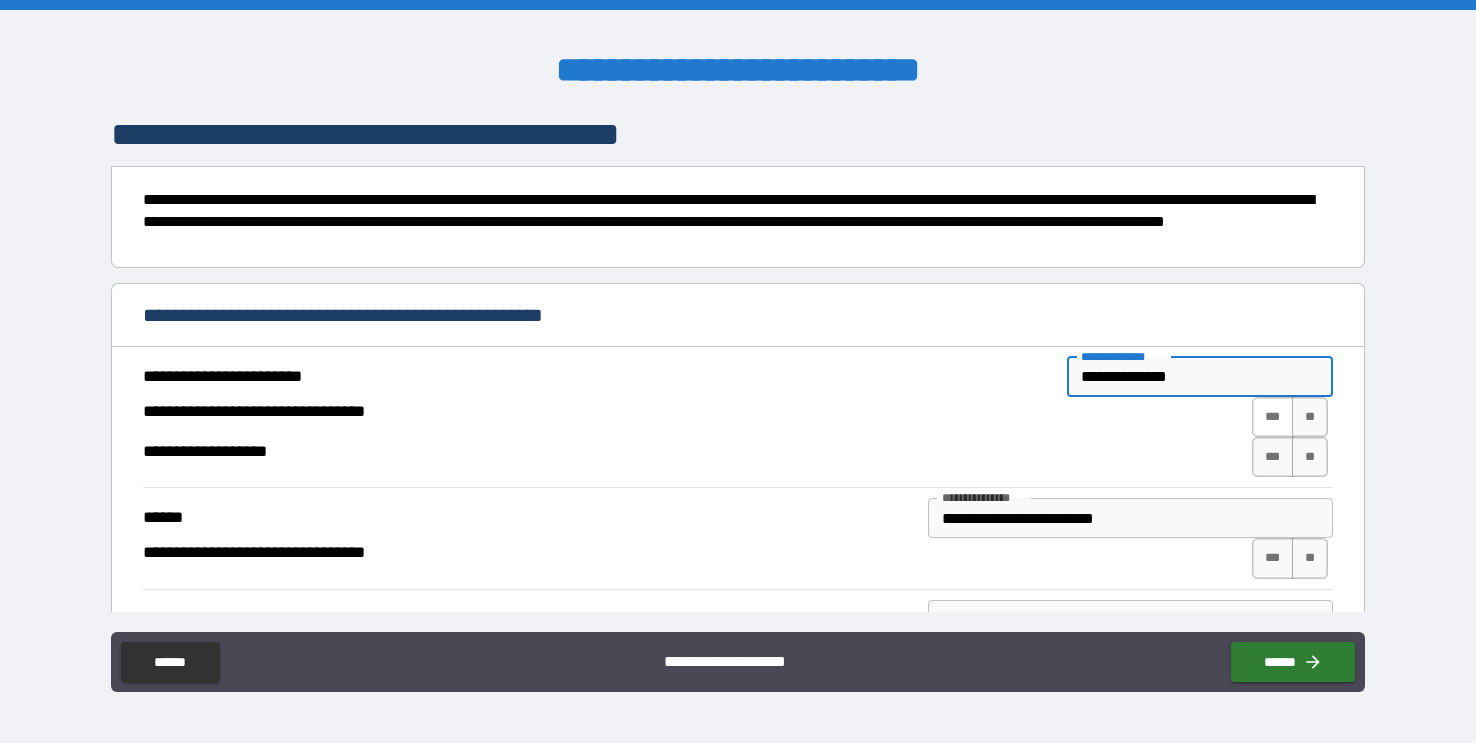 click on "***" at bounding box center [1273, 417] 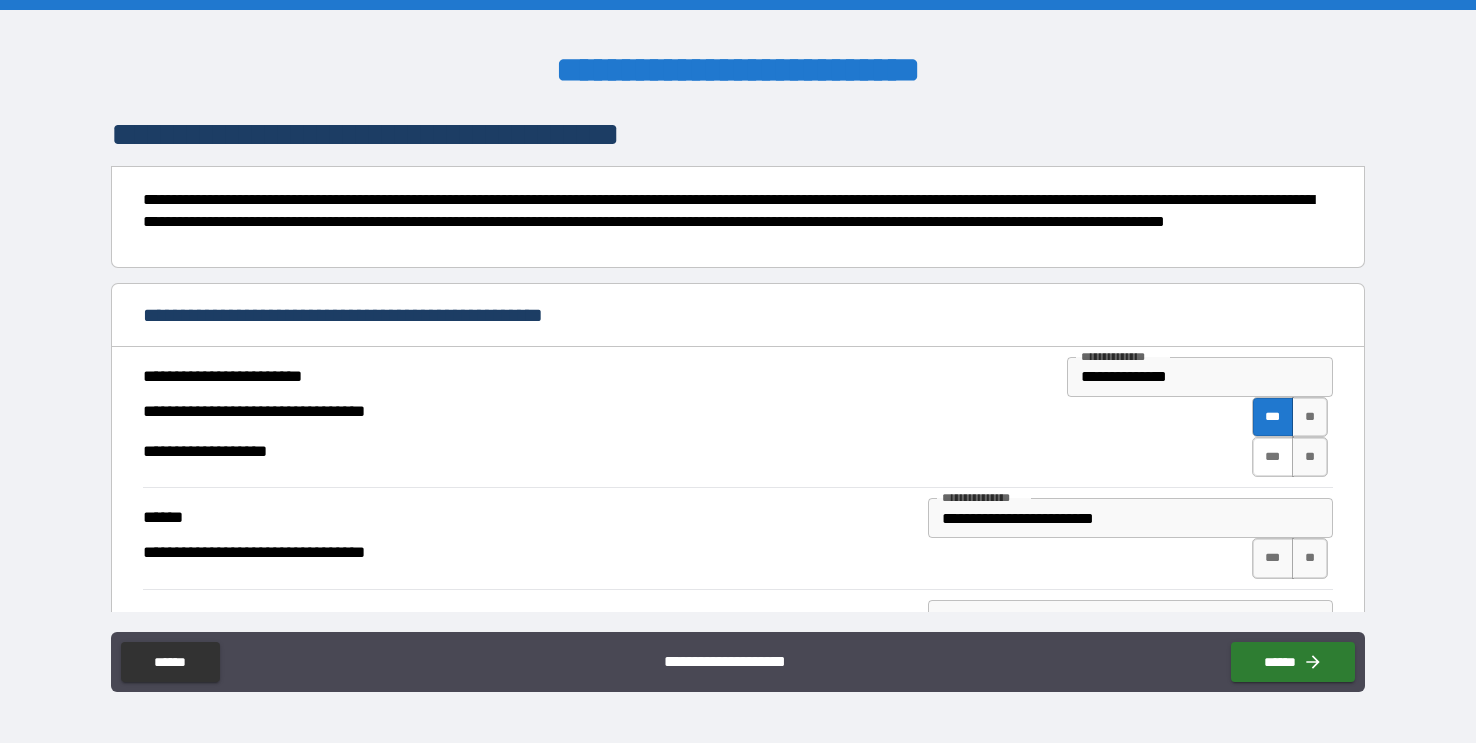 click on "***" at bounding box center (1273, 457) 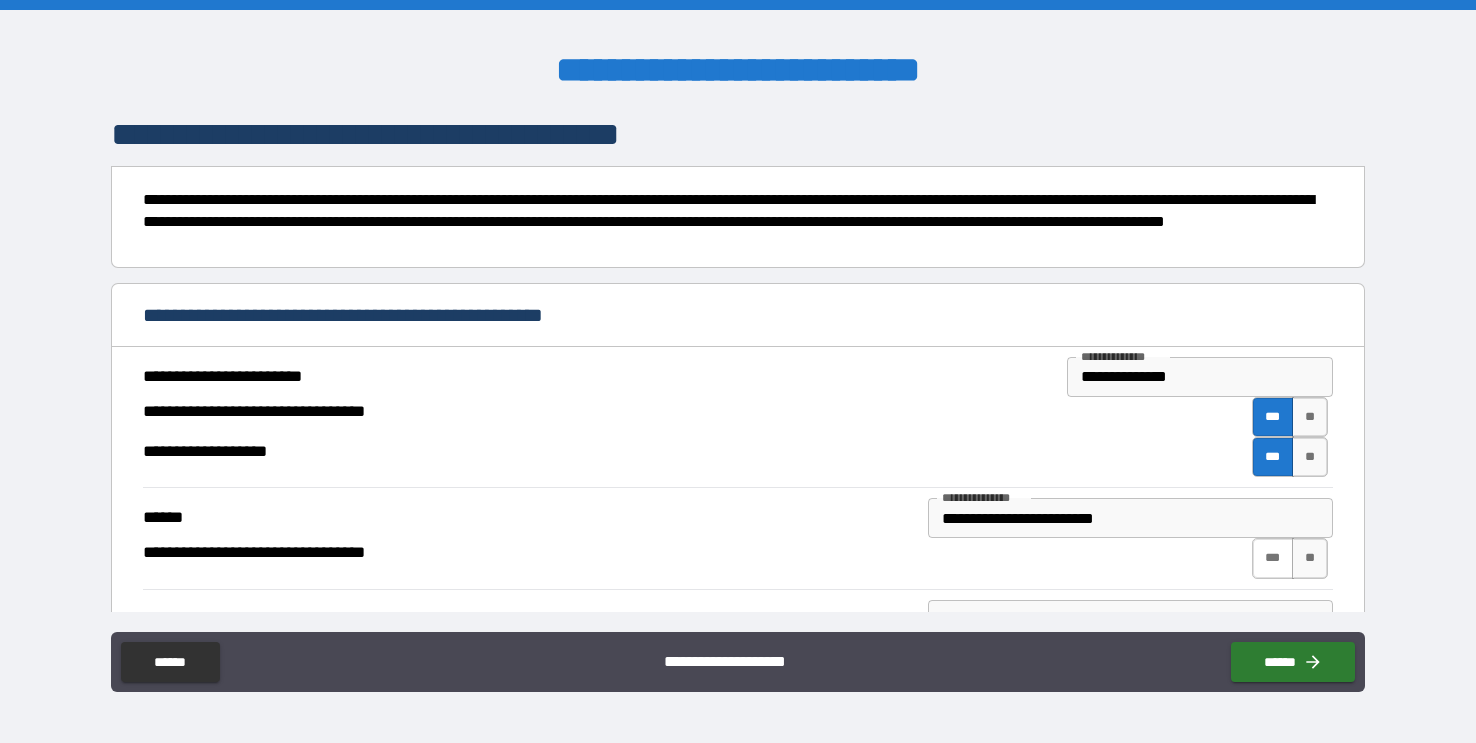 click on "***" at bounding box center (1273, 558) 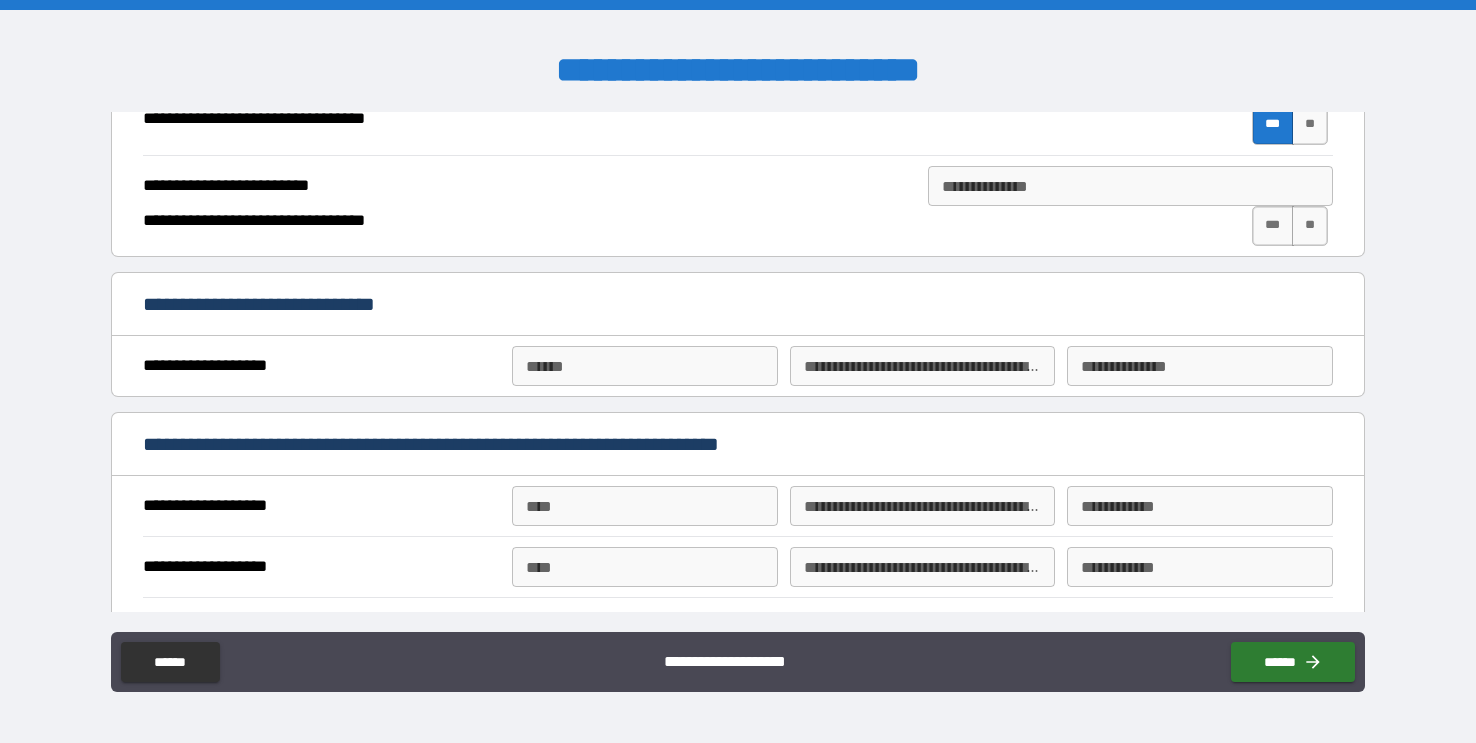 scroll, scrollTop: 2071, scrollLeft: 0, axis: vertical 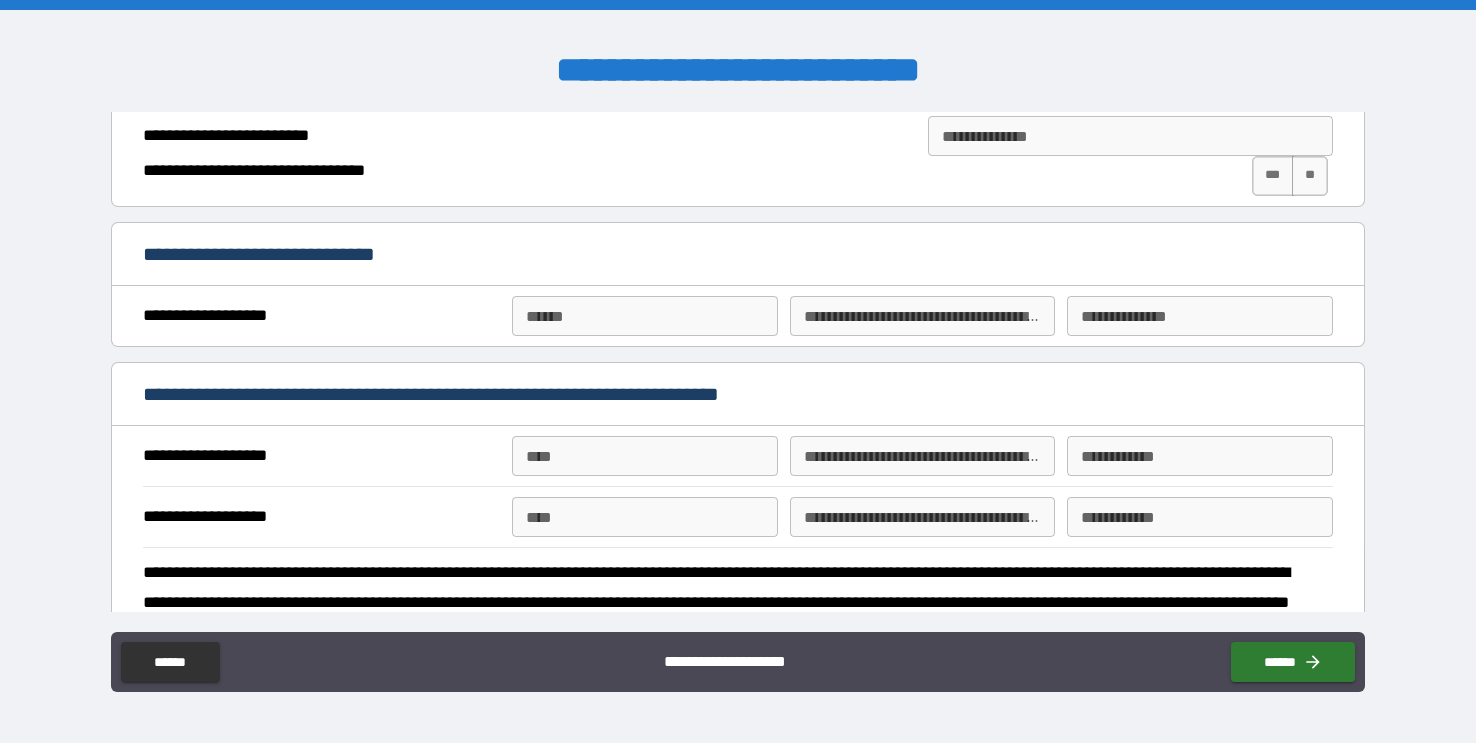 click on "****   *" at bounding box center (645, 316) 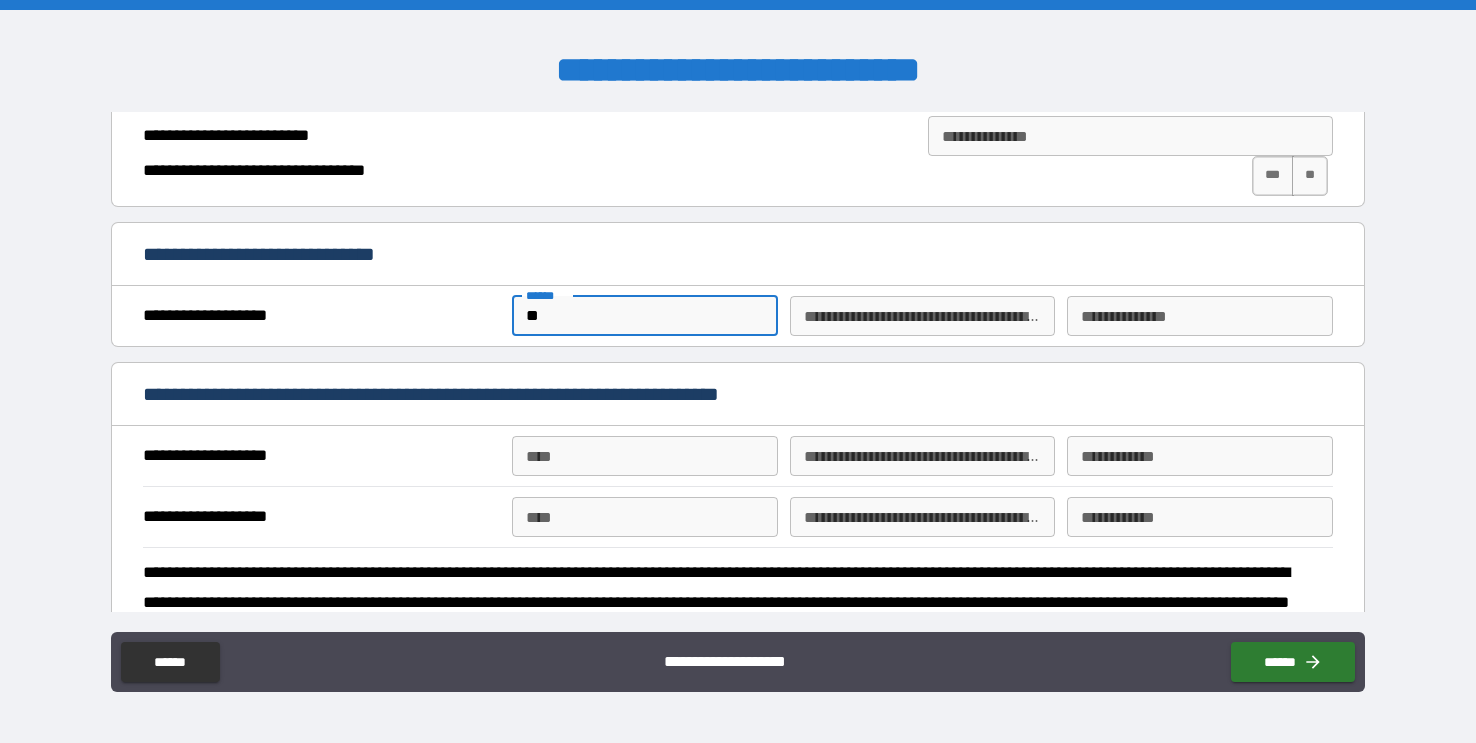 type on "*" 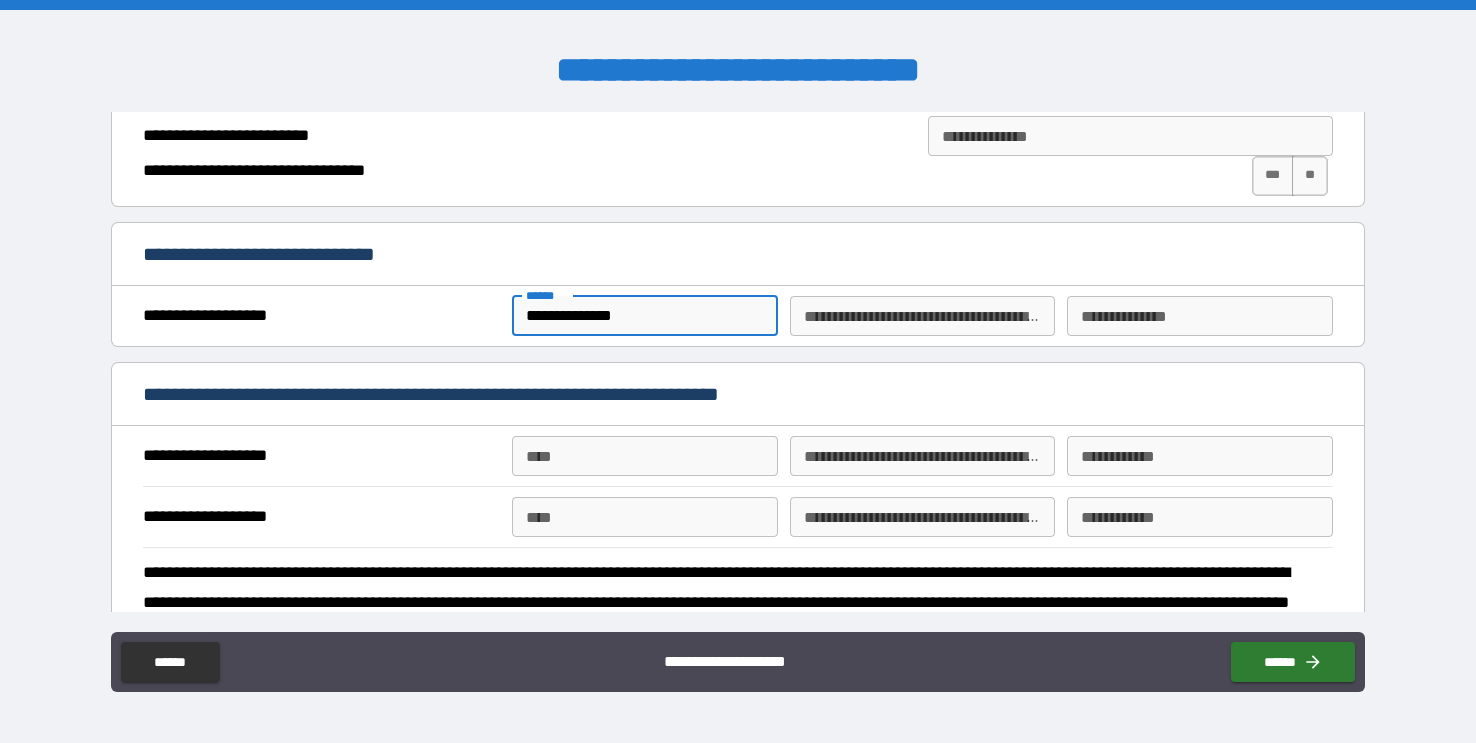type on "**********" 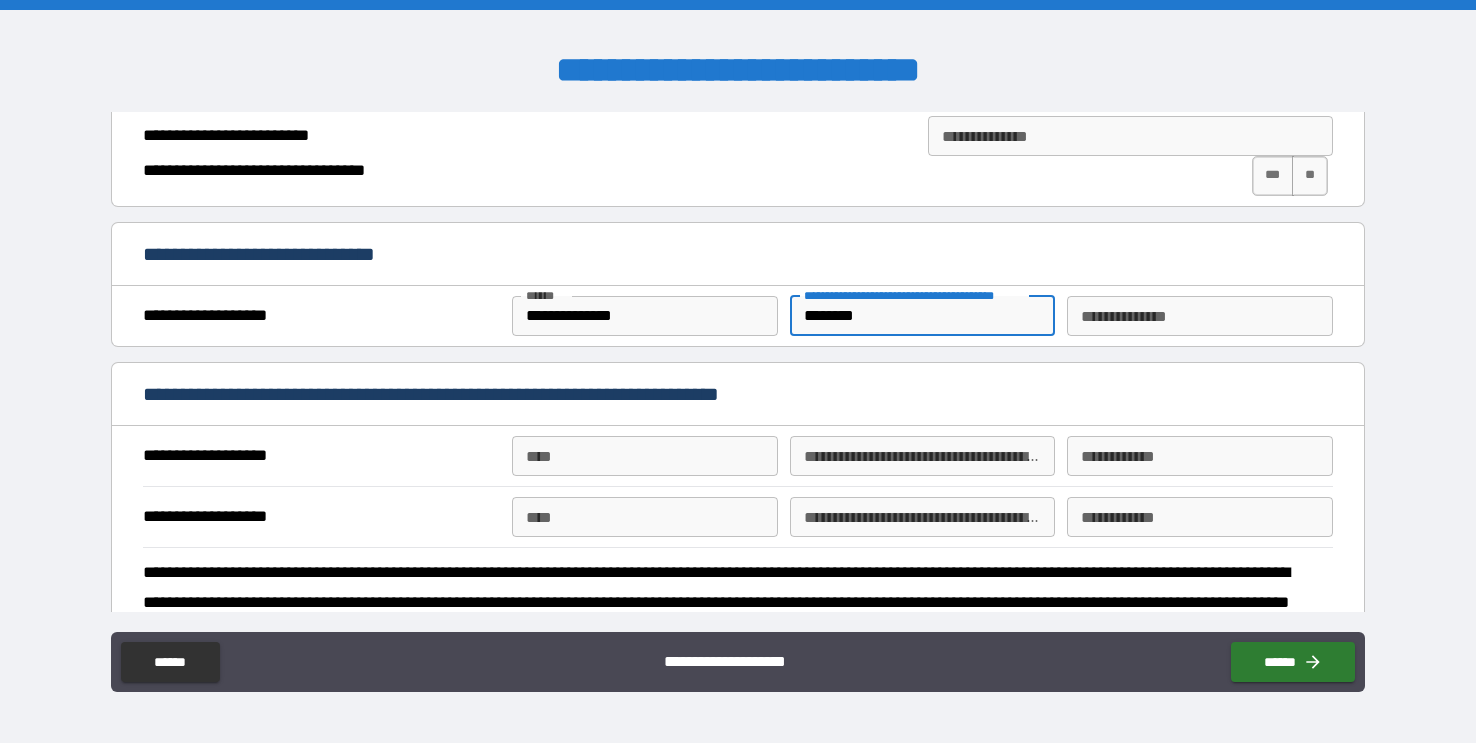 type on "********" 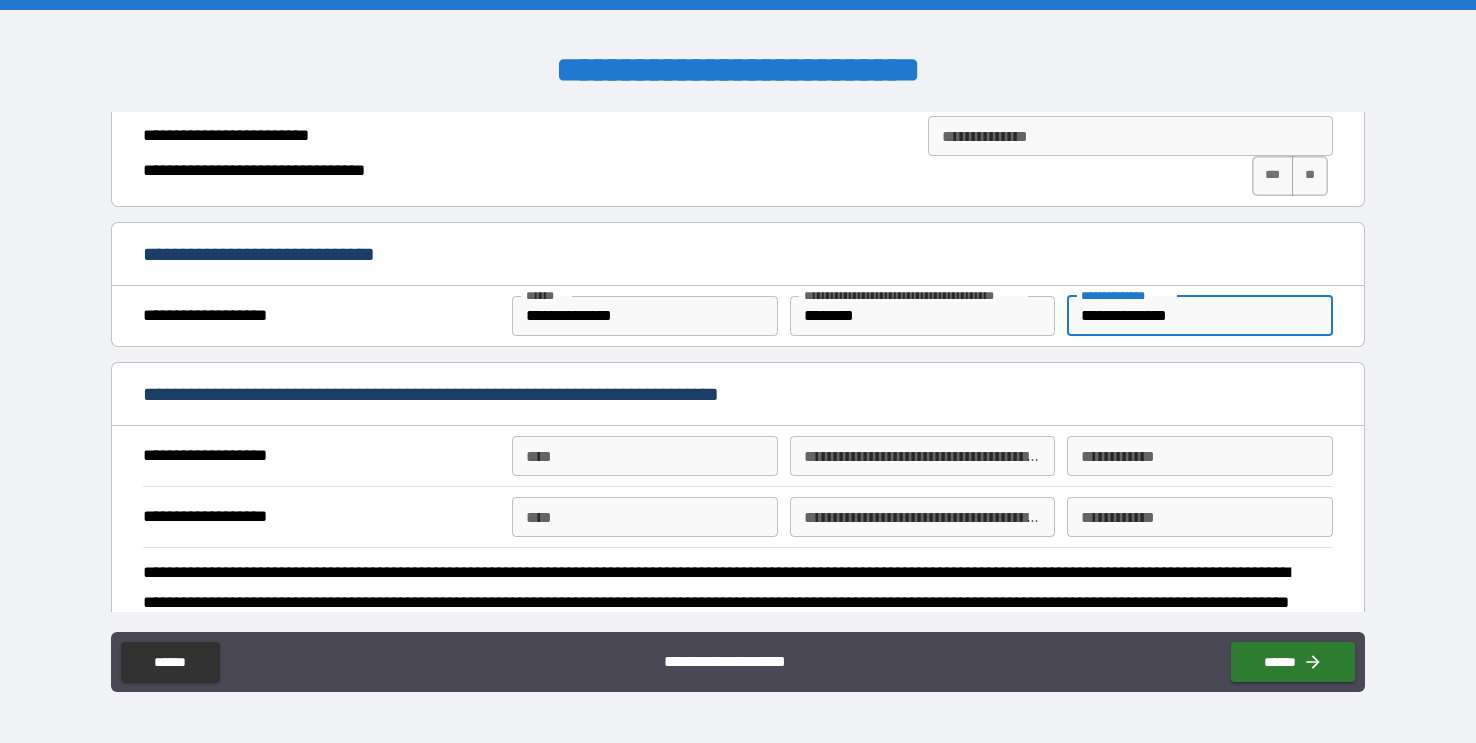 type on "**********" 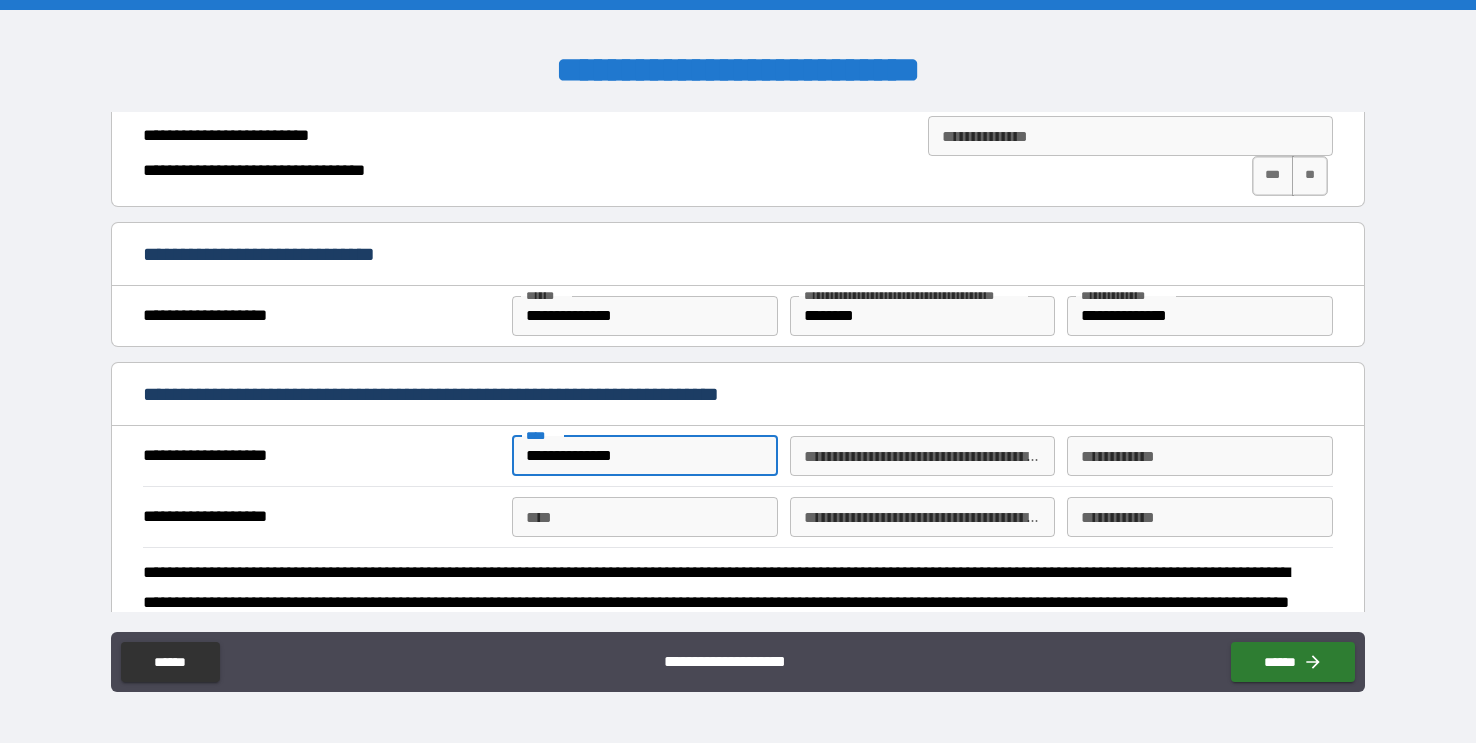 type on "**********" 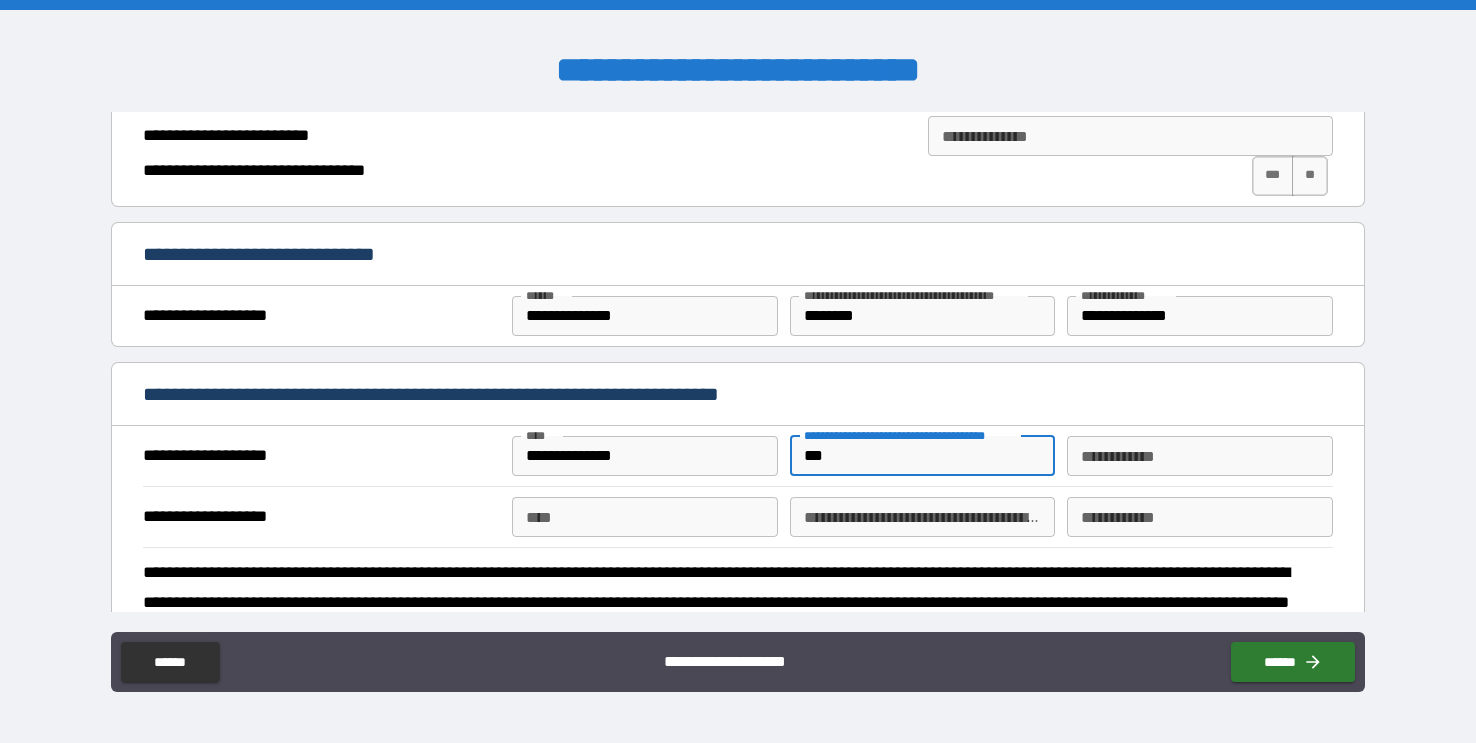 type on "***" 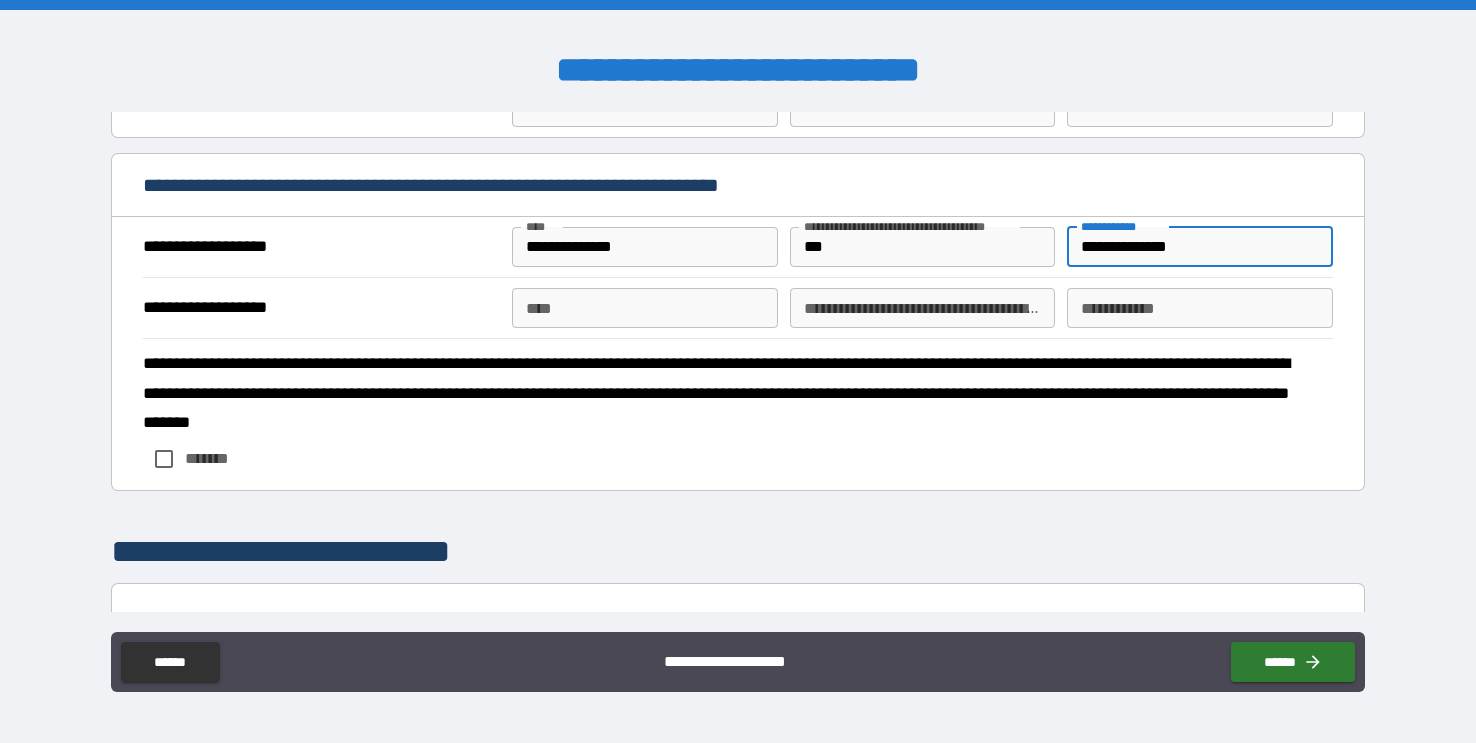 scroll, scrollTop: 2284, scrollLeft: 0, axis: vertical 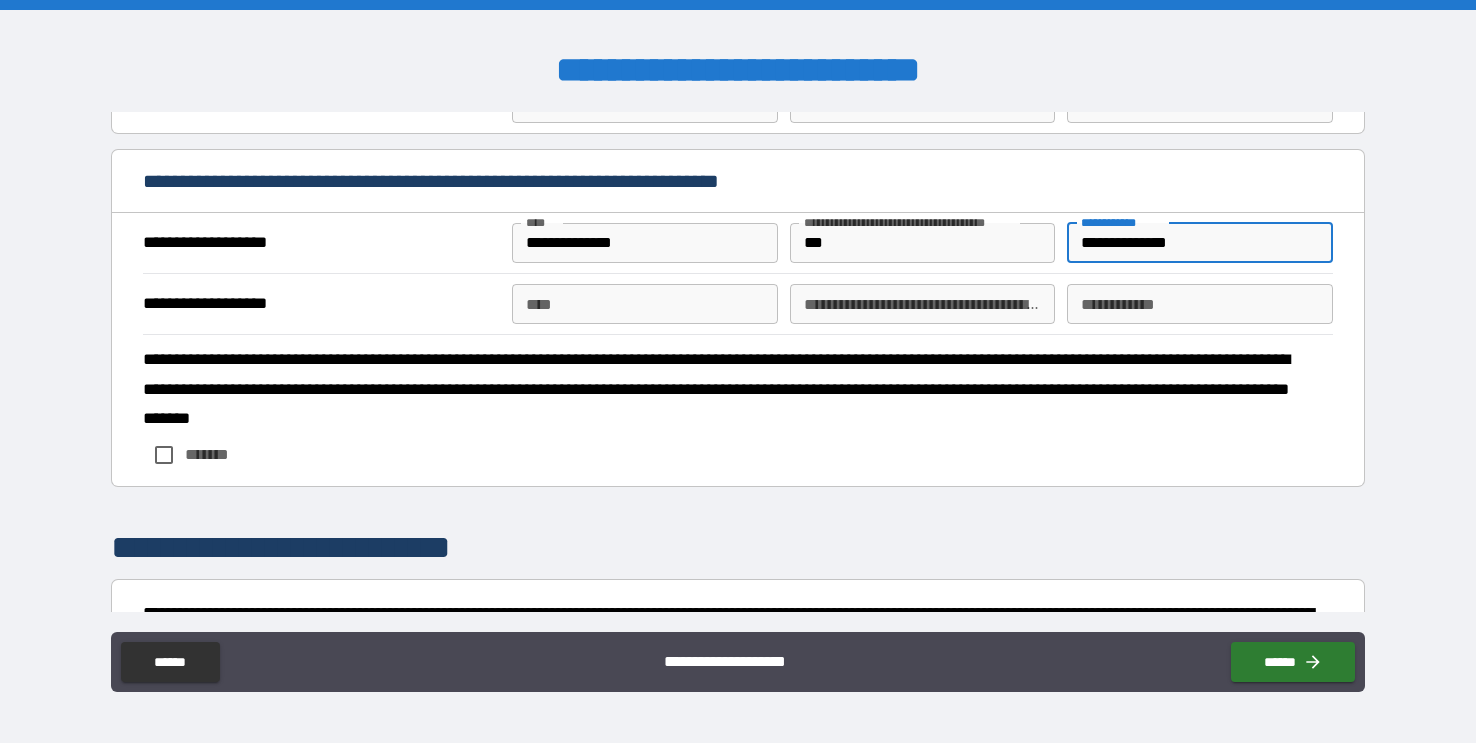 type on "**********" 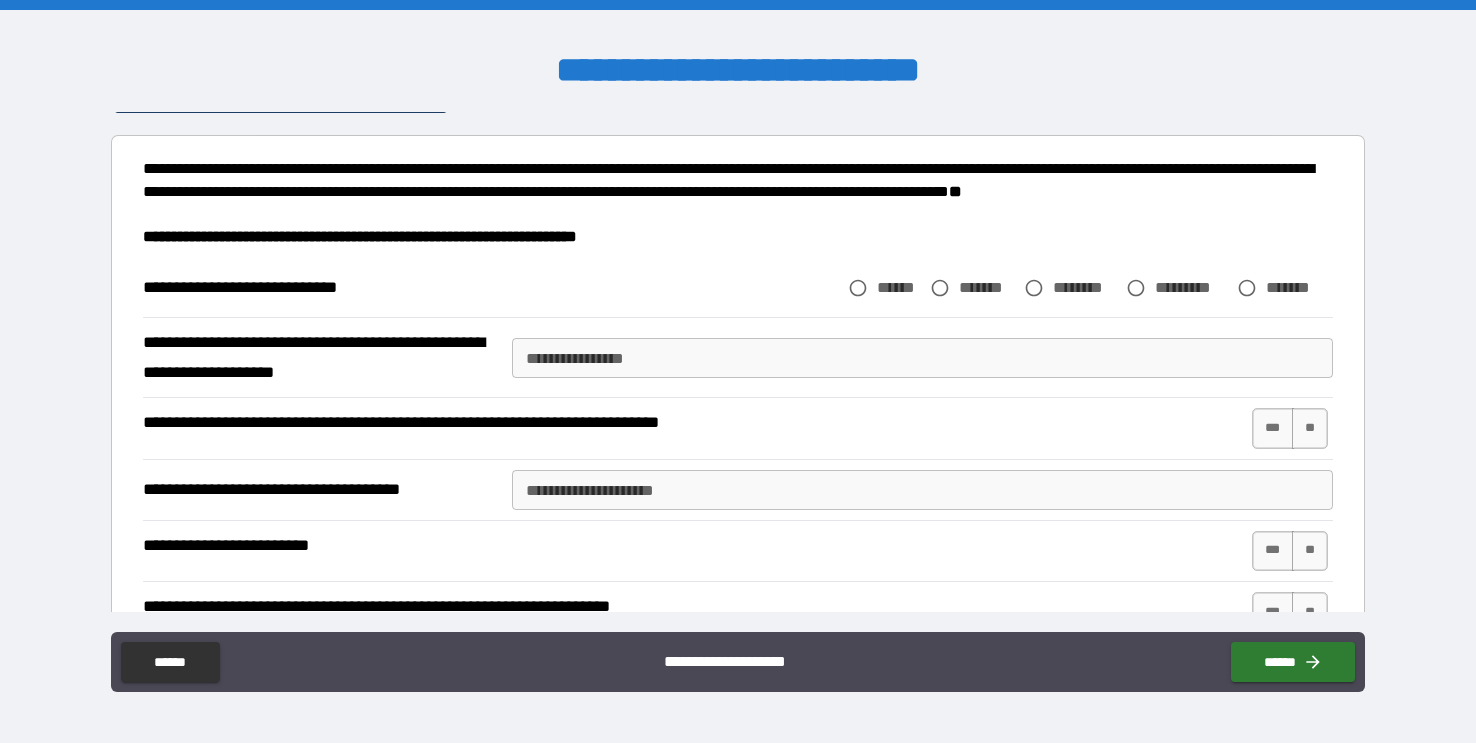 scroll, scrollTop: 2729, scrollLeft: 0, axis: vertical 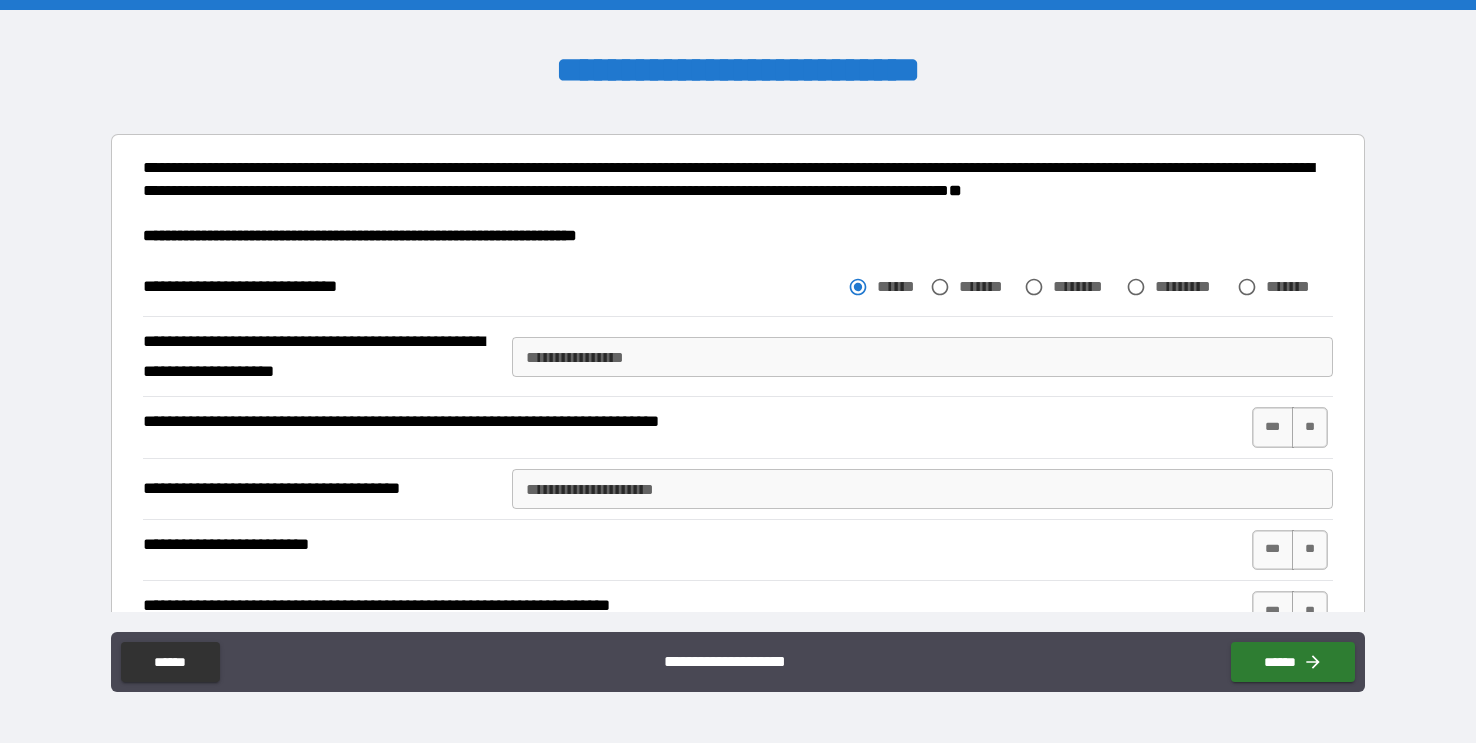 click on "**********" at bounding box center [922, 357] 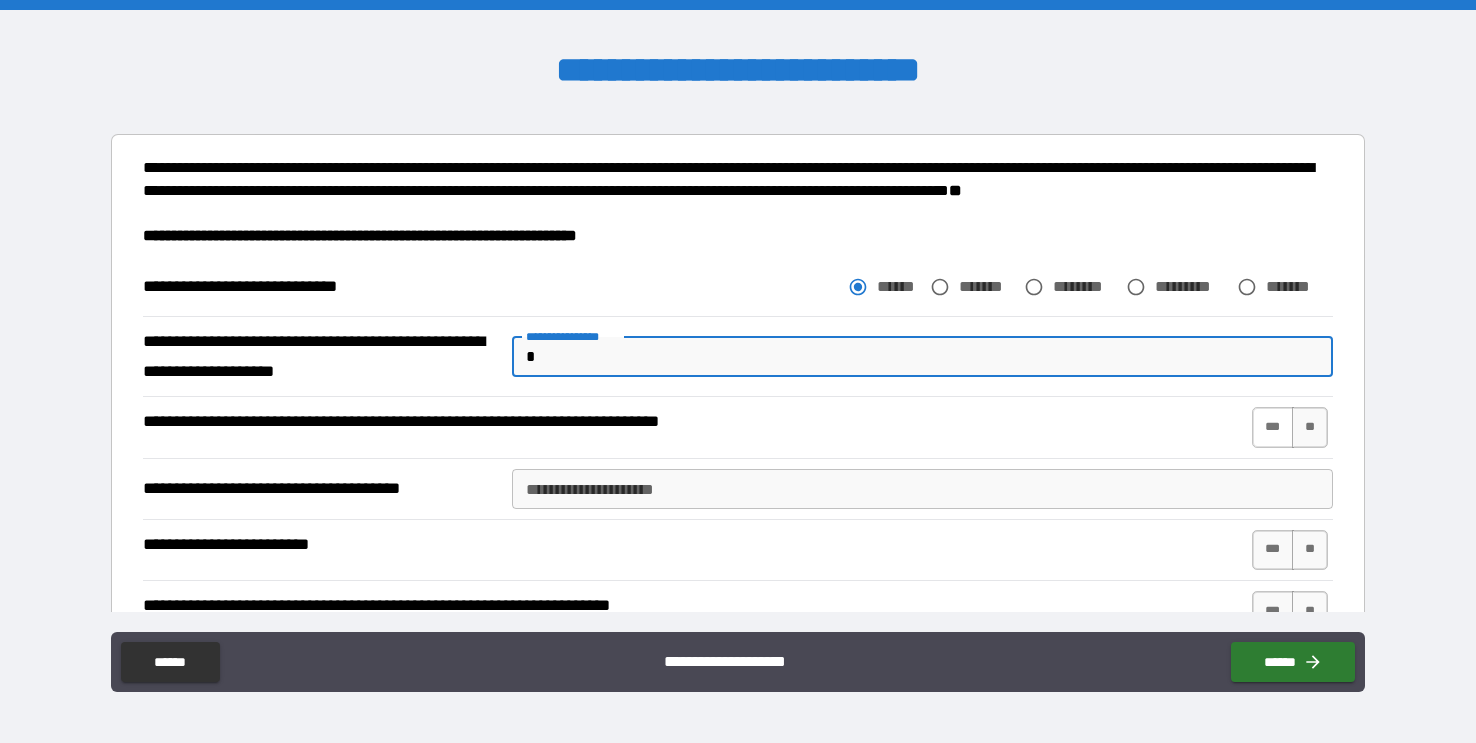 type on "*" 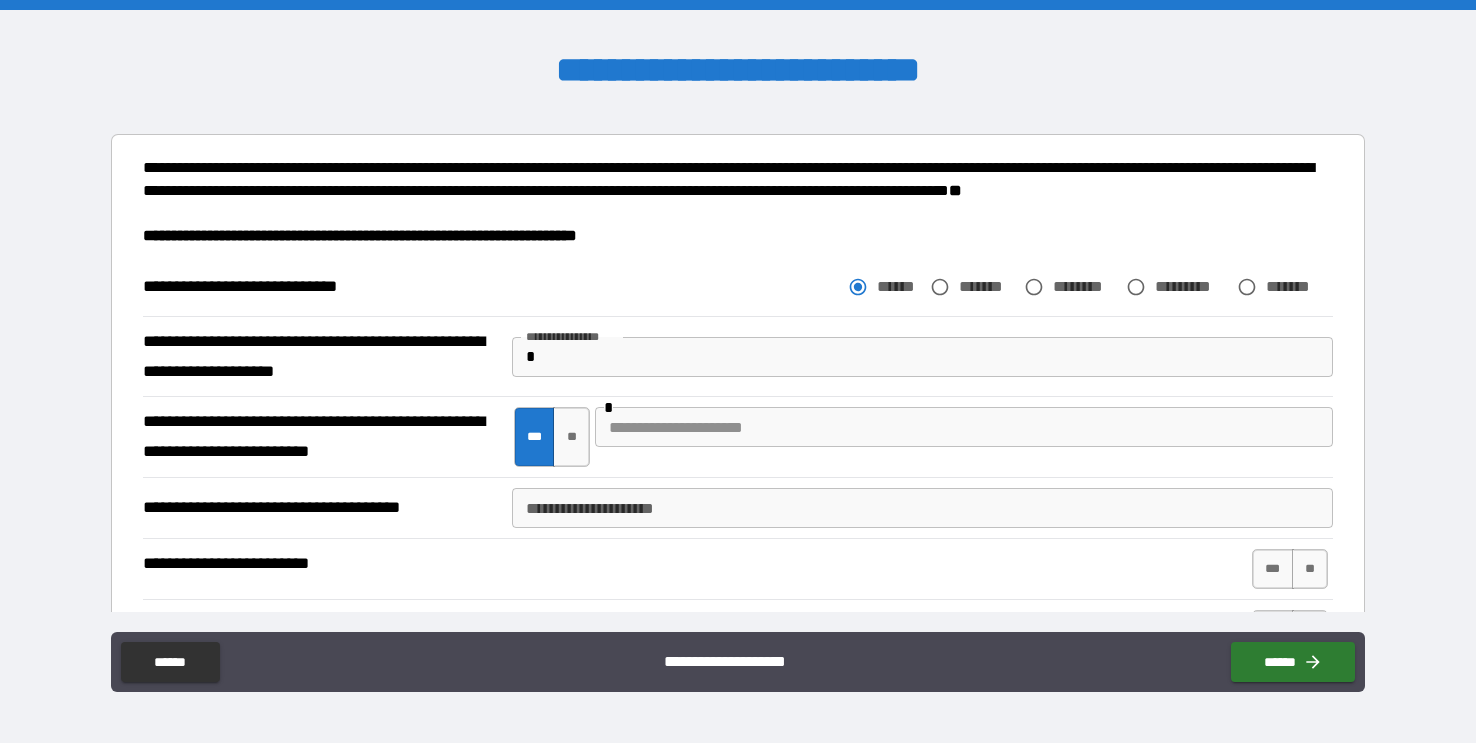 click at bounding box center [964, 427] 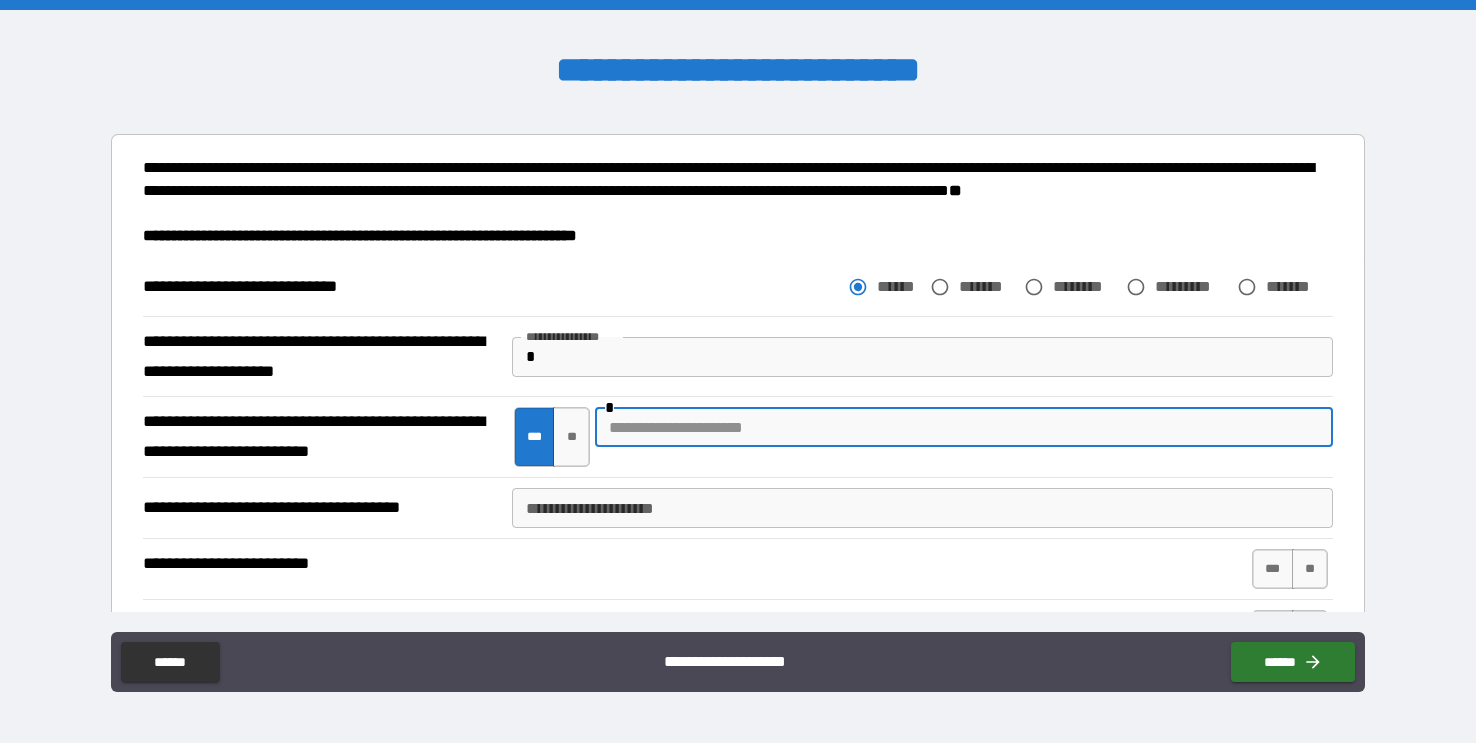 type on "*" 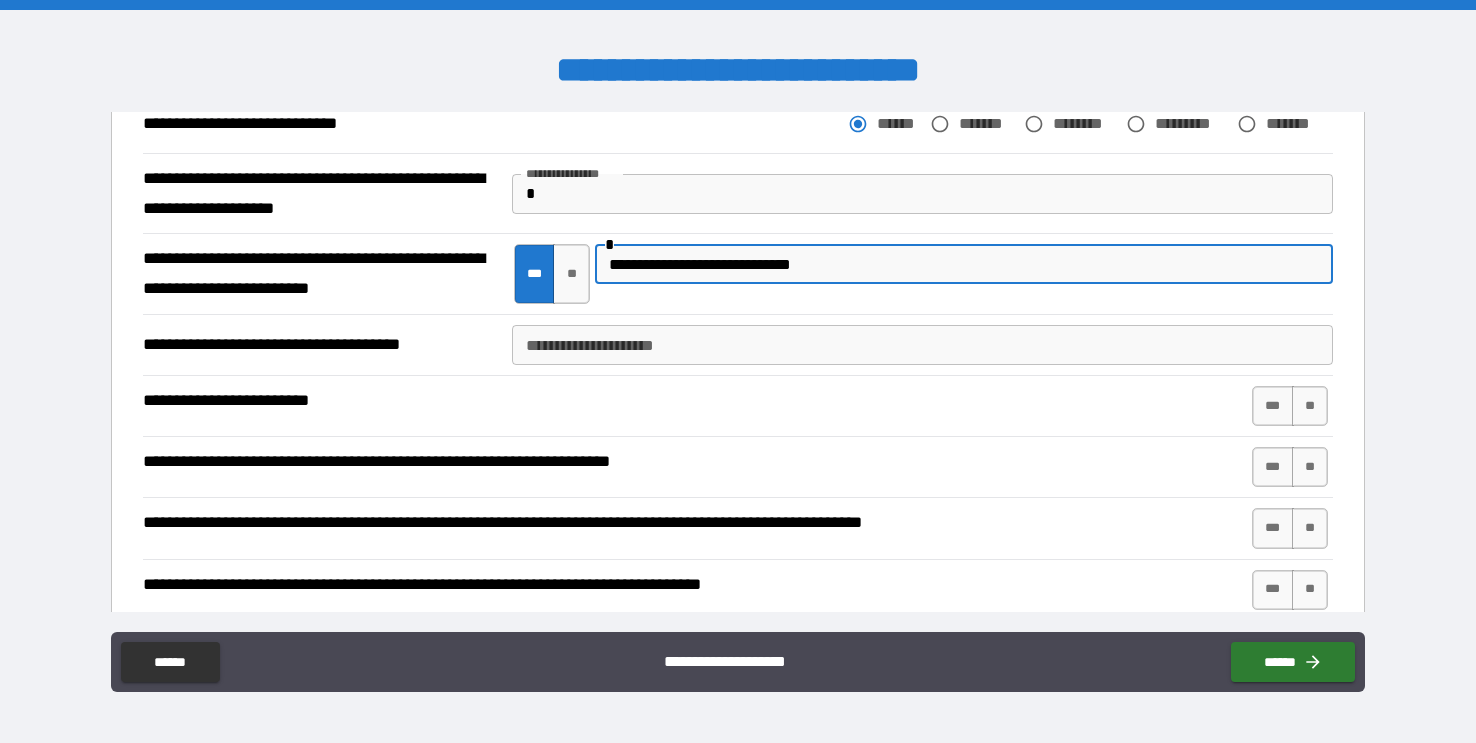 scroll, scrollTop: 2893, scrollLeft: 0, axis: vertical 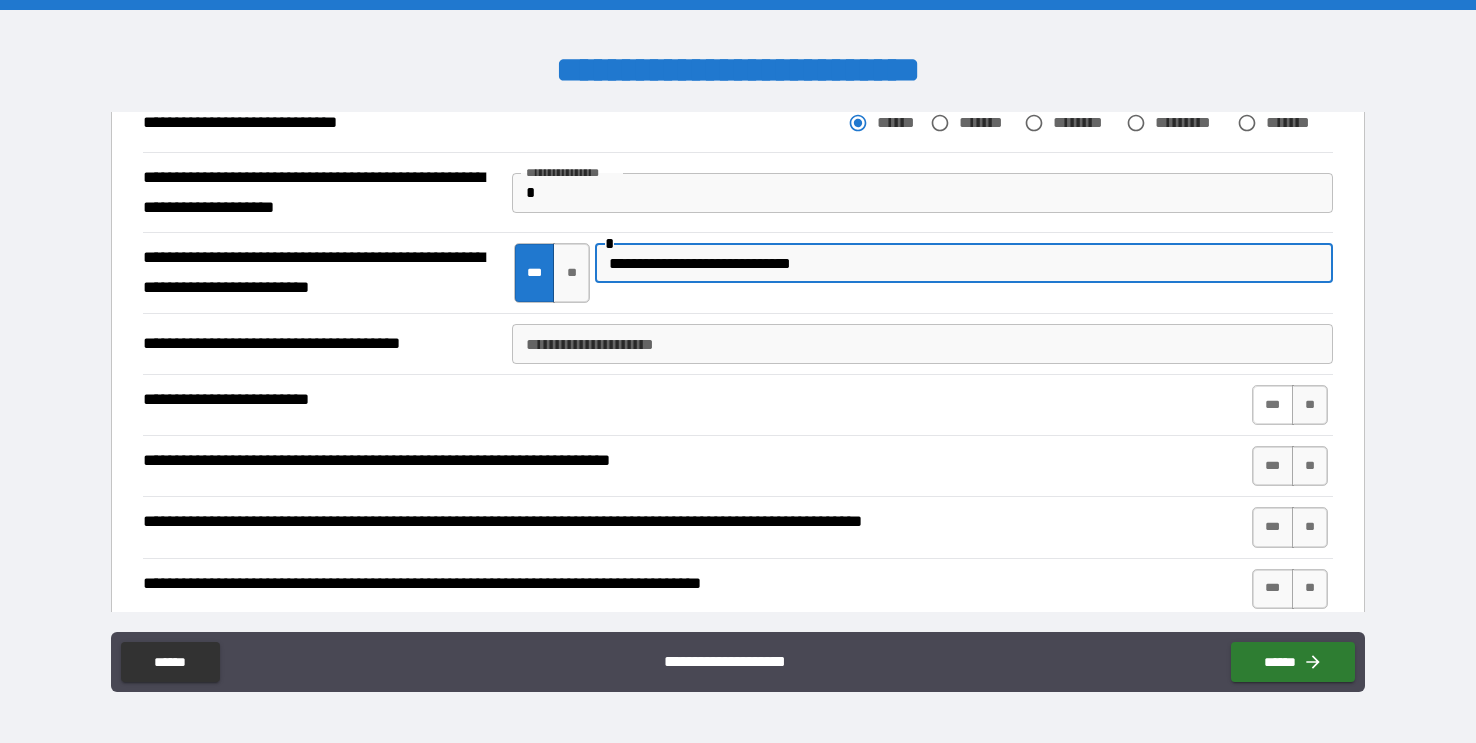 type on "**********" 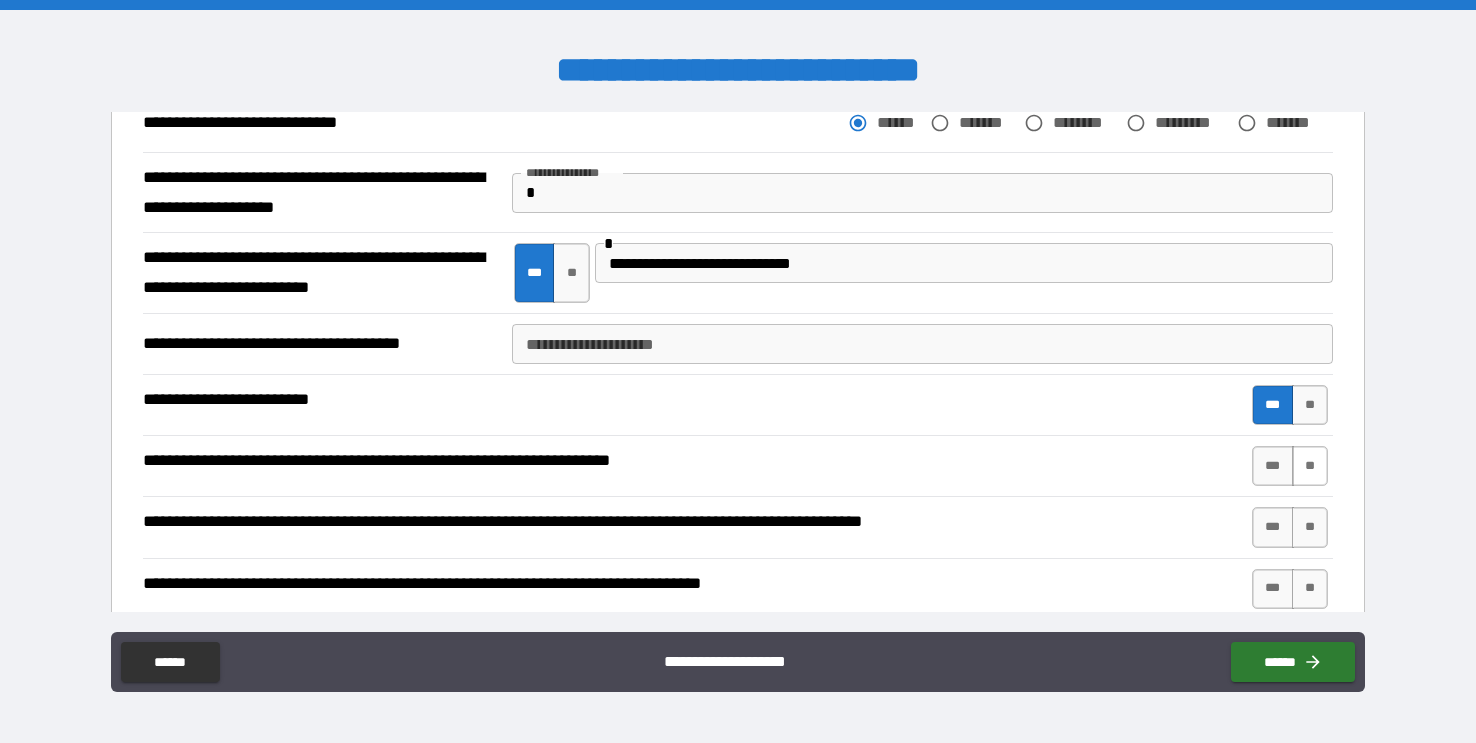click on "**" at bounding box center (1310, 466) 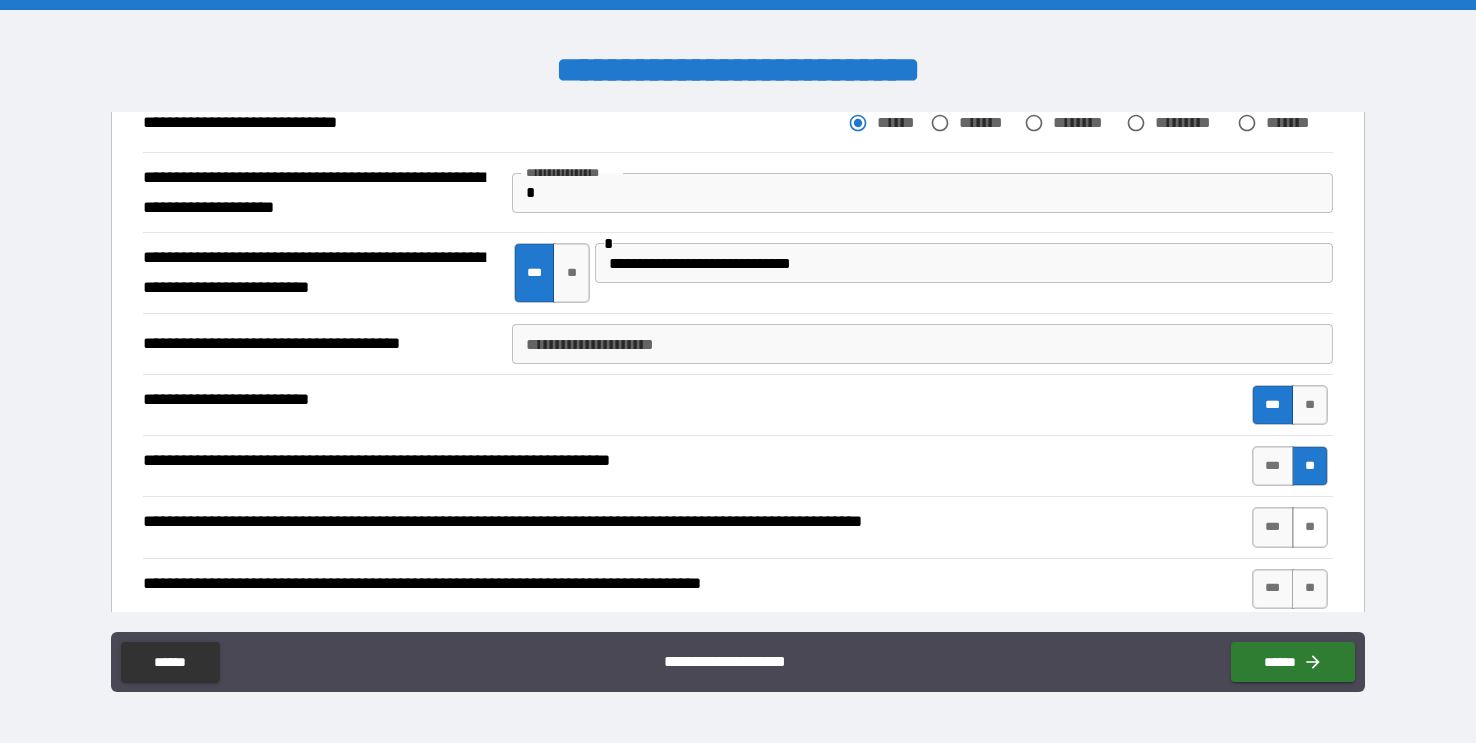 click on "**" at bounding box center (1310, 527) 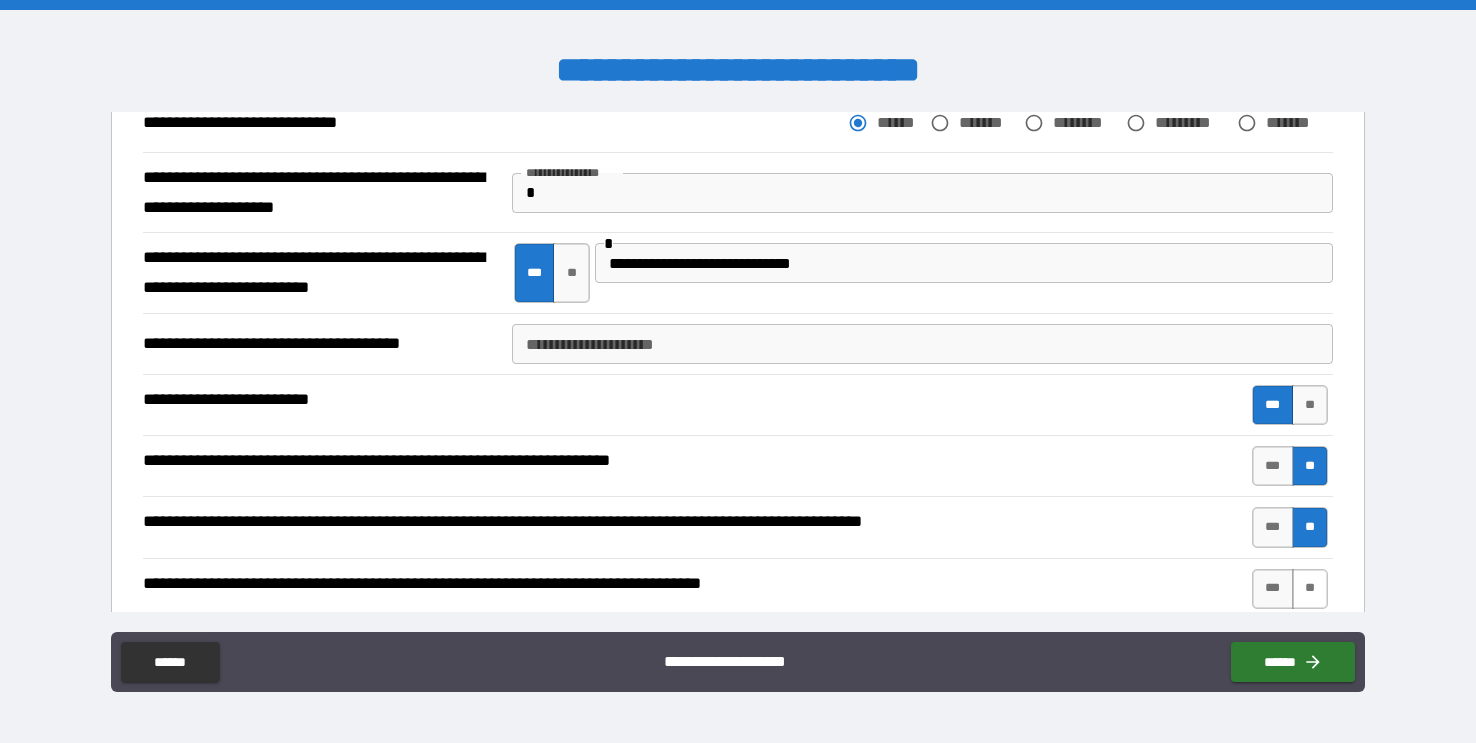 click on "**" at bounding box center (1310, 589) 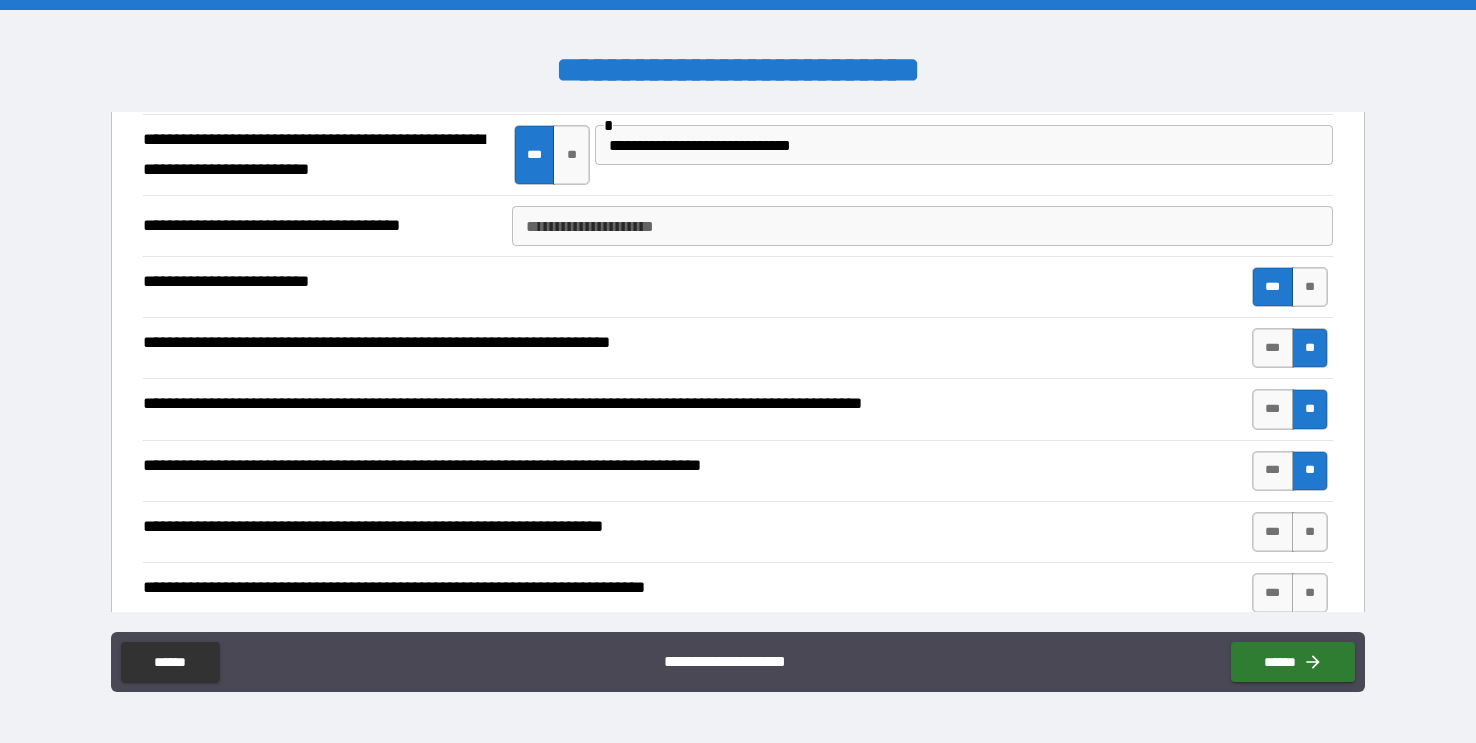 scroll, scrollTop: 3037, scrollLeft: 0, axis: vertical 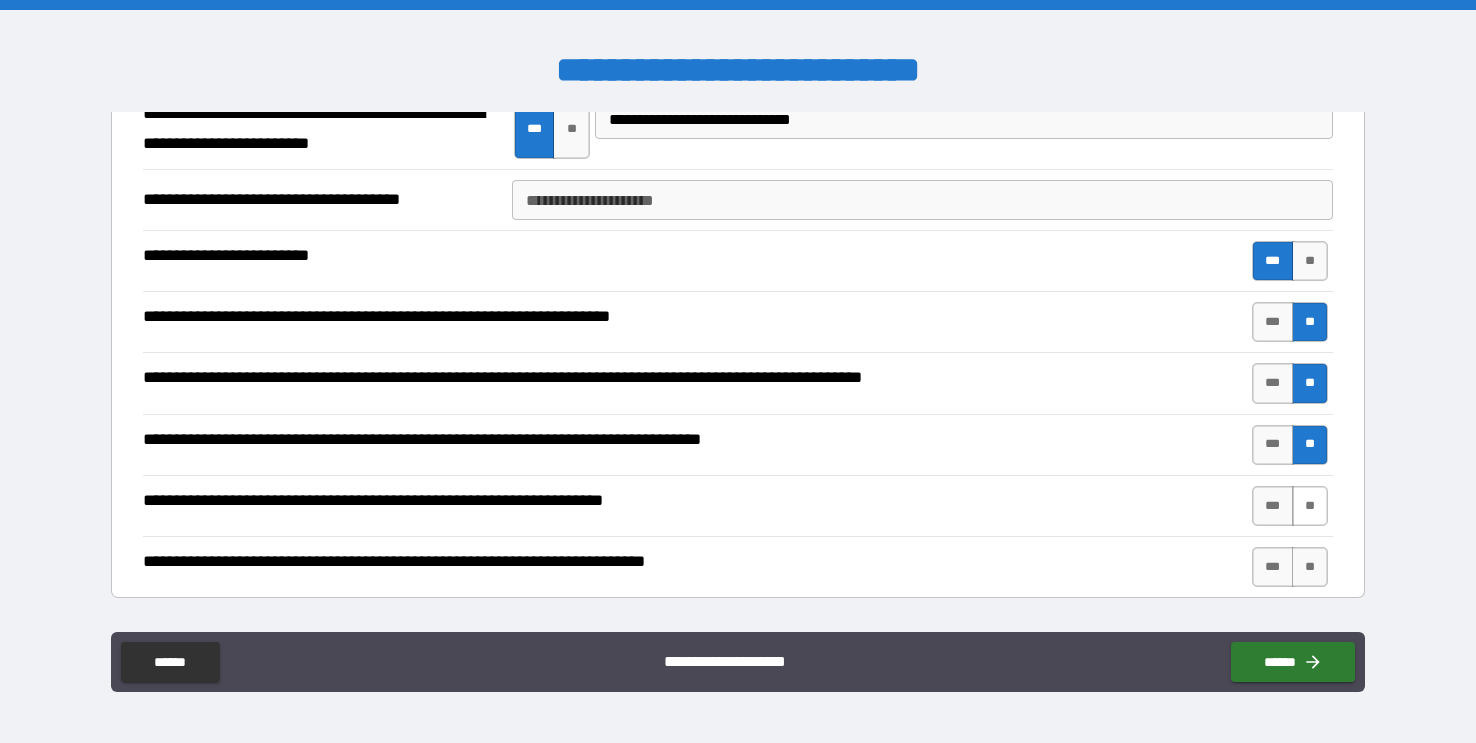 click on "**" at bounding box center [1310, 506] 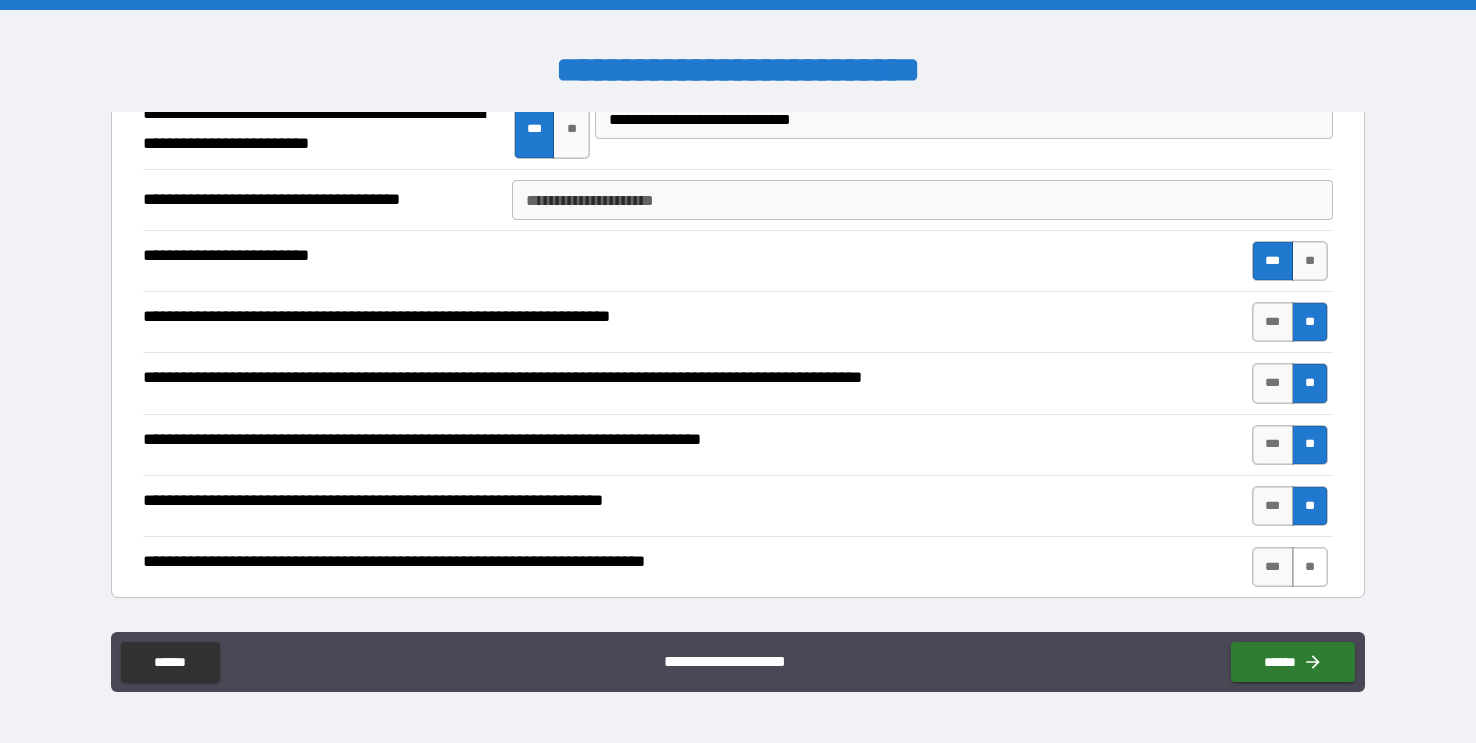 click on "**" at bounding box center (1310, 567) 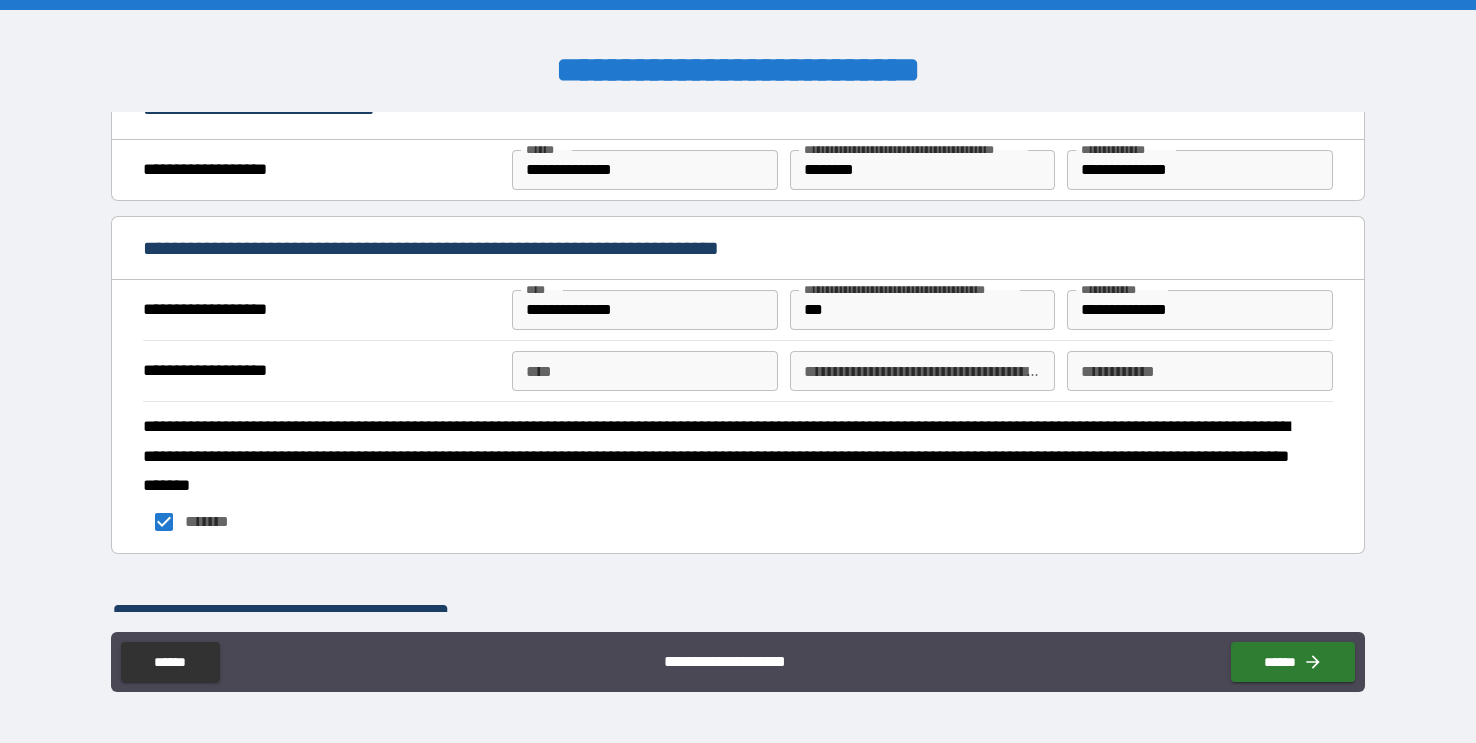 scroll, scrollTop: 2223, scrollLeft: 0, axis: vertical 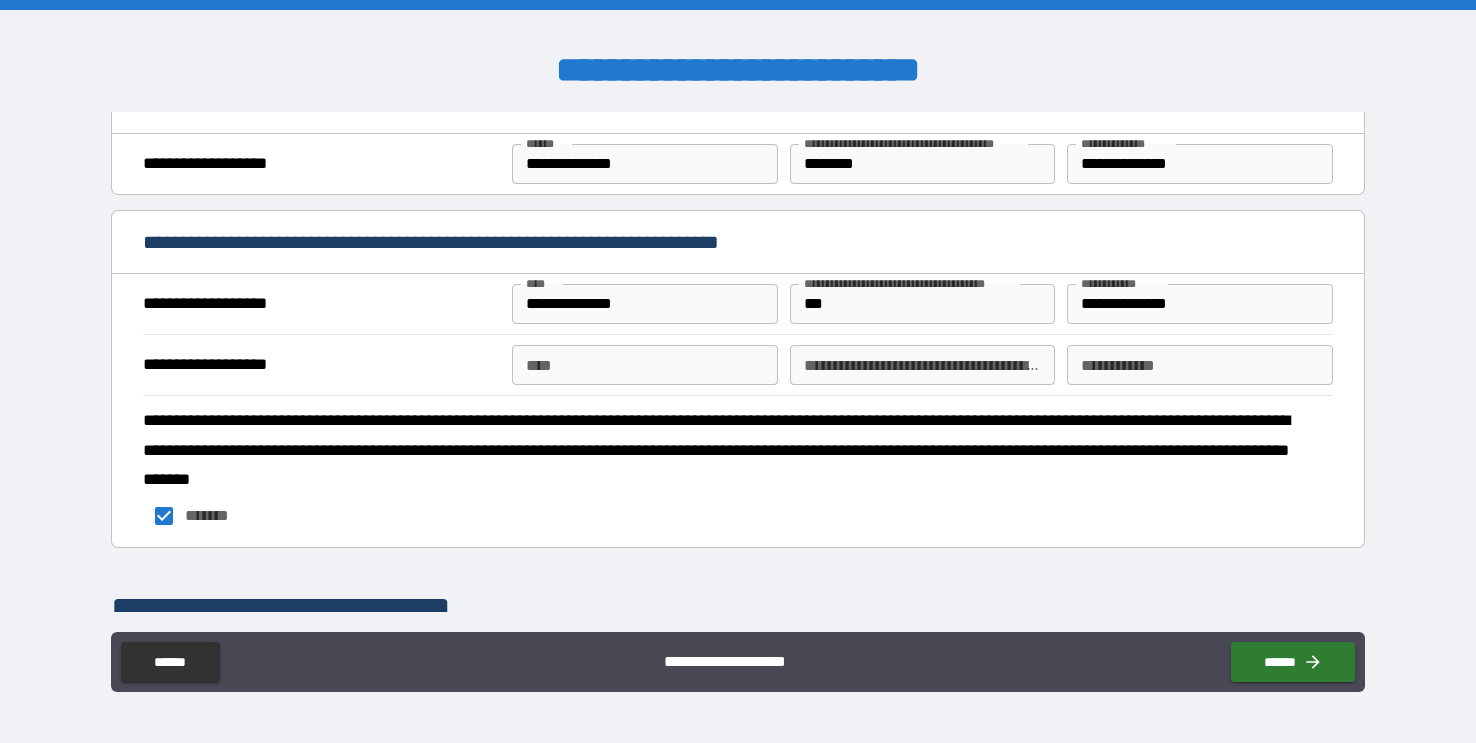 click on "****" at bounding box center [645, 365] 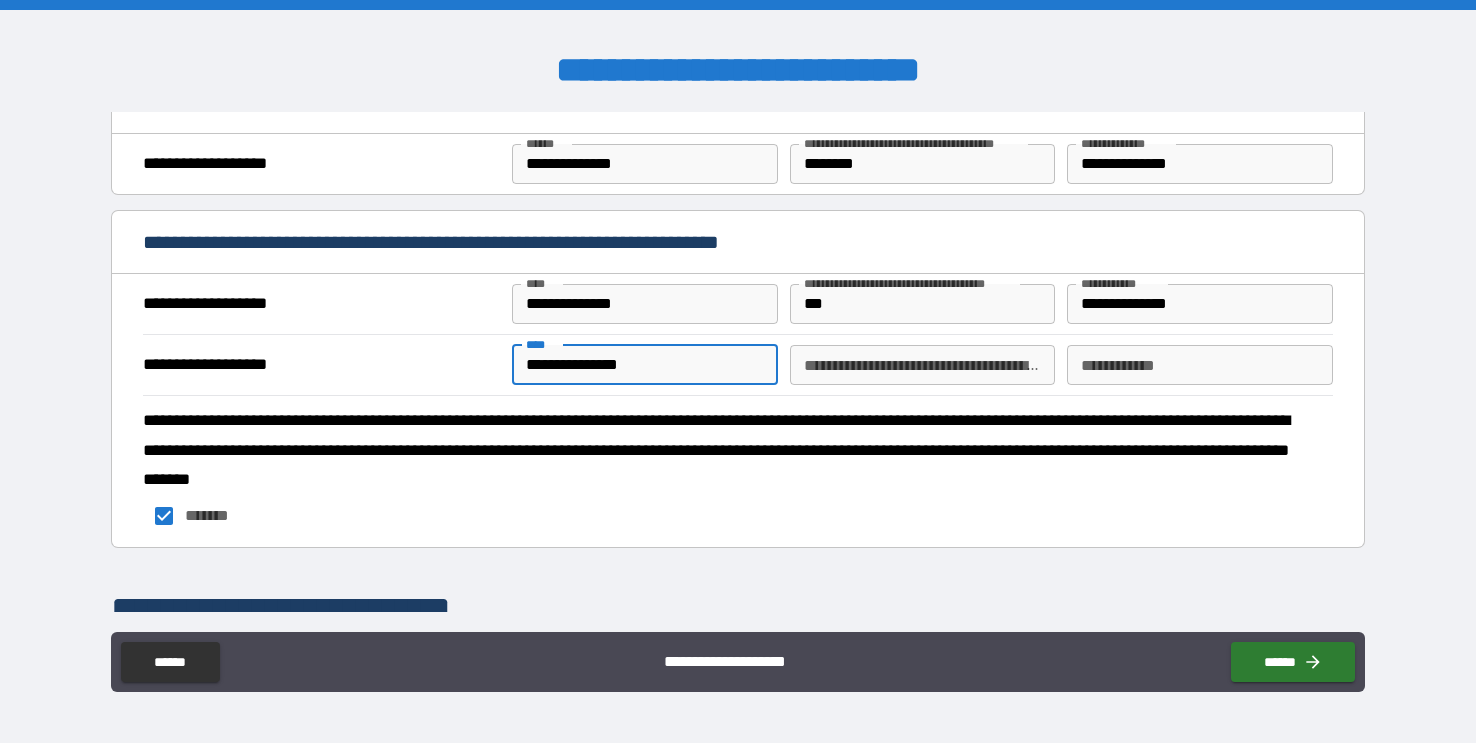 click on "**********" at bounding box center (645, 365) 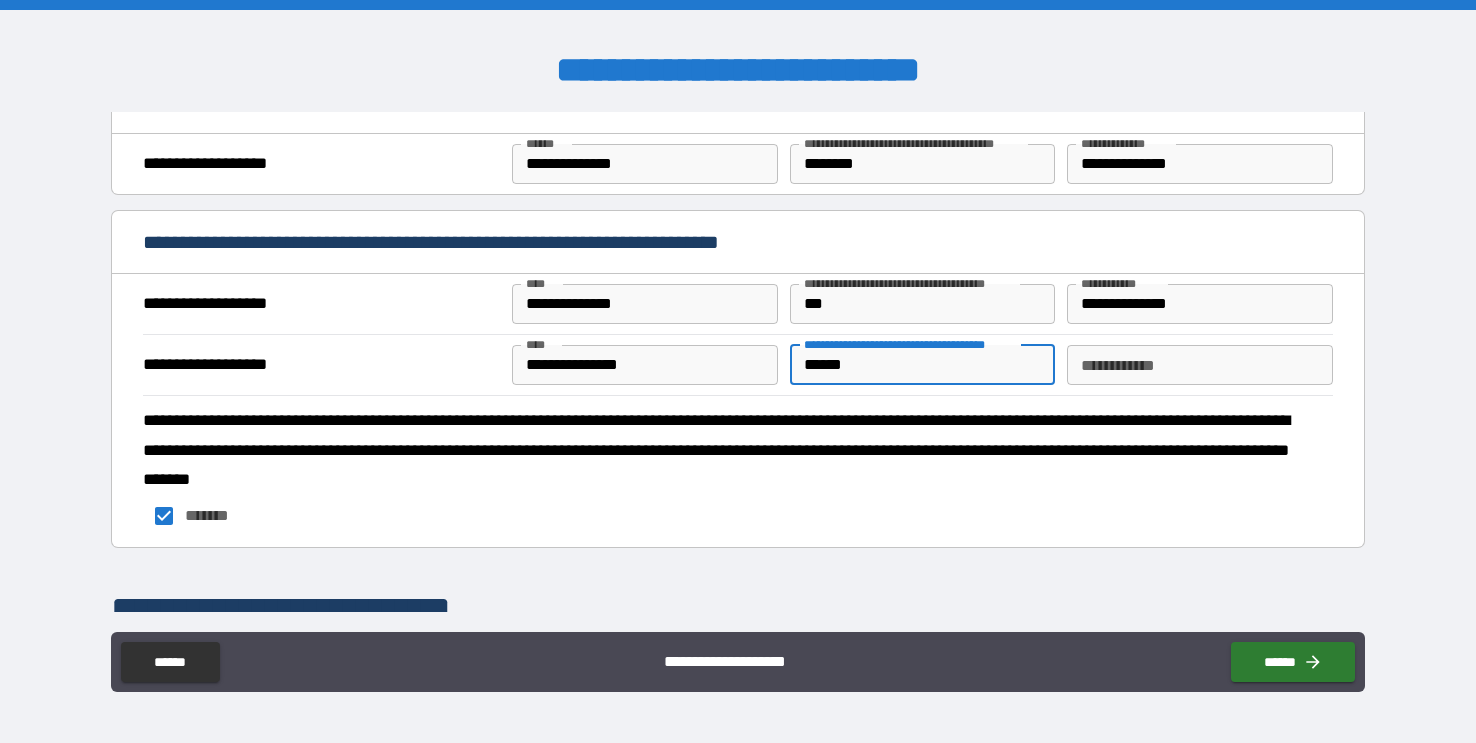 type on "******" 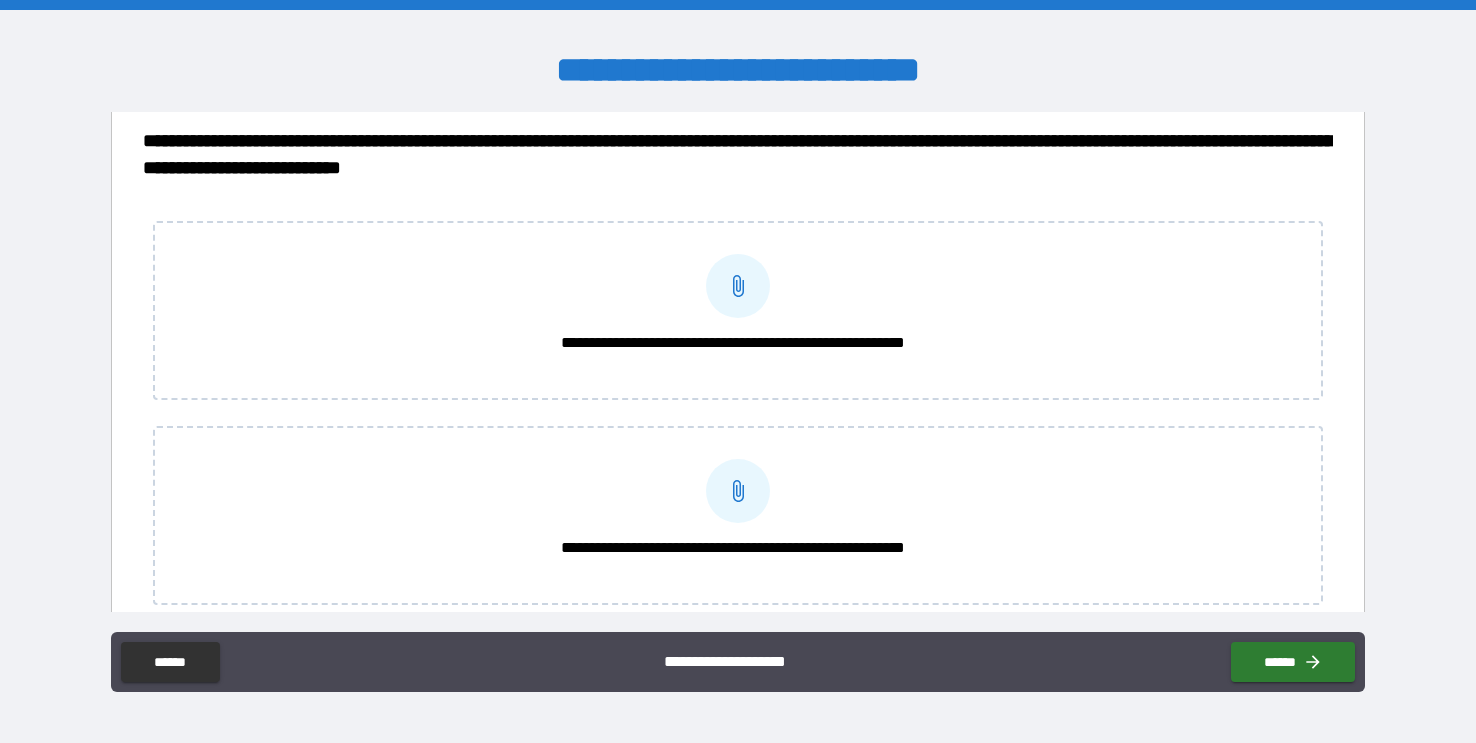 scroll, scrollTop: 3606, scrollLeft: 0, axis: vertical 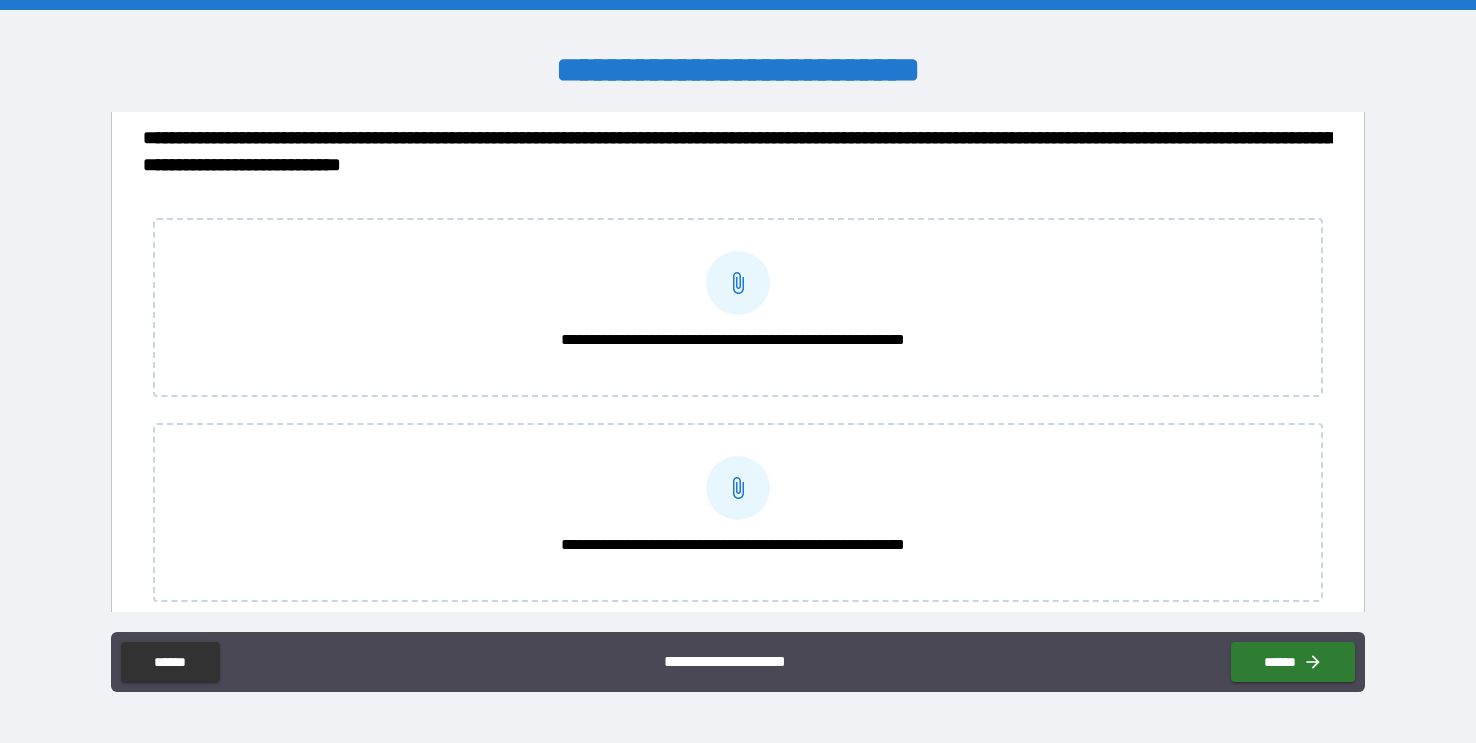 type on "**********" 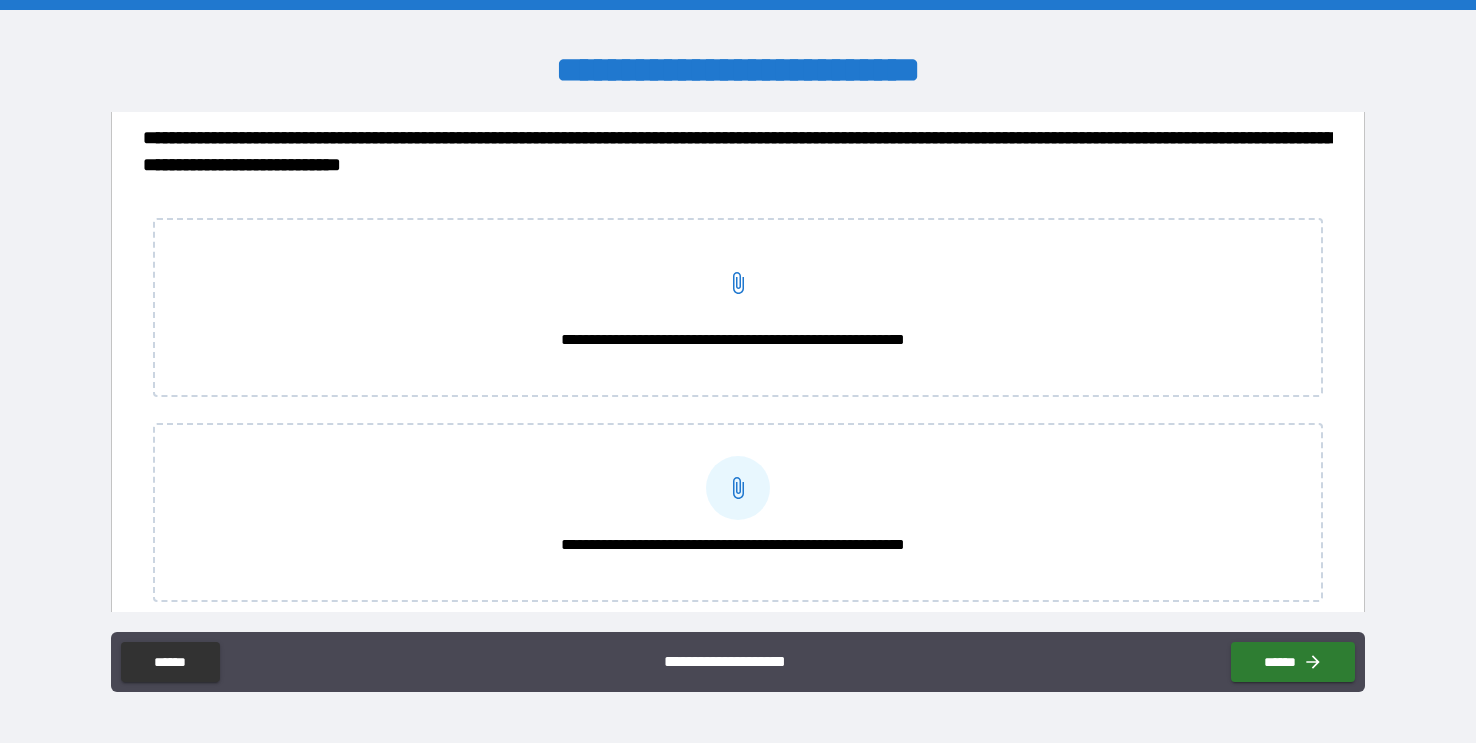 click 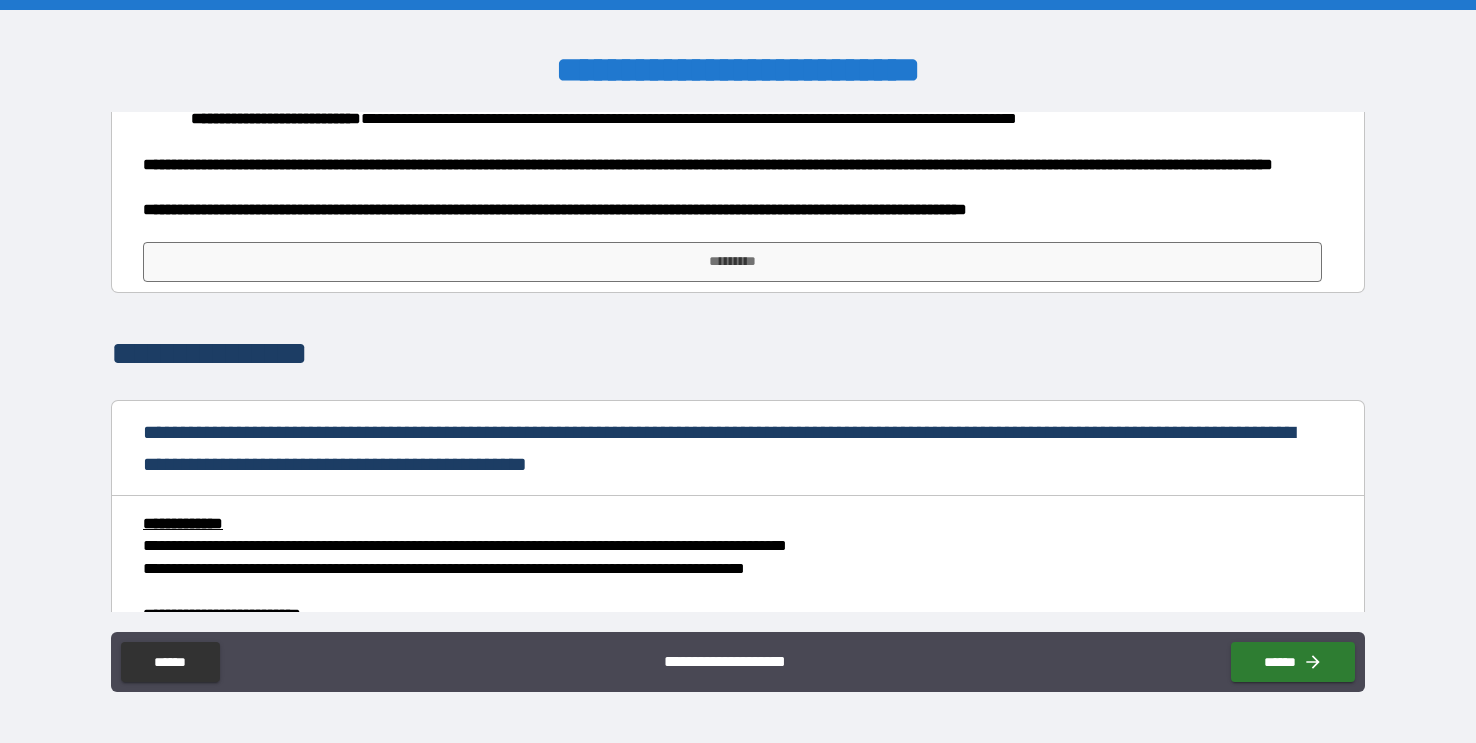 scroll, scrollTop: 6991, scrollLeft: 0, axis: vertical 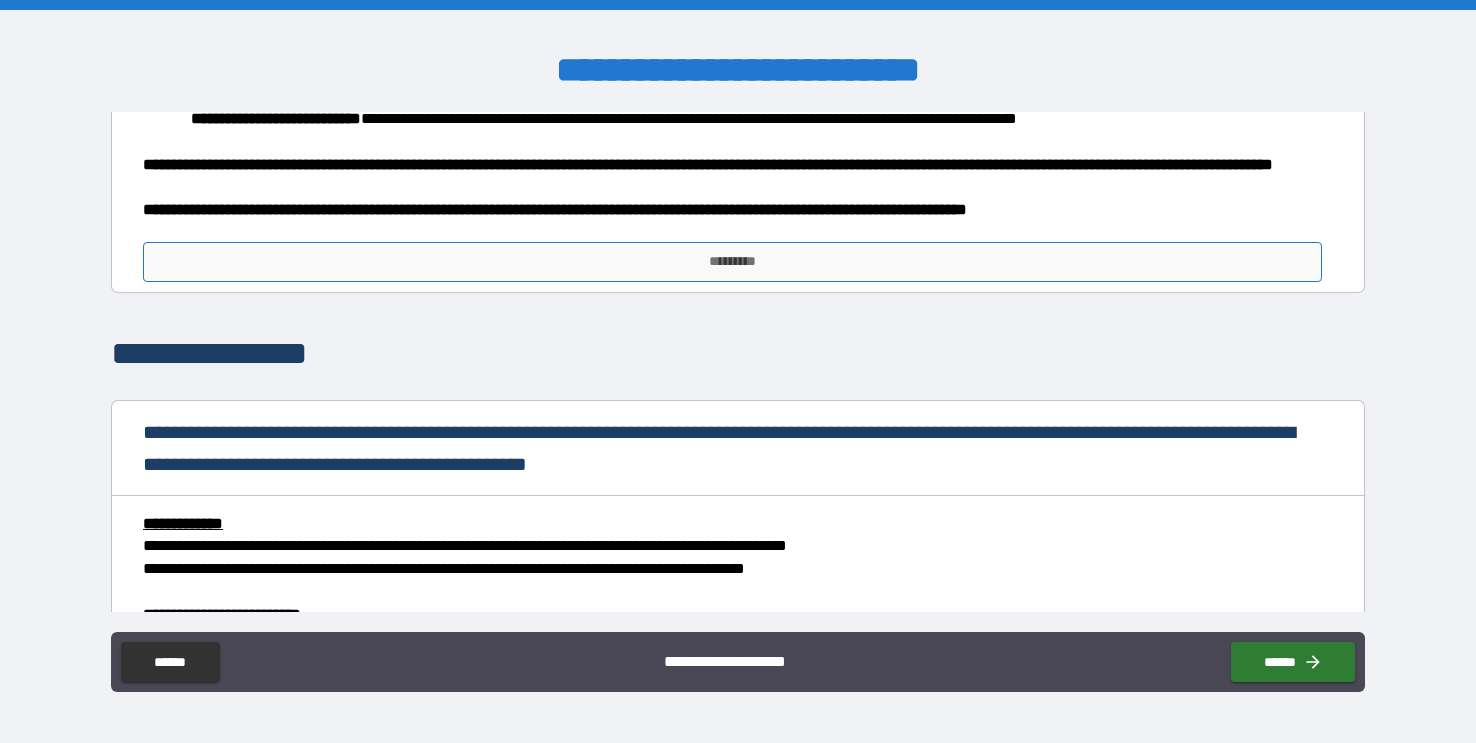 click on "*********" at bounding box center (732, 262) 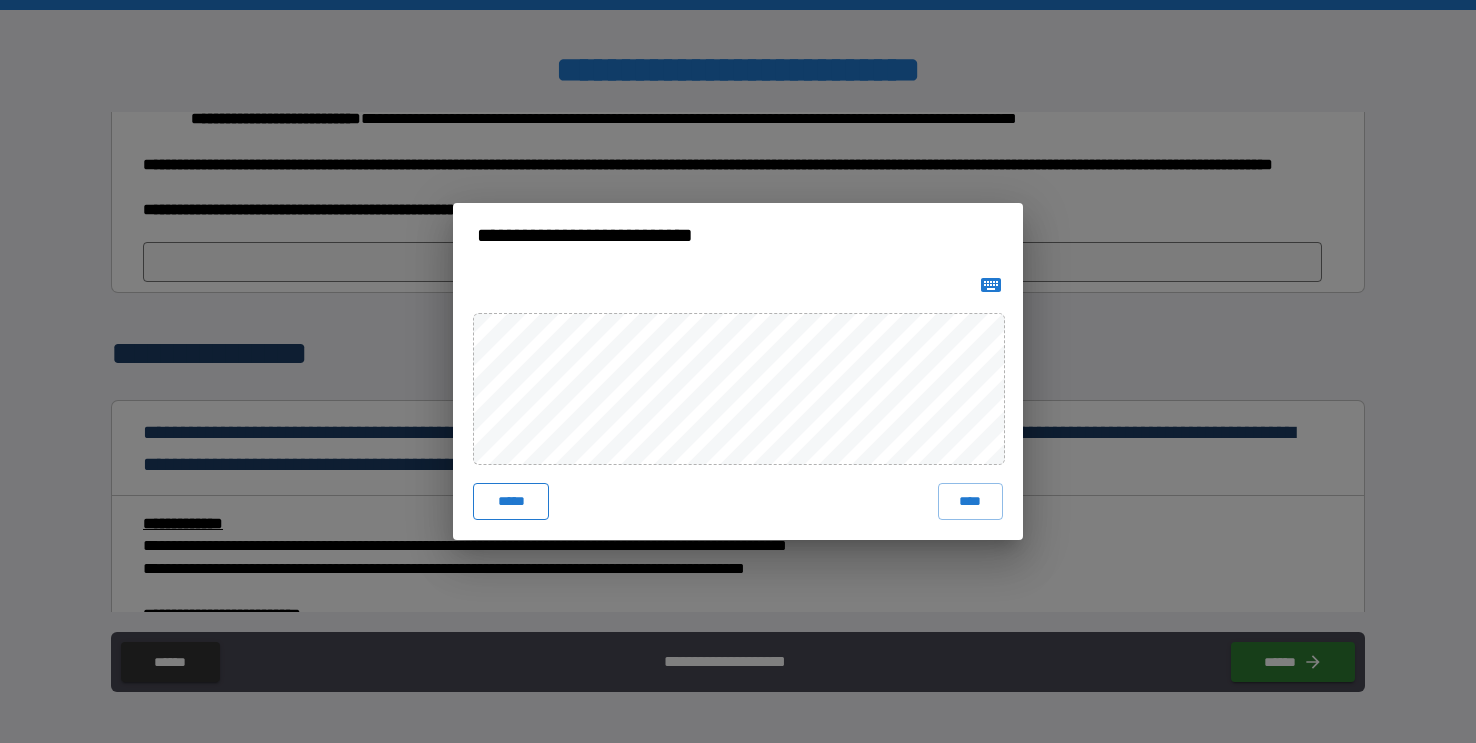 click on "*****" at bounding box center [511, 501] 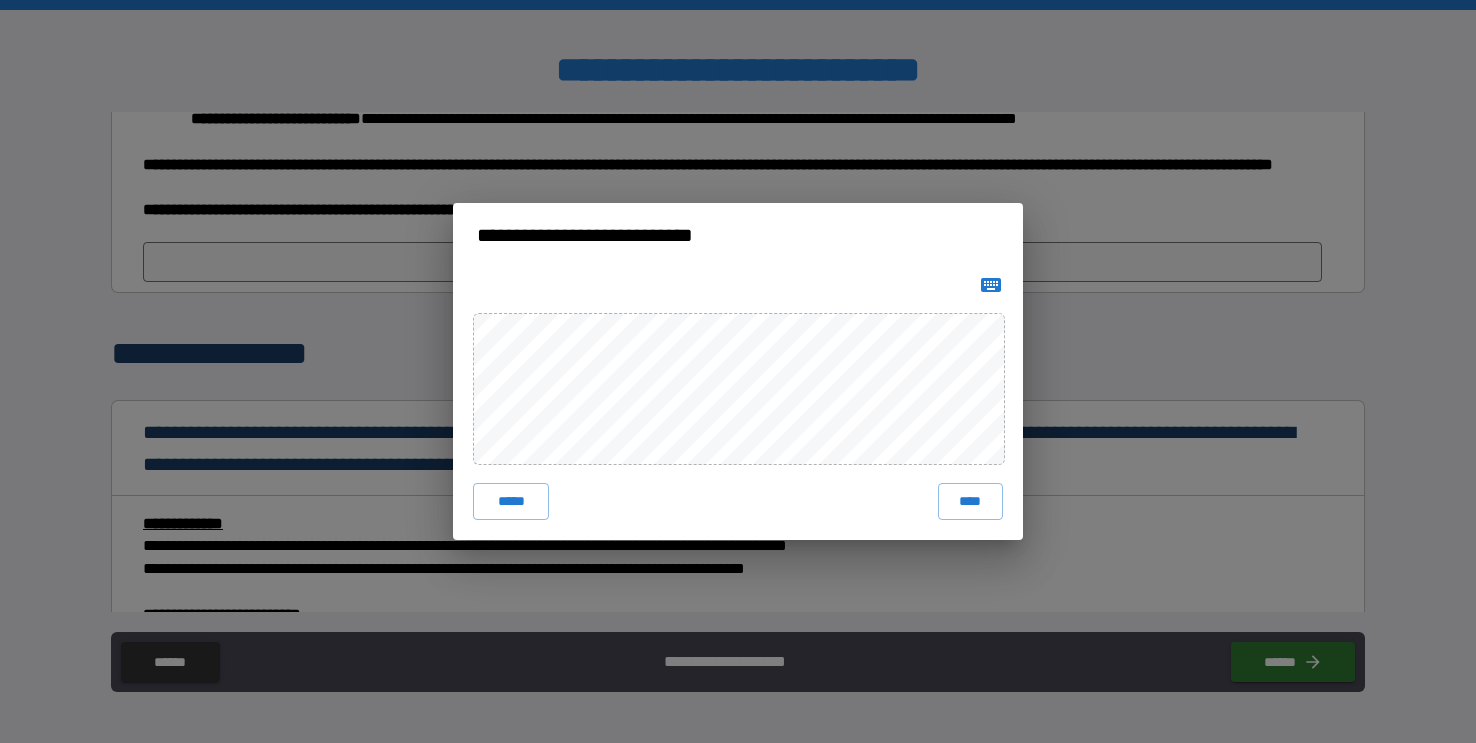 type 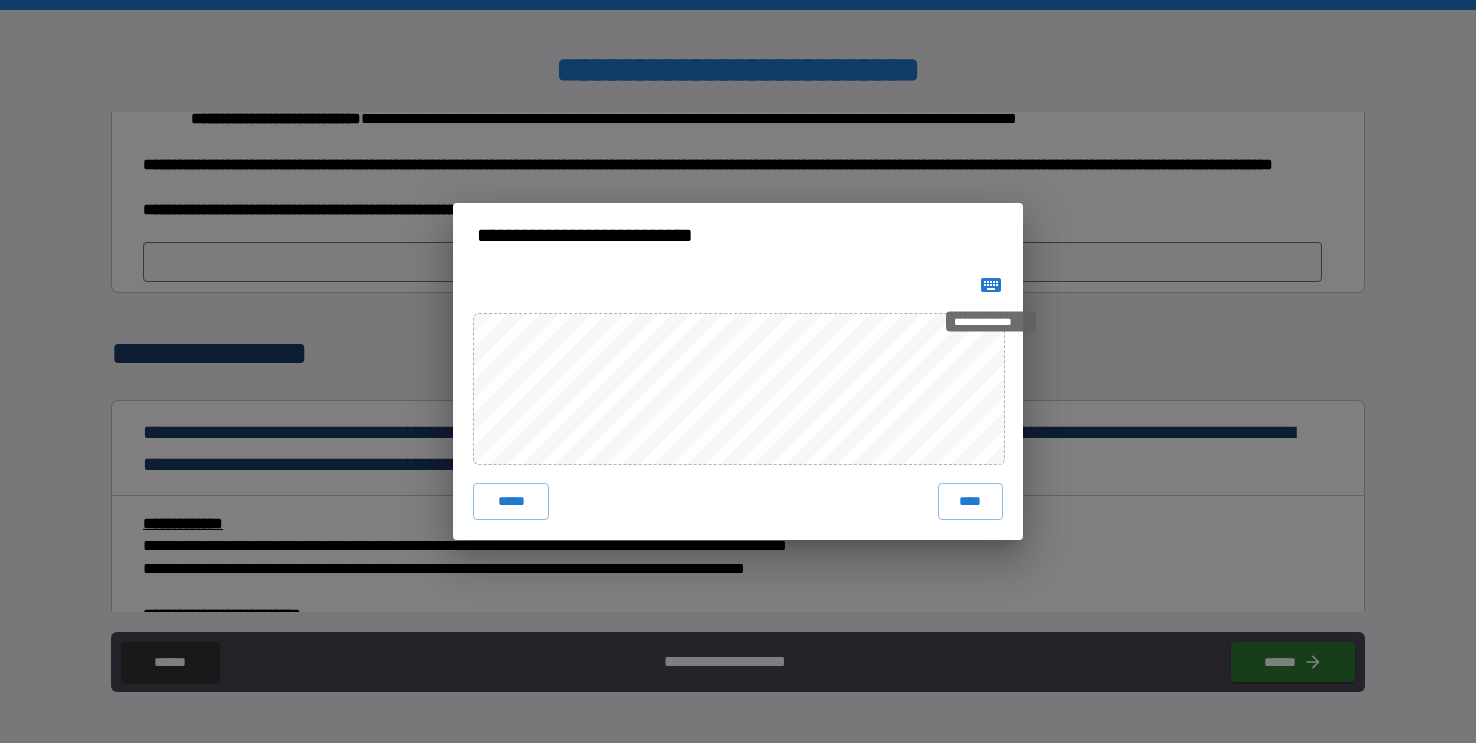 click 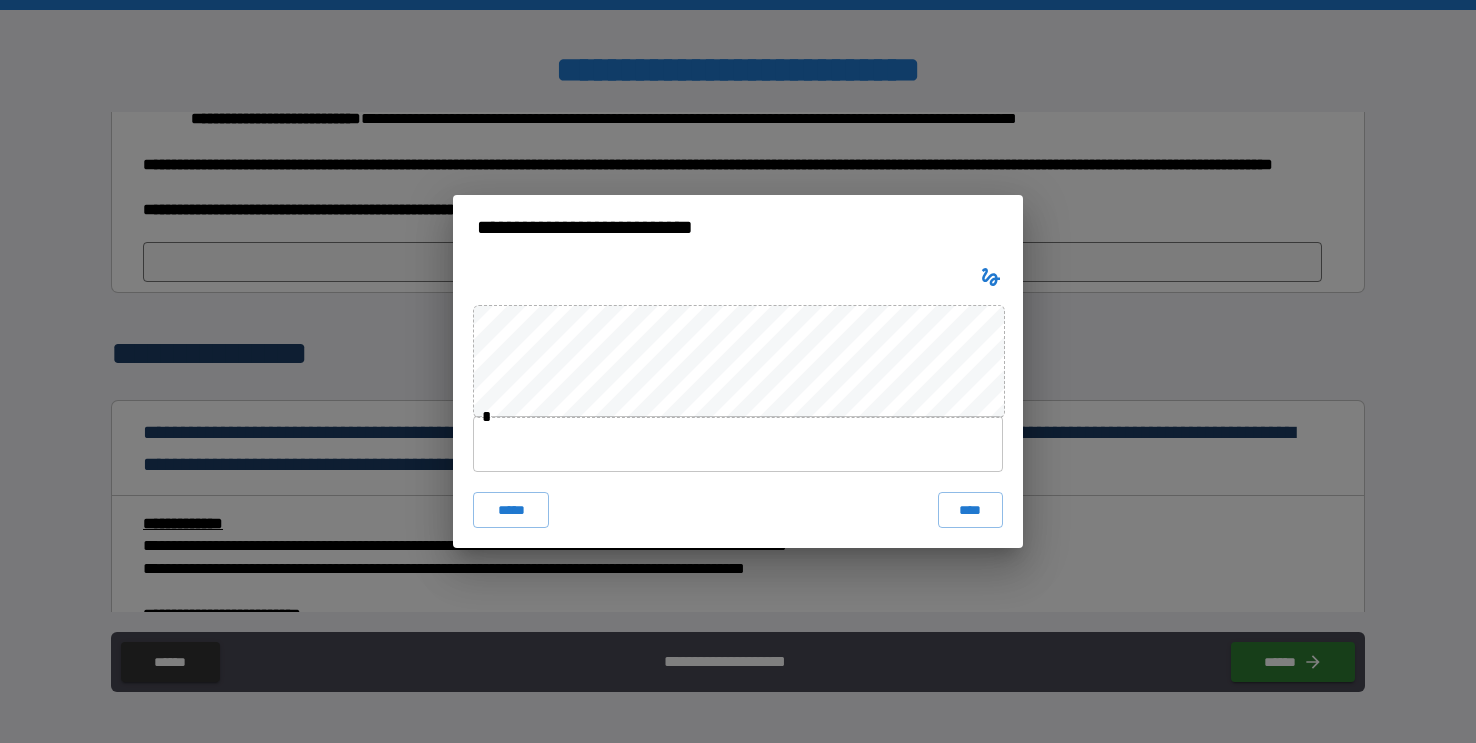 click at bounding box center [738, 444] 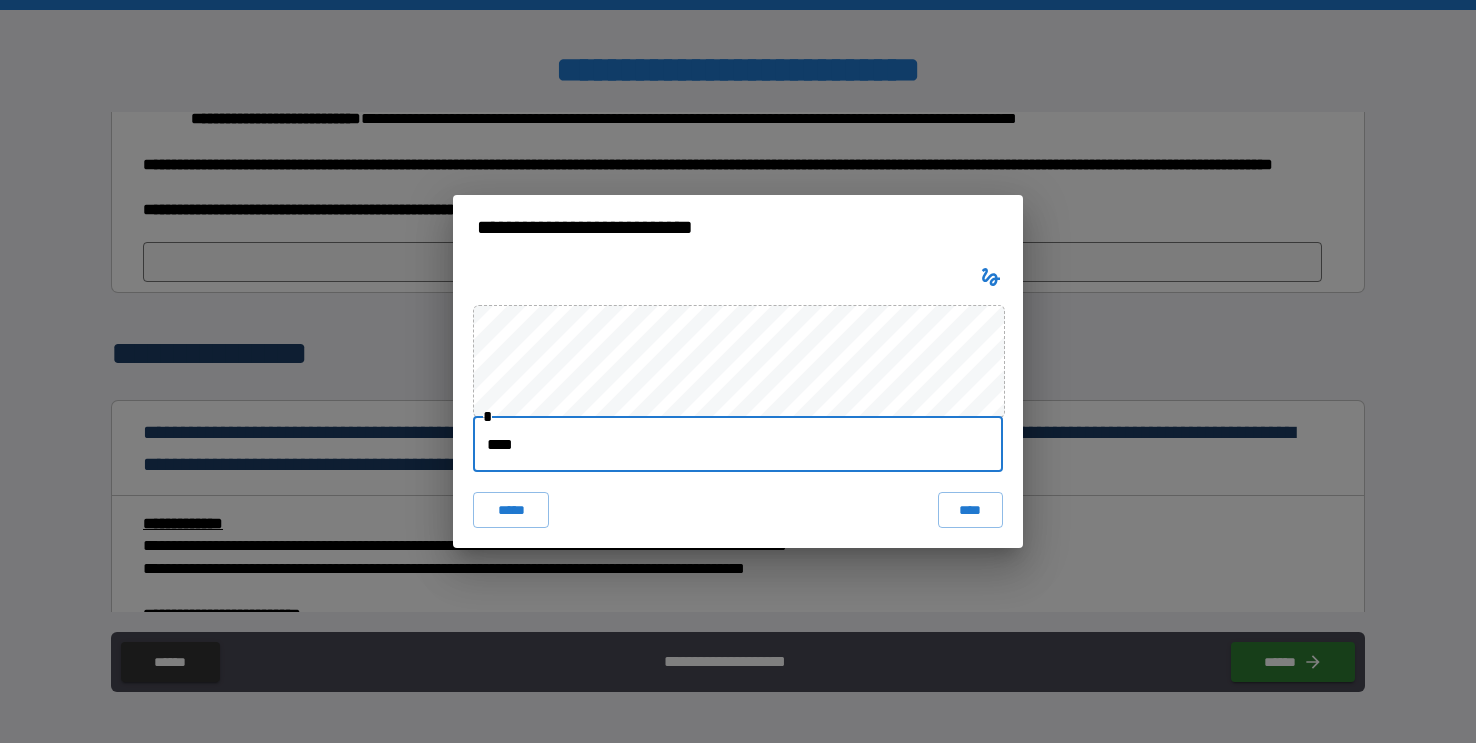 type on "*****" 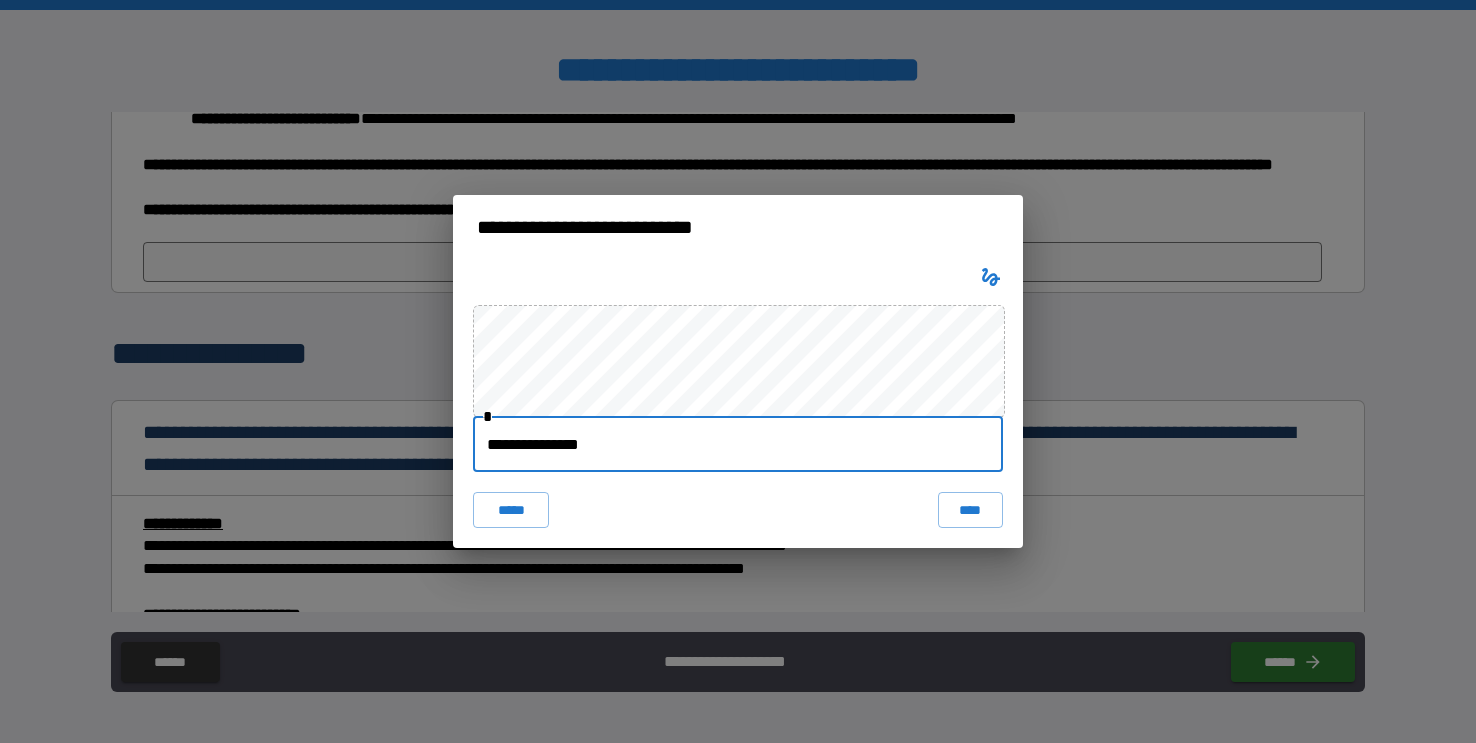 type on "**********" 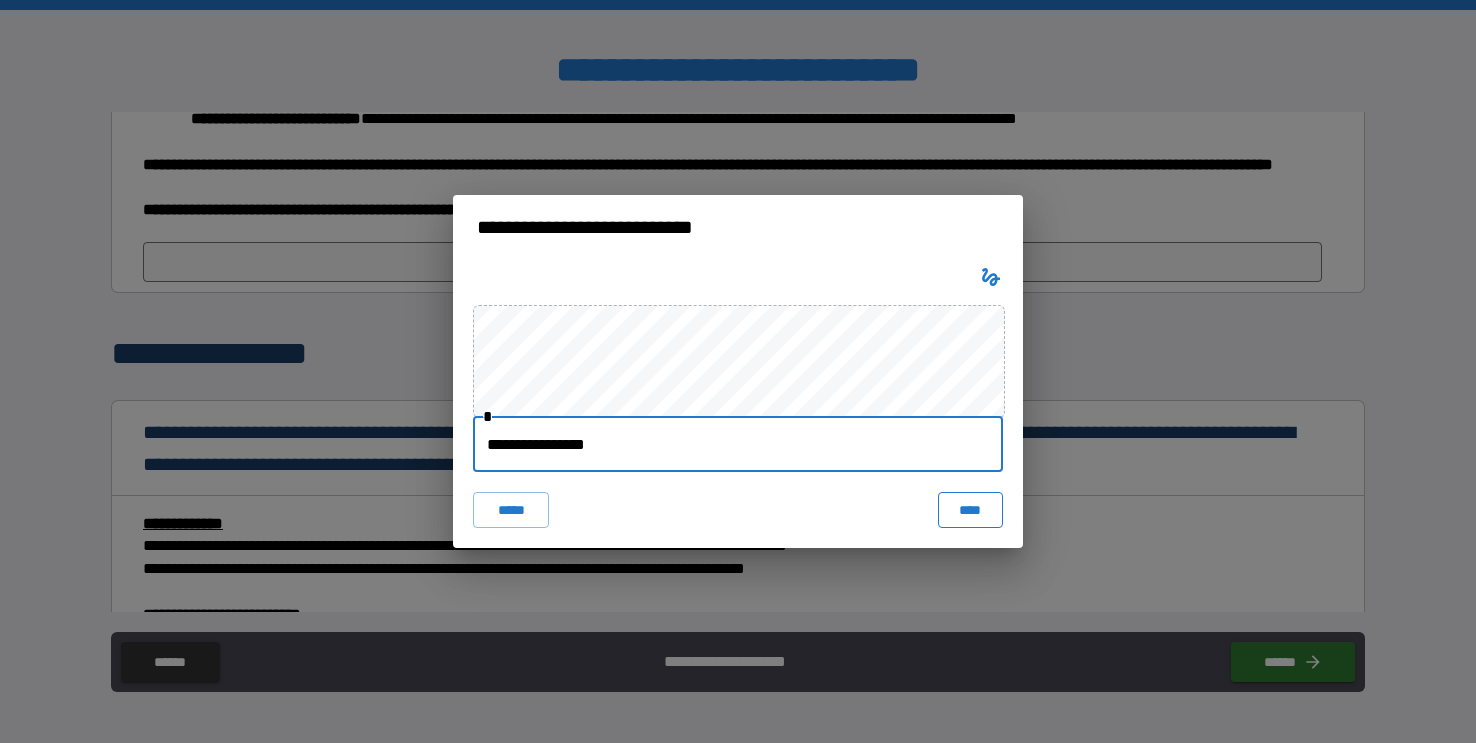 click on "****" at bounding box center [970, 510] 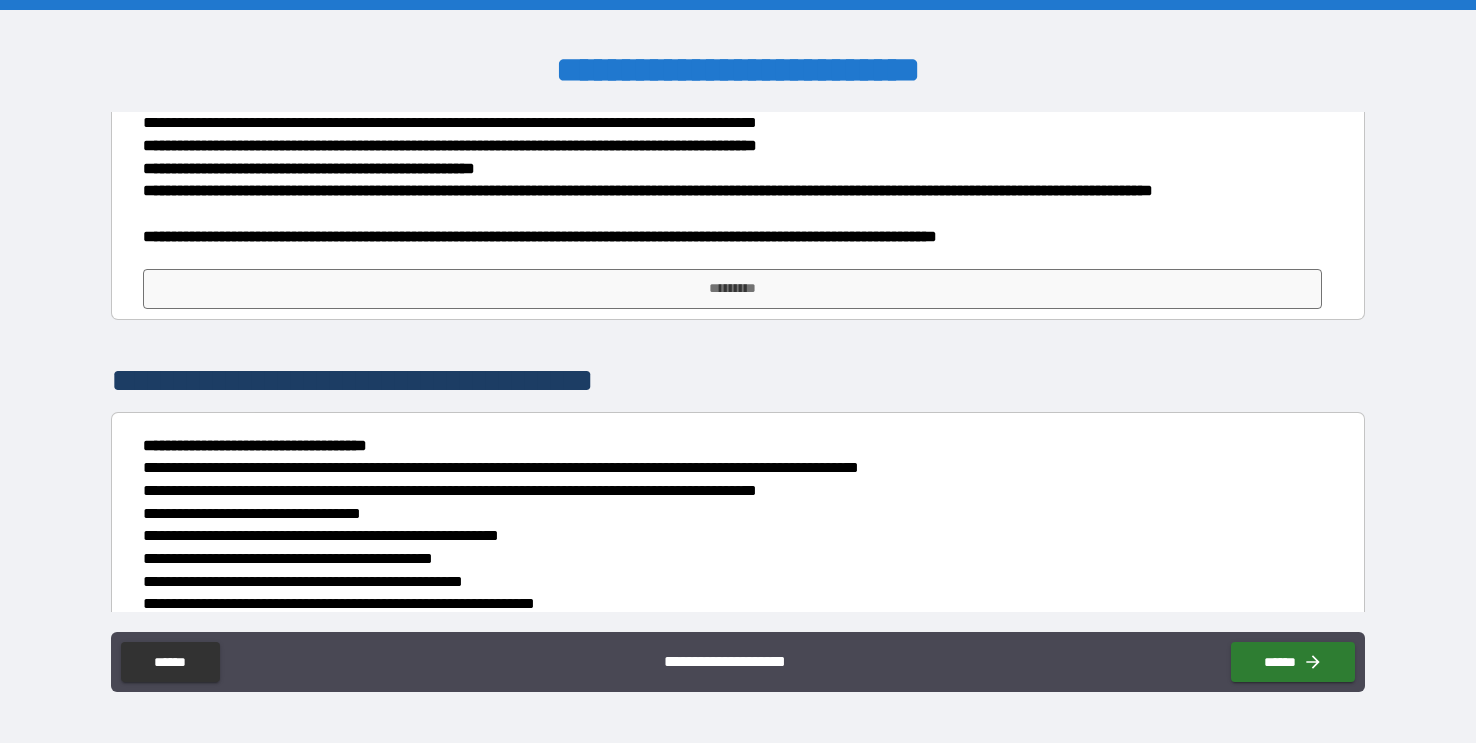scroll, scrollTop: 7908, scrollLeft: 0, axis: vertical 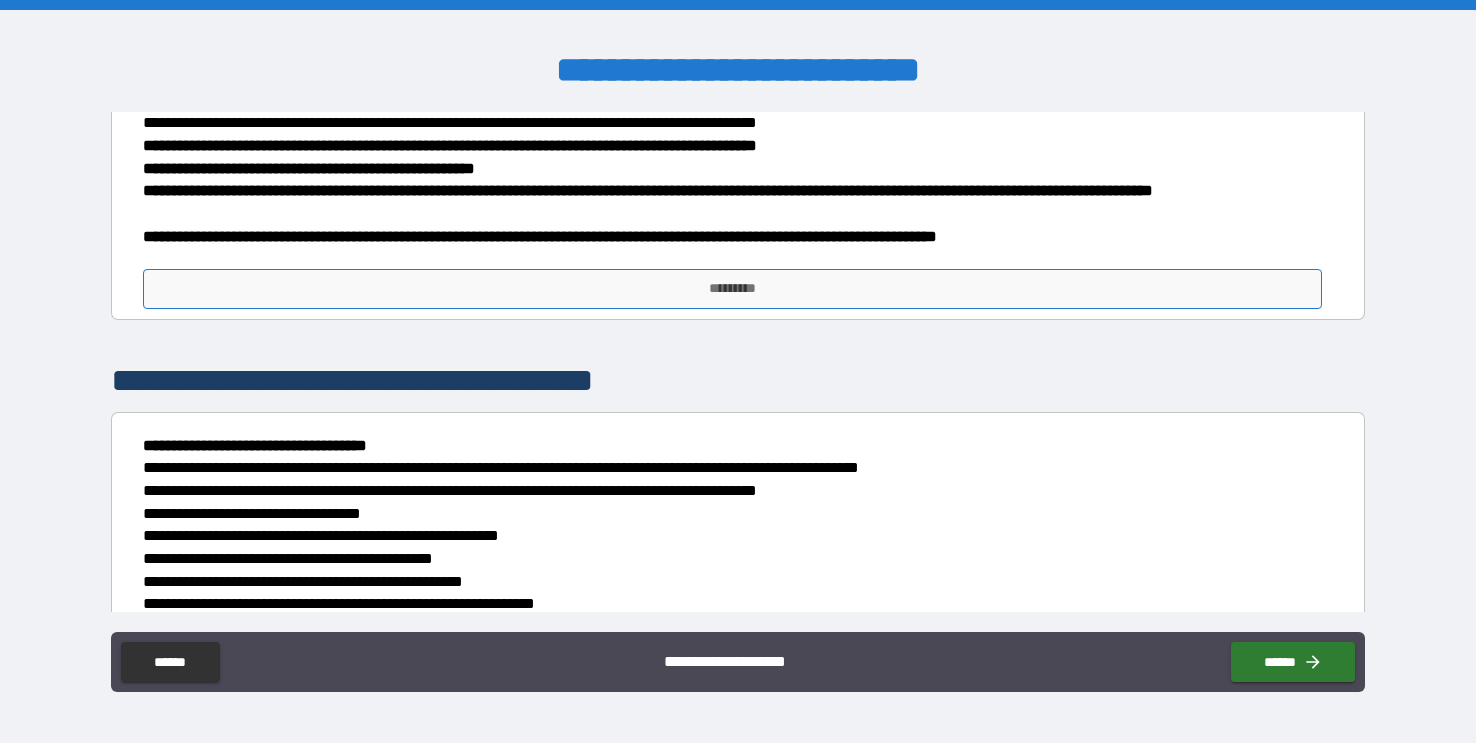 click on "*********" at bounding box center (732, 289) 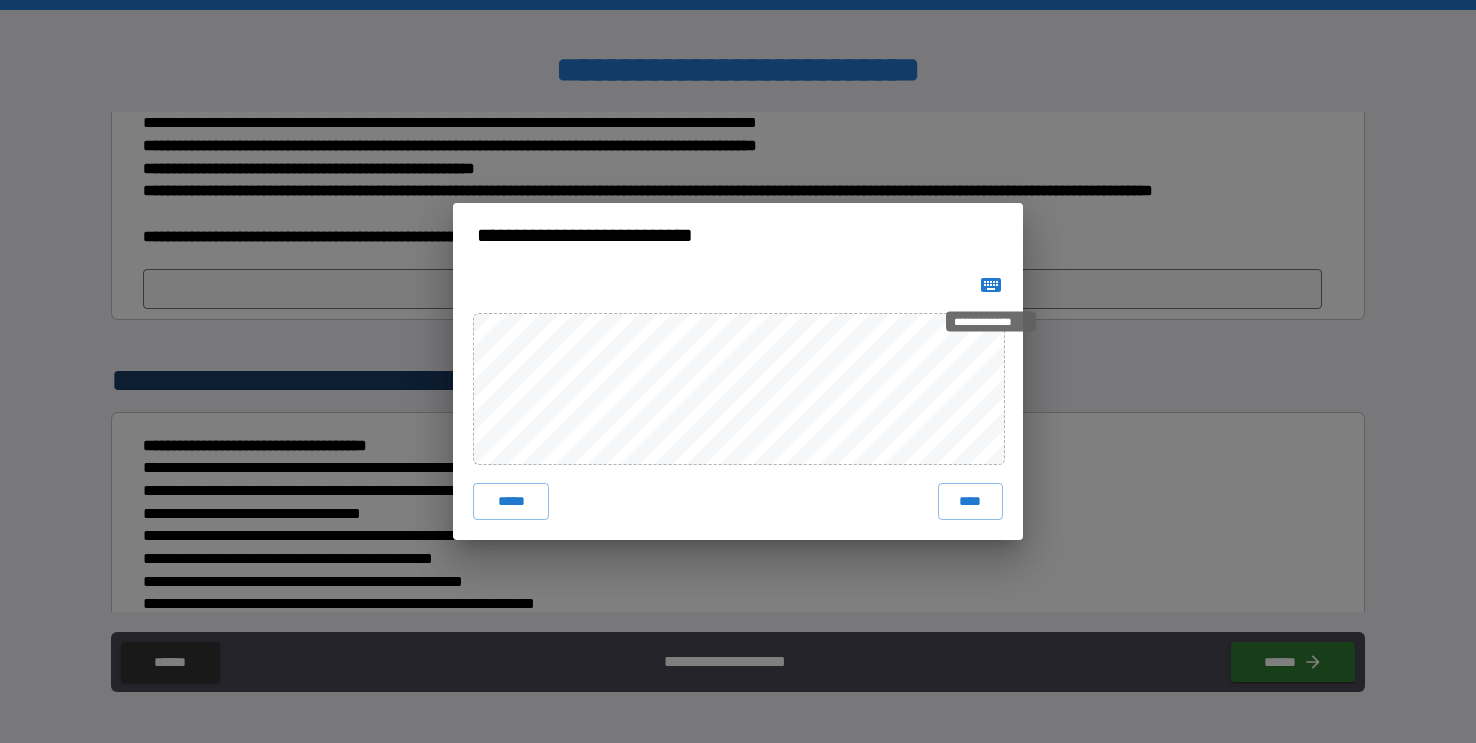 click 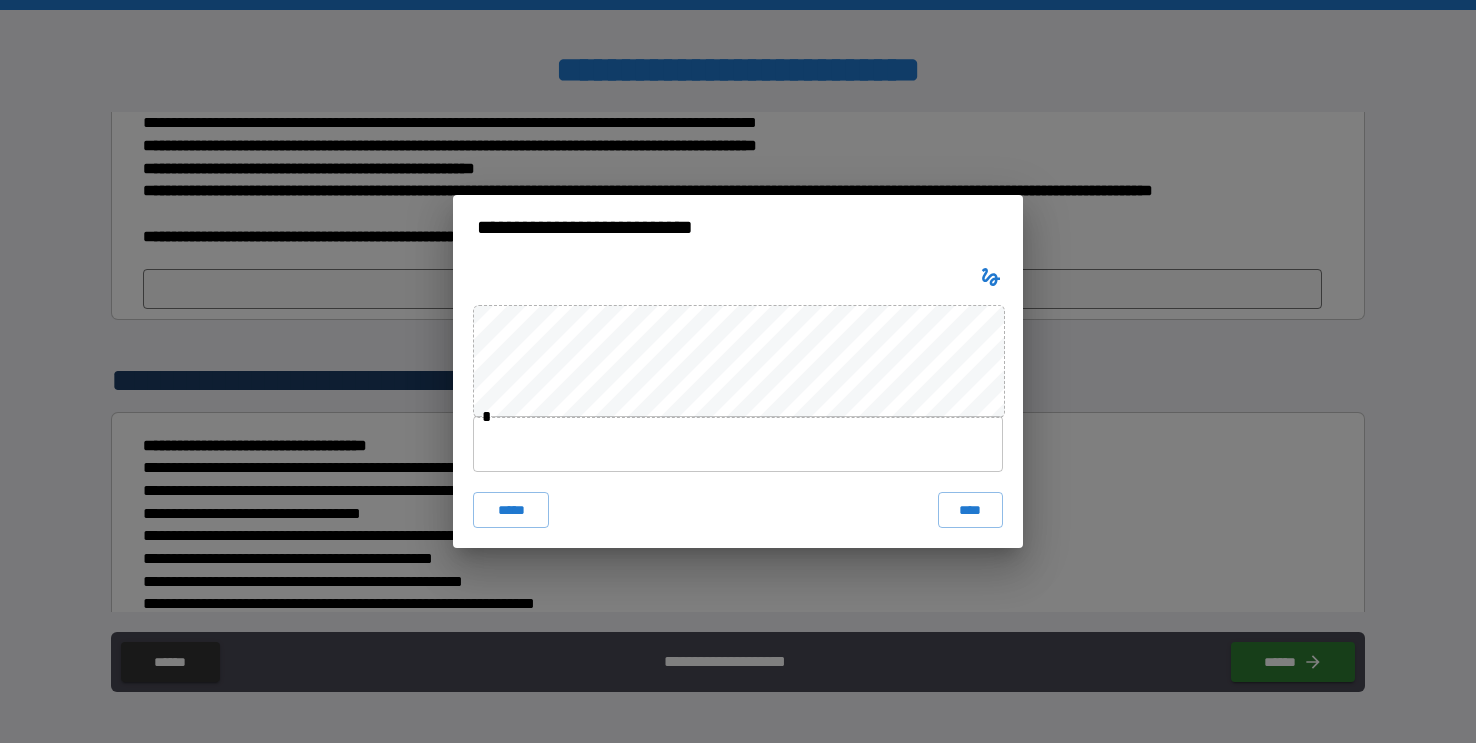 click at bounding box center (738, 444) 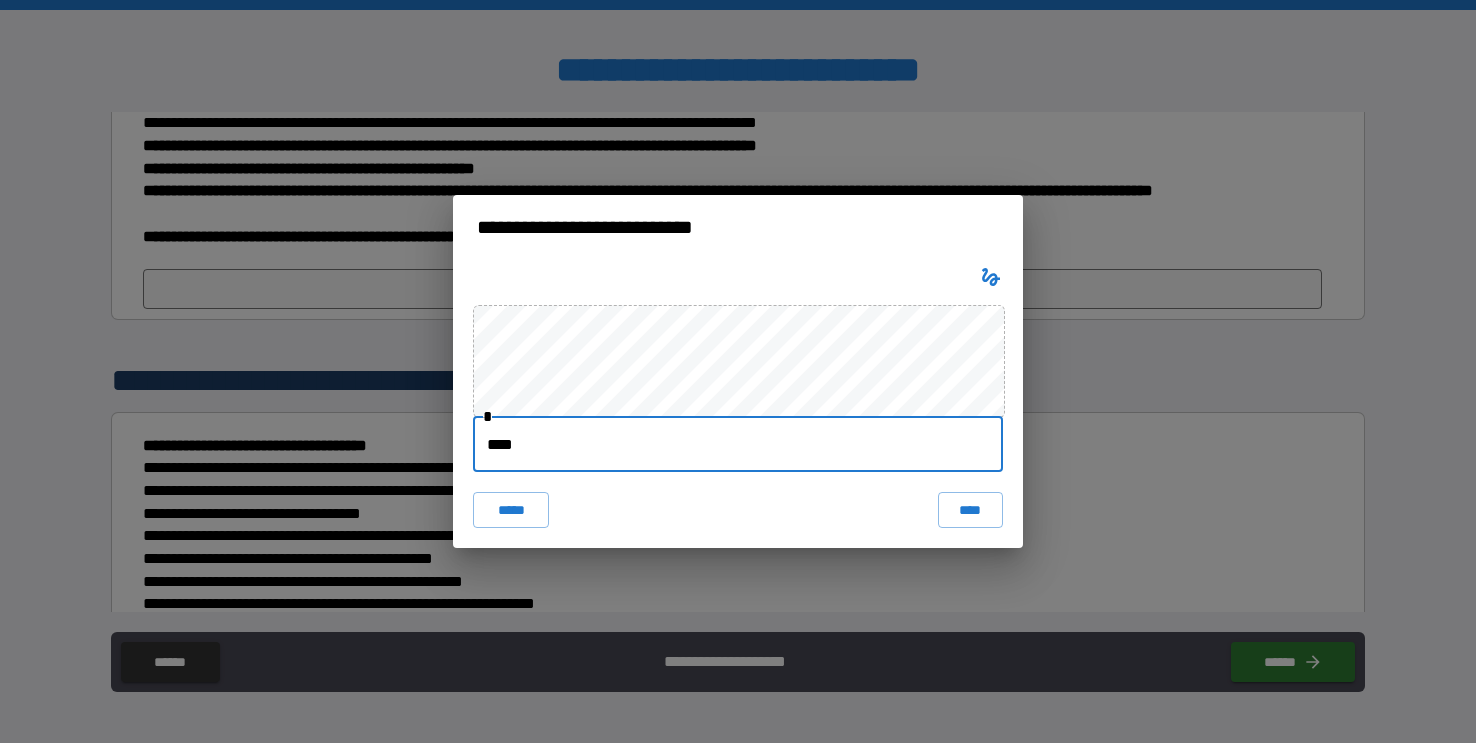 type on "*****" 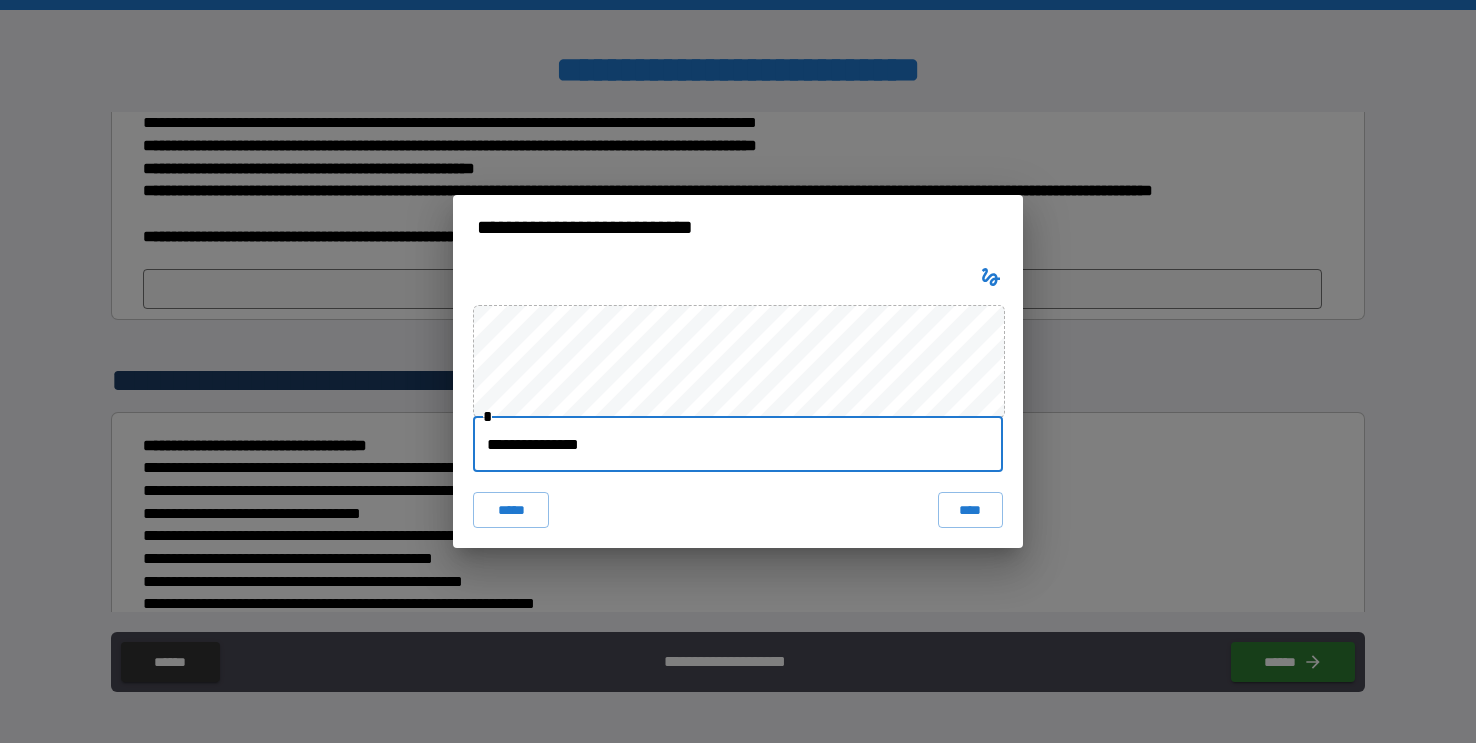 type on "**********" 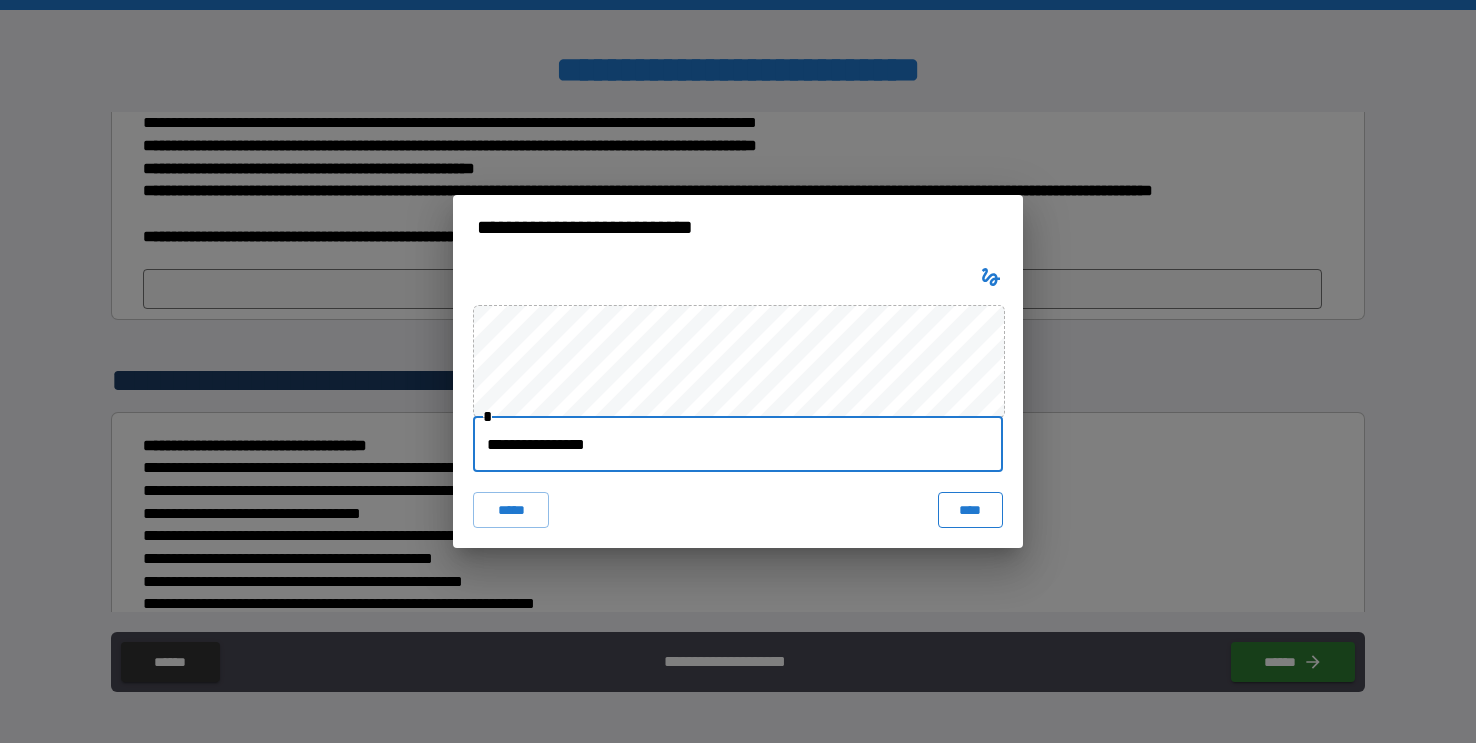 click on "****" at bounding box center (970, 510) 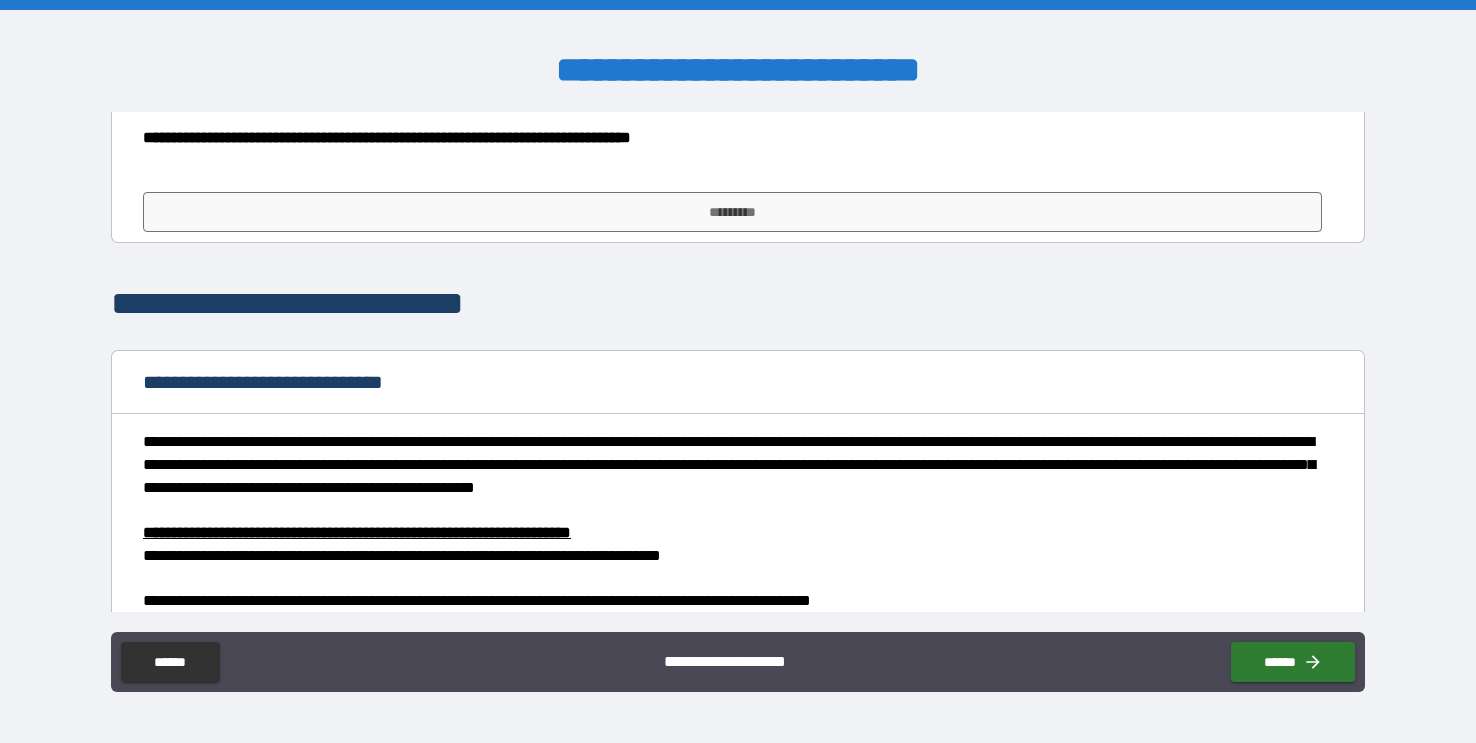 scroll, scrollTop: 8986, scrollLeft: 0, axis: vertical 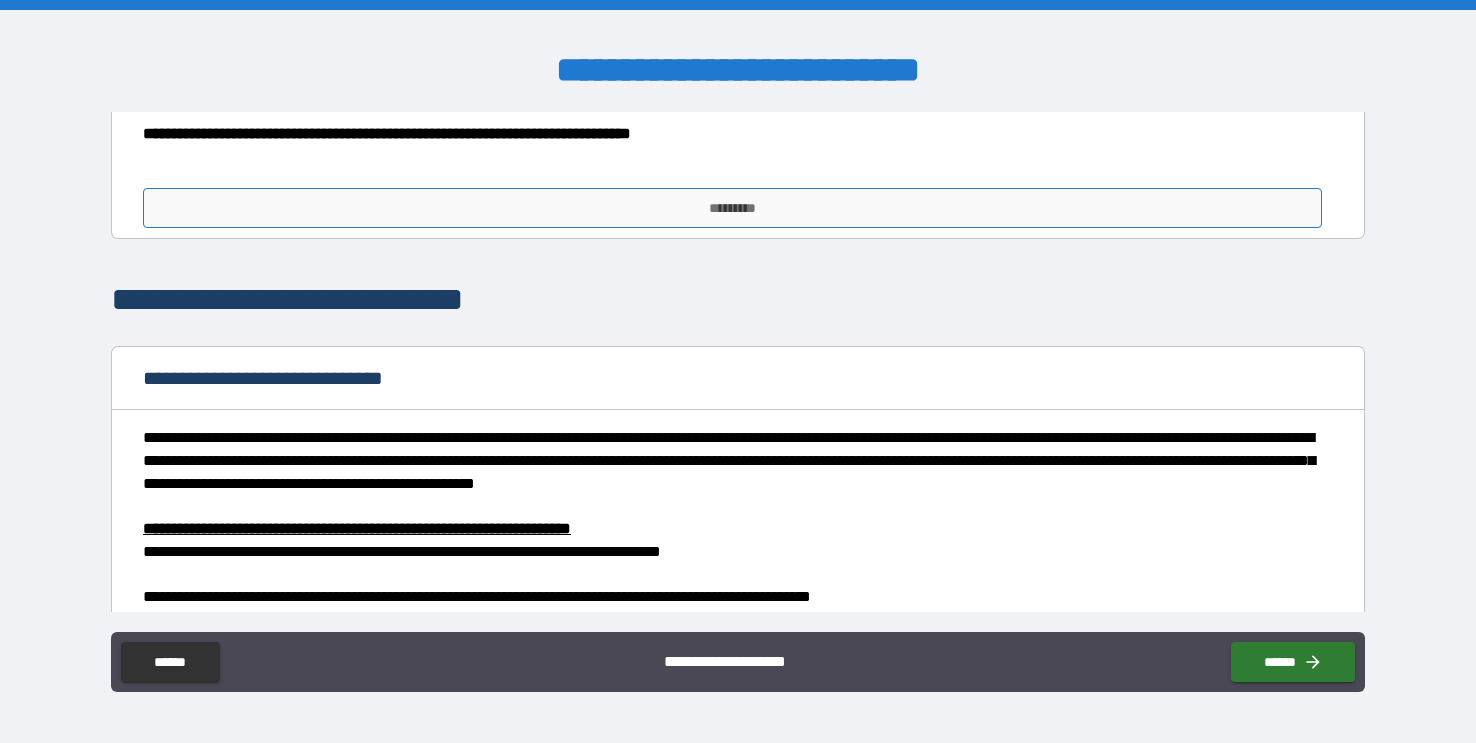 click on "*********" at bounding box center [732, 208] 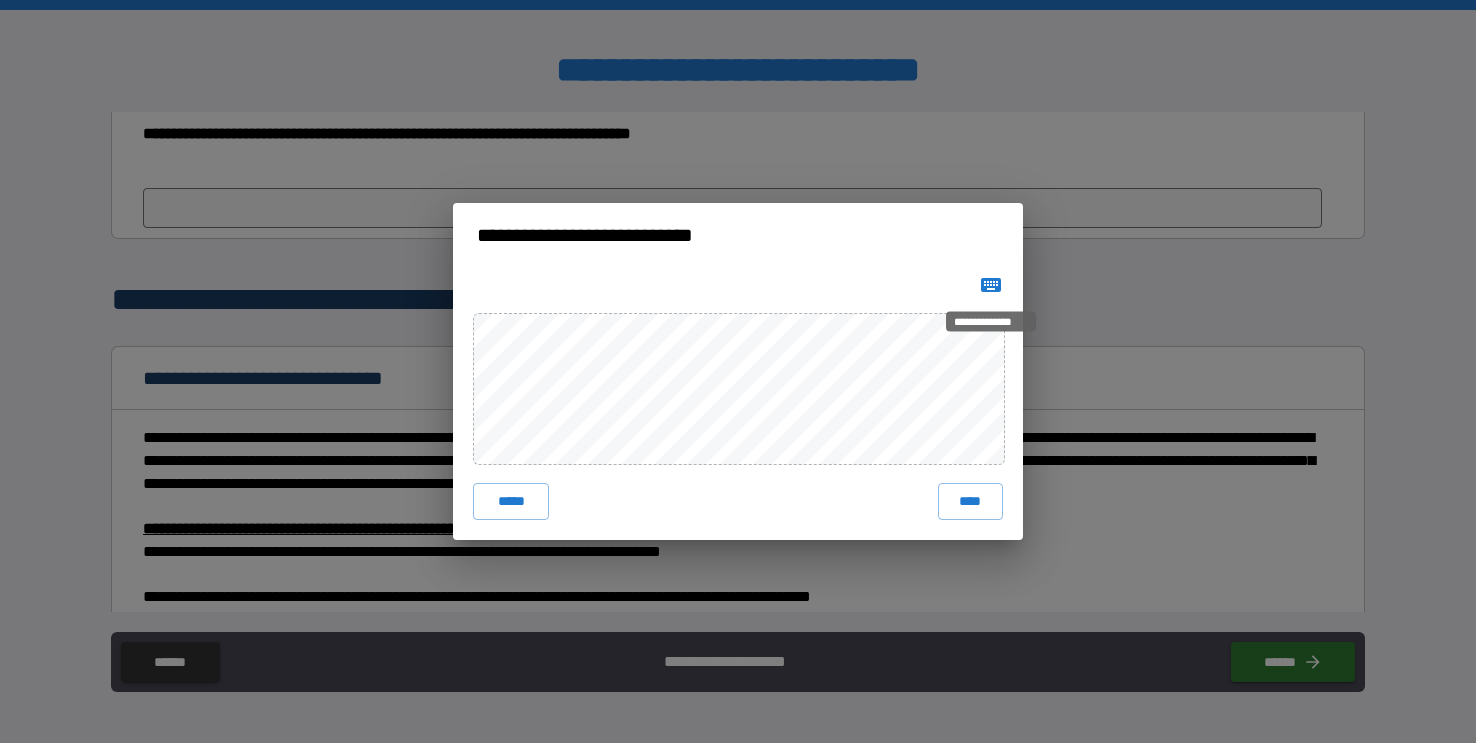 click 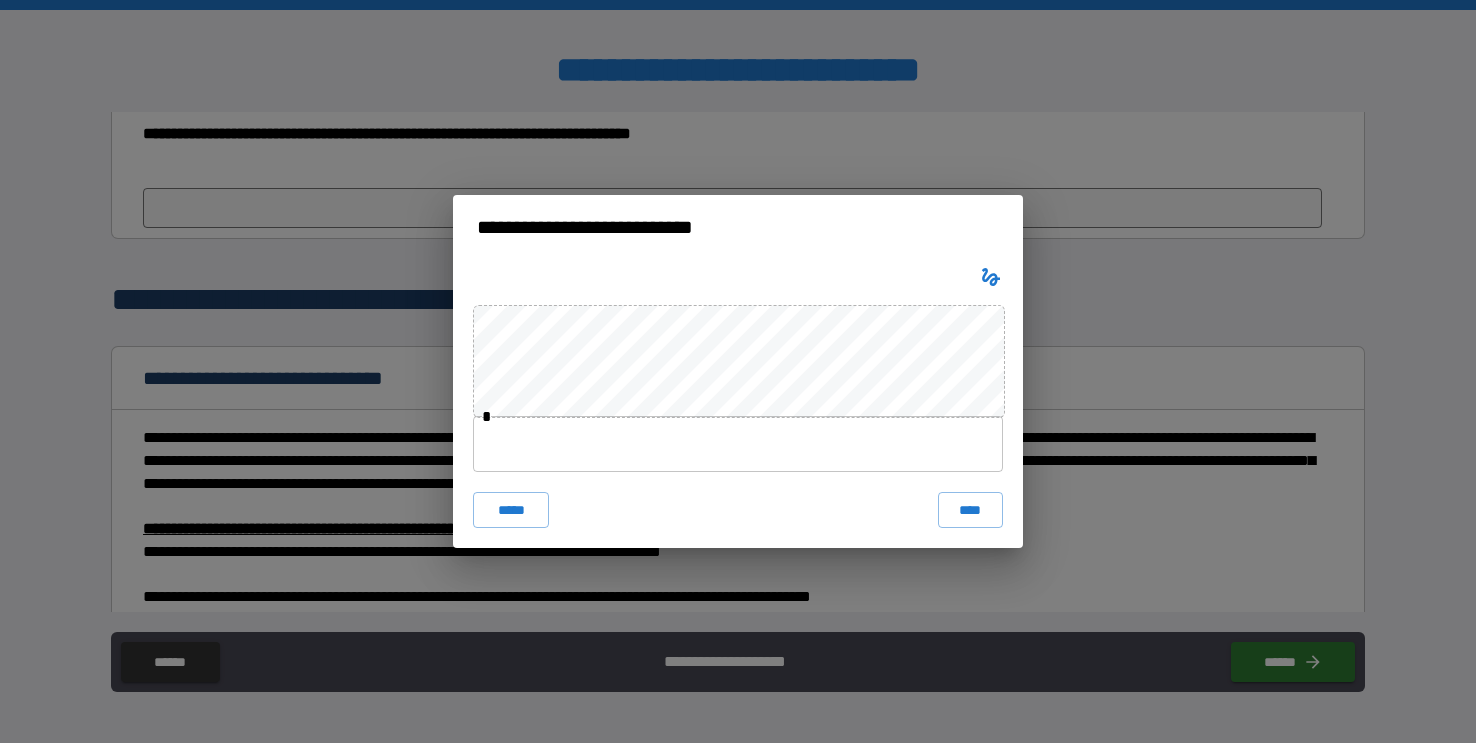 click at bounding box center [738, 444] 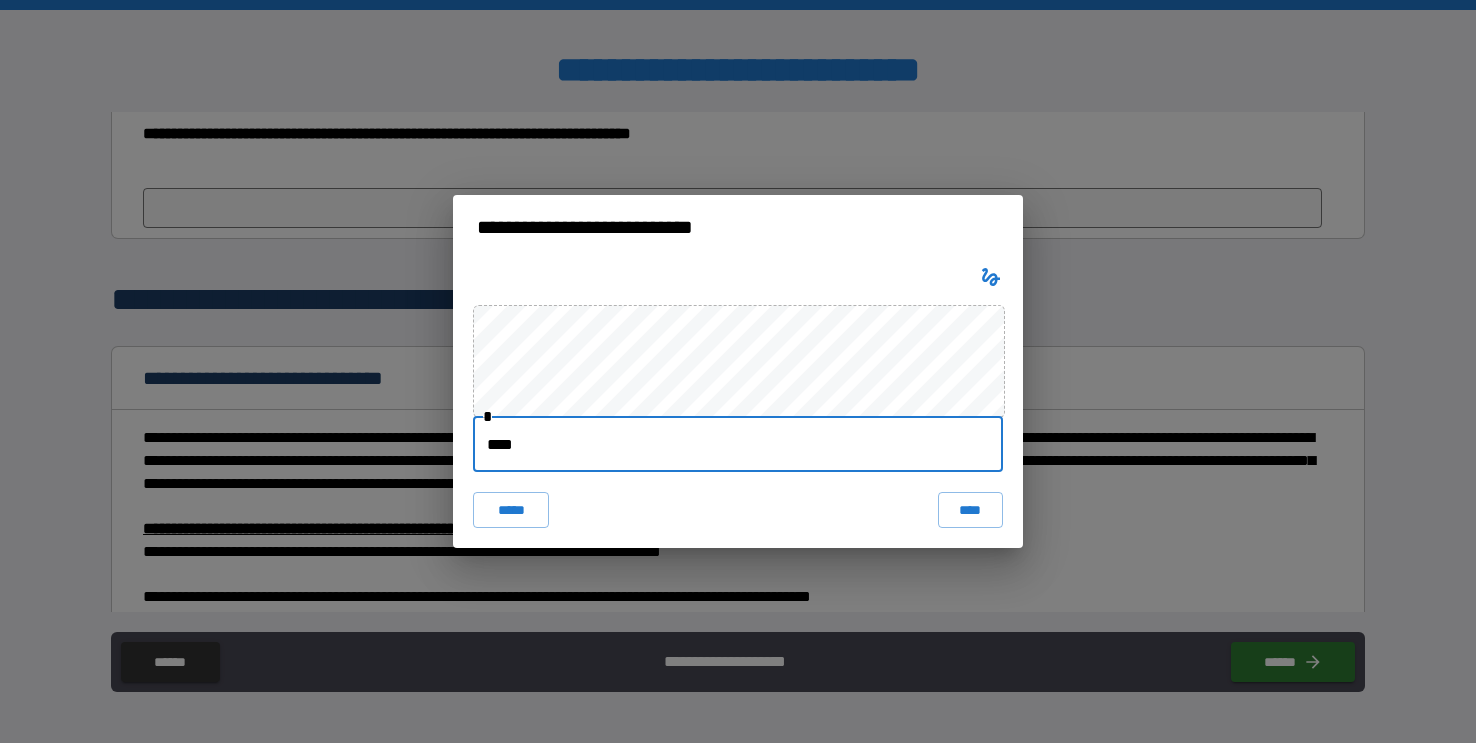type on "*****" 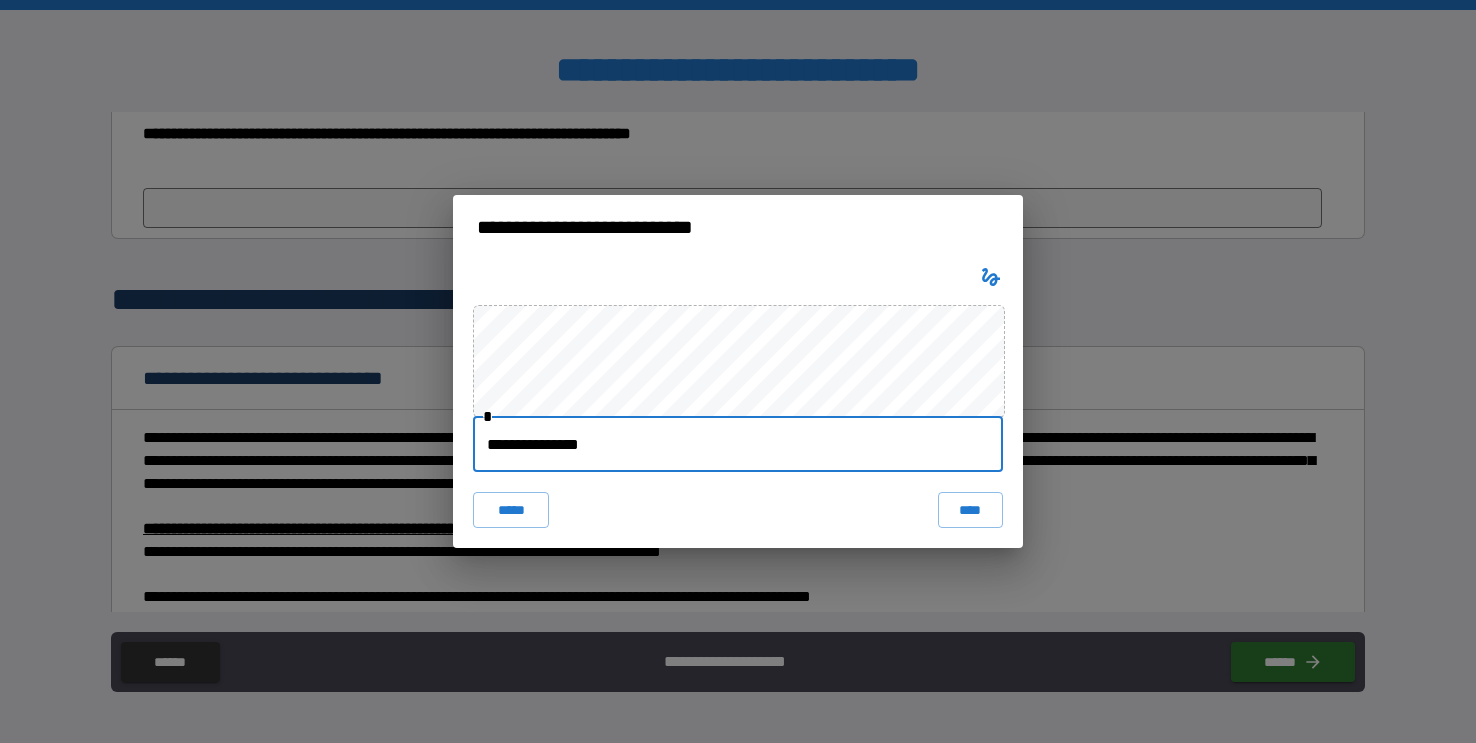type on "**********" 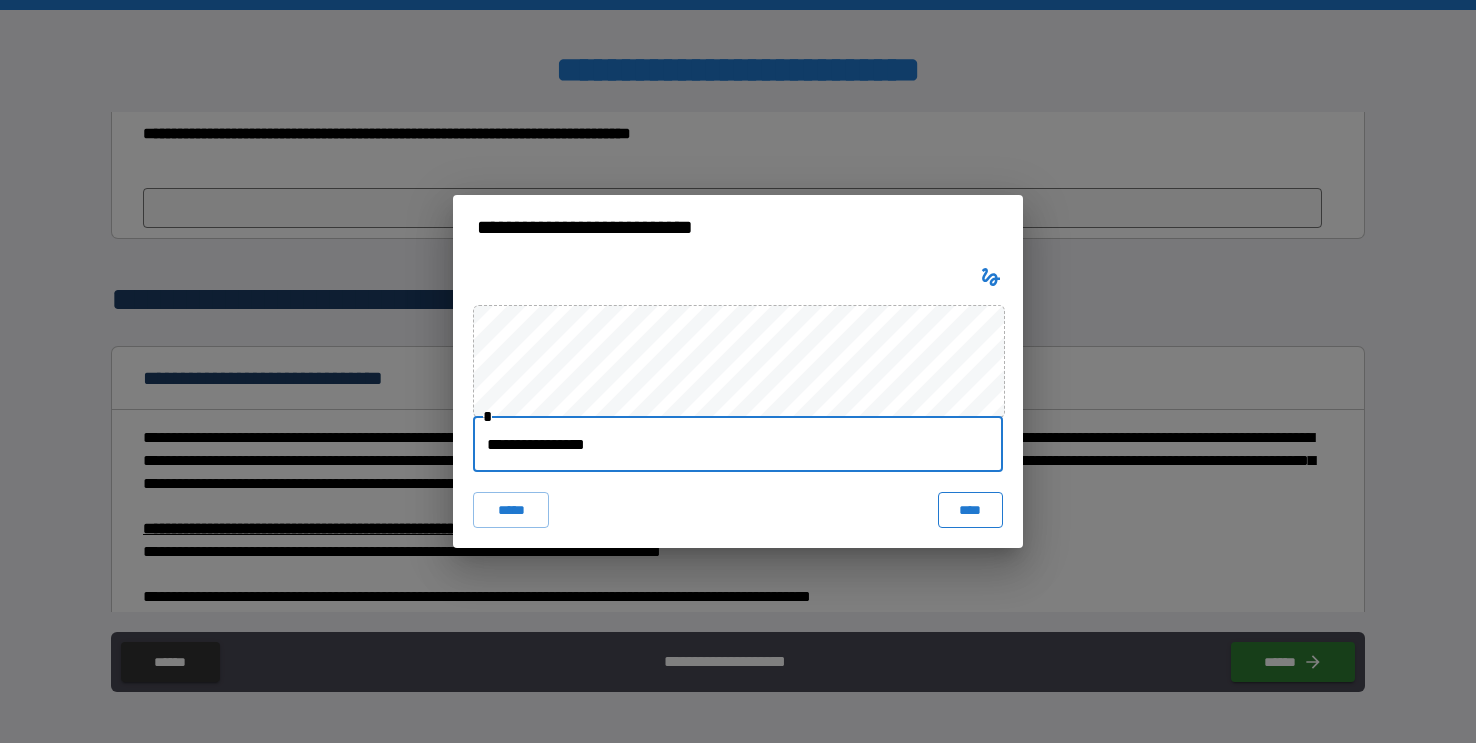 click on "****" at bounding box center [970, 510] 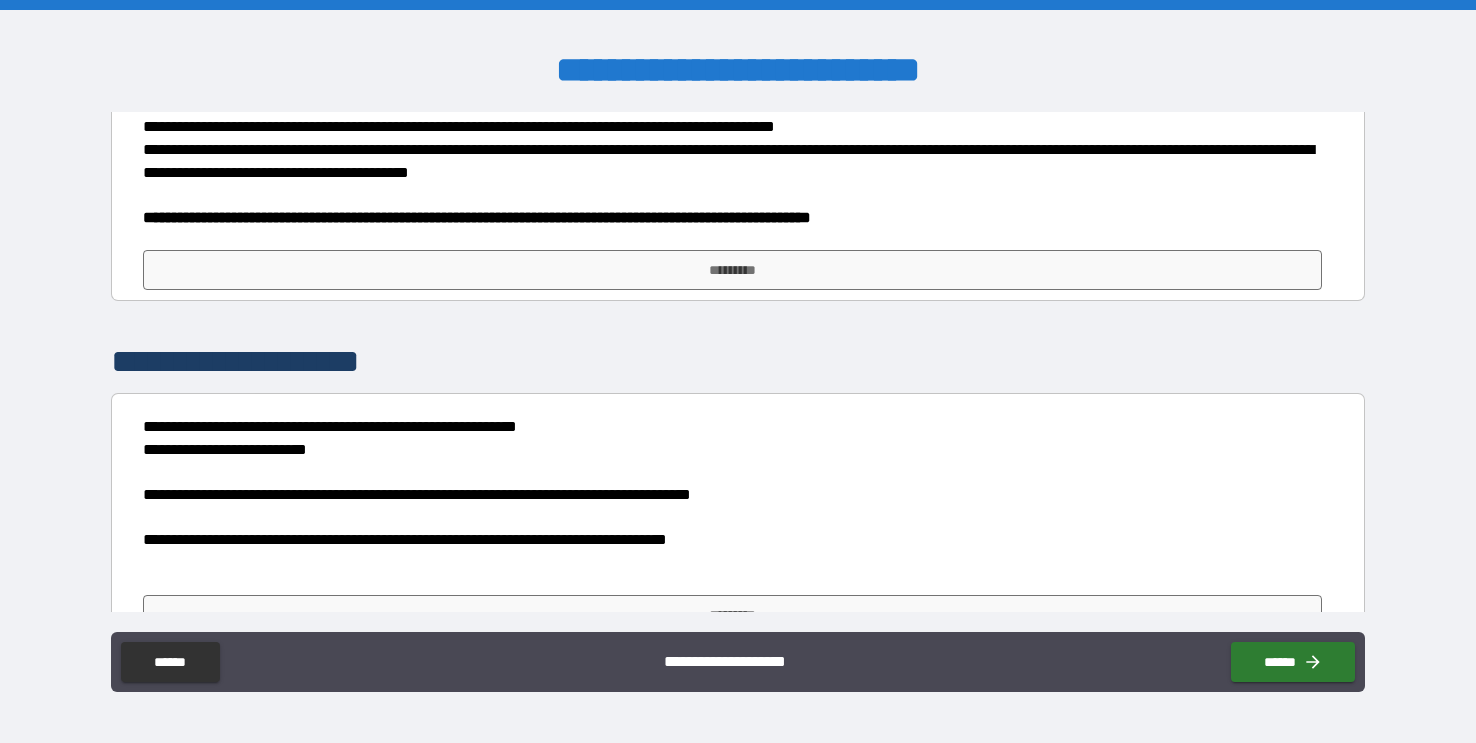 scroll, scrollTop: 10031, scrollLeft: 0, axis: vertical 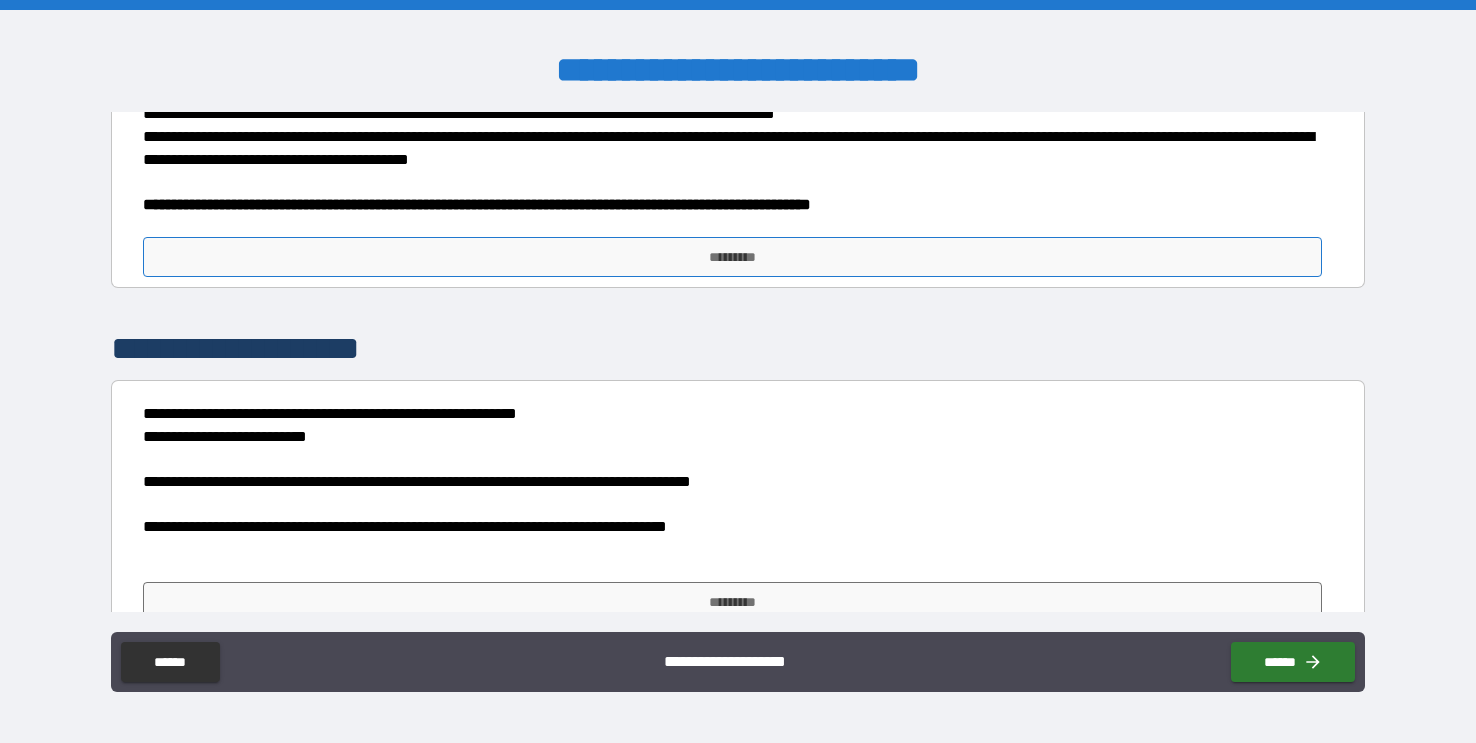 click on "*********" at bounding box center [732, 257] 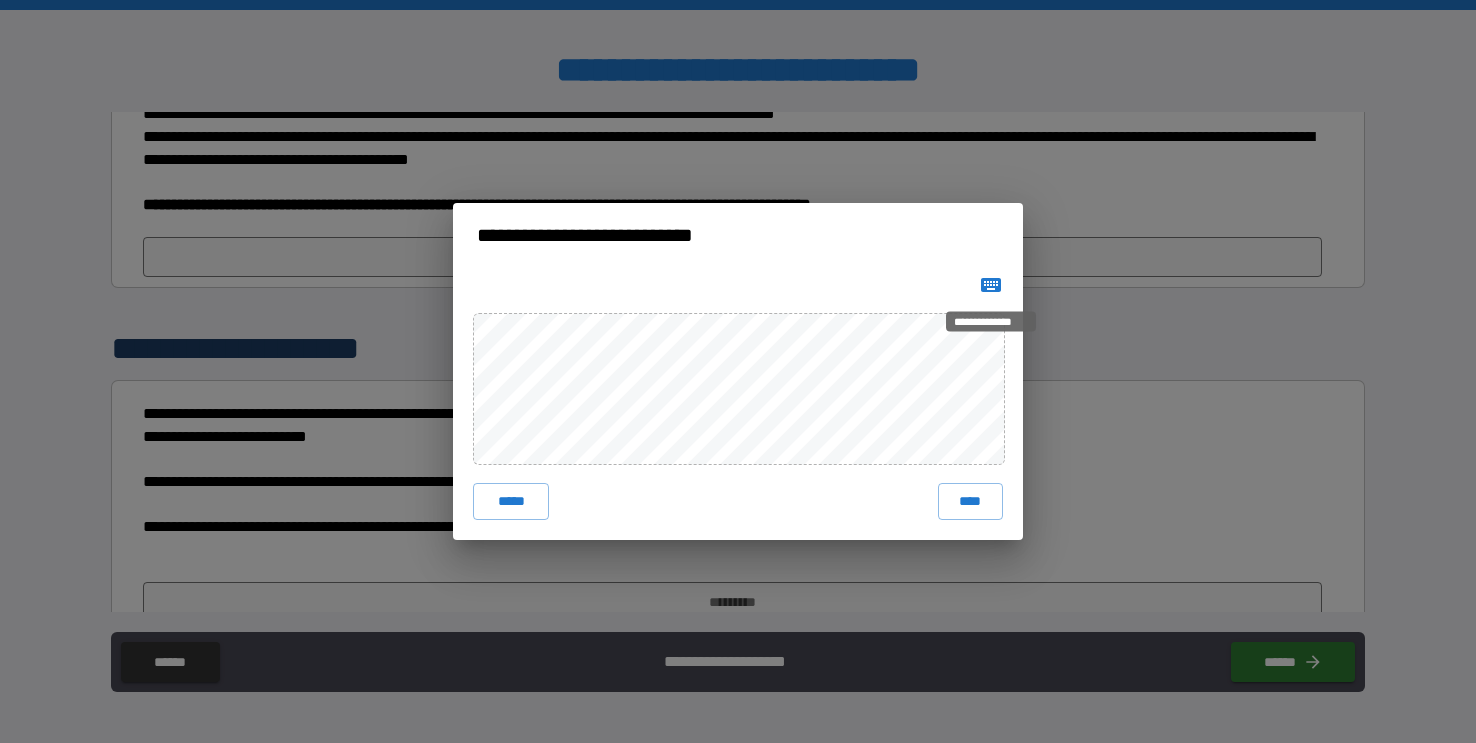 click 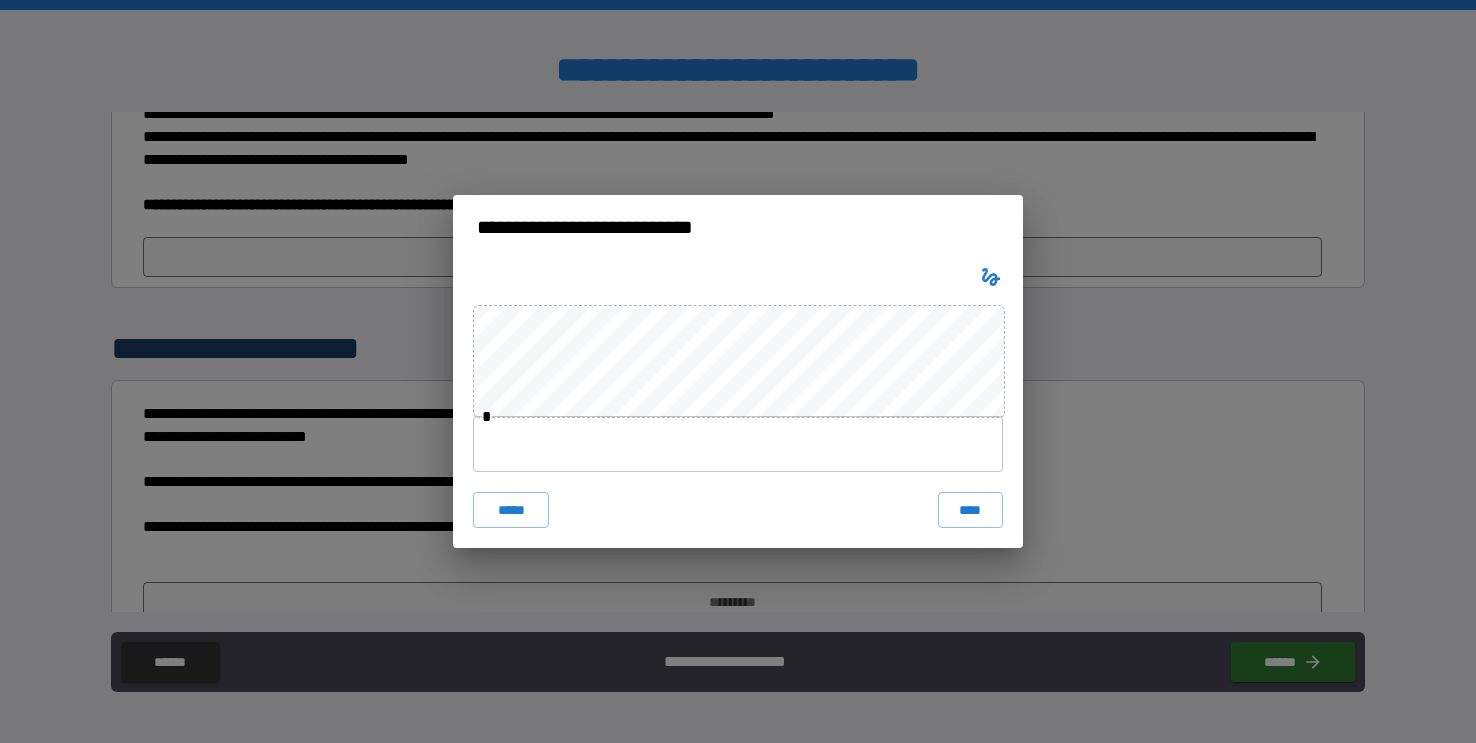 click at bounding box center [738, 444] 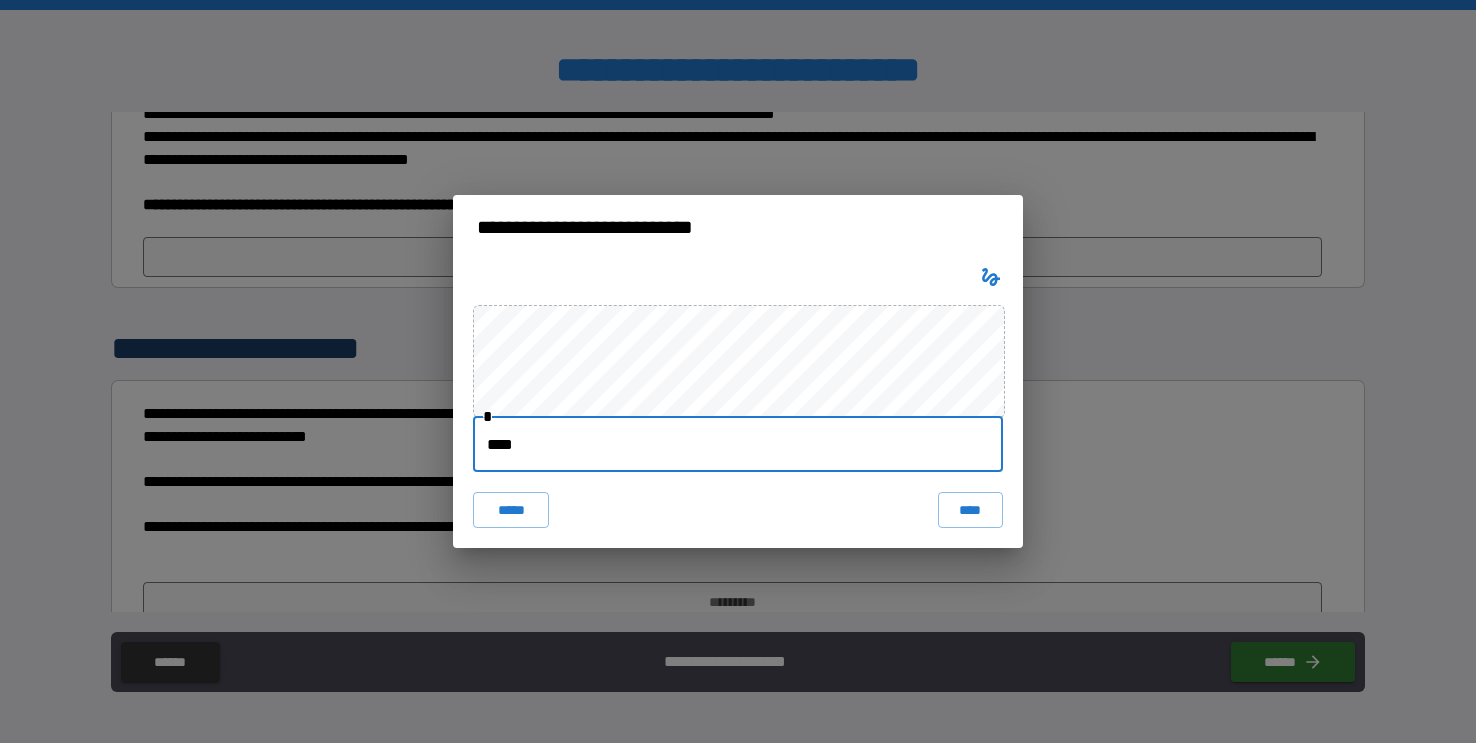 type on "*****" 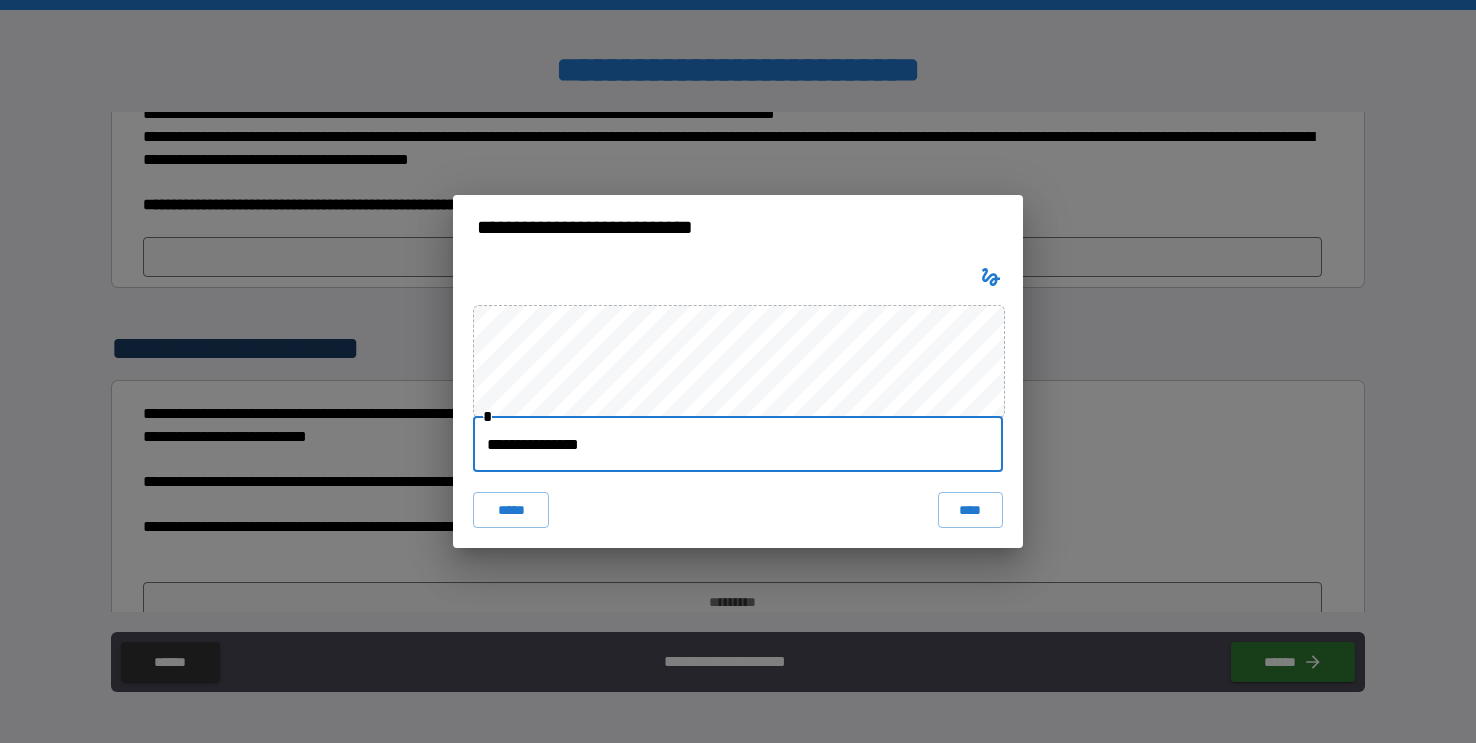 type on "**********" 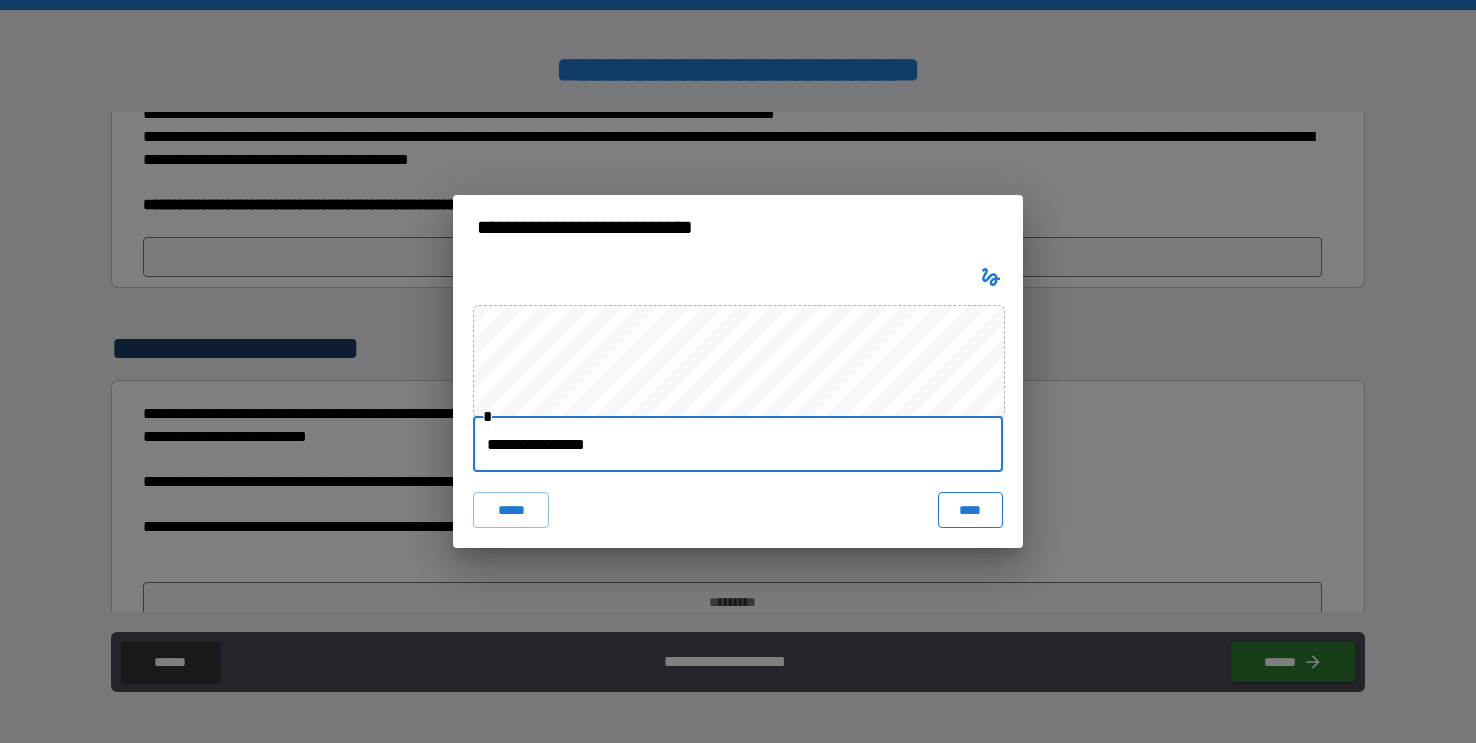 click on "****" at bounding box center [970, 510] 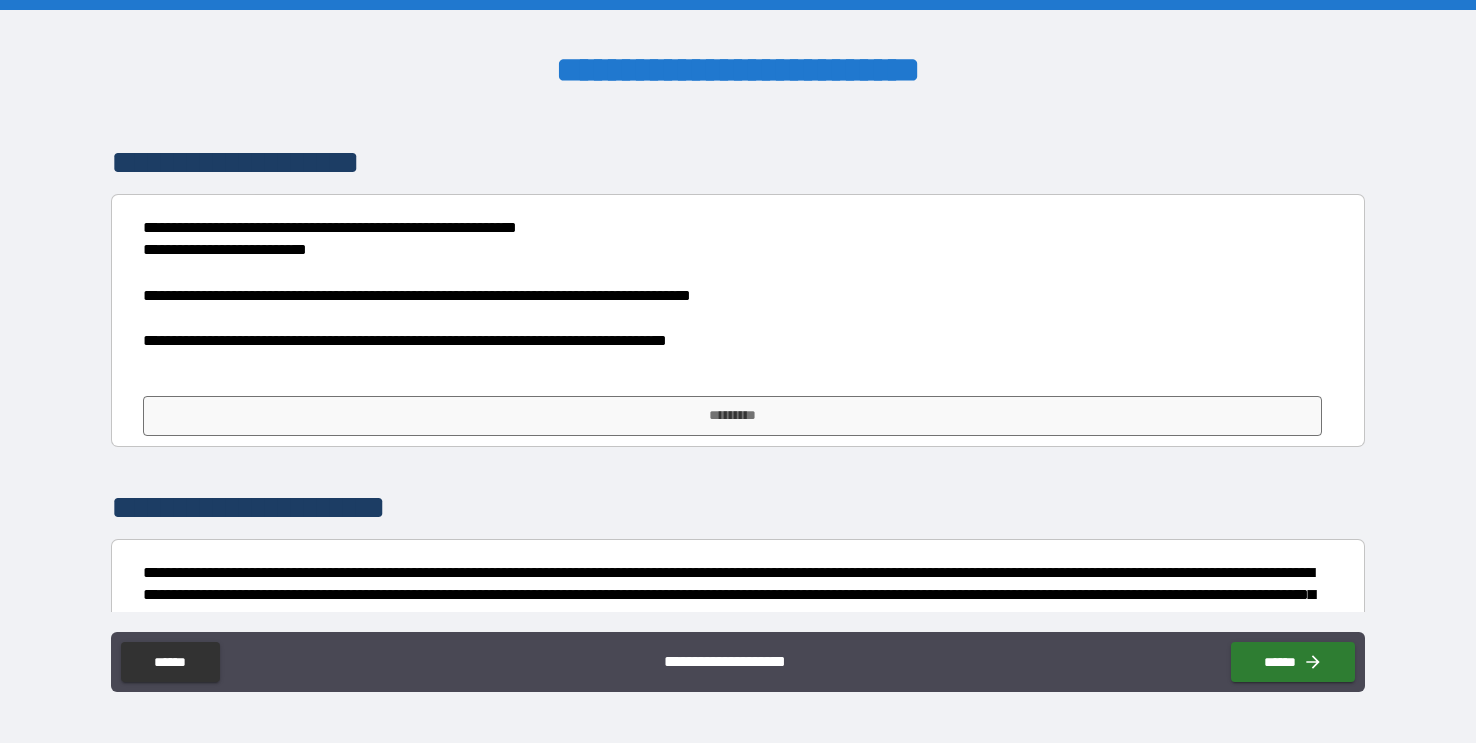 scroll, scrollTop: 10235, scrollLeft: 0, axis: vertical 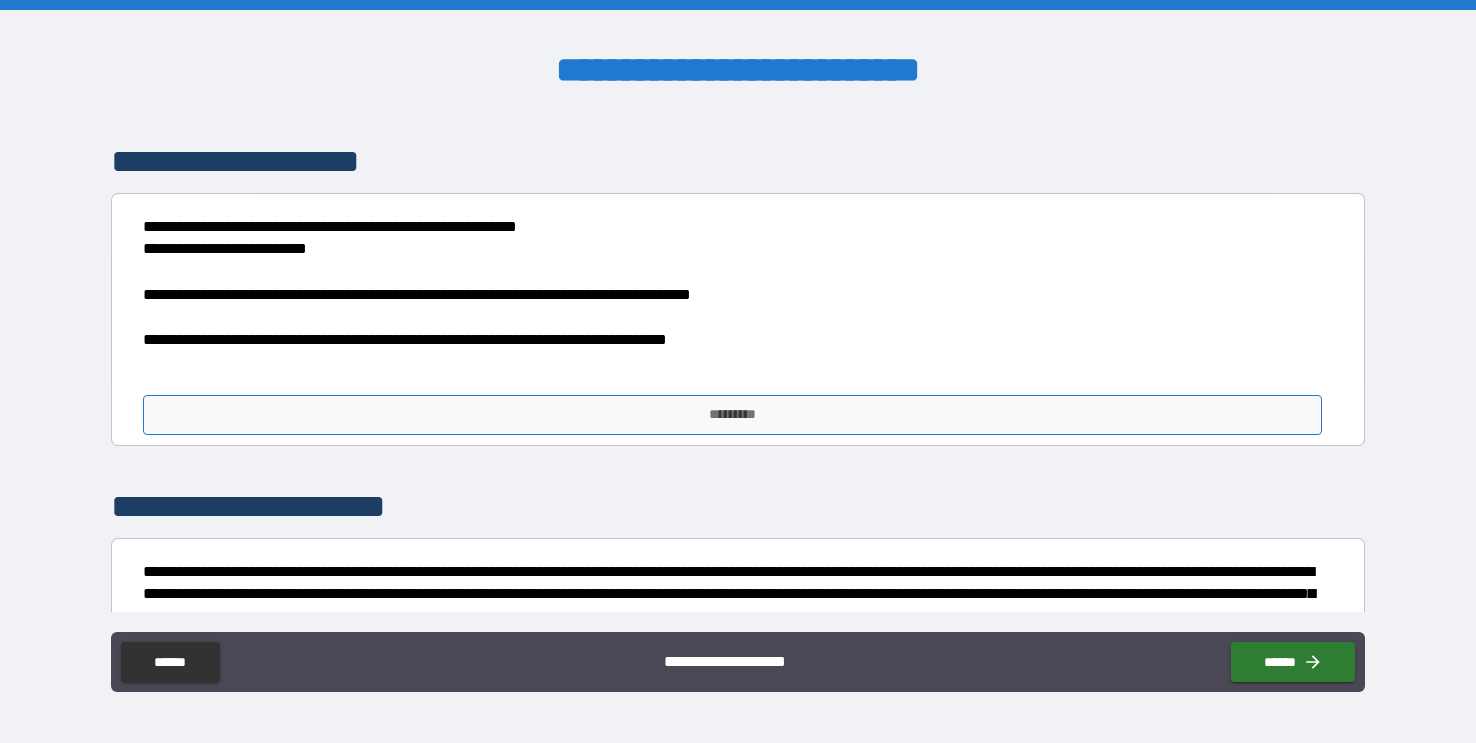 click on "*********" at bounding box center [732, 415] 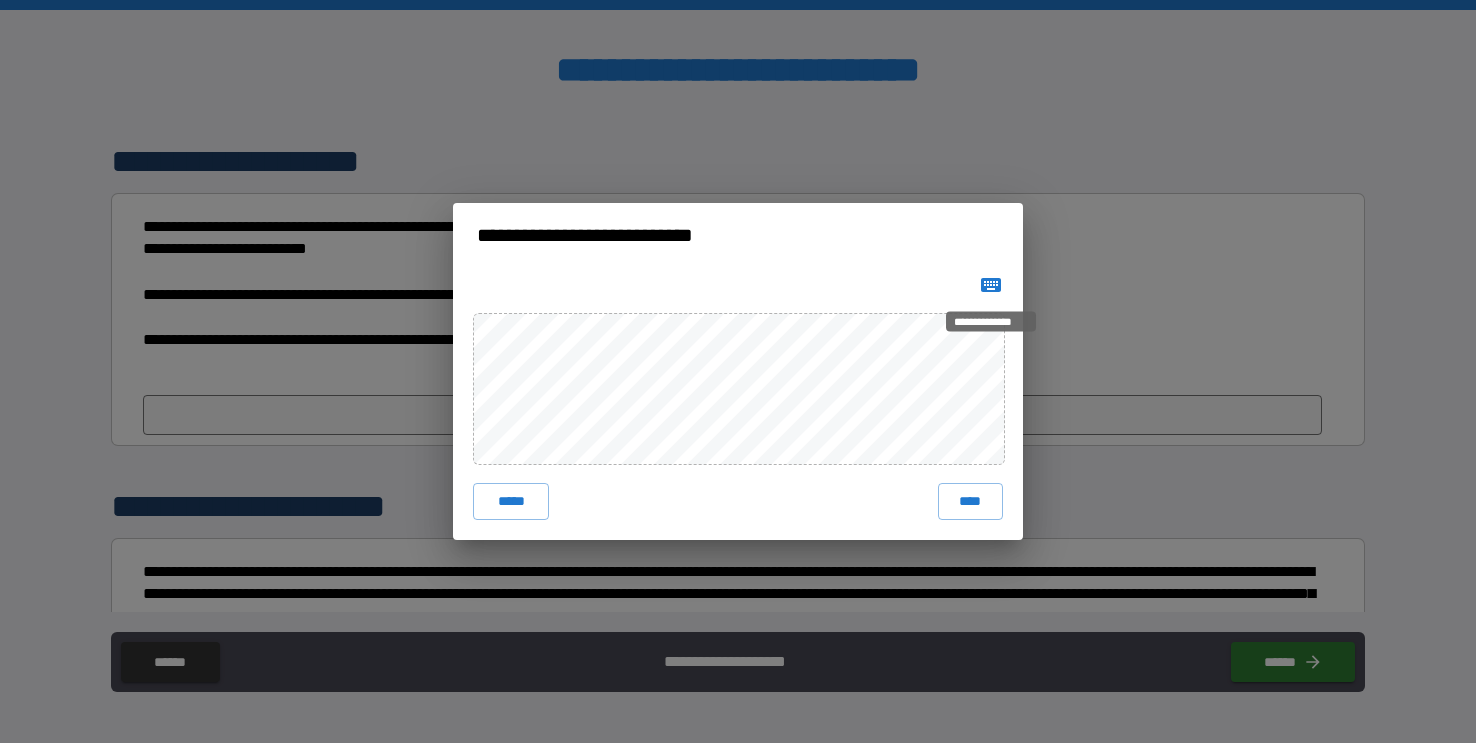 click 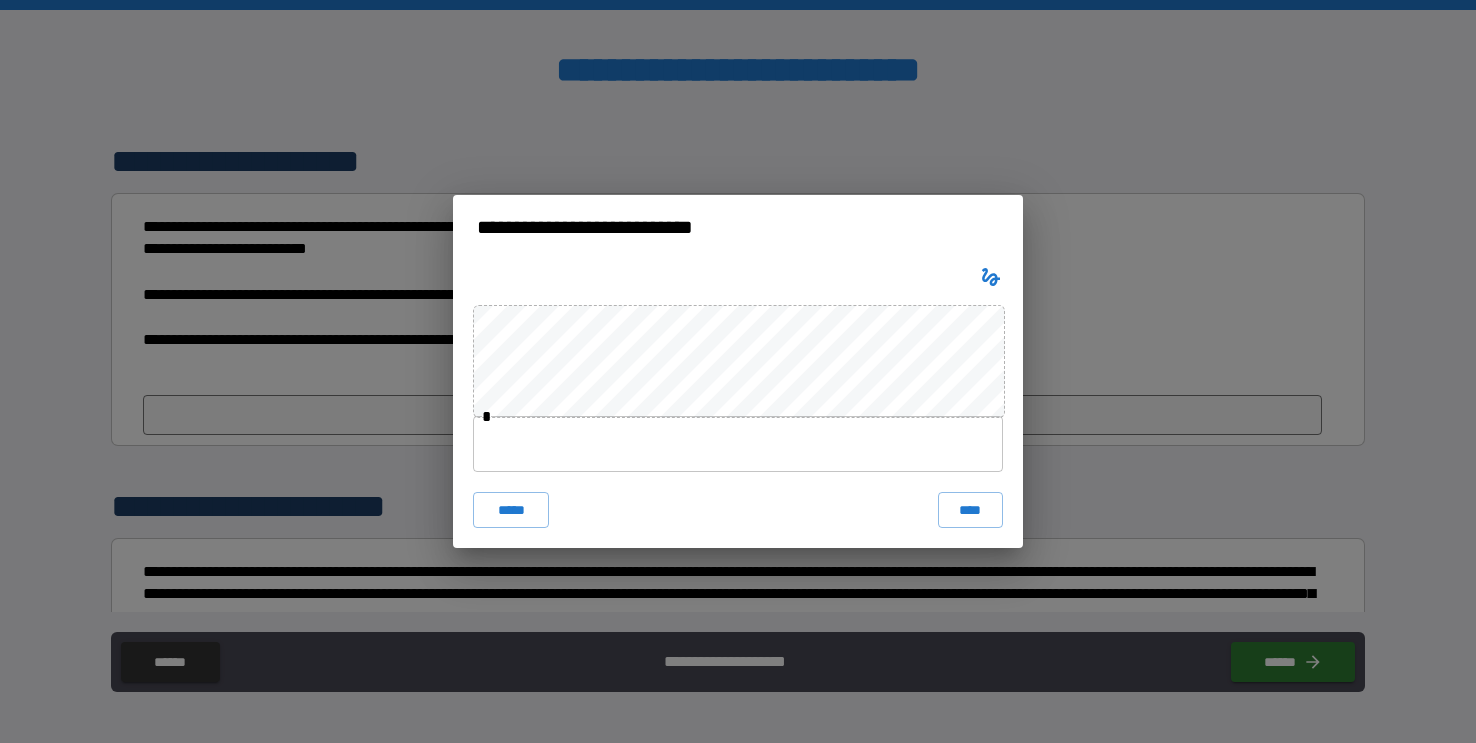 click at bounding box center [738, 444] 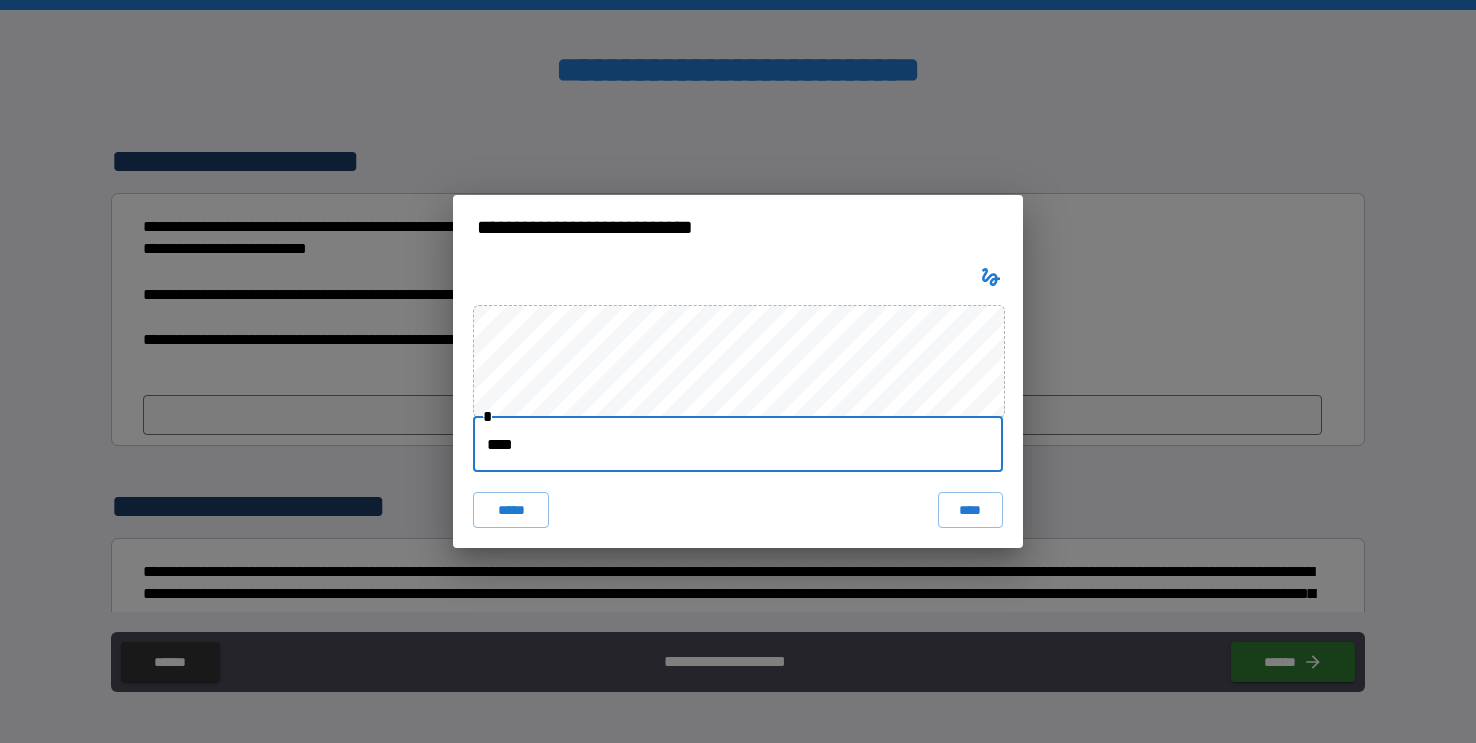 type on "*****" 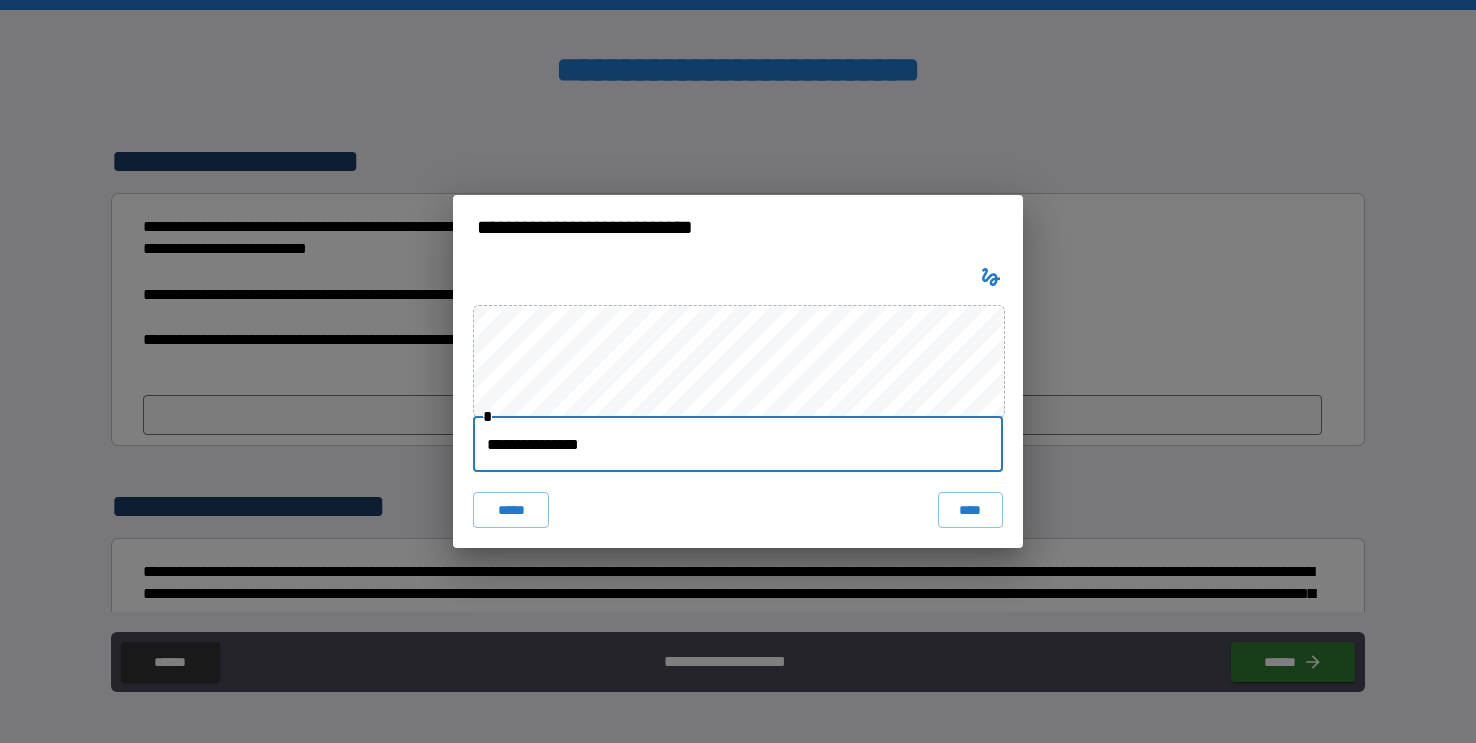 type on "**********" 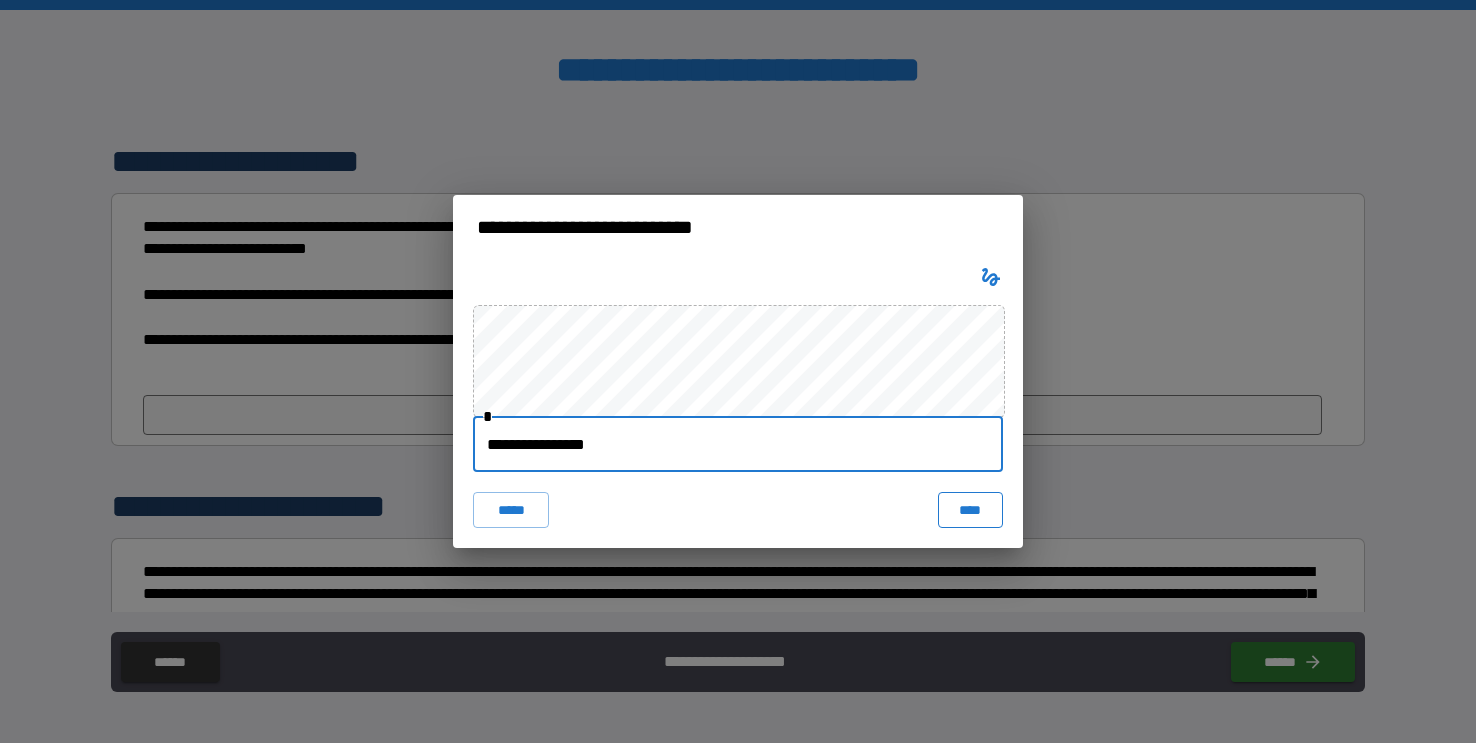 click on "****" at bounding box center [970, 510] 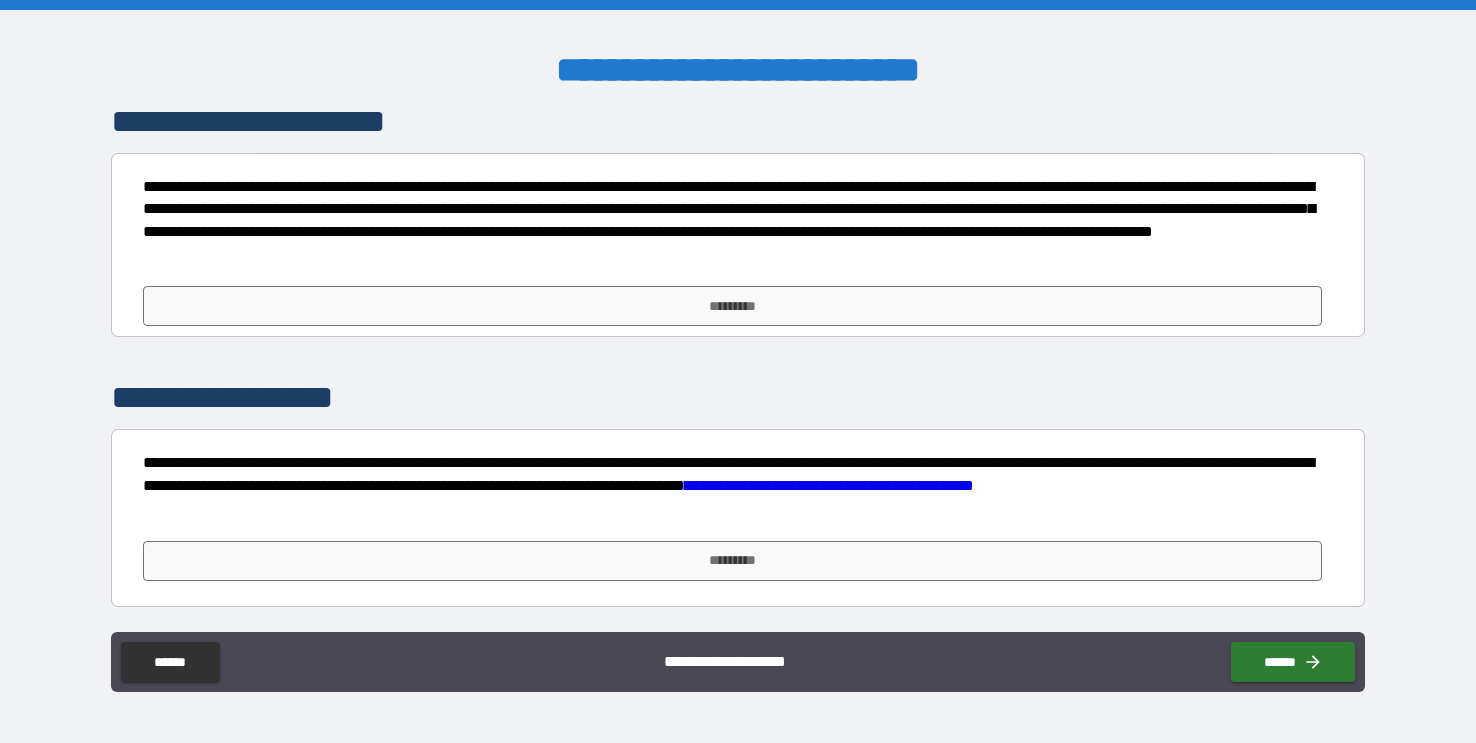 scroll, scrollTop: 10663, scrollLeft: 0, axis: vertical 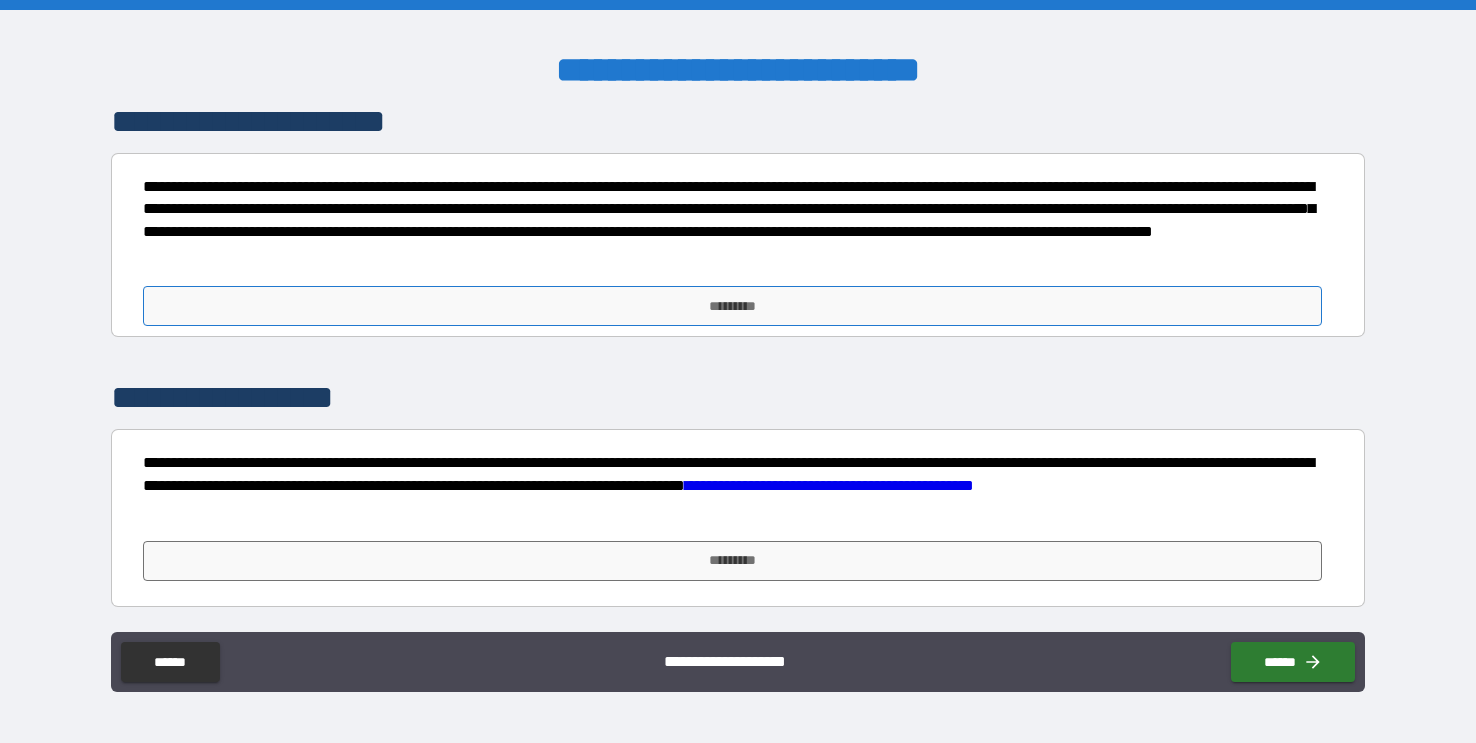 click on "*********" at bounding box center (732, 306) 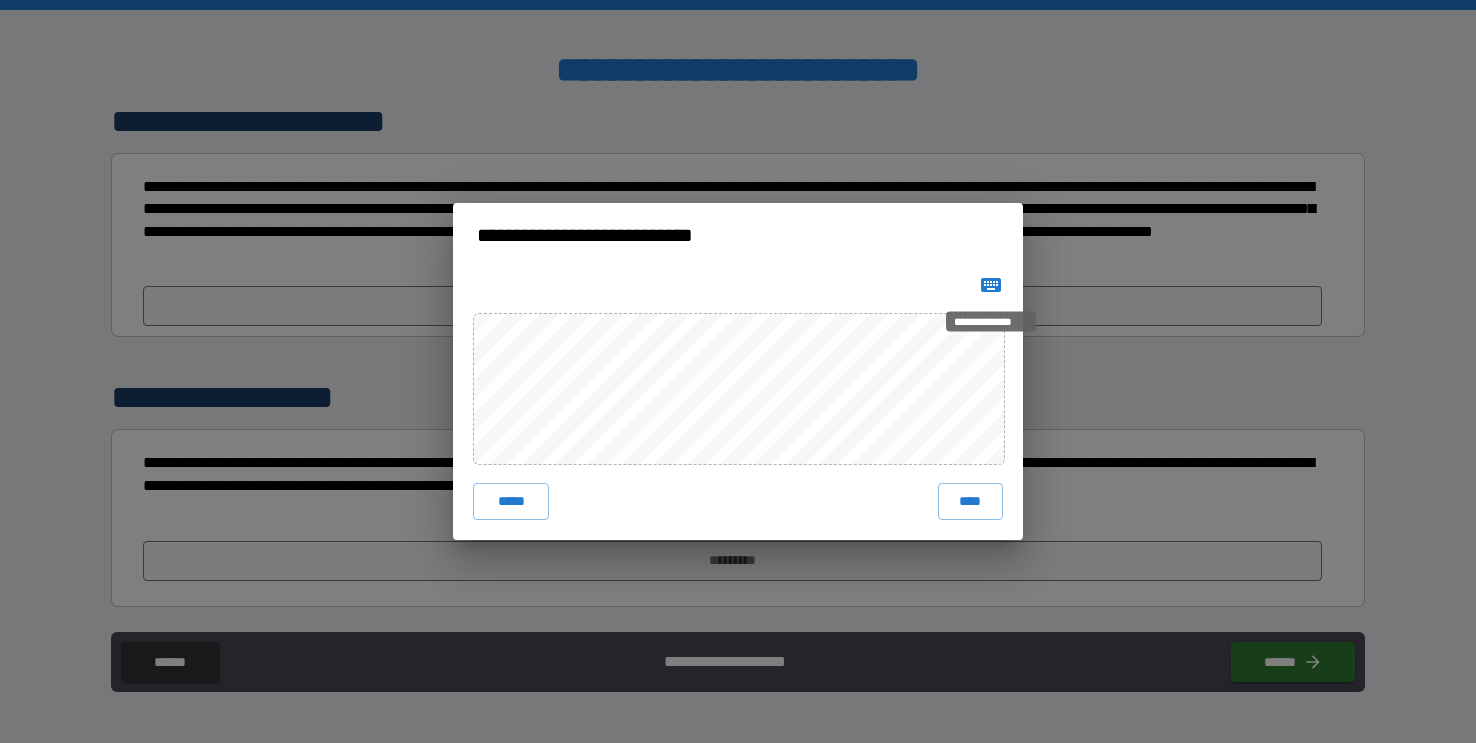 click 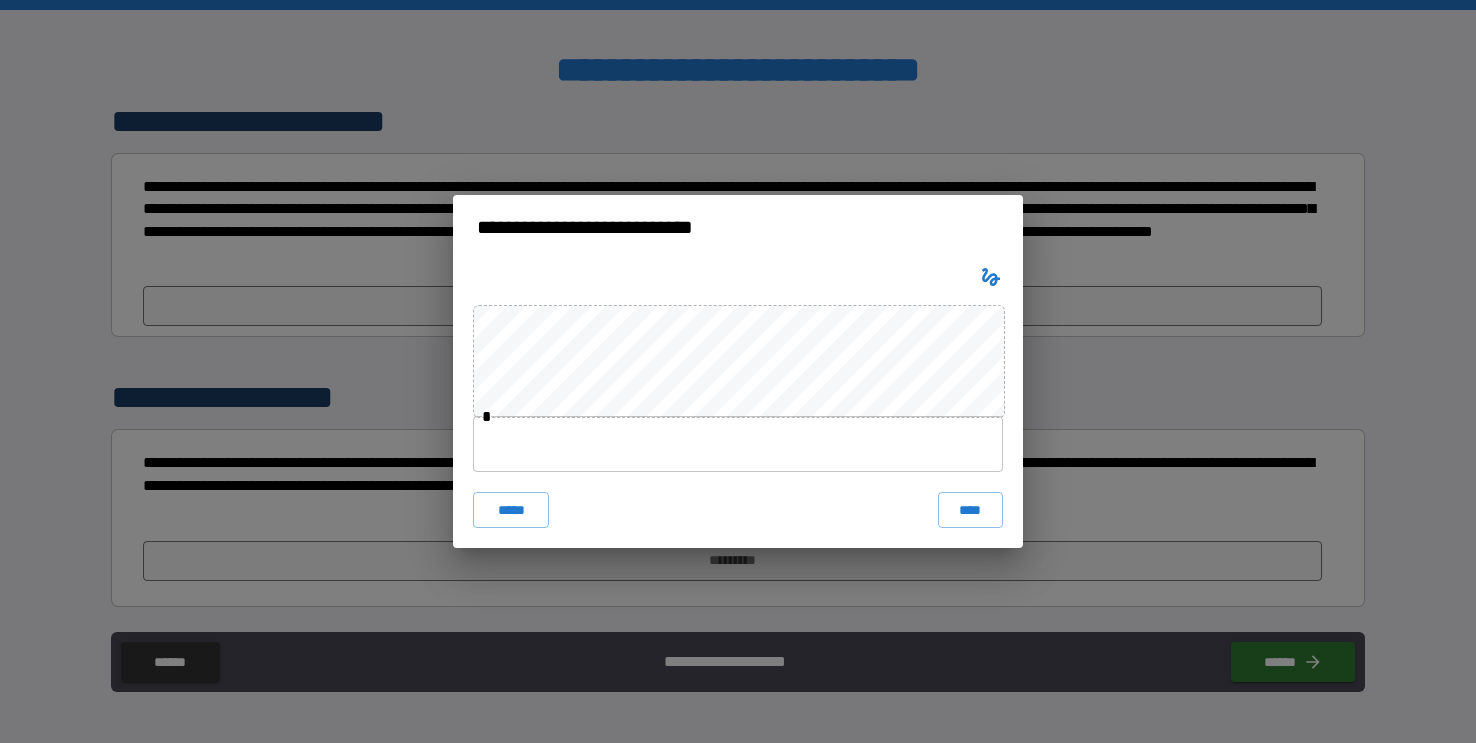 click at bounding box center [738, 444] 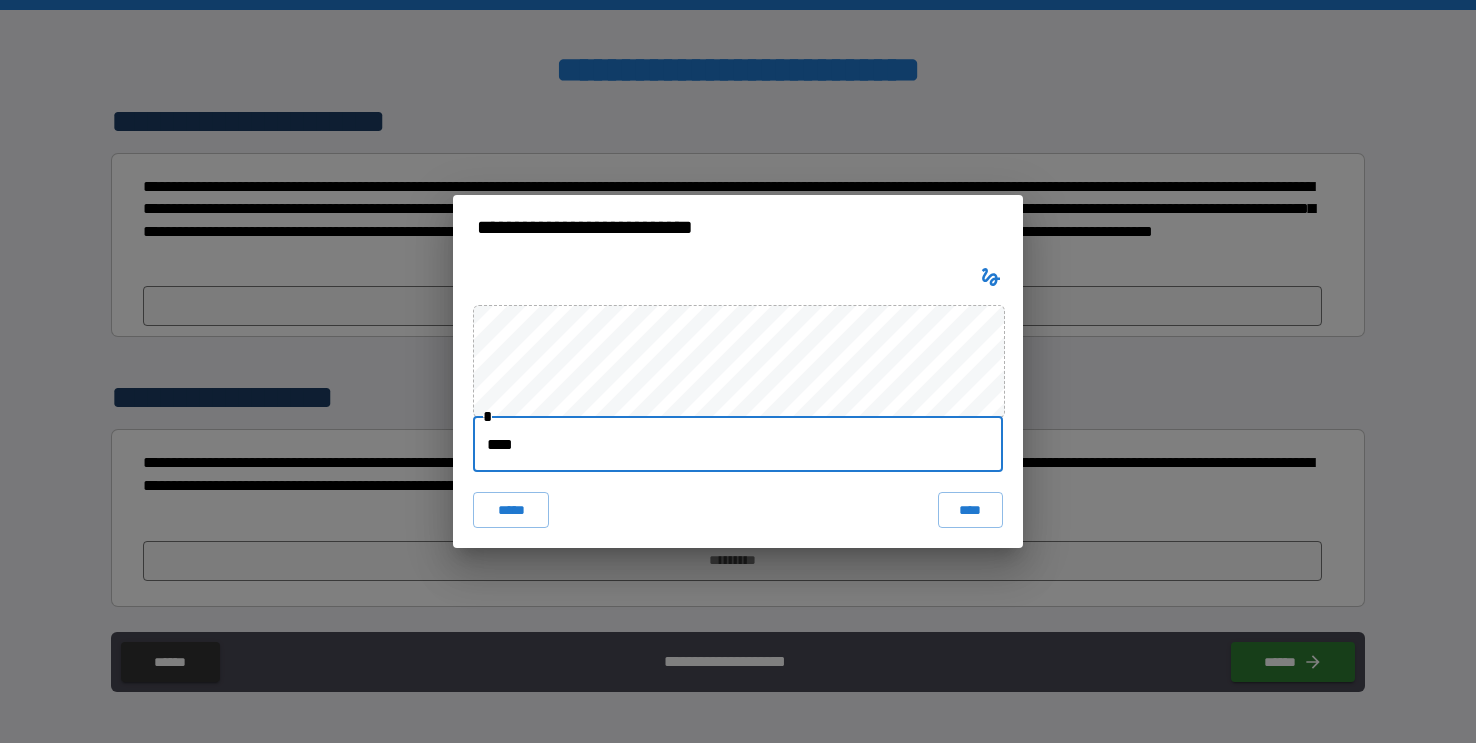 type on "*****" 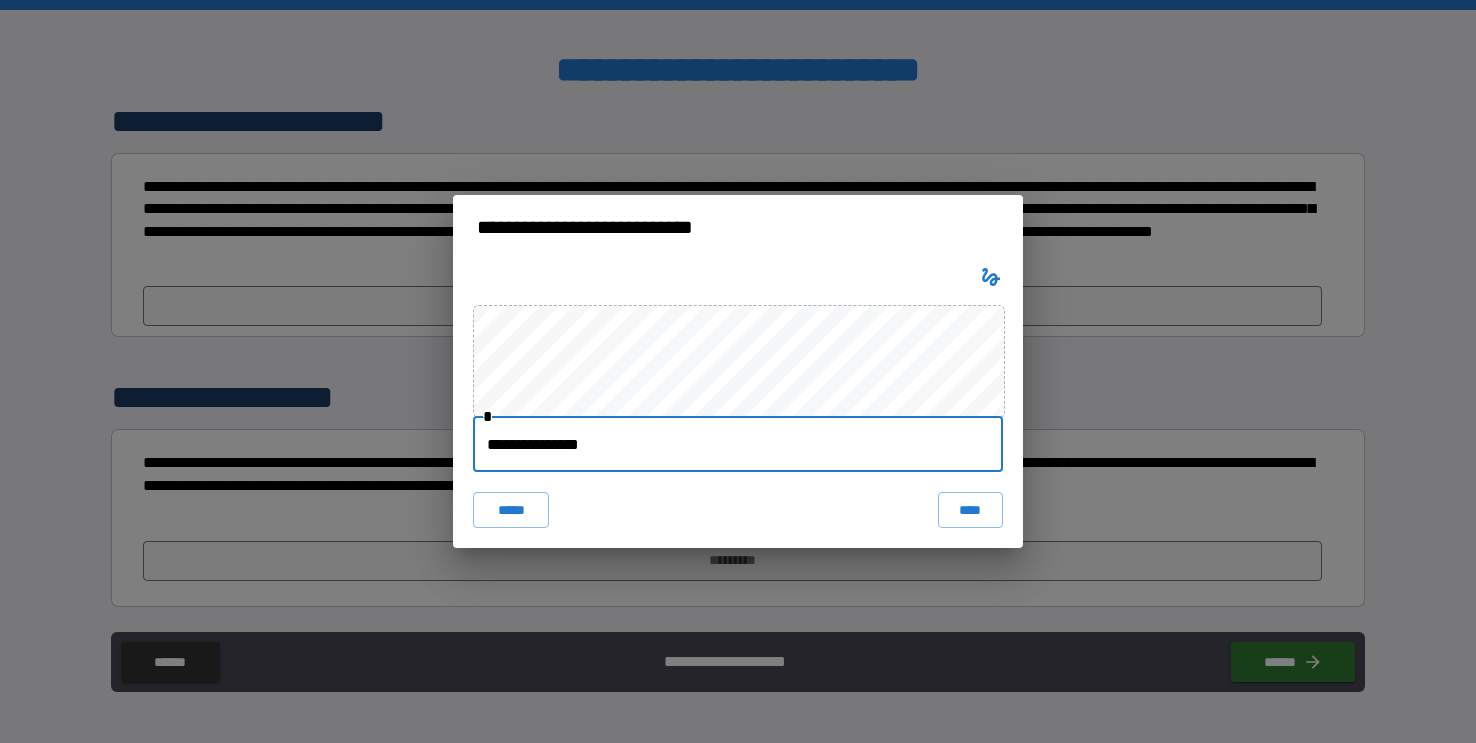 type on "**********" 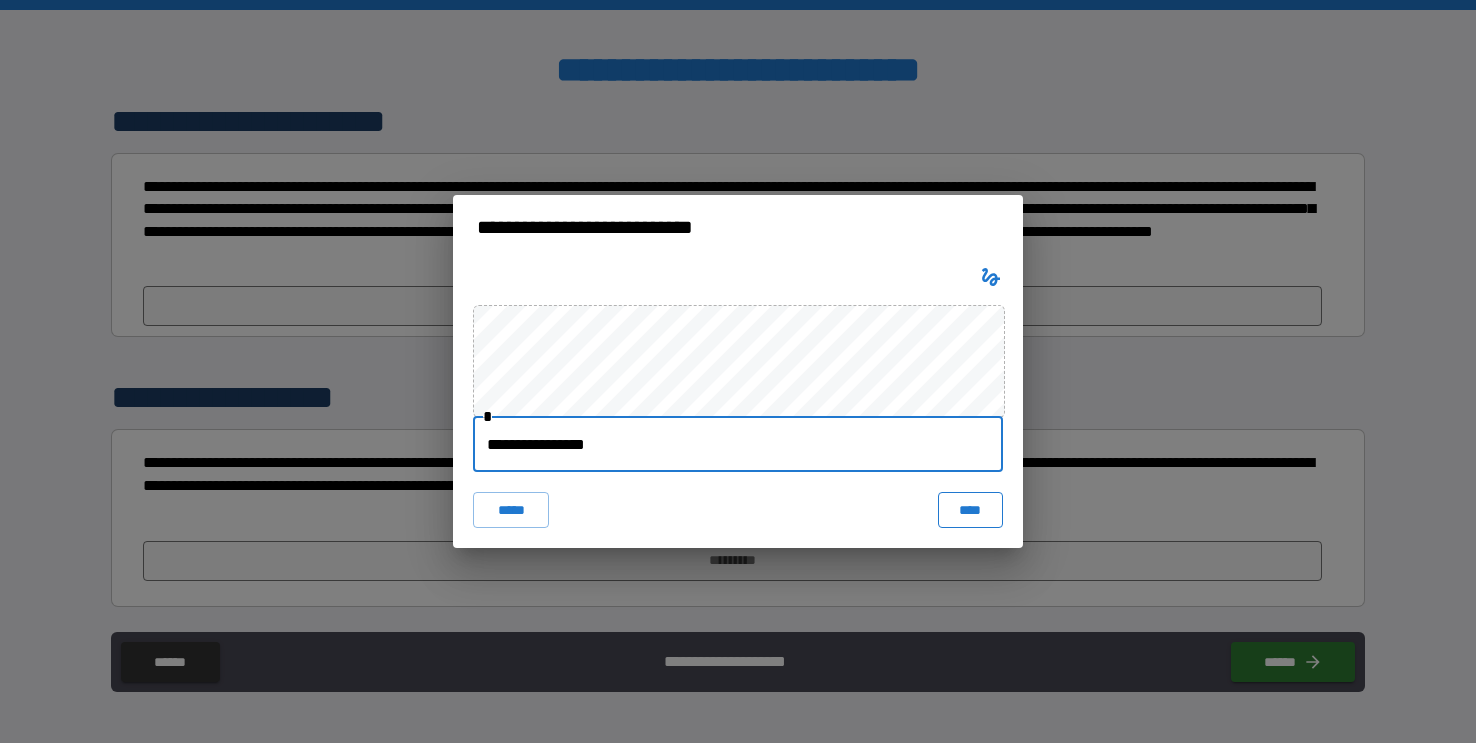 click on "****" at bounding box center [970, 510] 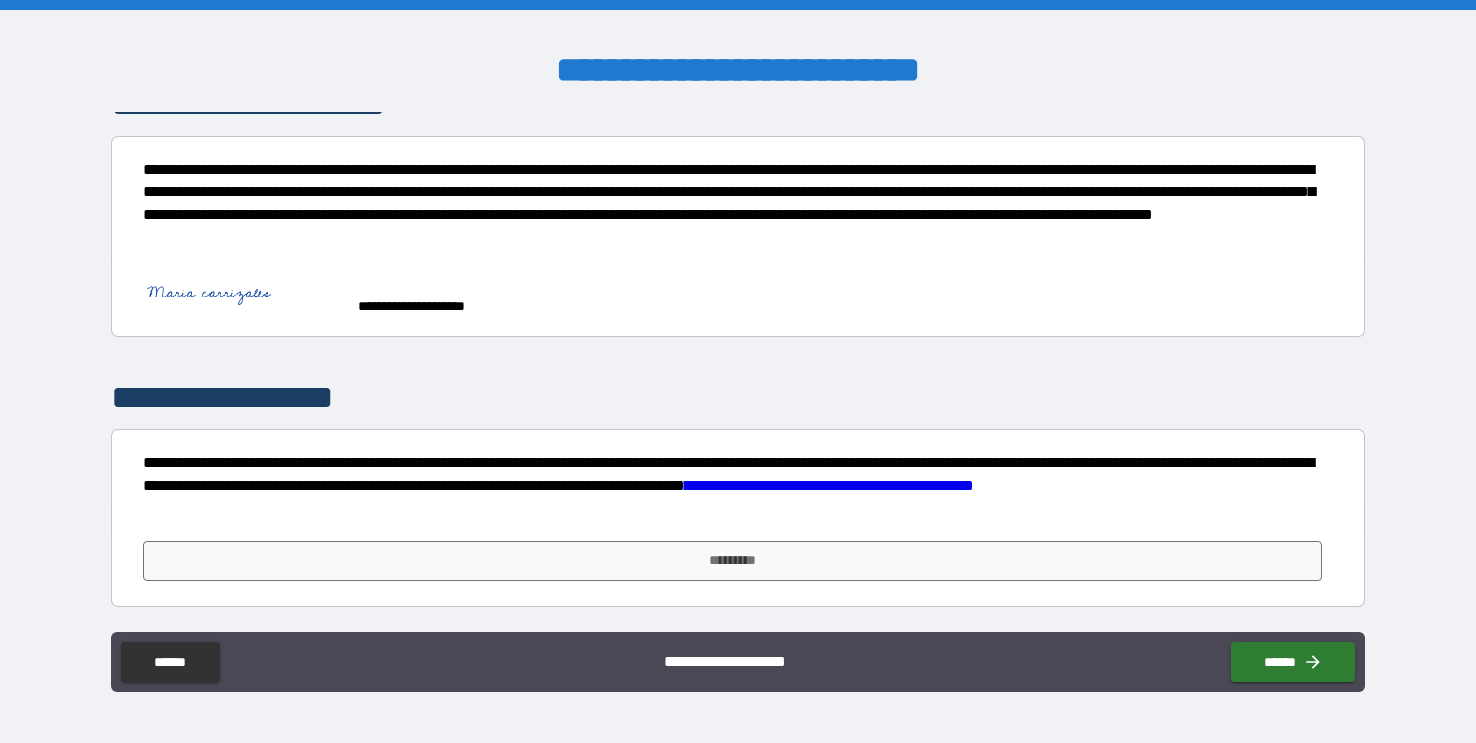 scroll, scrollTop: 10680, scrollLeft: 0, axis: vertical 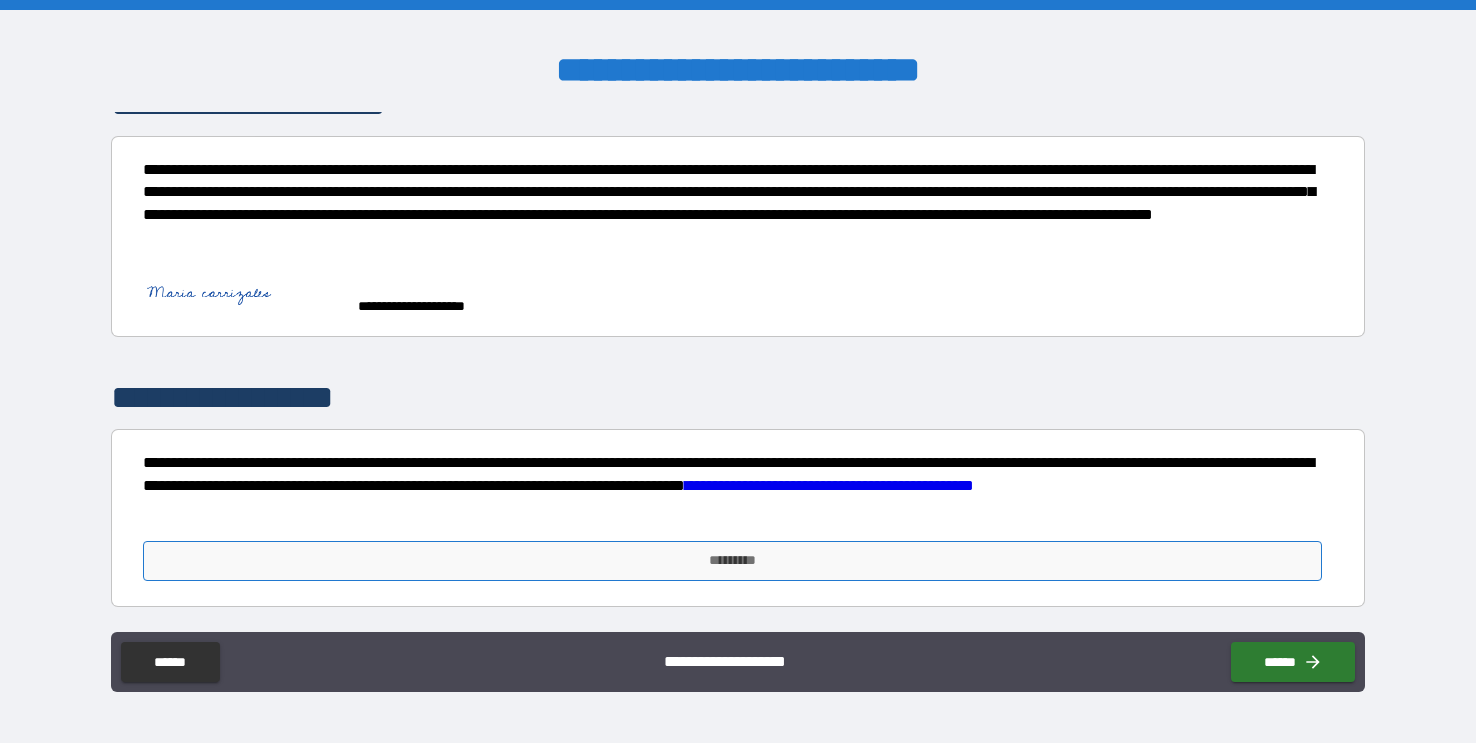 click on "*********" at bounding box center (732, 561) 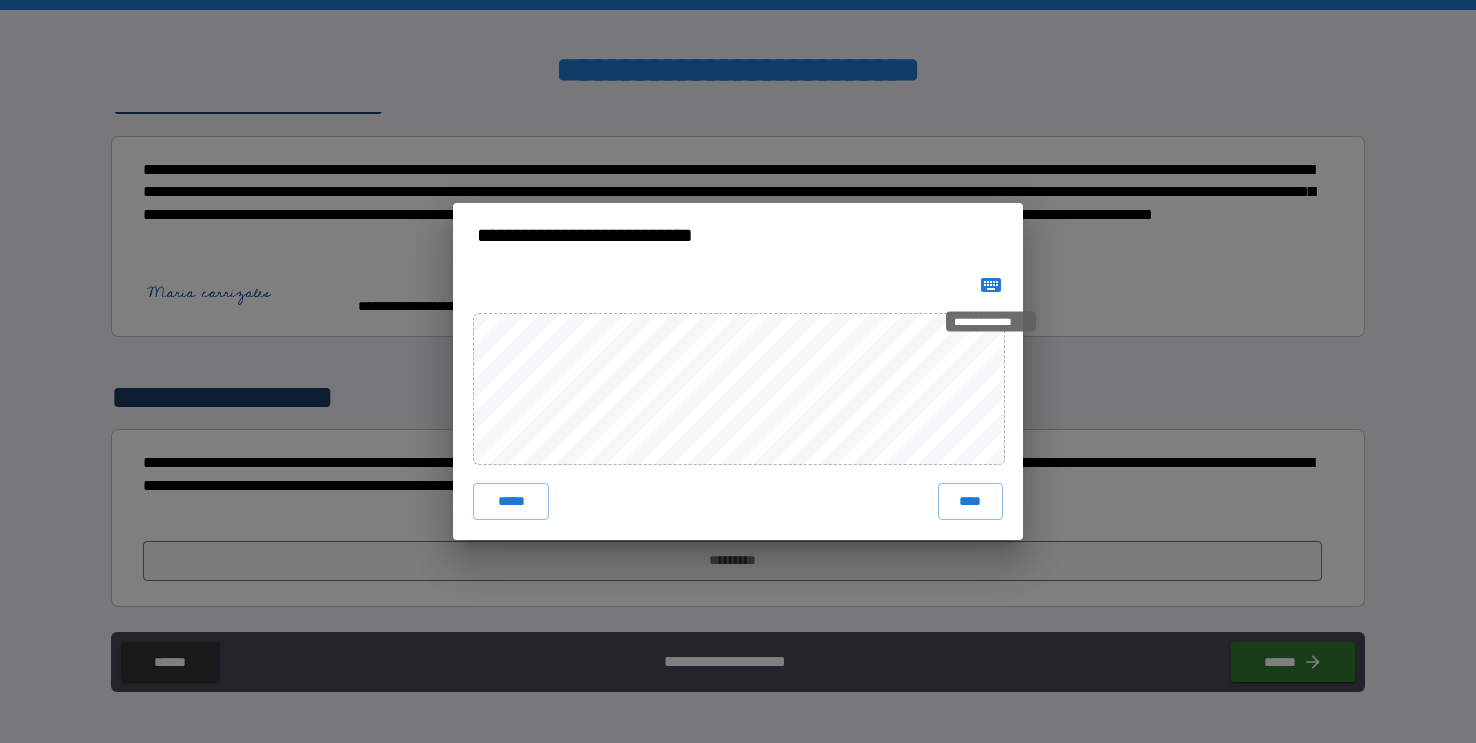 click 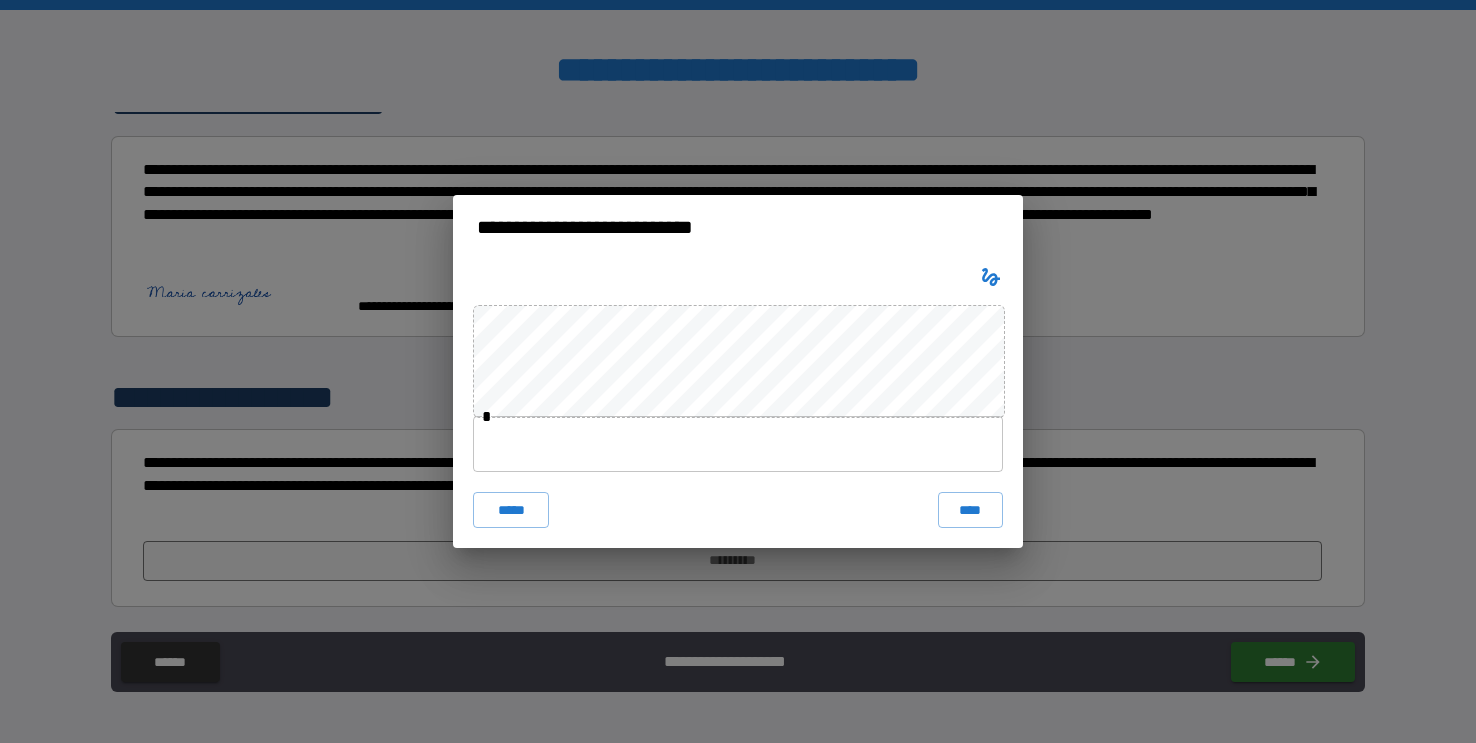 click at bounding box center [738, 444] 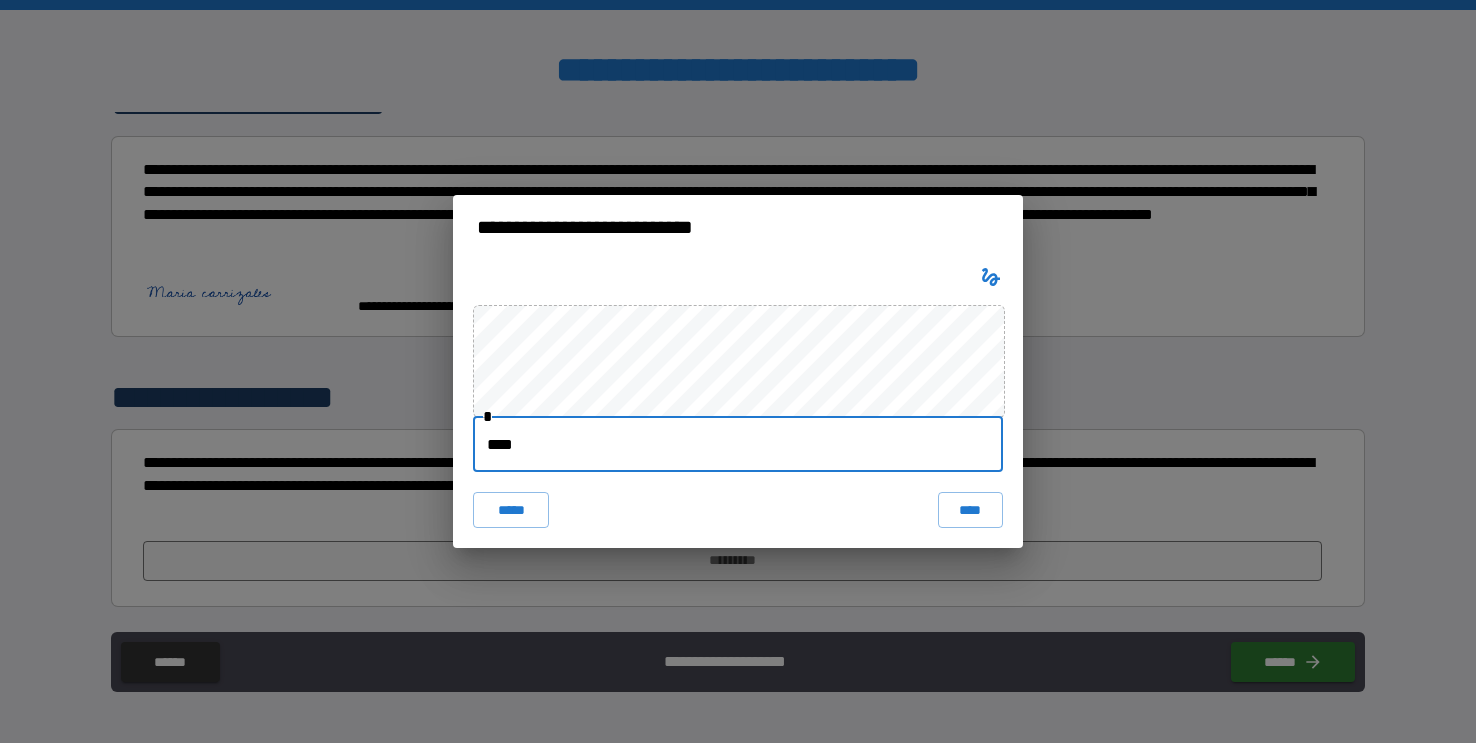type on "*****" 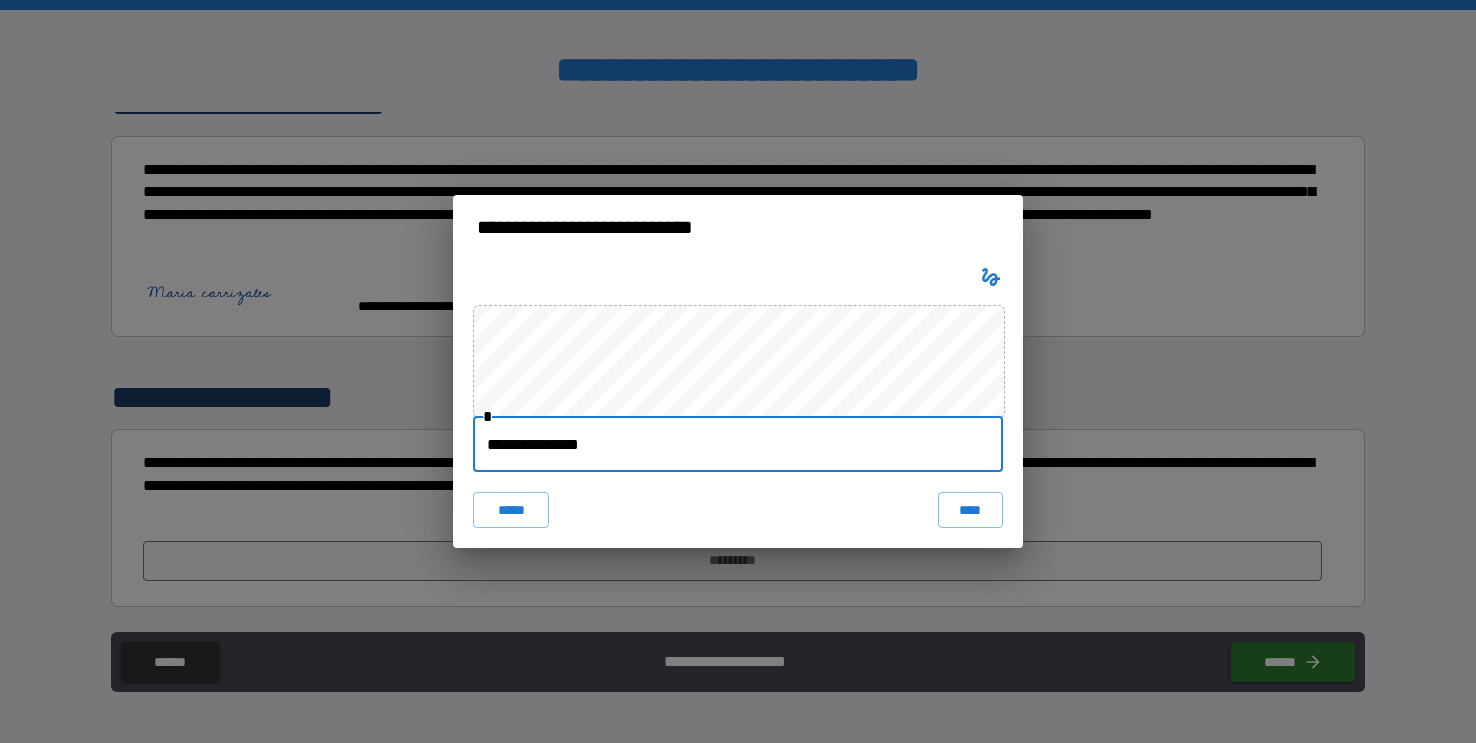 type on "**********" 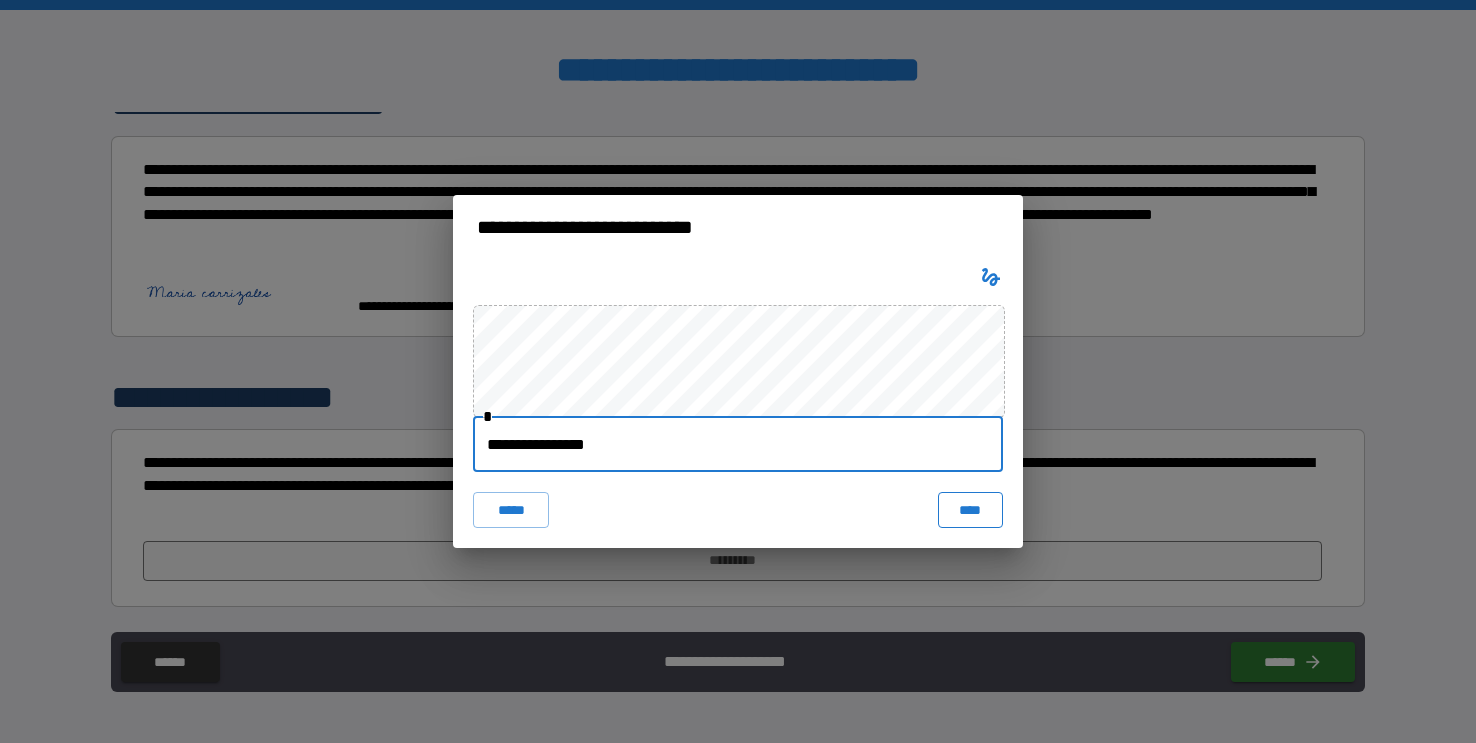 click on "****" at bounding box center [970, 510] 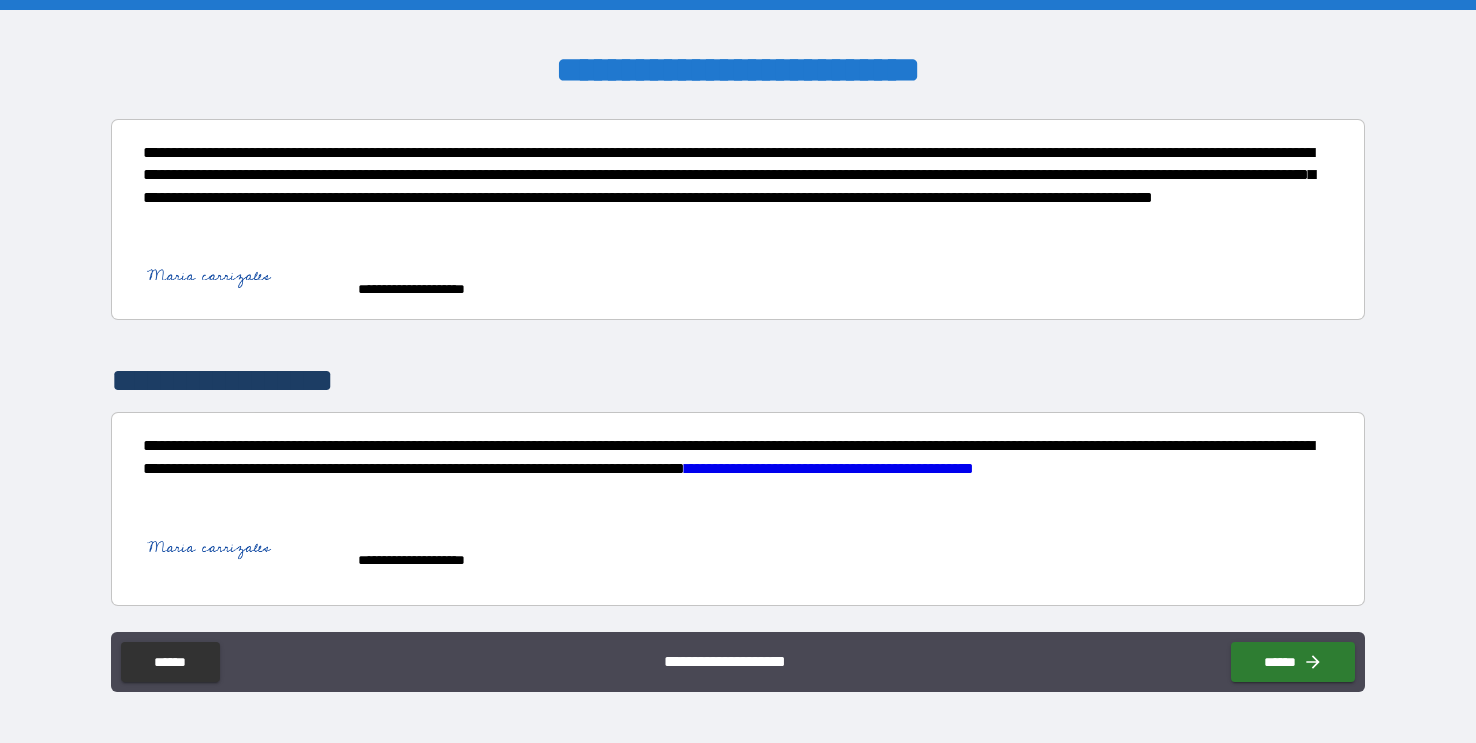 scroll, scrollTop: 10697, scrollLeft: 0, axis: vertical 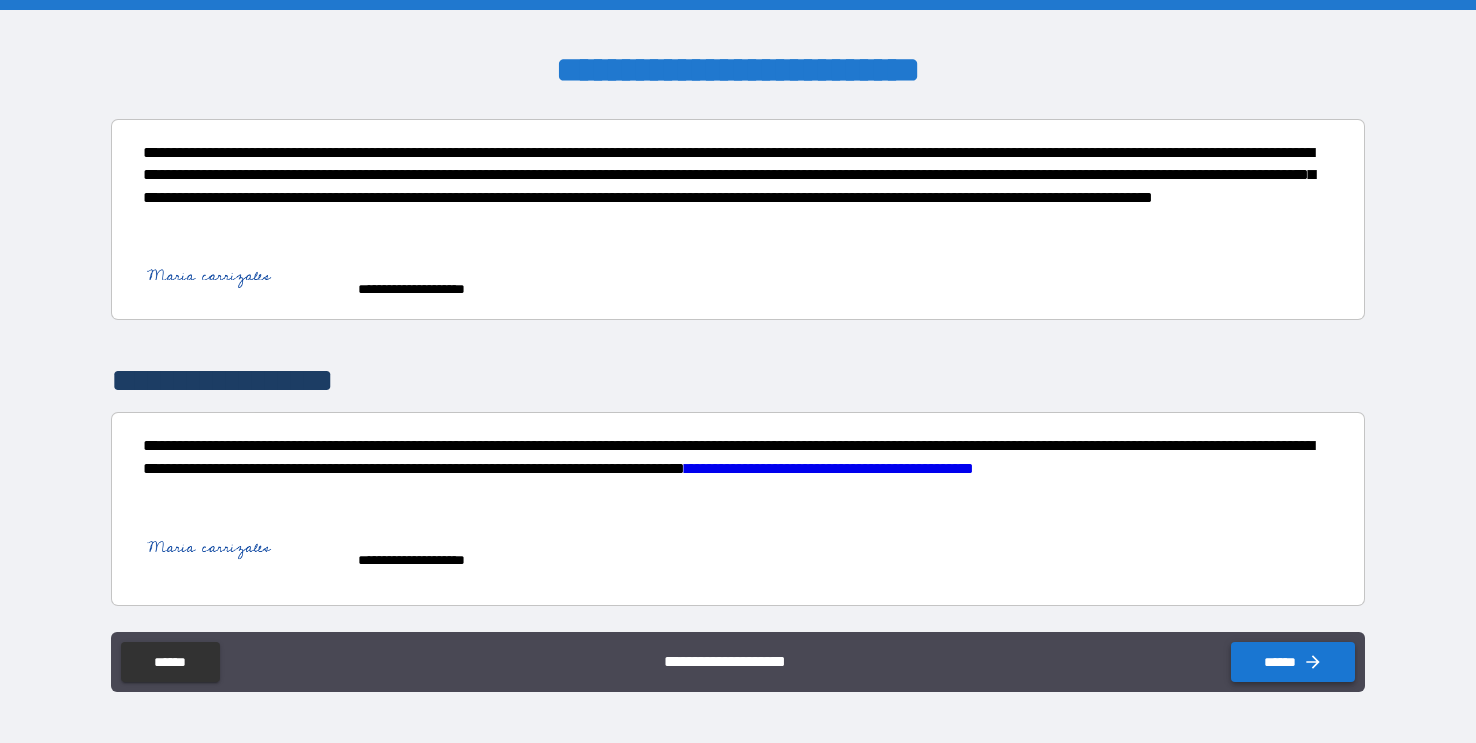 click on "******" at bounding box center [1293, 662] 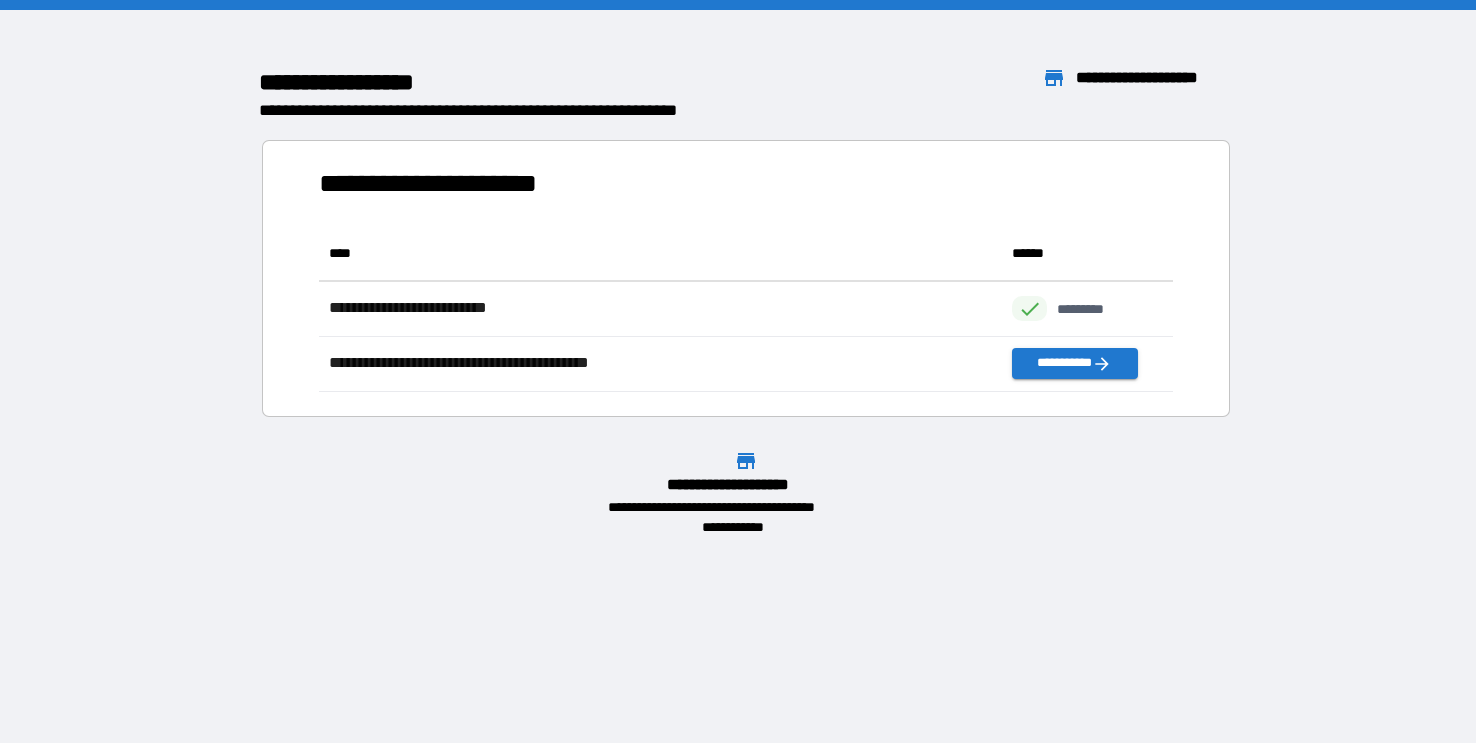 scroll, scrollTop: 0, scrollLeft: 0, axis: both 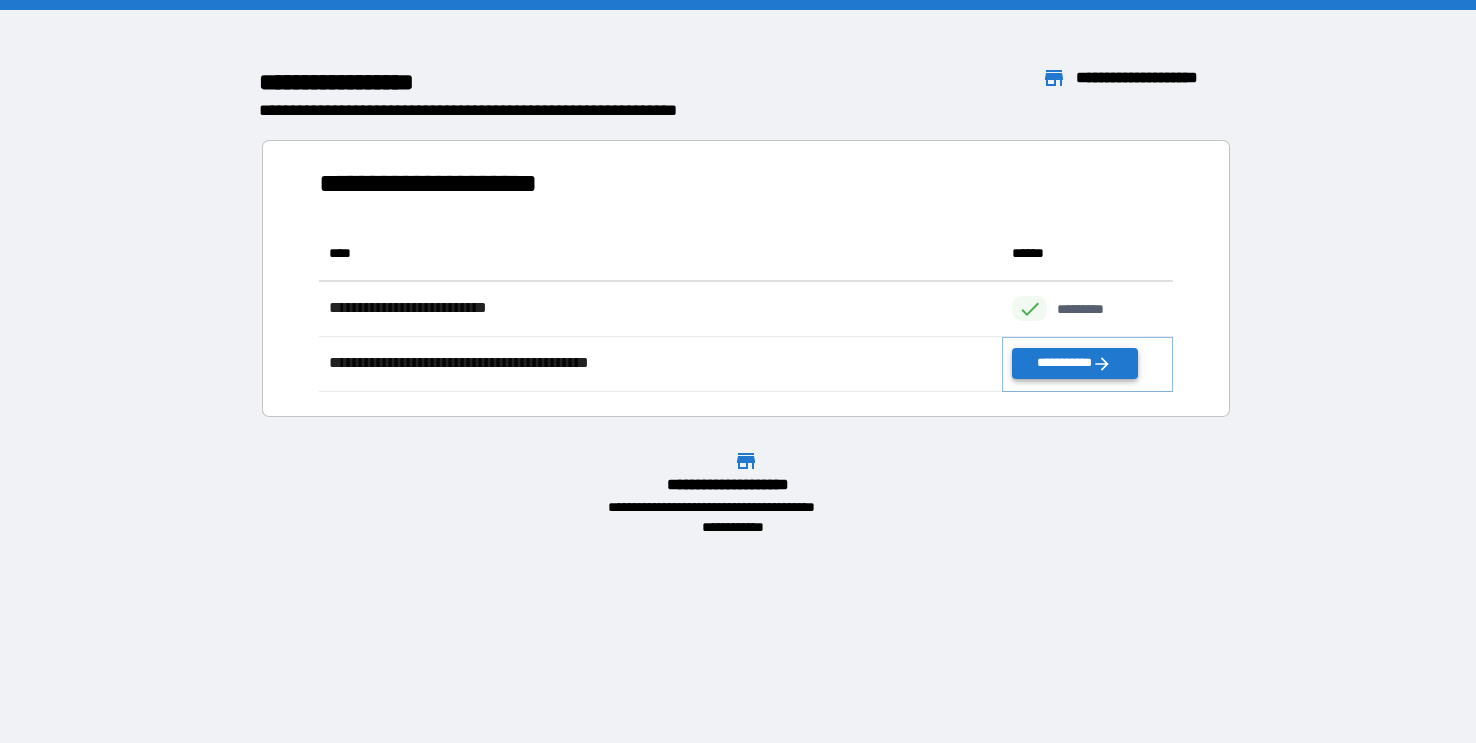 click on "**********" at bounding box center (1074, 363) 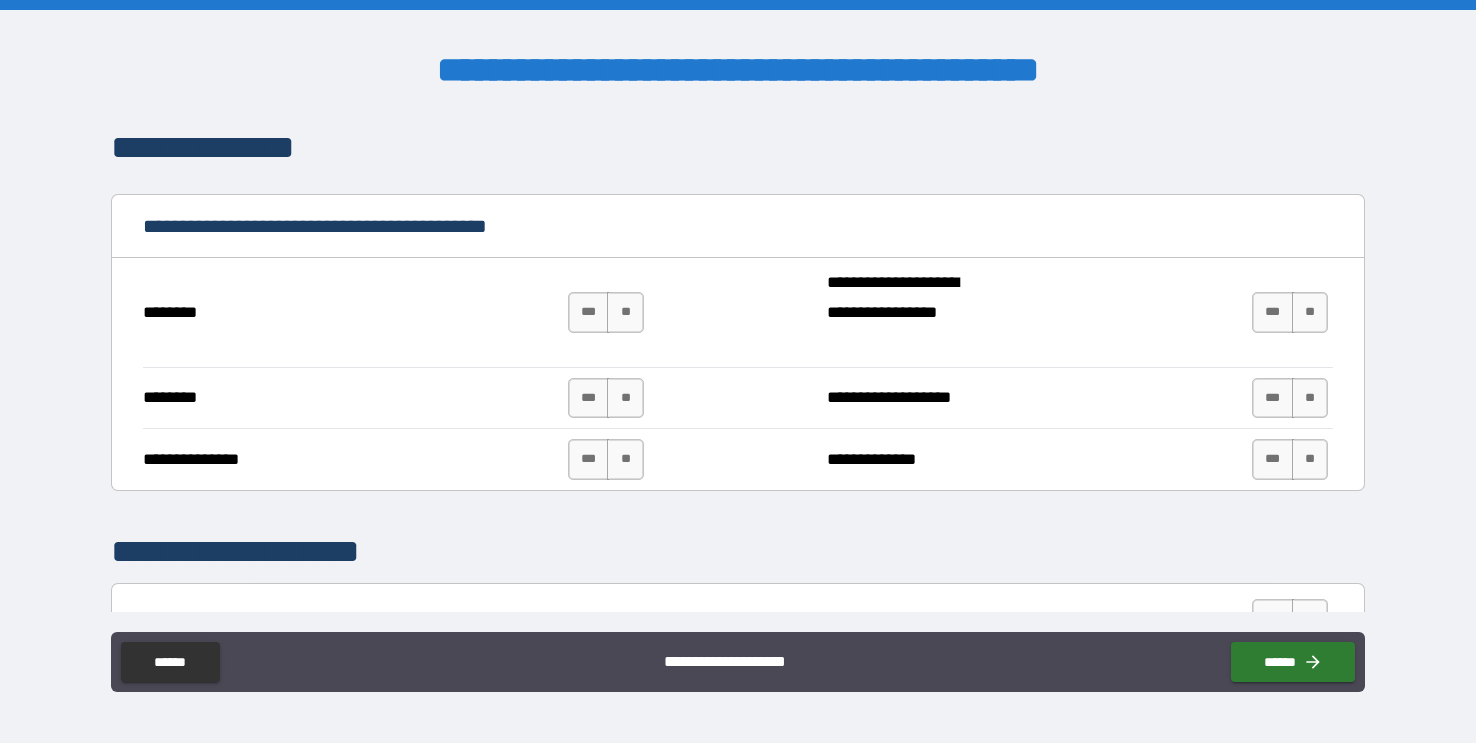 scroll, scrollTop: 325, scrollLeft: 0, axis: vertical 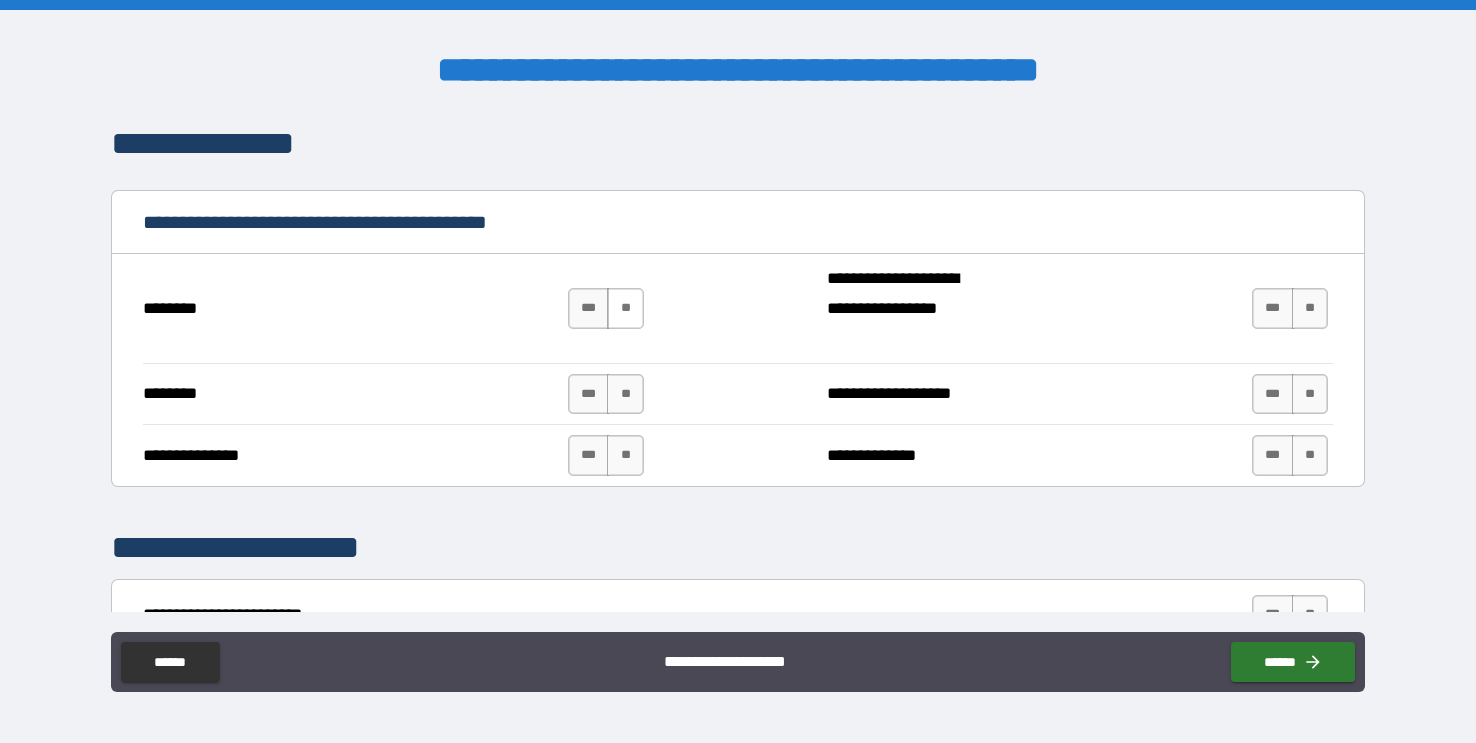 click on "**" at bounding box center [625, 308] 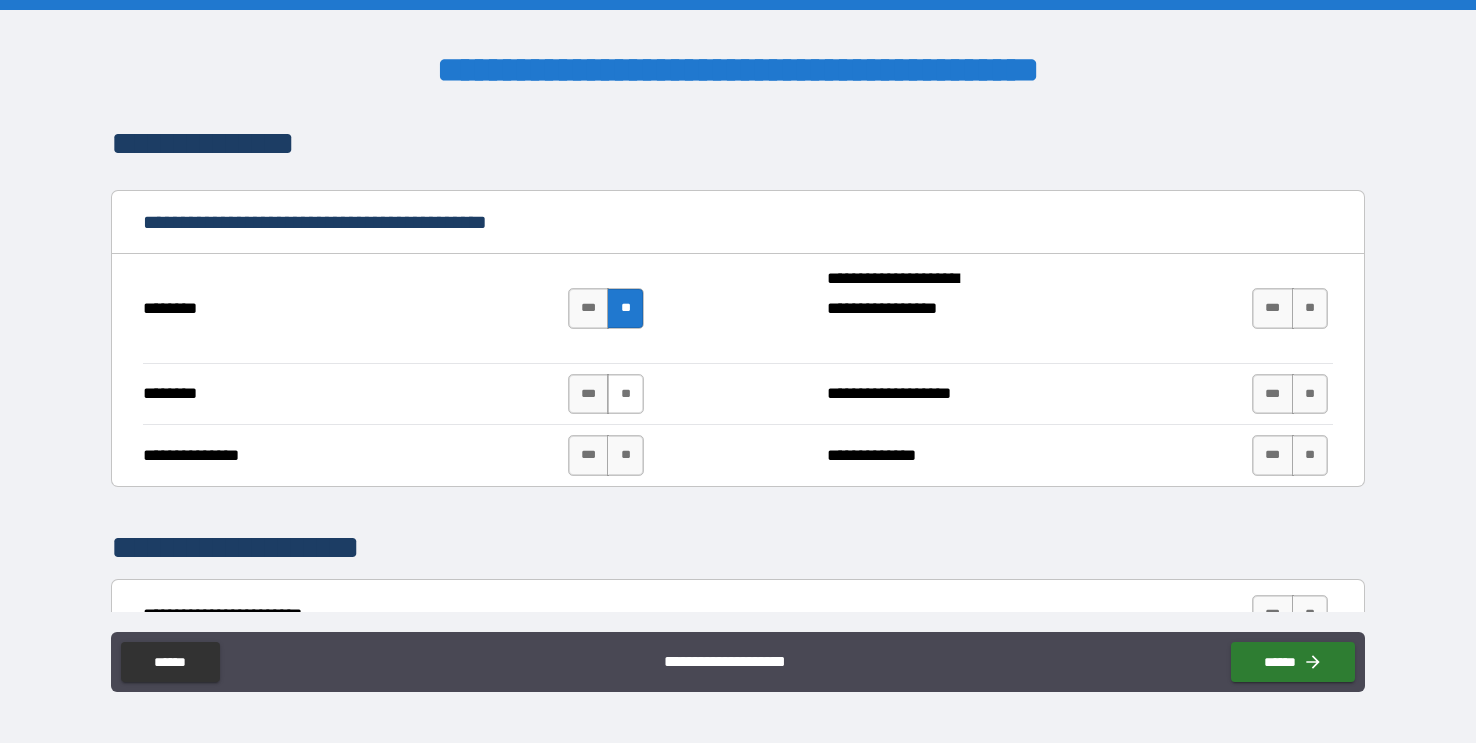click on "**" at bounding box center (625, 394) 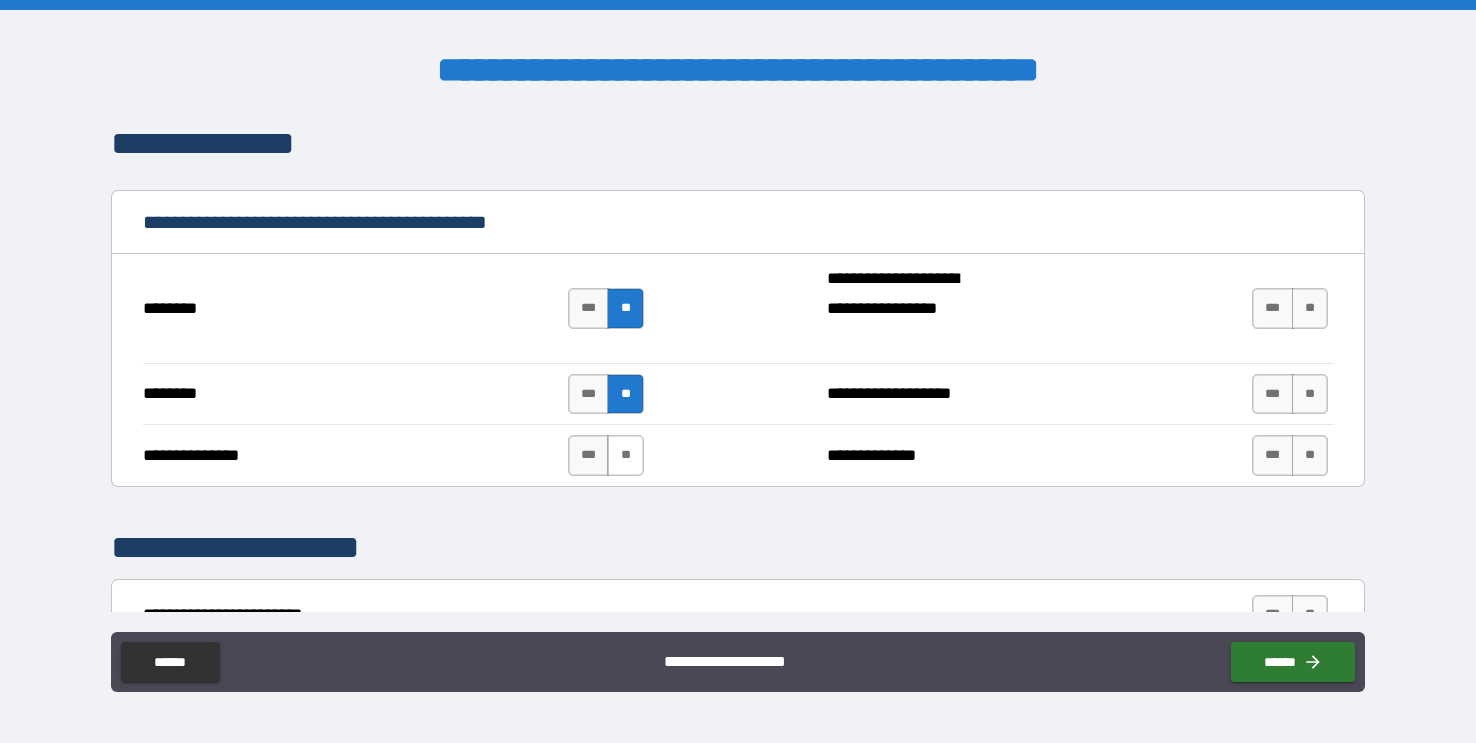 click on "**" at bounding box center [625, 455] 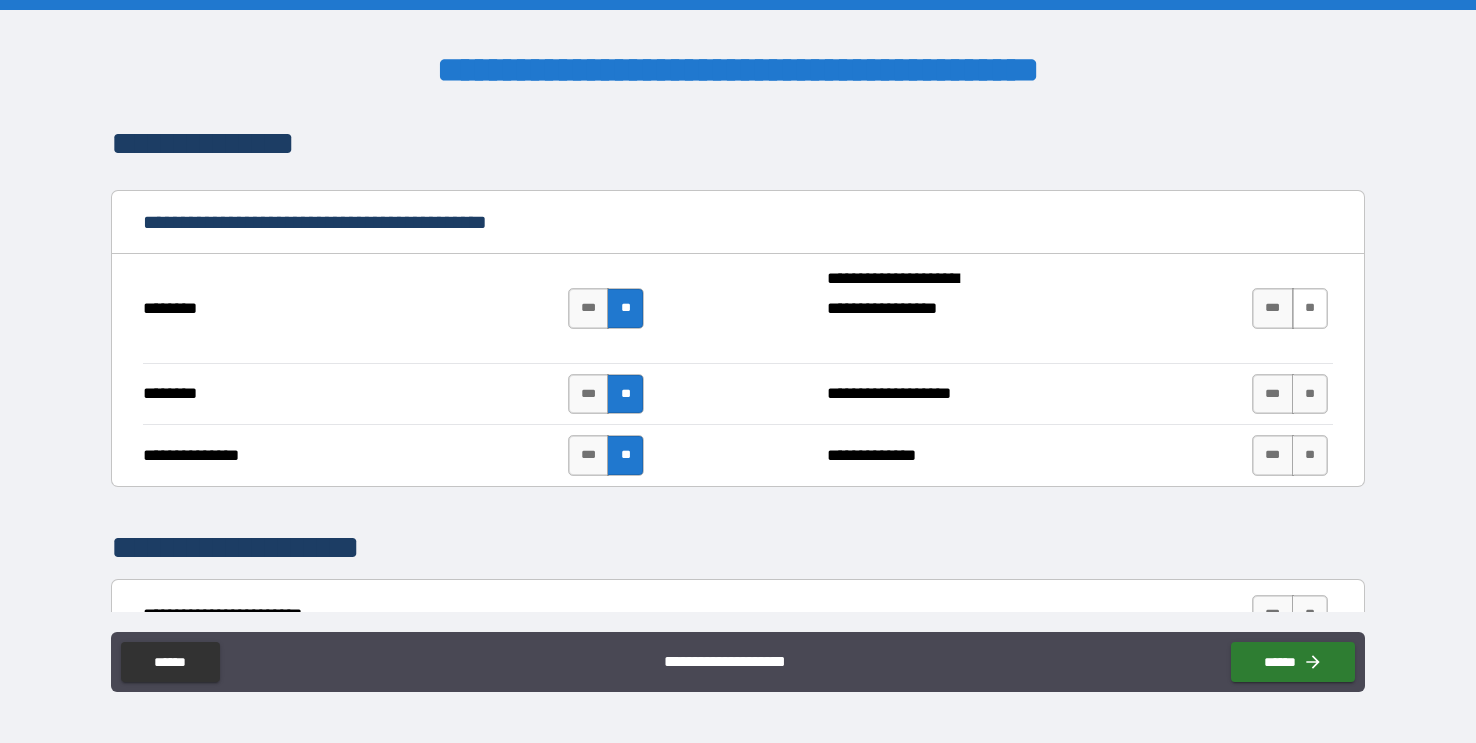 click on "**" at bounding box center [1310, 308] 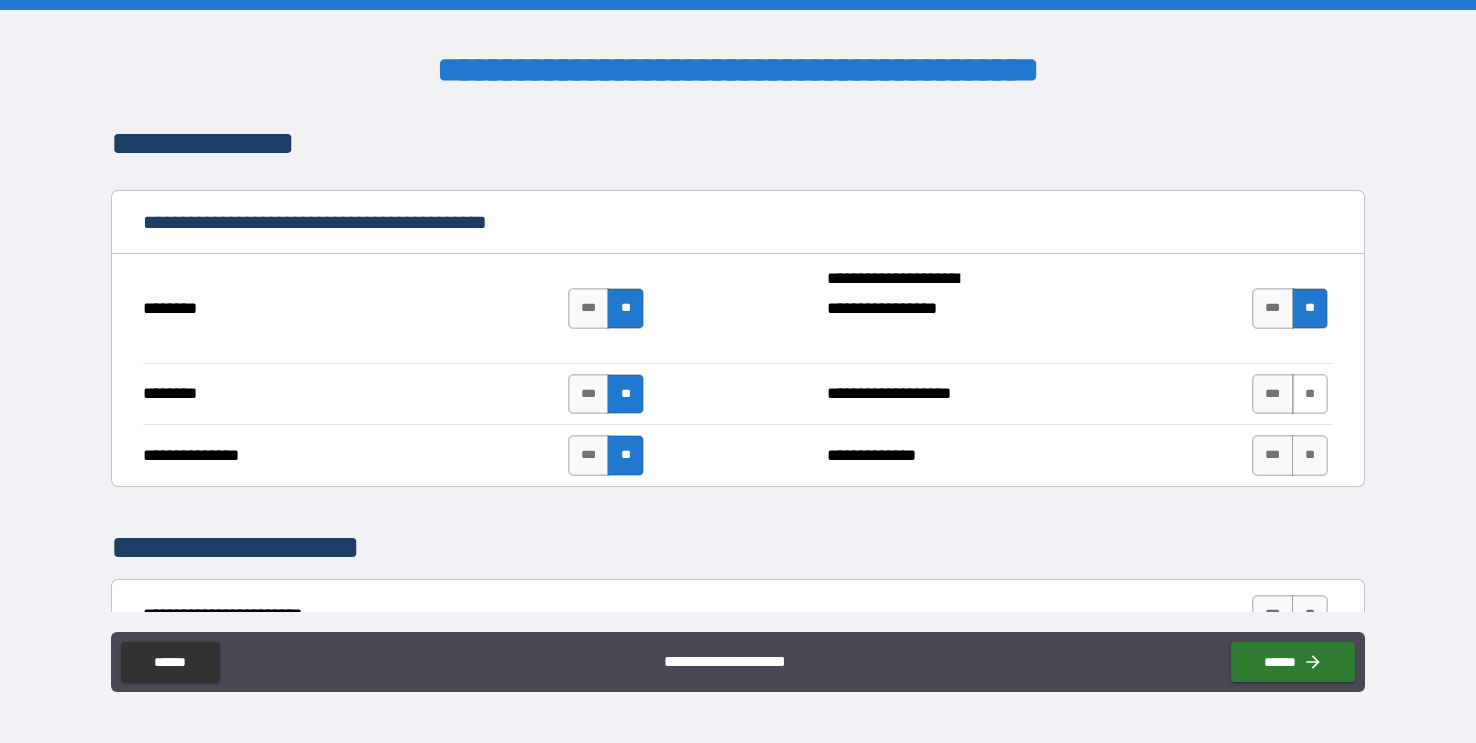 click on "**" at bounding box center [1310, 394] 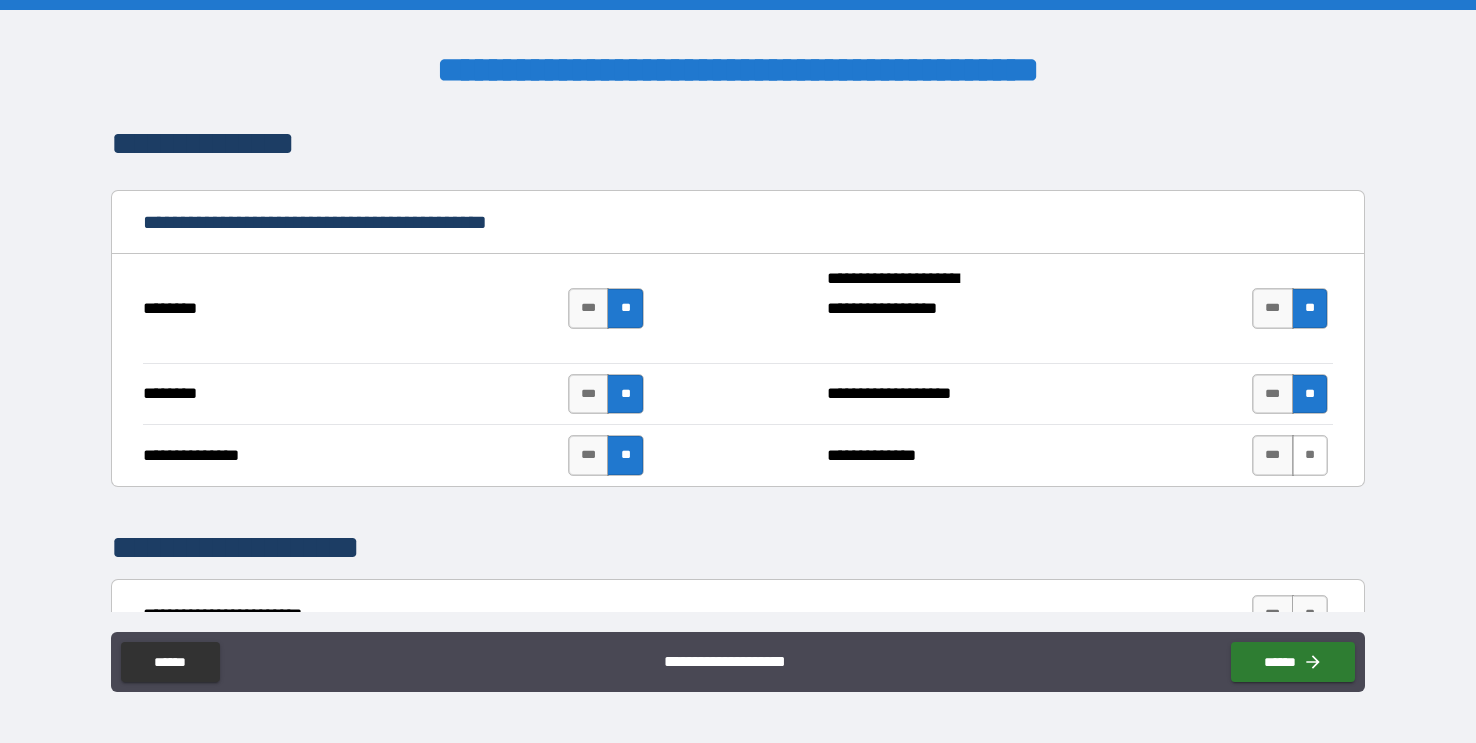 click on "**" at bounding box center (1310, 455) 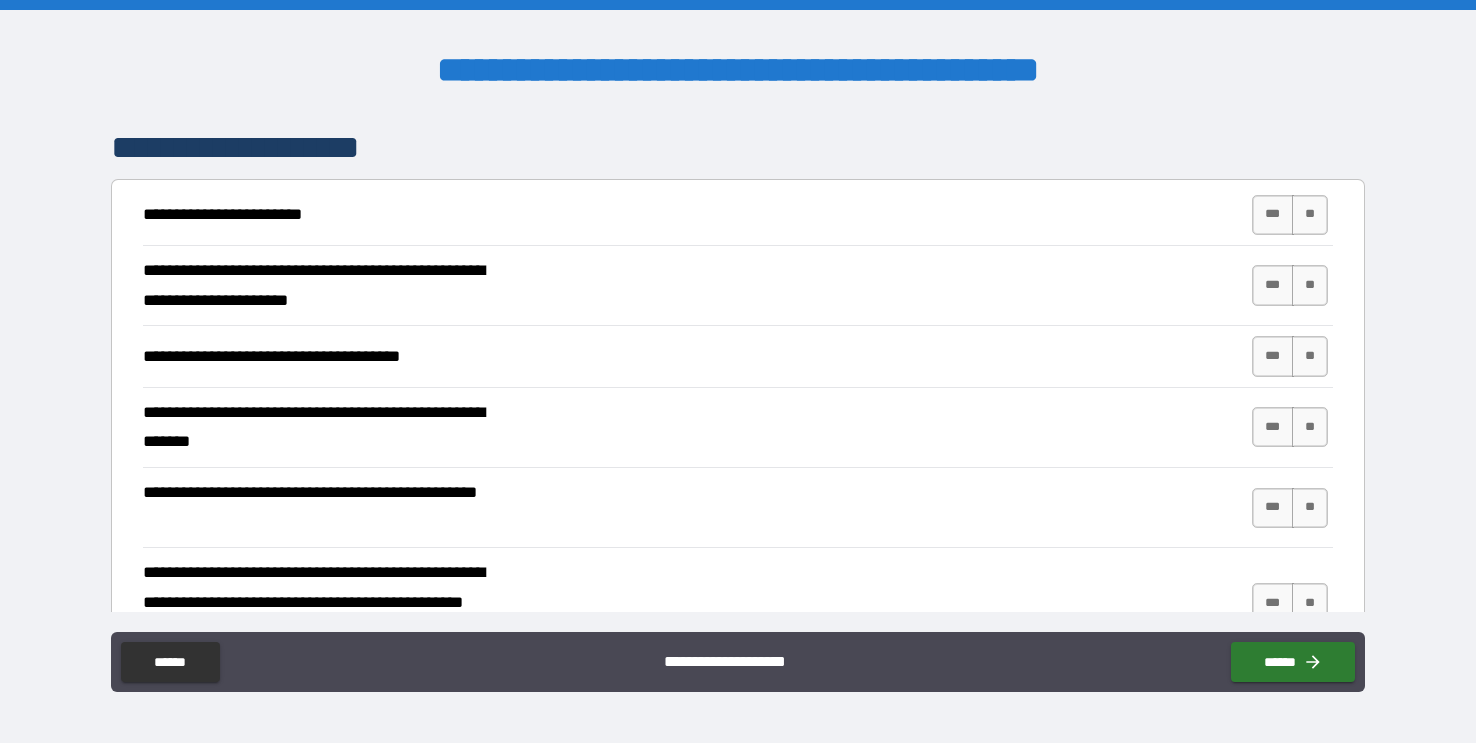 scroll, scrollTop: 727, scrollLeft: 0, axis: vertical 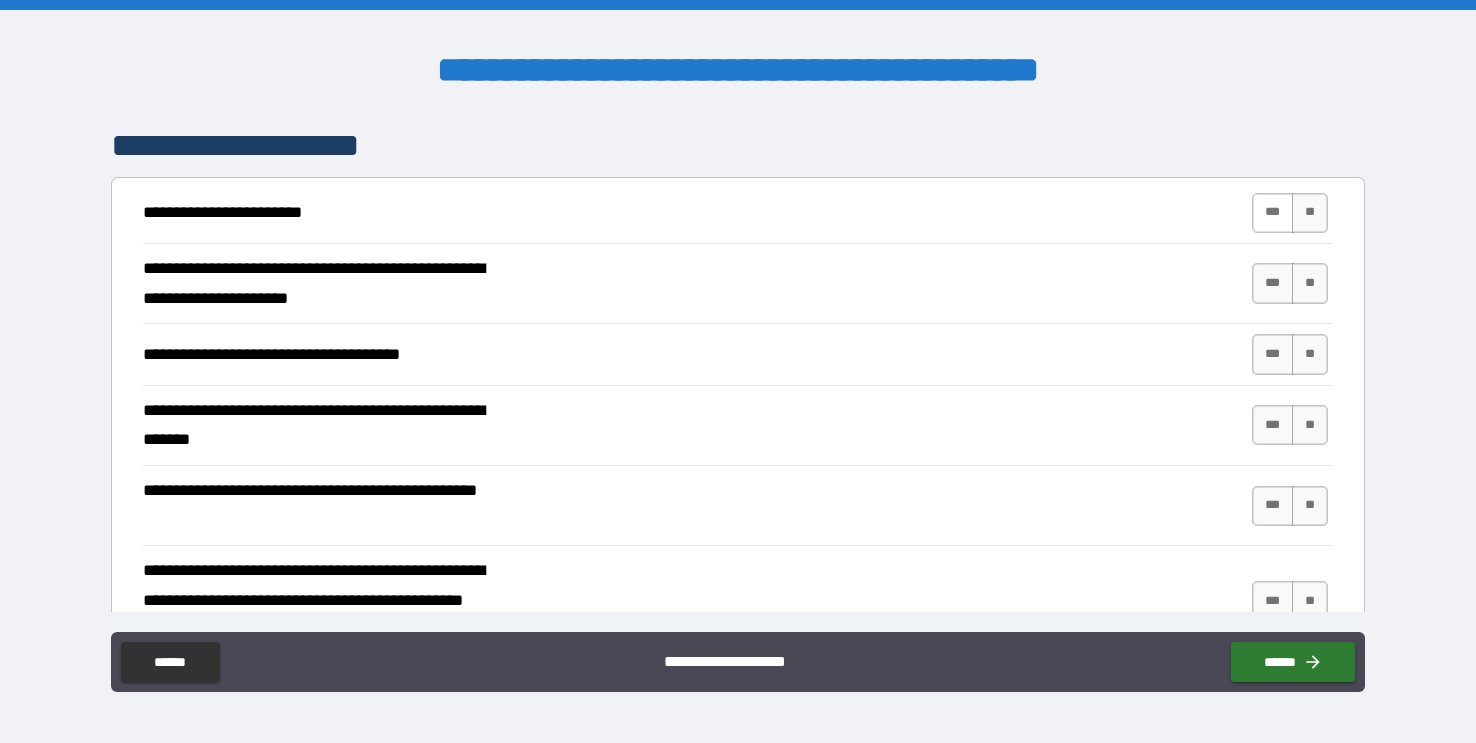 click on "***" at bounding box center [1273, 213] 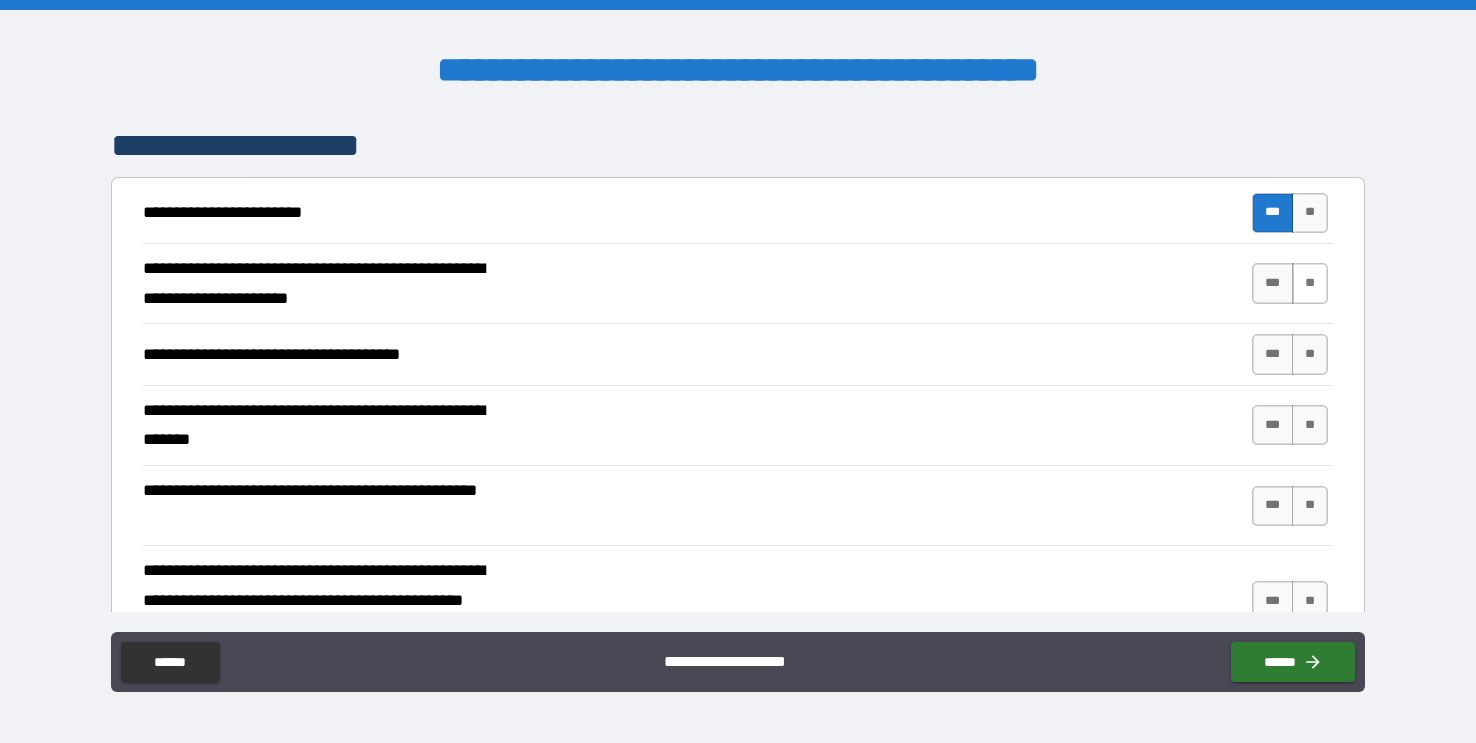 click on "**" at bounding box center [1310, 283] 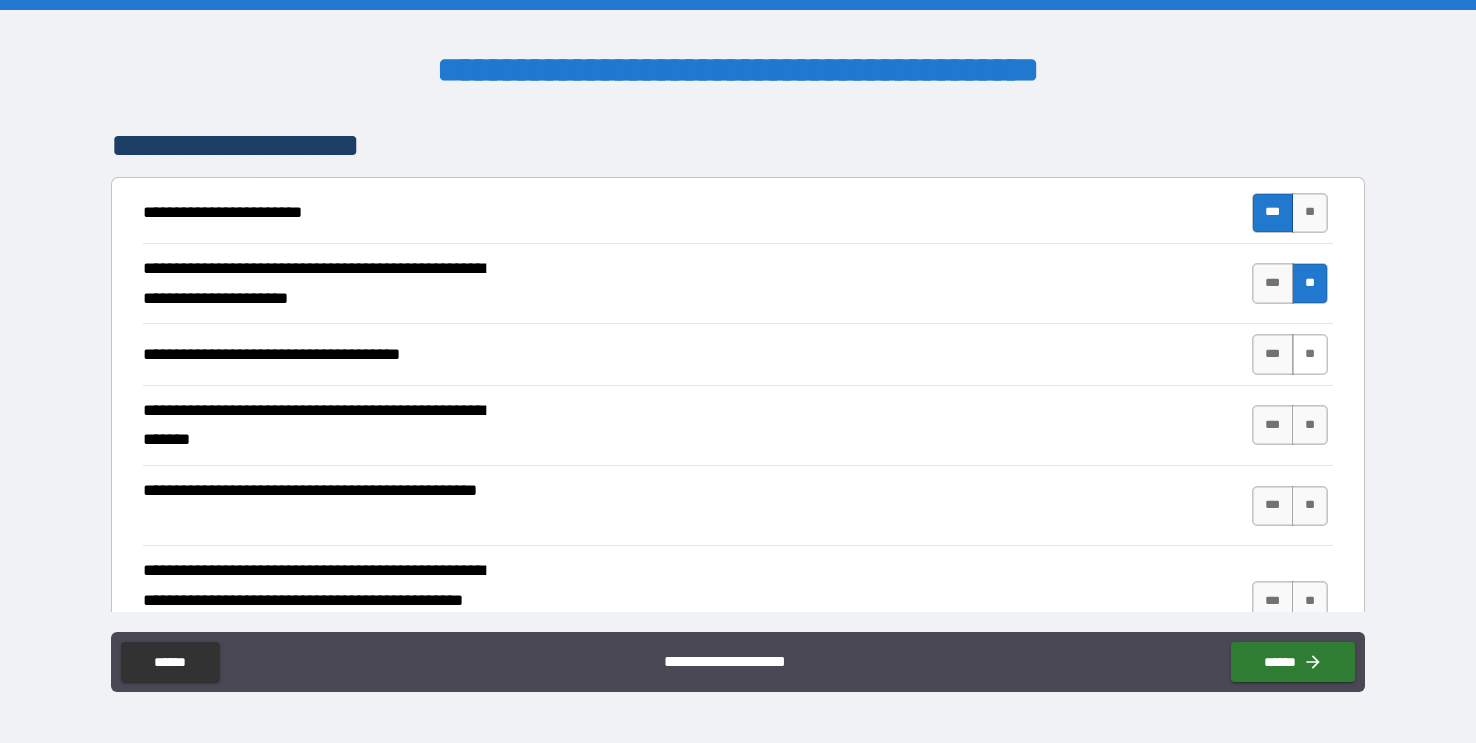 click on "**" at bounding box center [1310, 354] 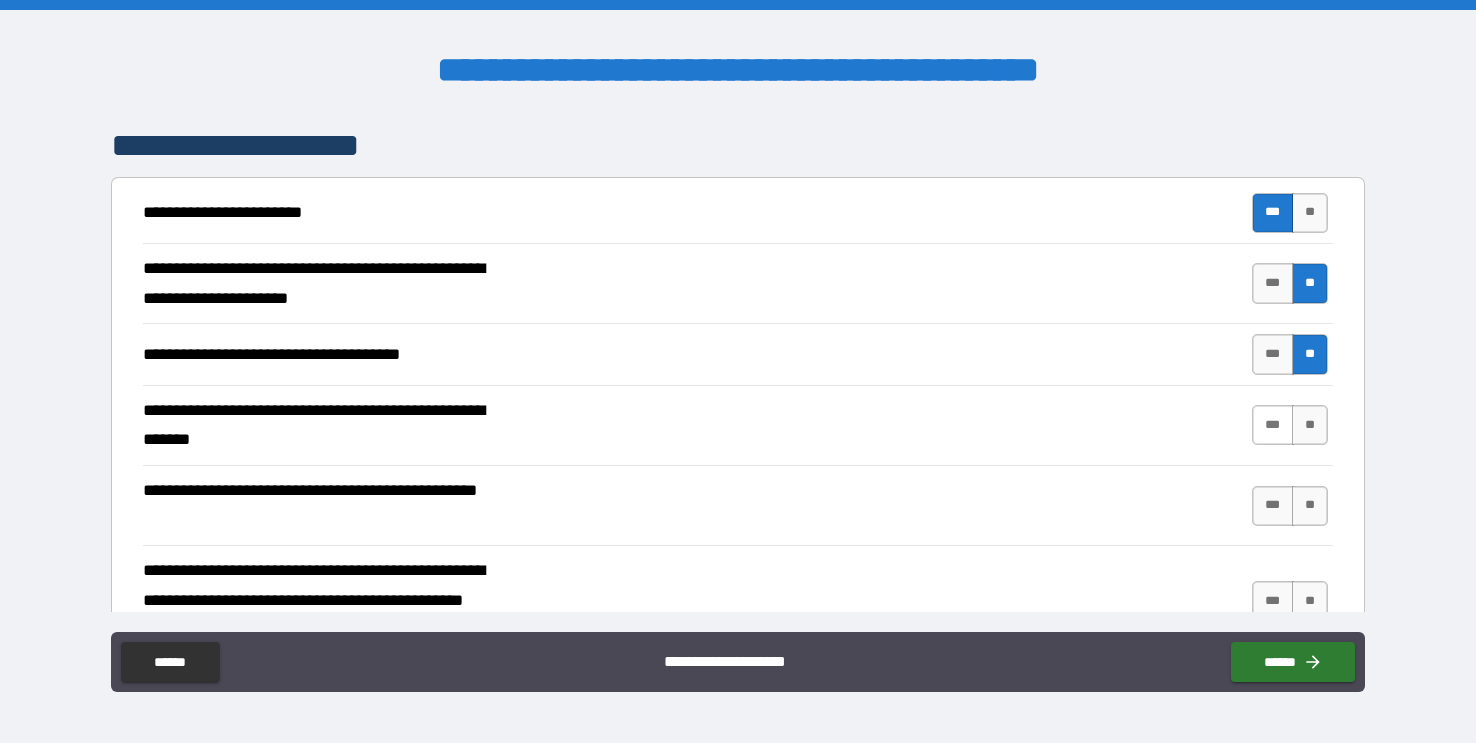 click on "***" at bounding box center [1273, 425] 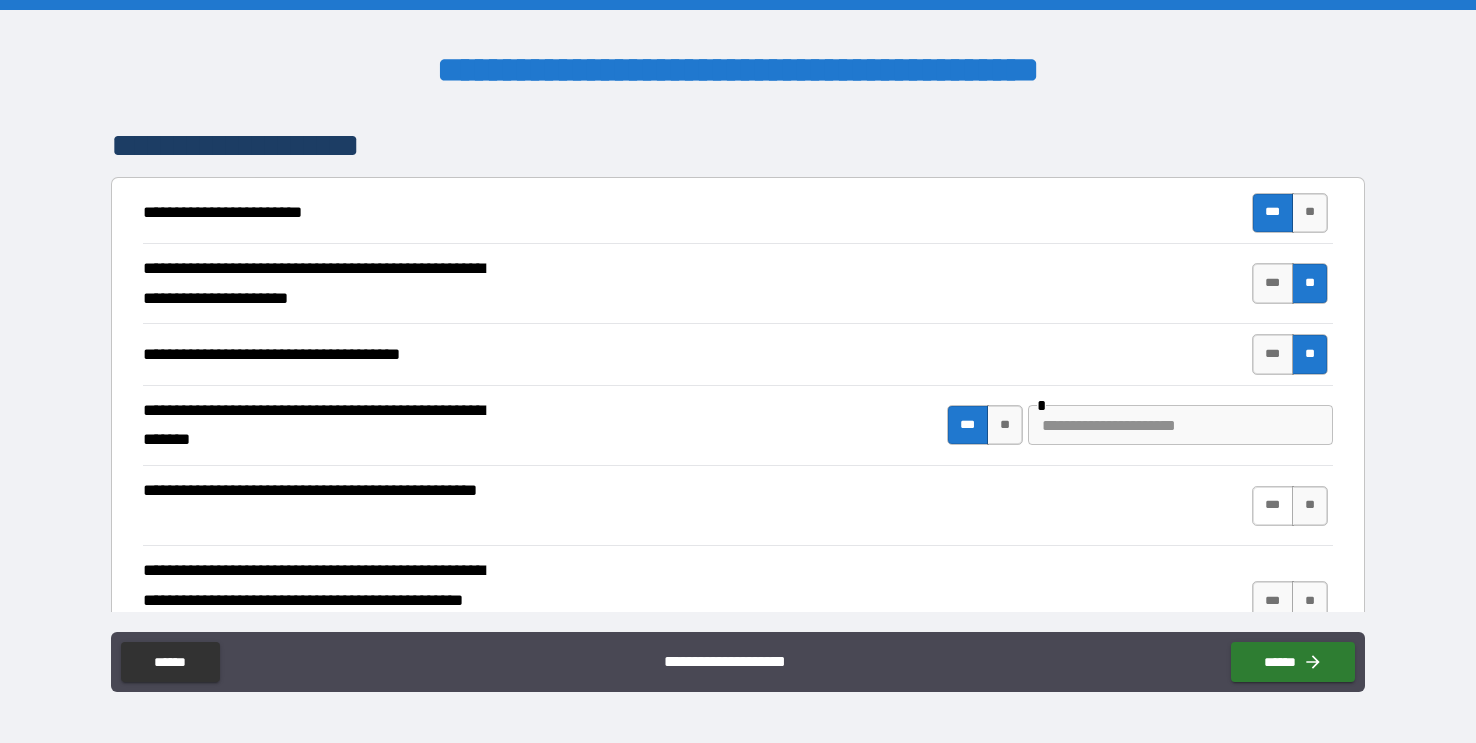 click on "***" at bounding box center [1273, 506] 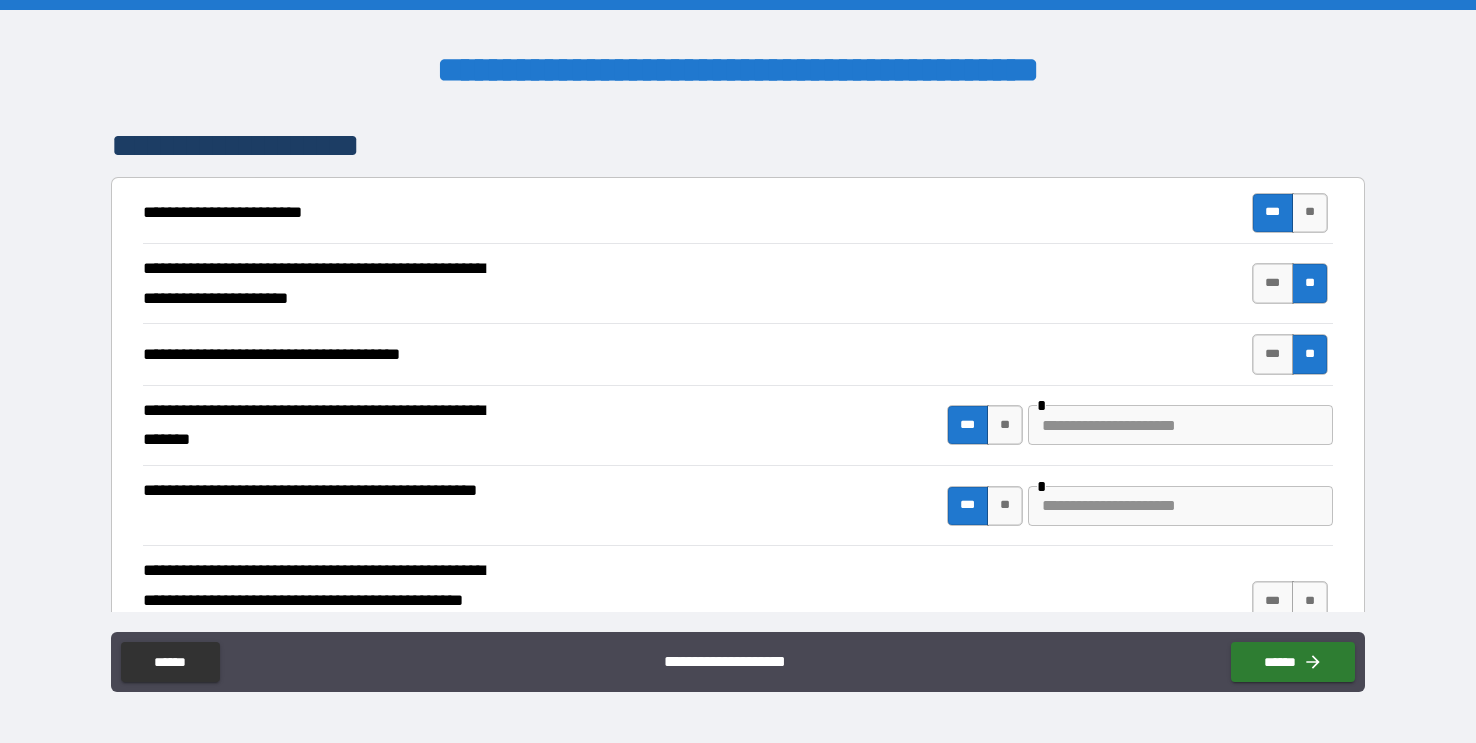 click at bounding box center (1180, 425) 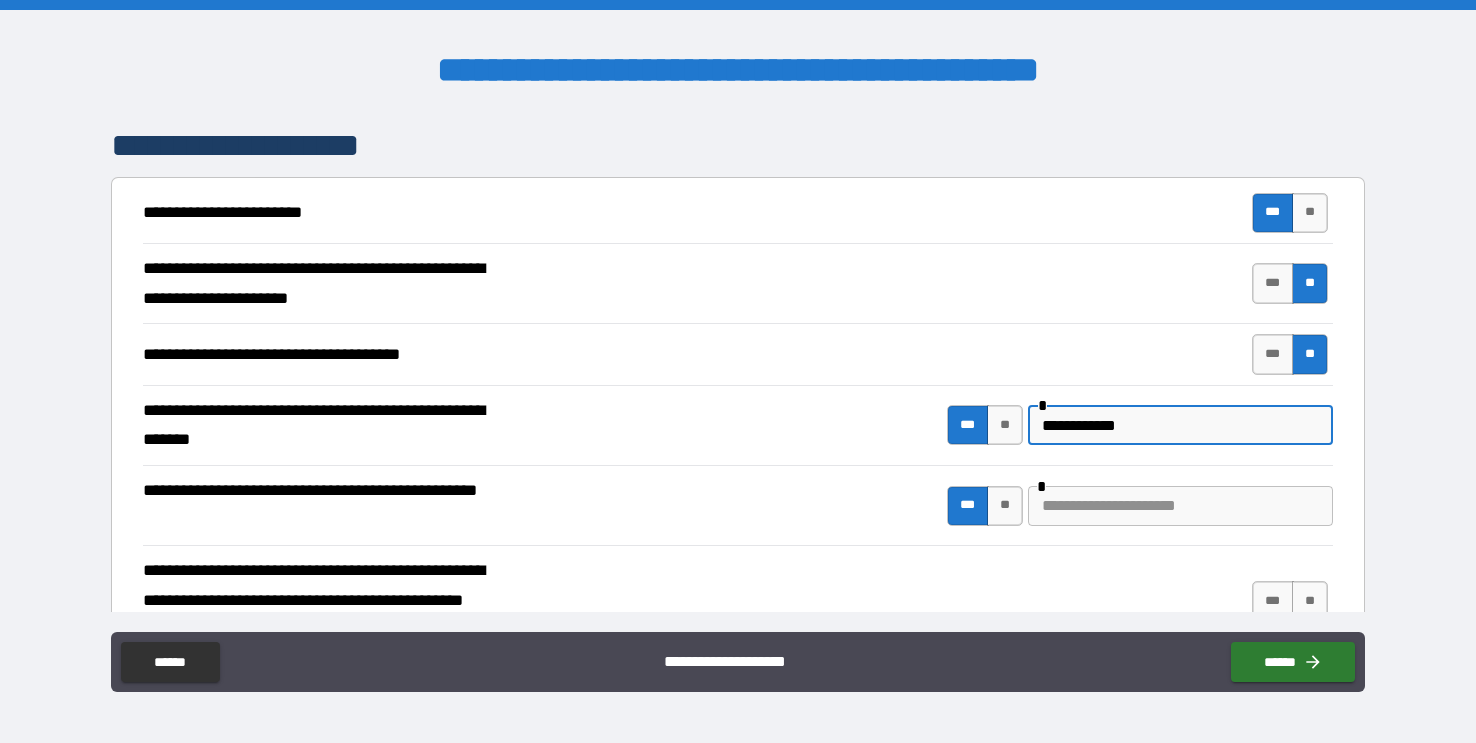type on "**********" 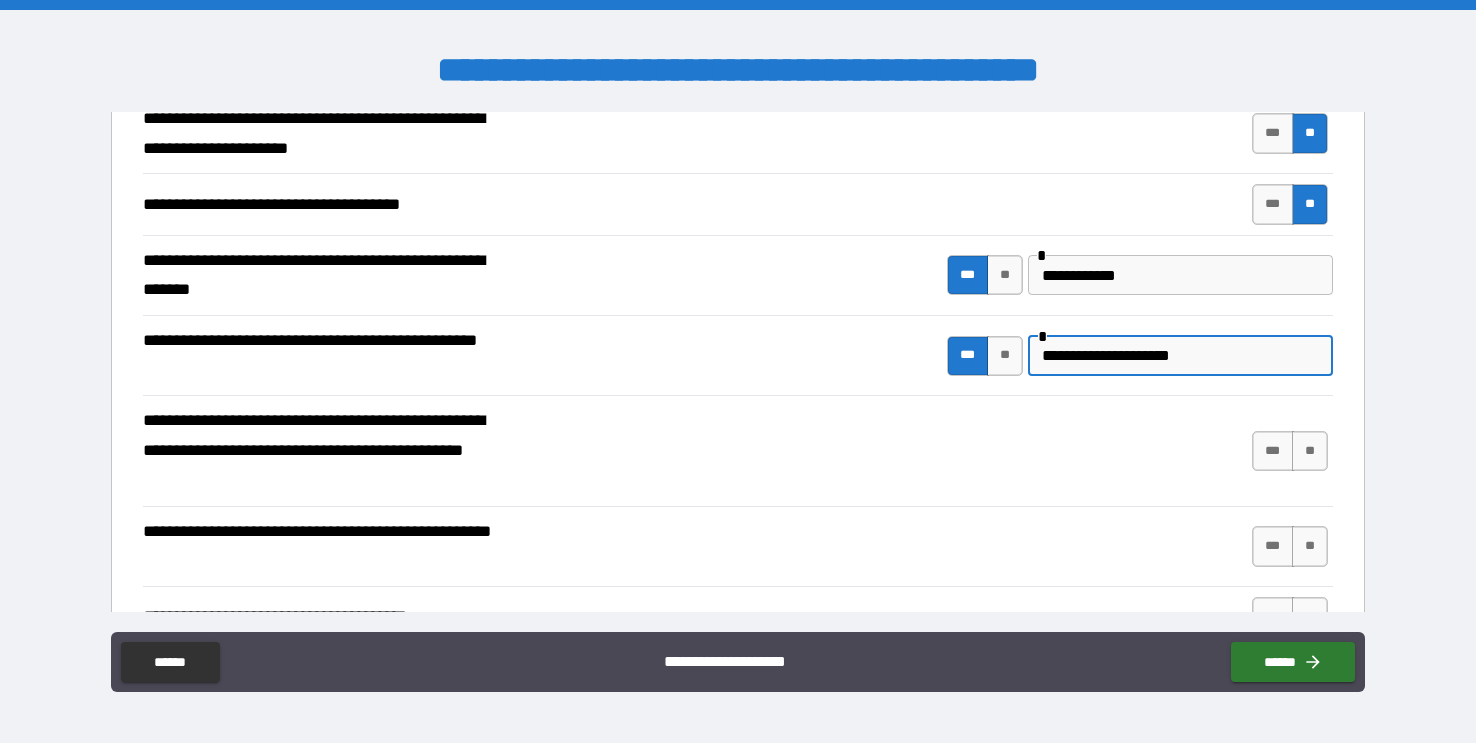scroll, scrollTop: 881, scrollLeft: 0, axis: vertical 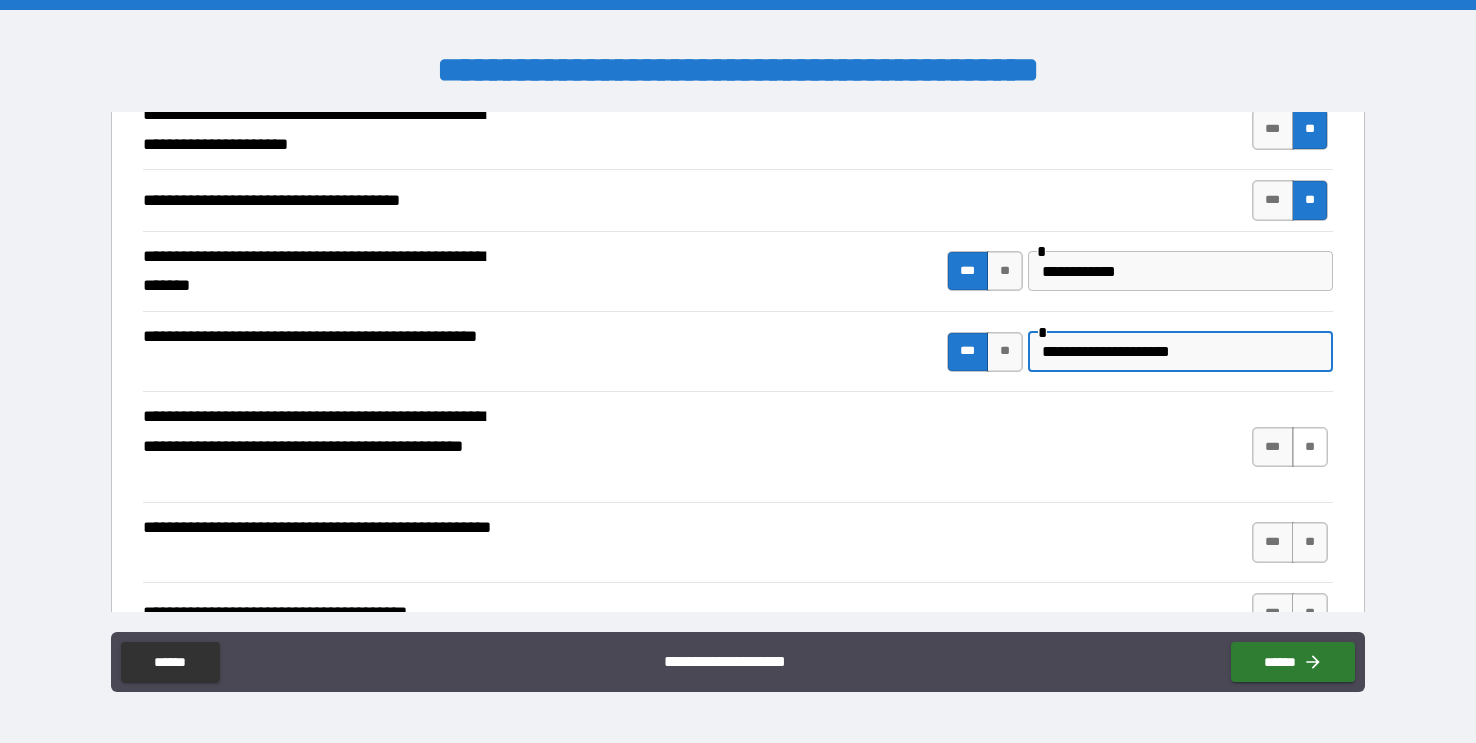 type on "**********" 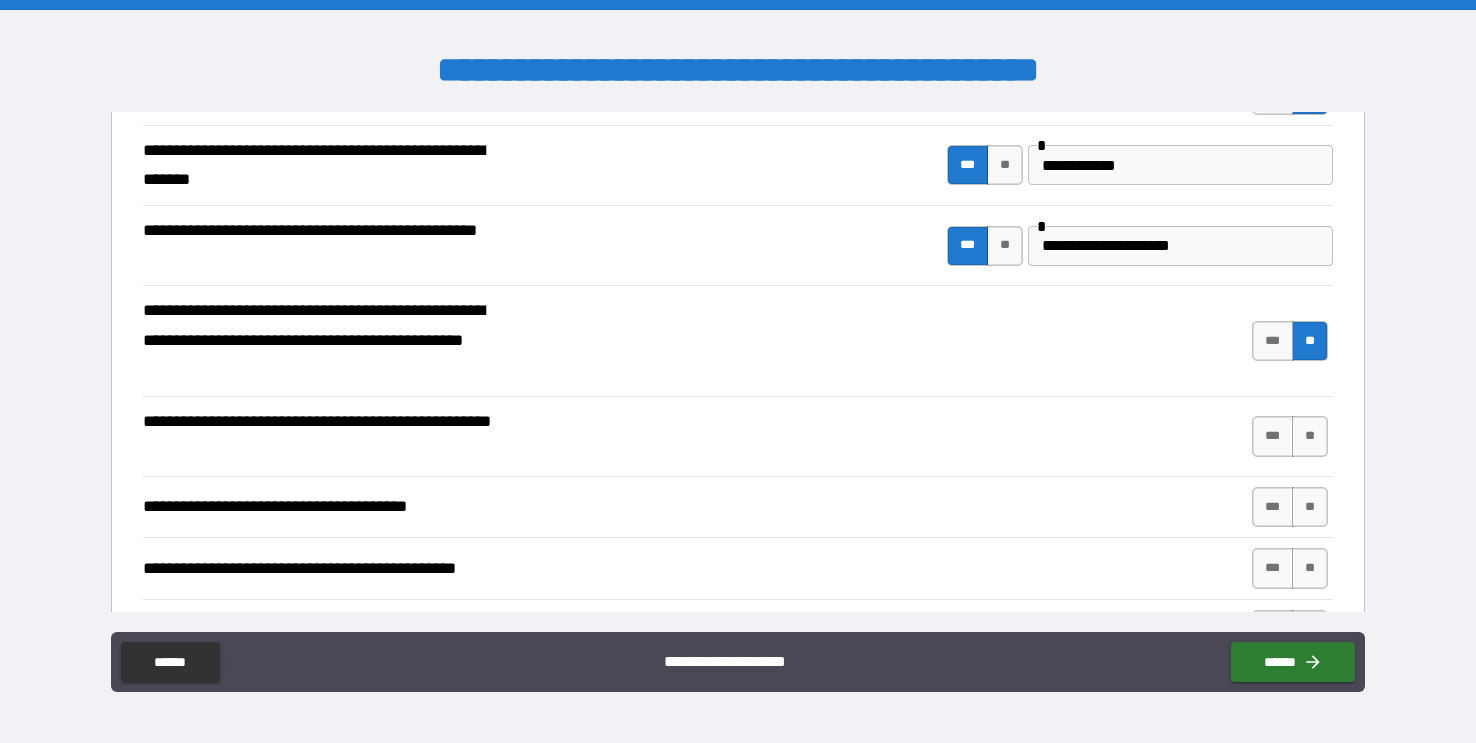 scroll, scrollTop: 990, scrollLeft: 0, axis: vertical 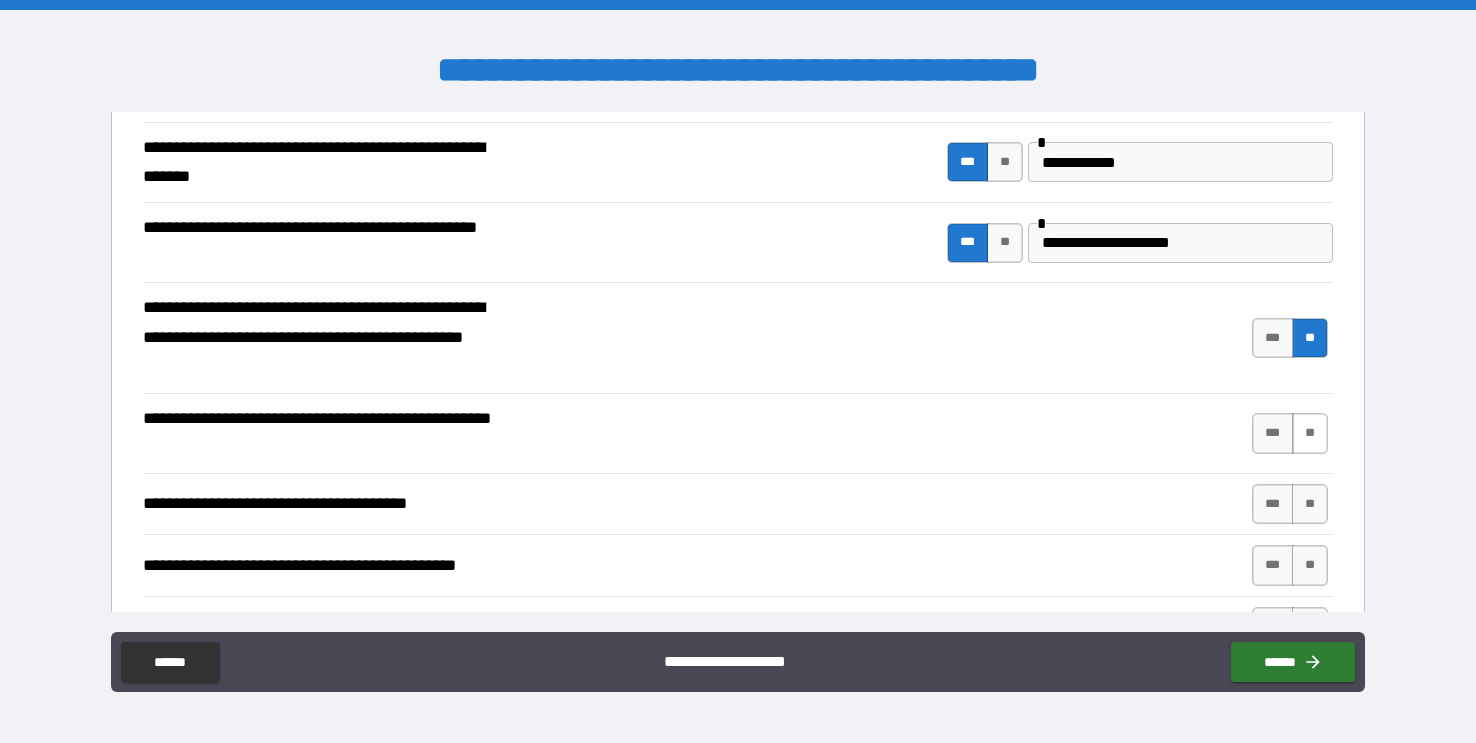 click on "**" at bounding box center (1310, 433) 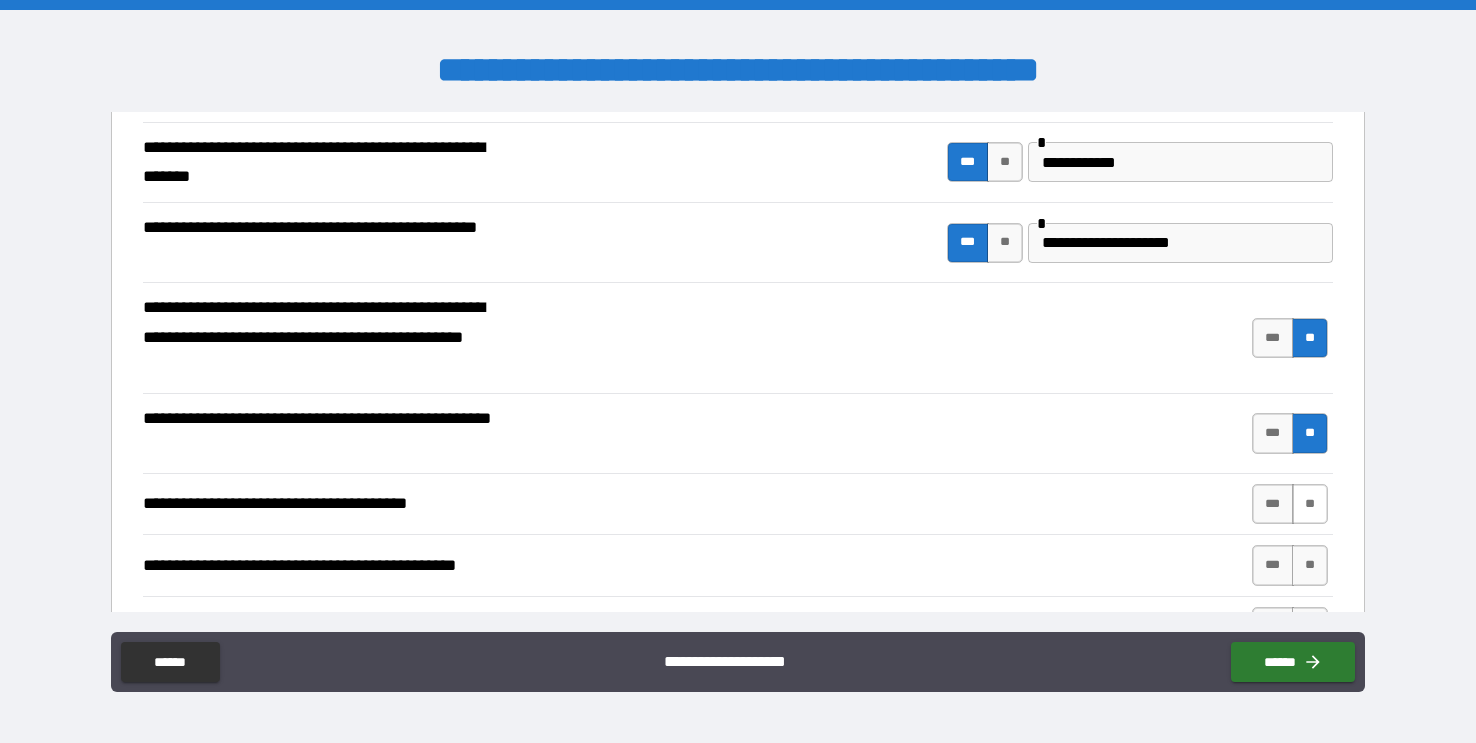 click on "**" at bounding box center (1310, 504) 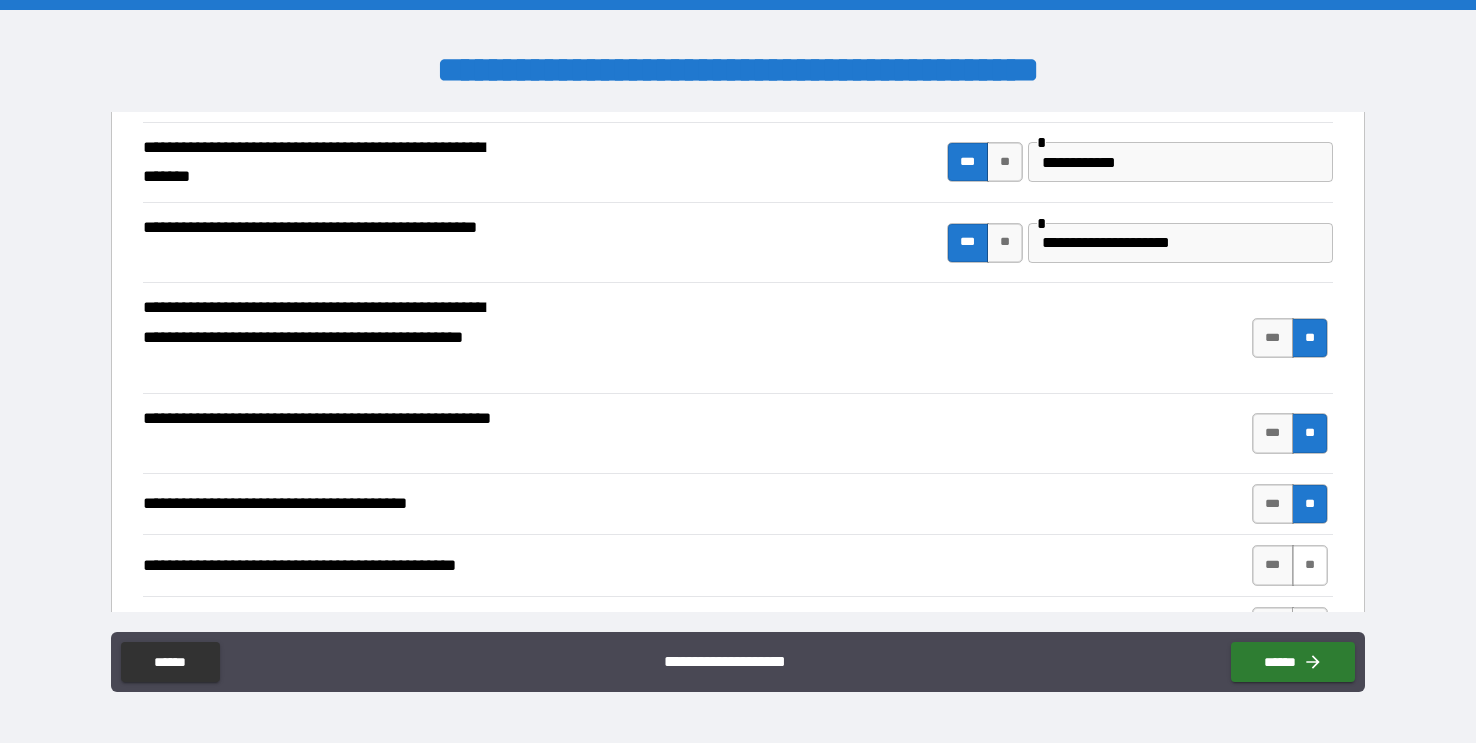 click on "**" at bounding box center (1310, 565) 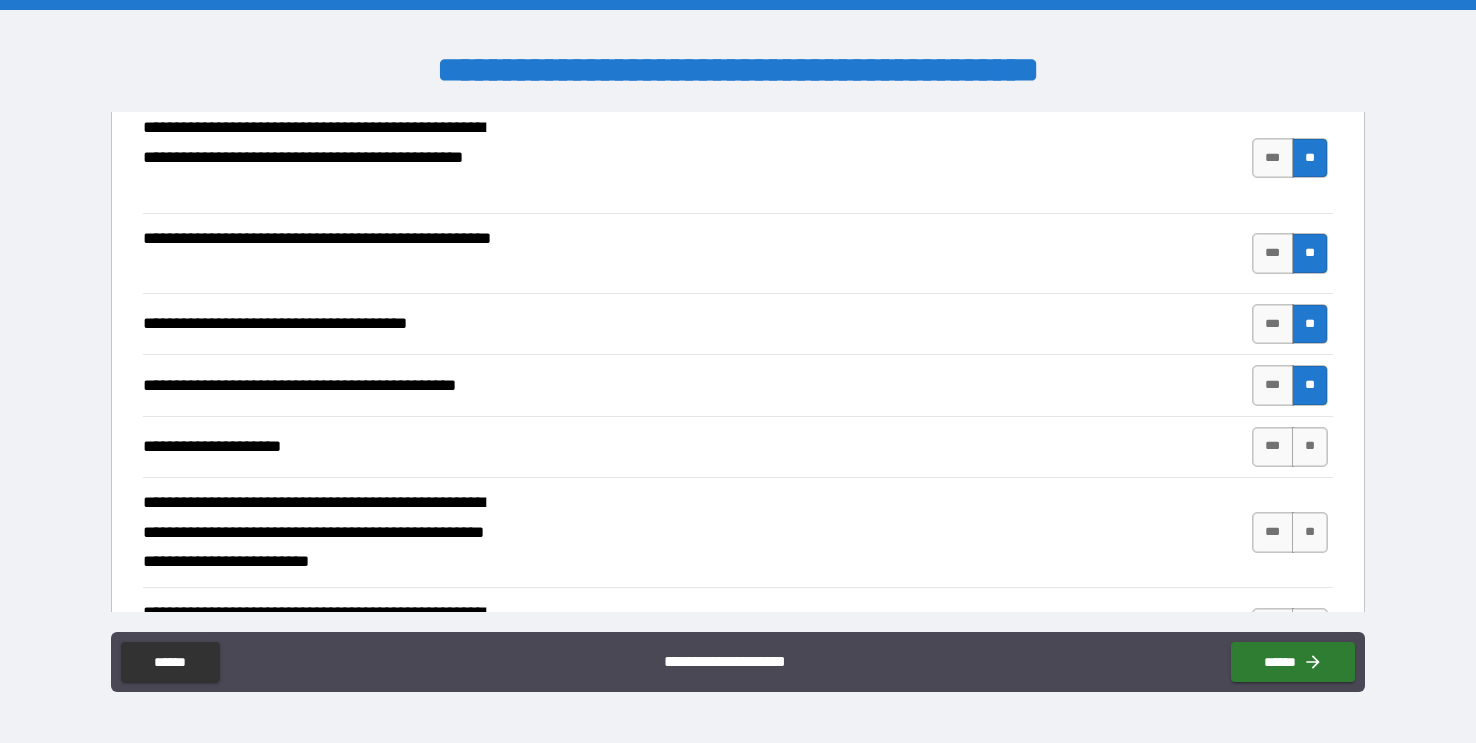 scroll, scrollTop: 1176, scrollLeft: 0, axis: vertical 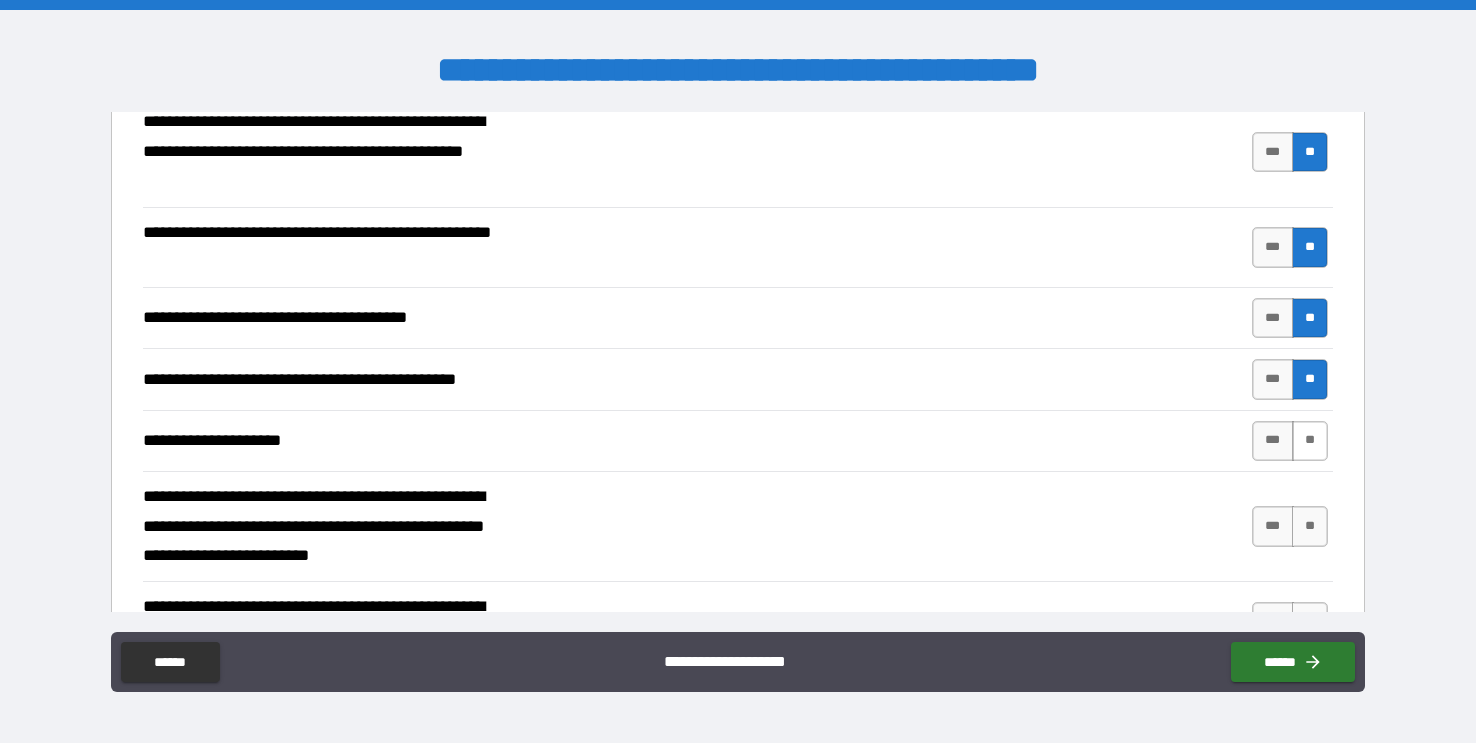 click on "**" at bounding box center (1310, 441) 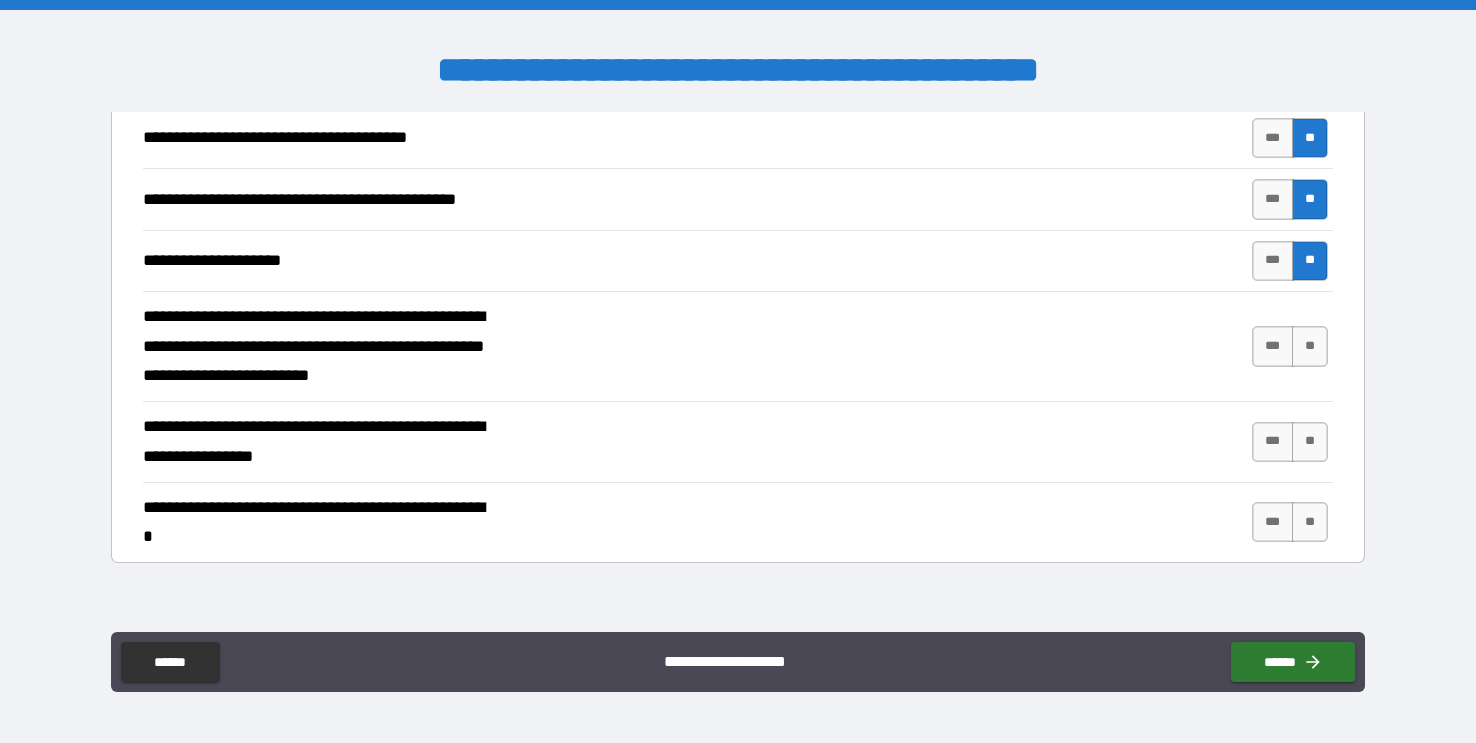 scroll, scrollTop: 1359, scrollLeft: 0, axis: vertical 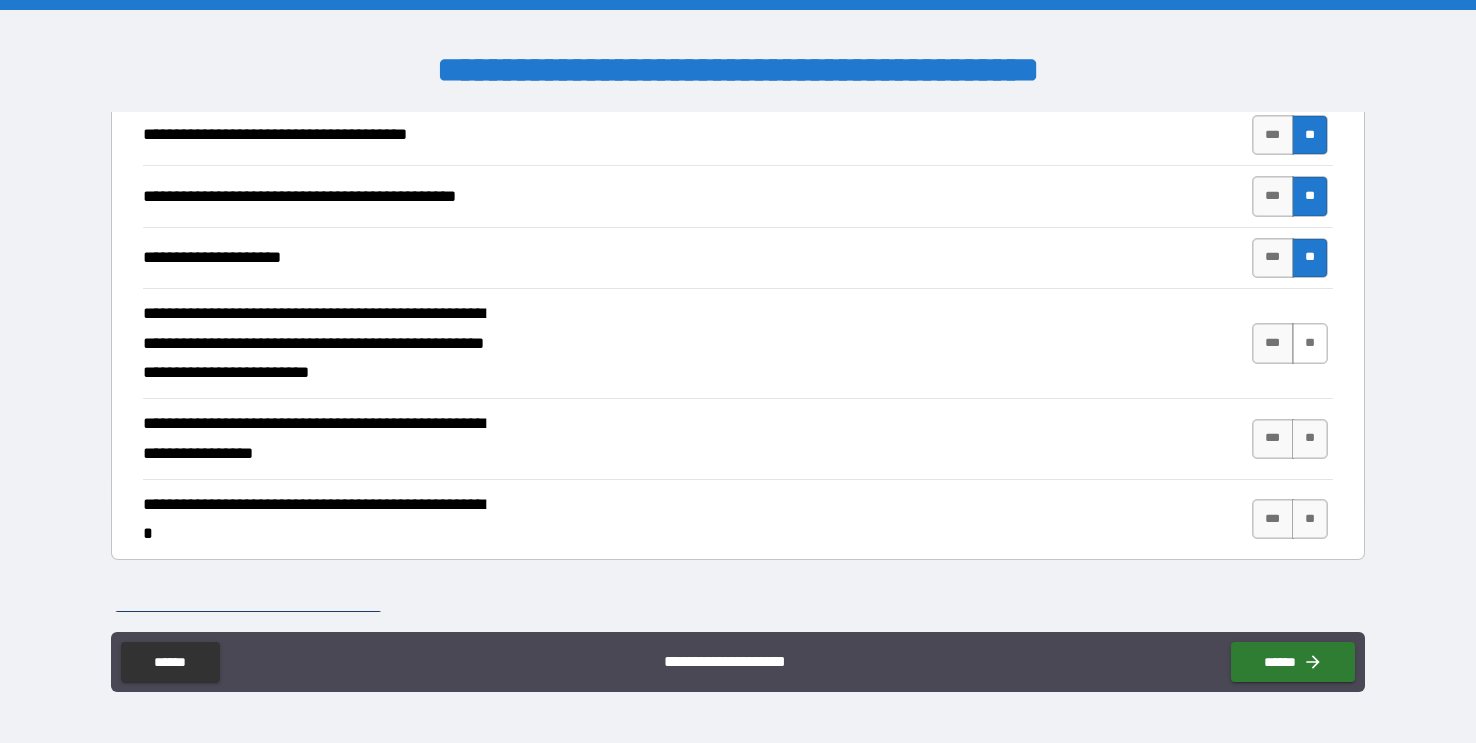 click on "**" at bounding box center [1310, 343] 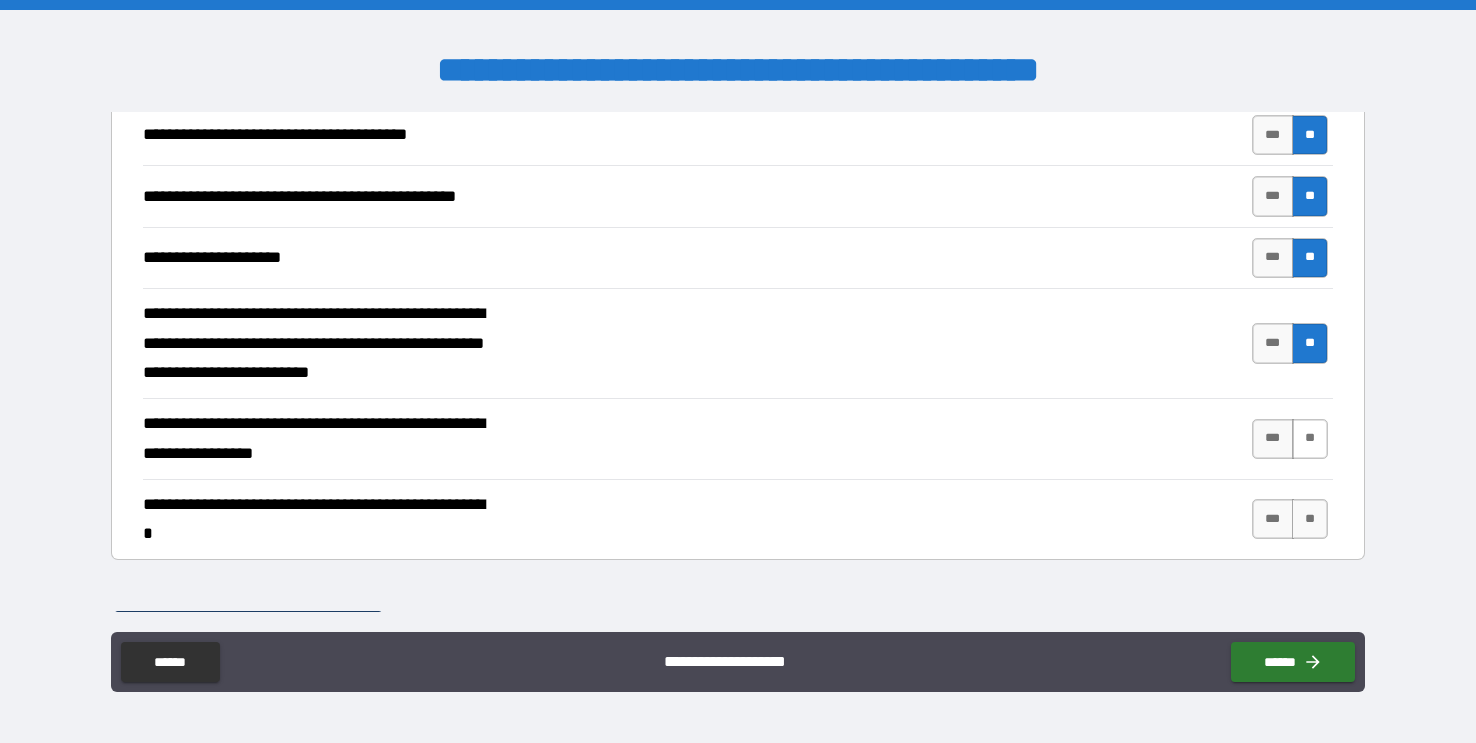 click on "**" at bounding box center [1310, 439] 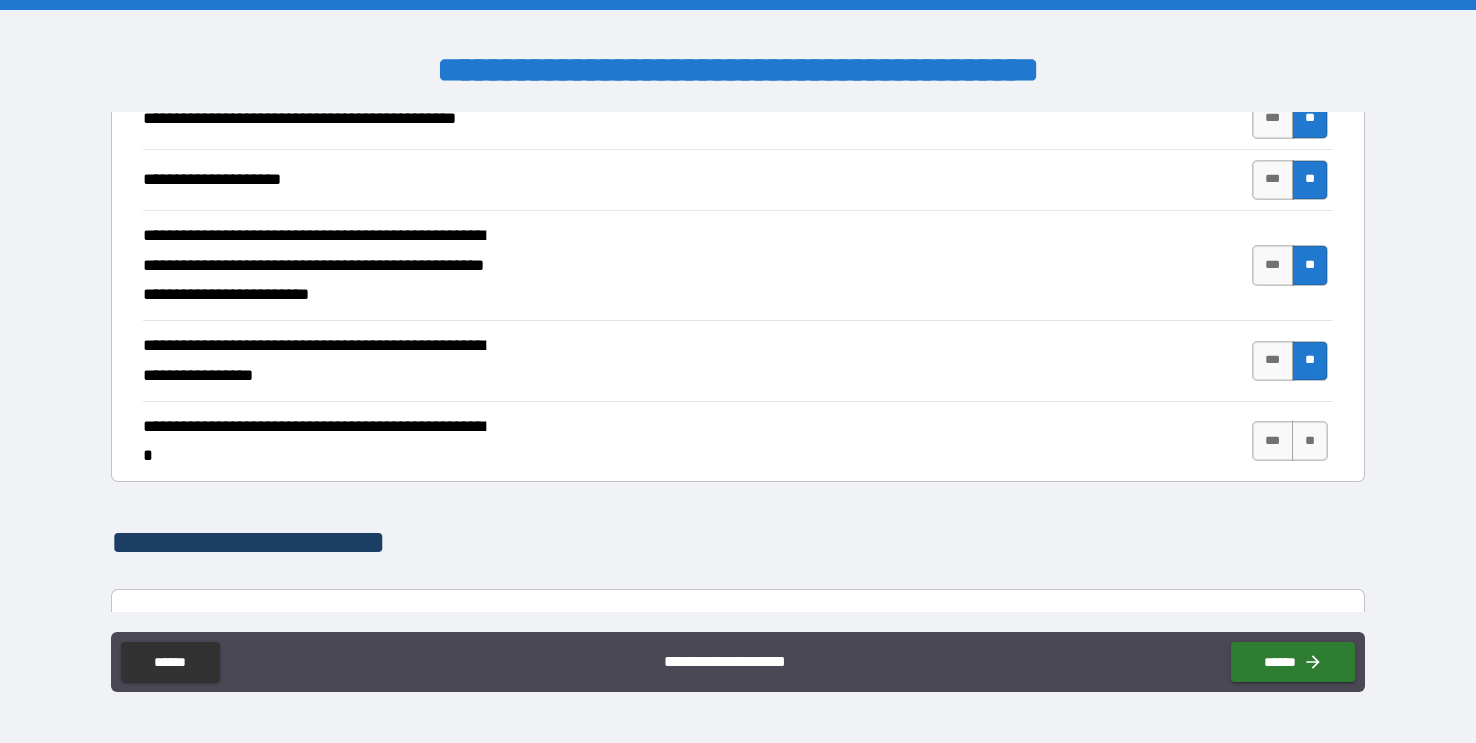 scroll, scrollTop: 1442, scrollLeft: 0, axis: vertical 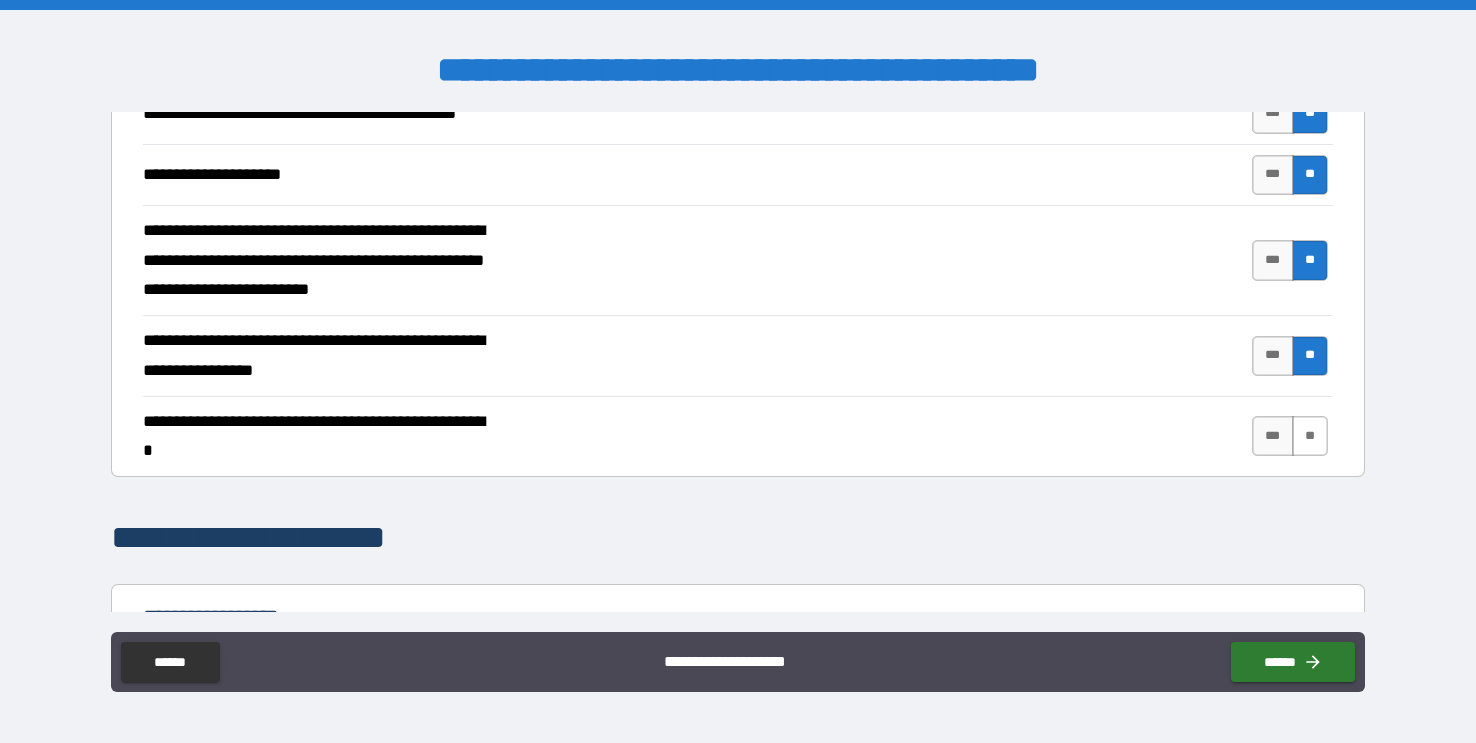 click on "**" at bounding box center [1310, 436] 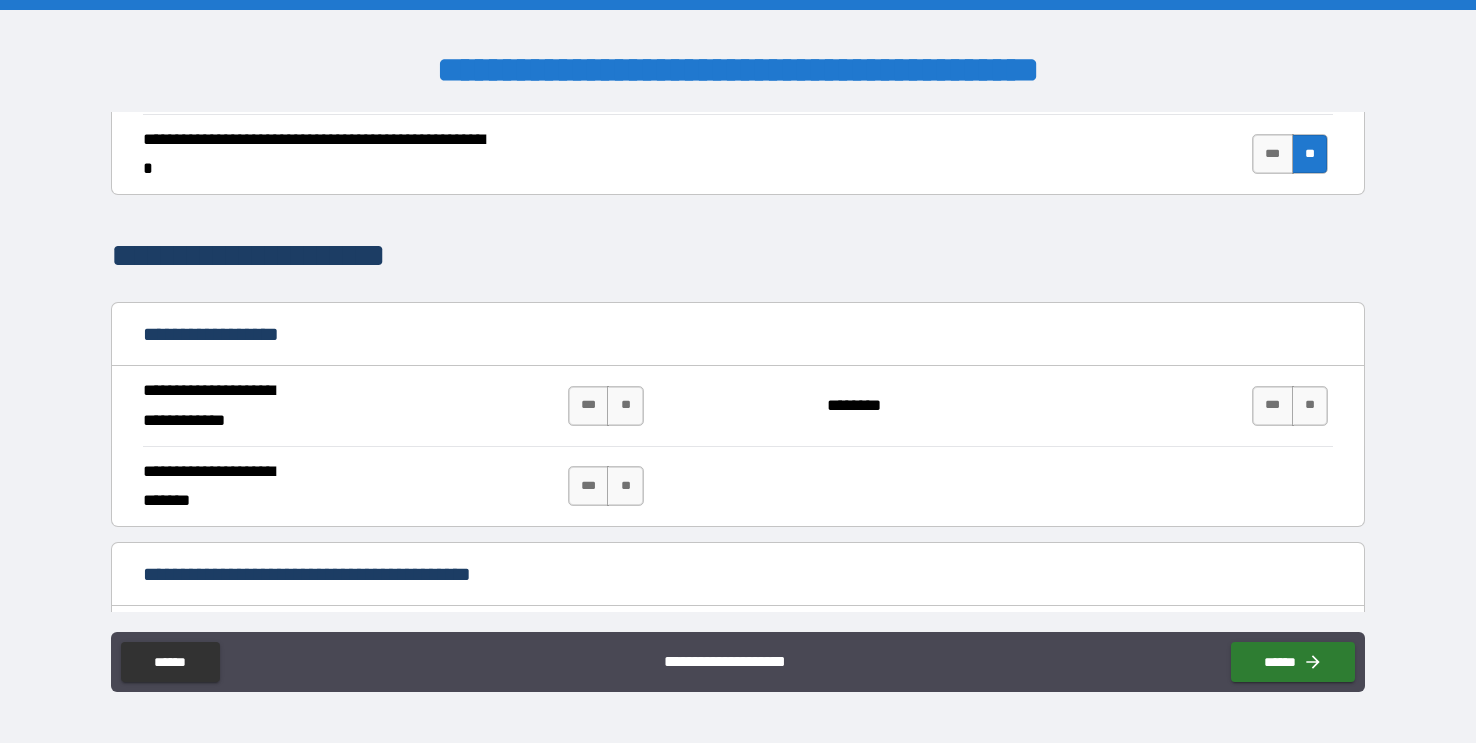 scroll, scrollTop: 1725, scrollLeft: 0, axis: vertical 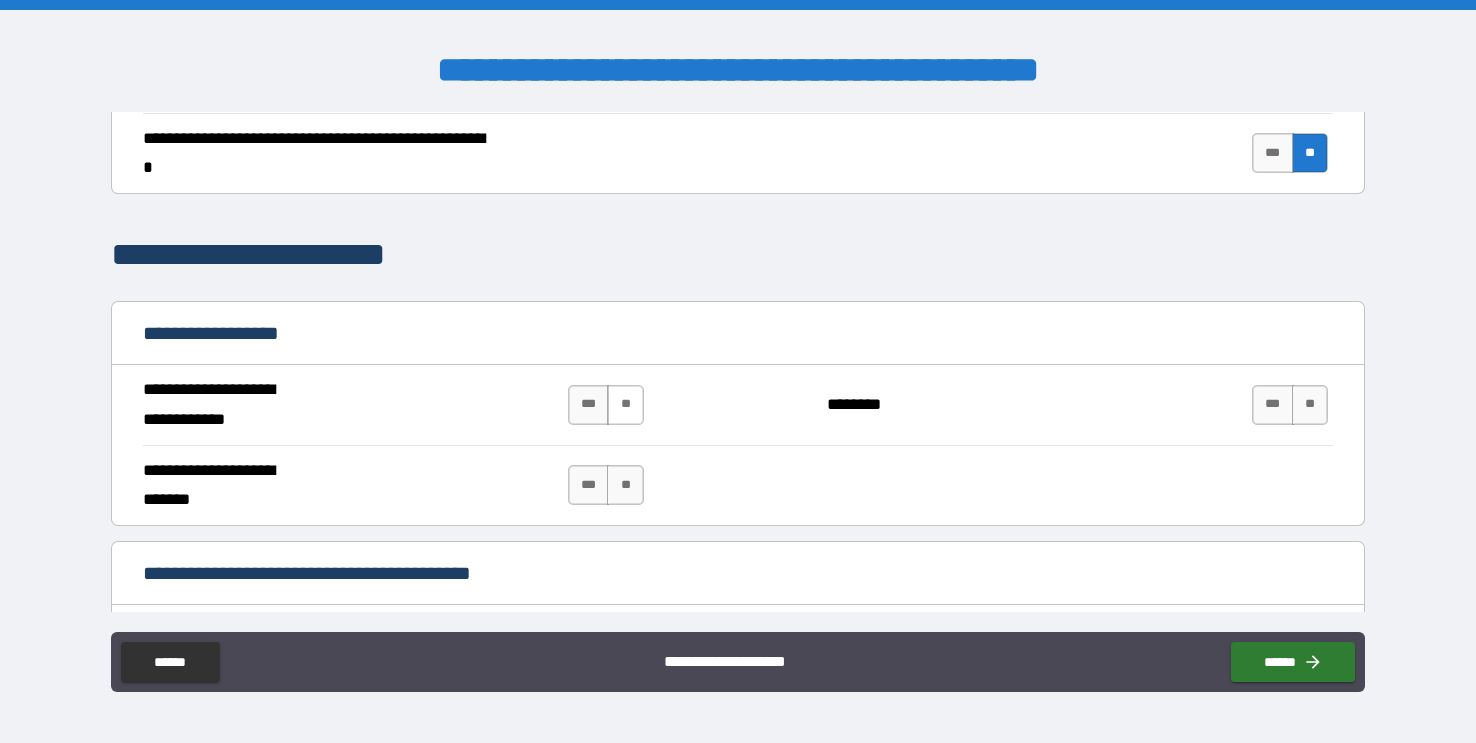 click on "**" at bounding box center [625, 405] 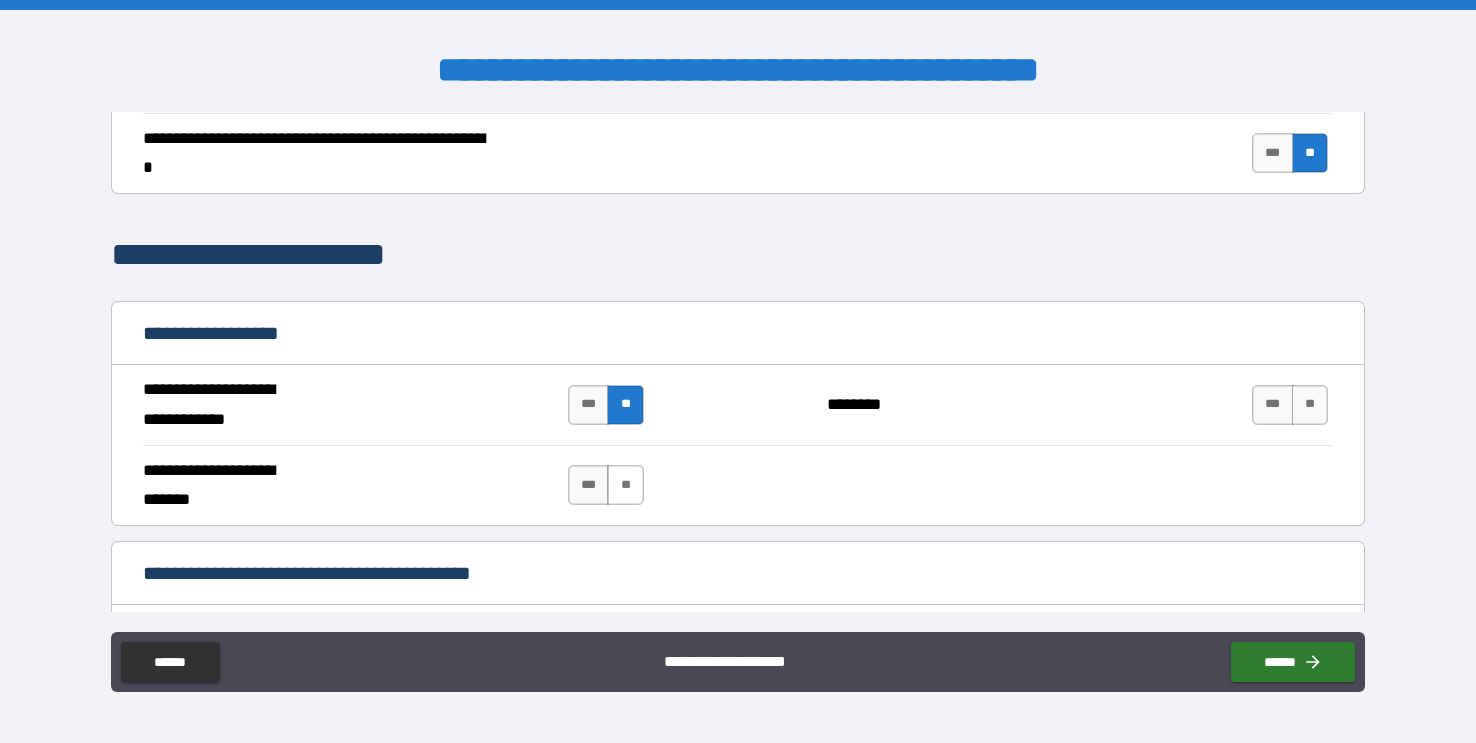 click on "**" at bounding box center [625, 485] 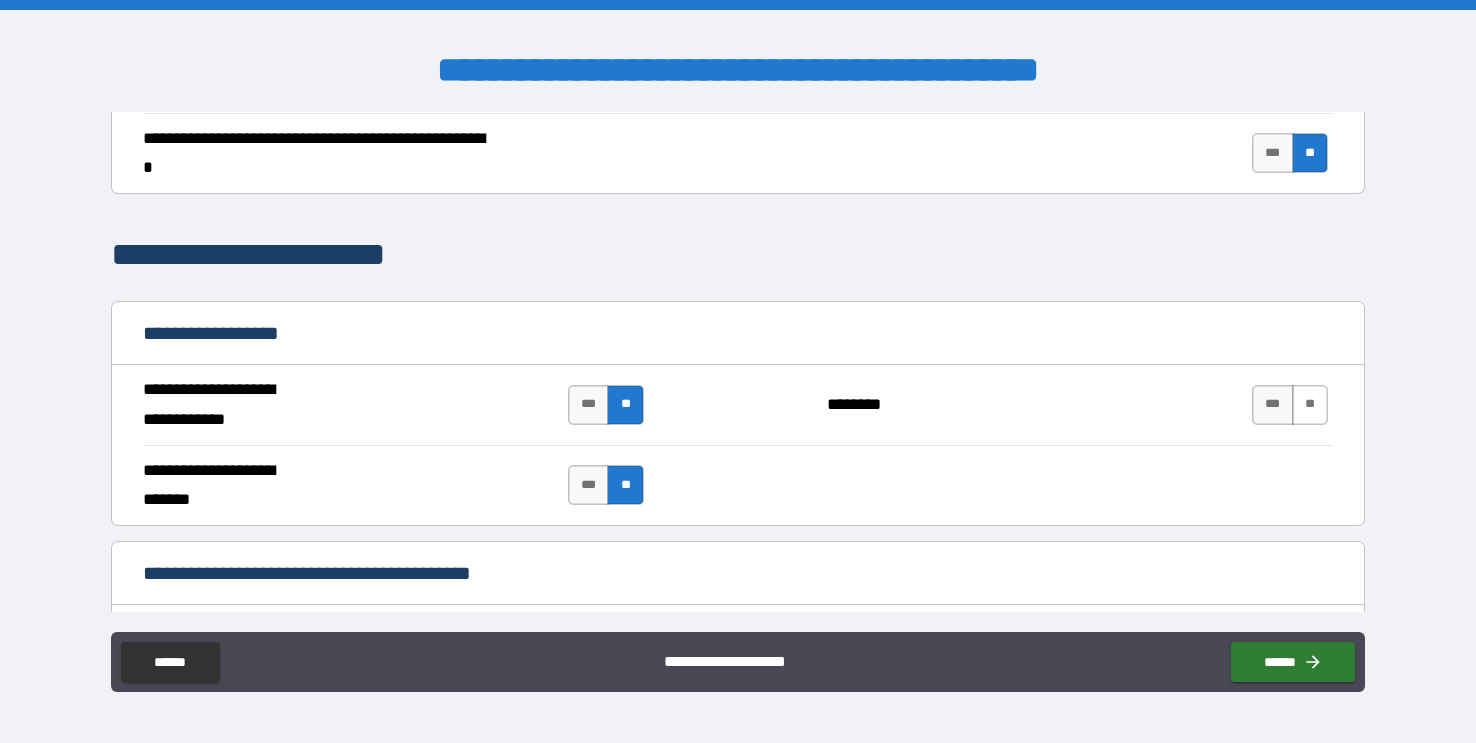 click on "**" at bounding box center [1310, 405] 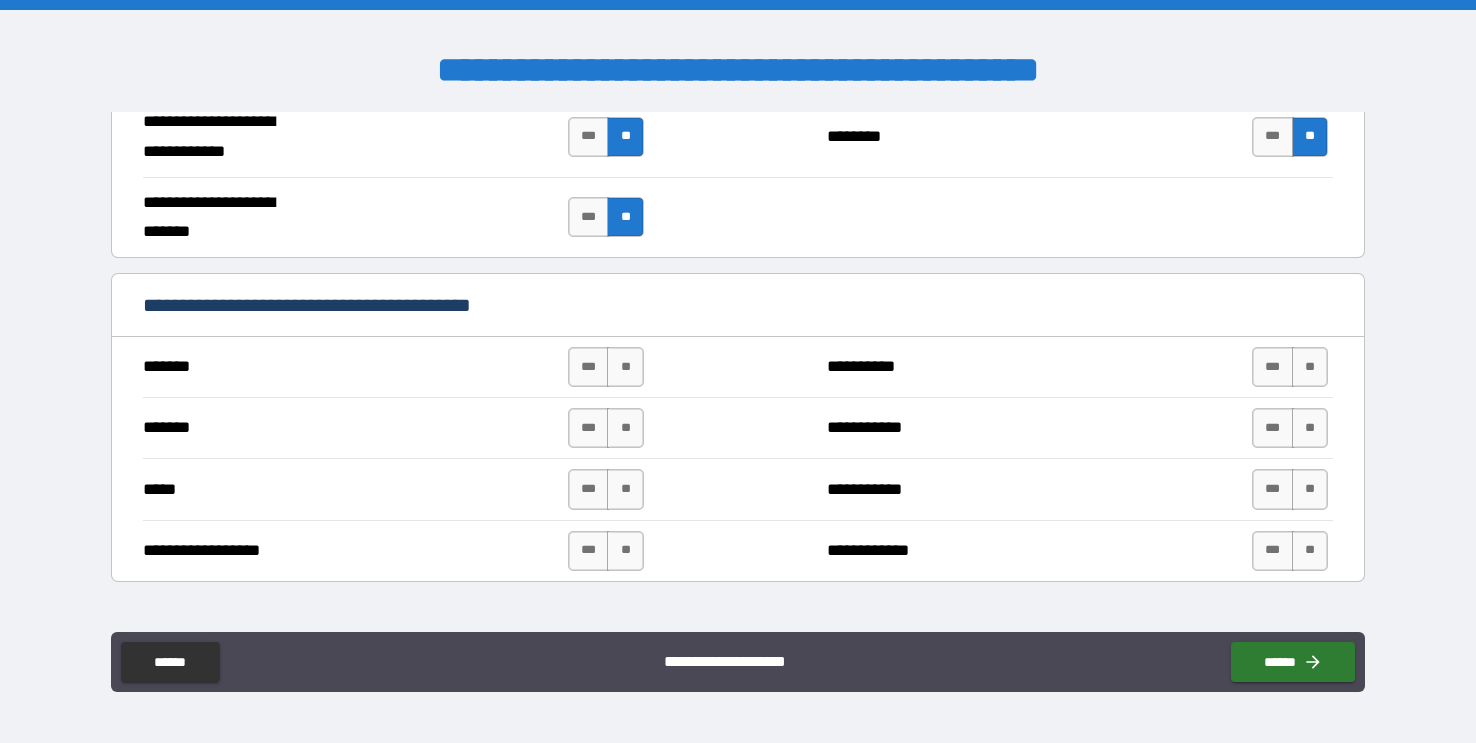 scroll, scrollTop: 2023, scrollLeft: 0, axis: vertical 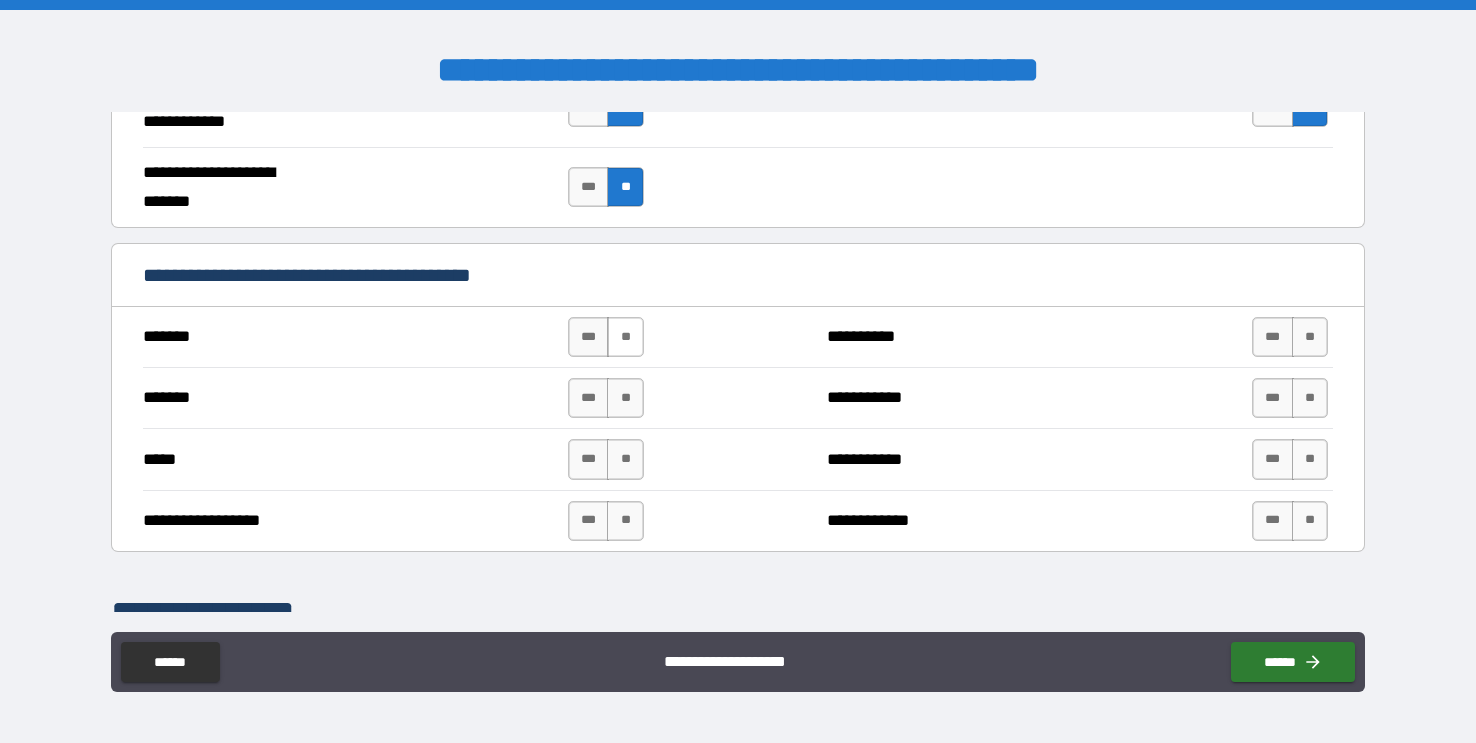 click on "**" at bounding box center (625, 337) 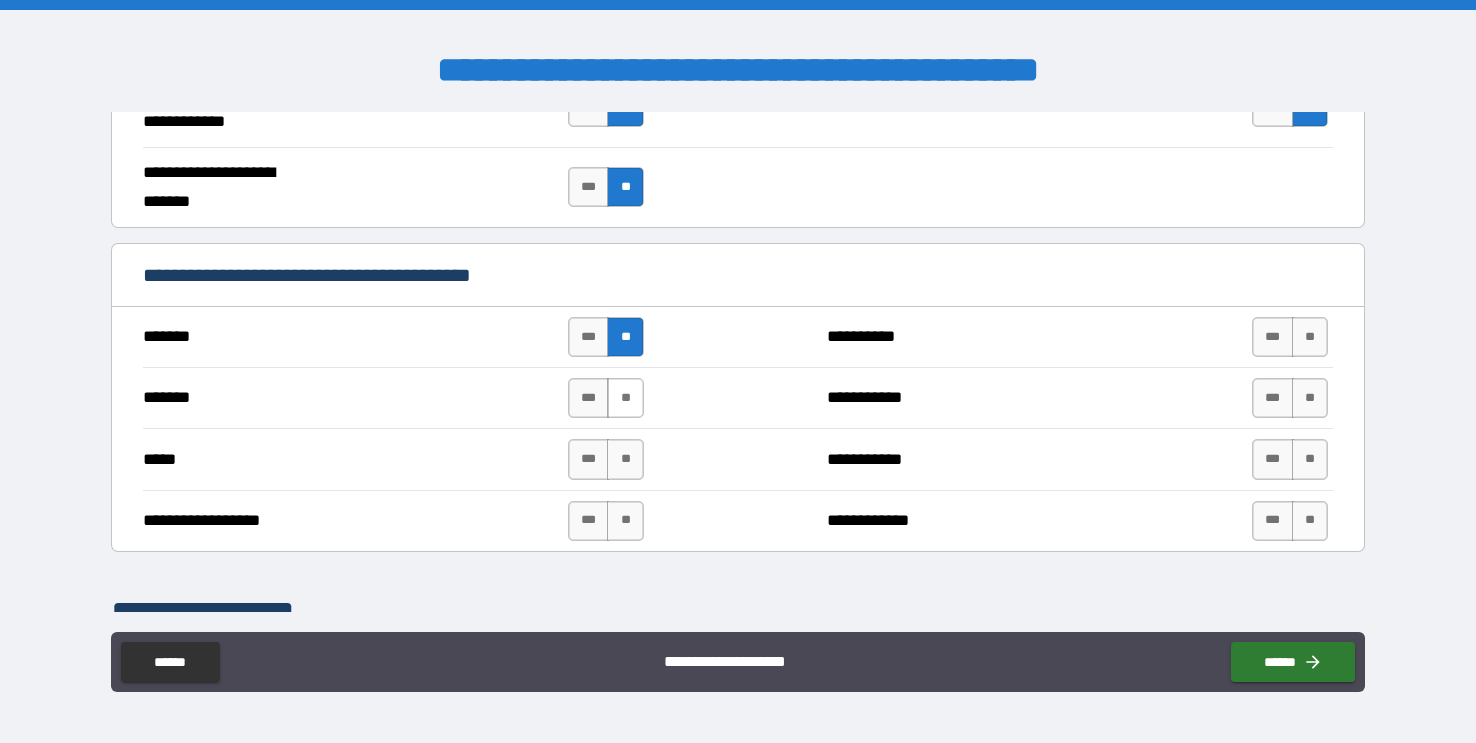 click on "**" at bounding box center [625, 398] 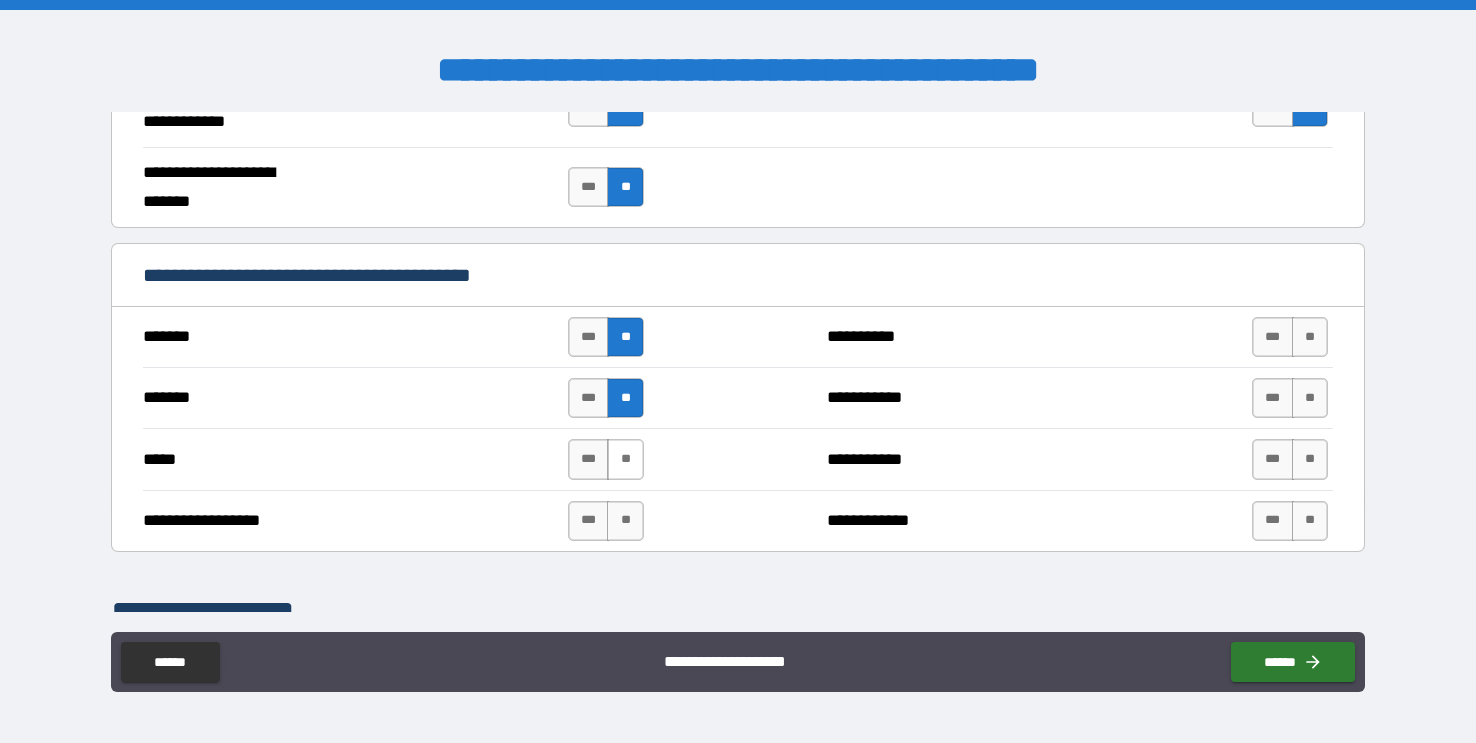 click on "**" at bounding box center (625, 459) 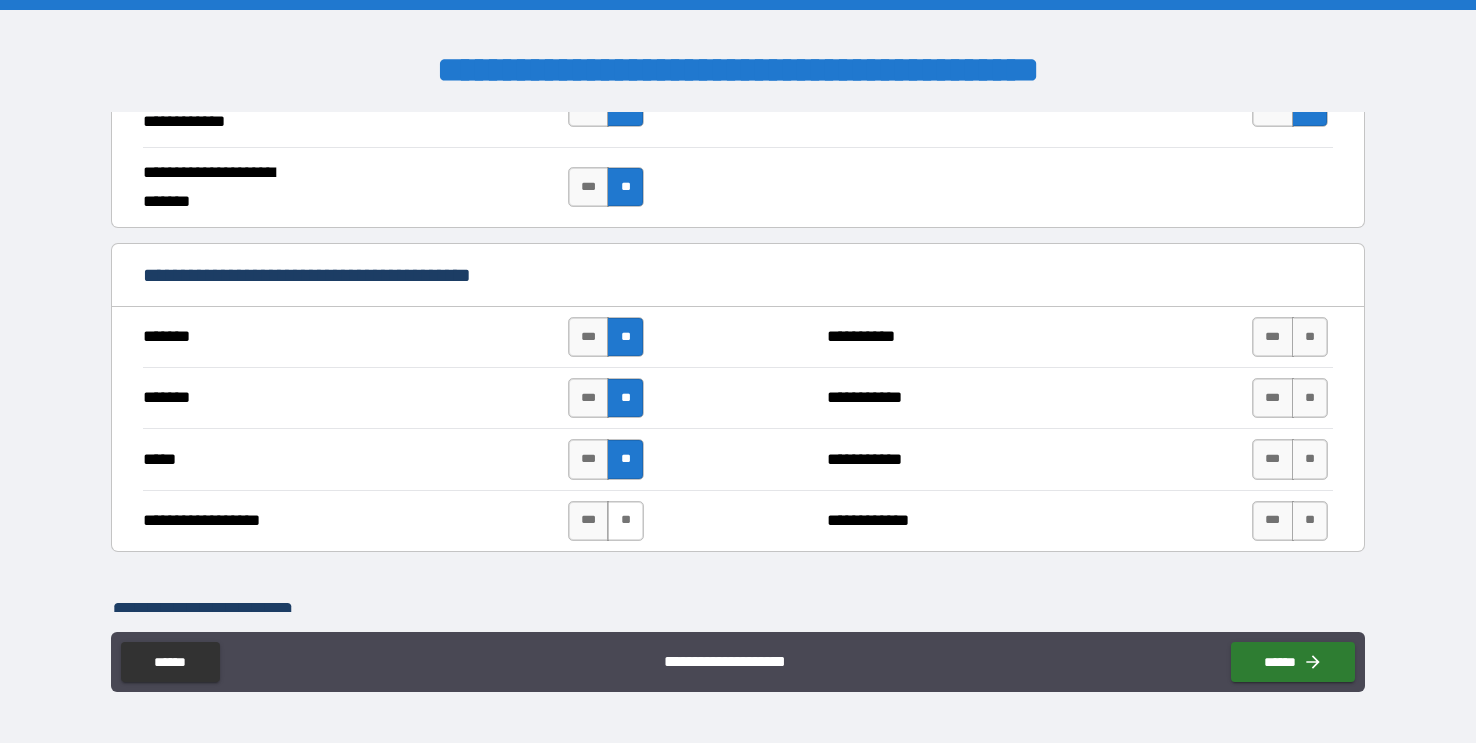click on "**" at bounding box center [625, 521] 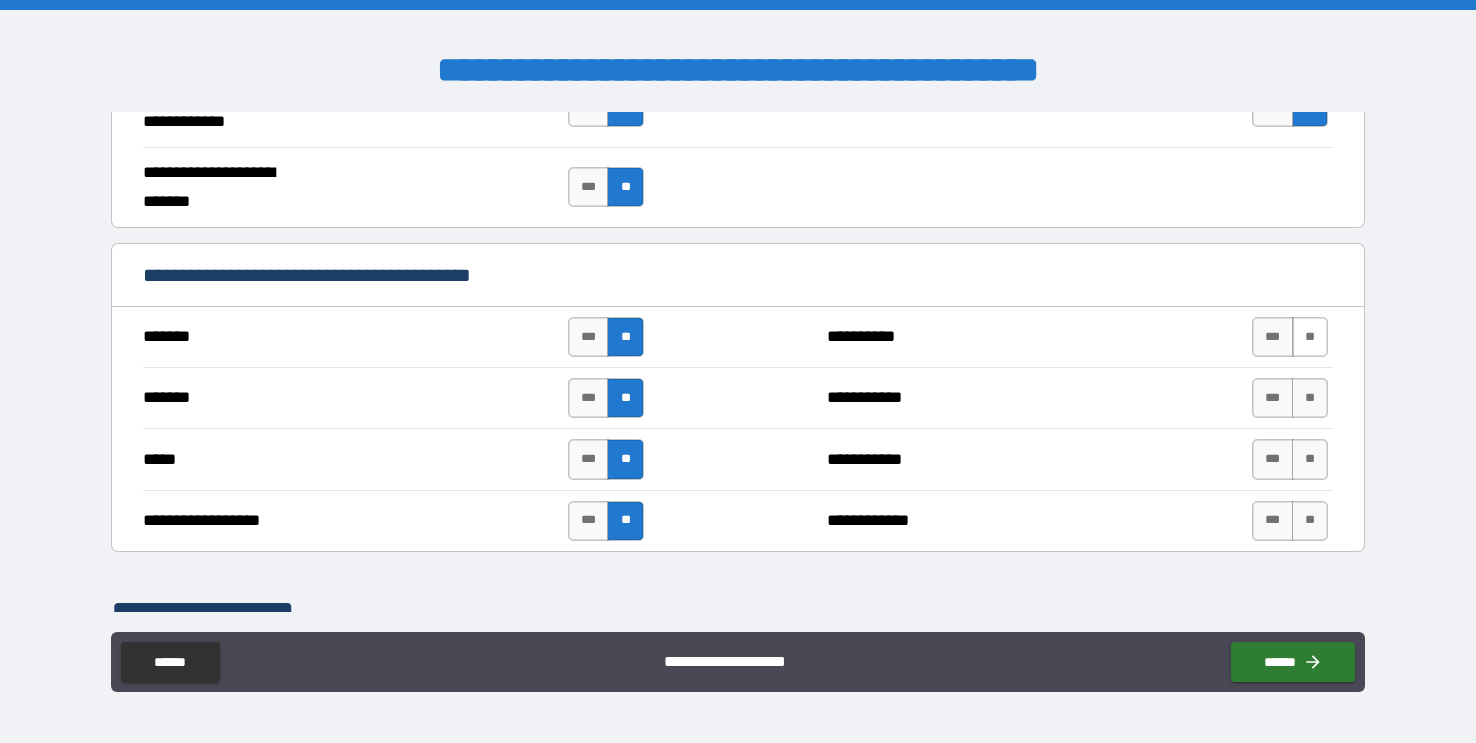 click on "**" at bounding box center [1310, 337] 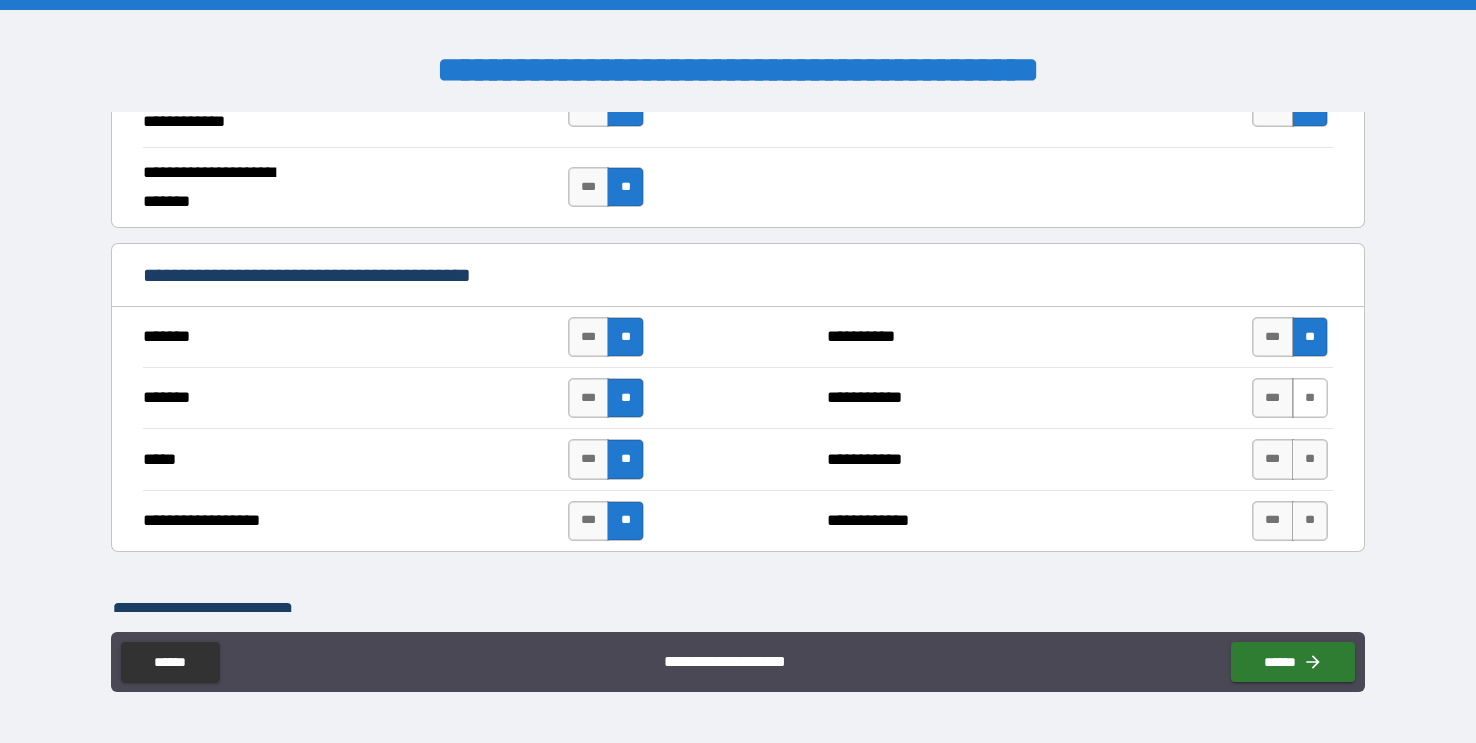 click on "**" at bounding box center [1310, 398] 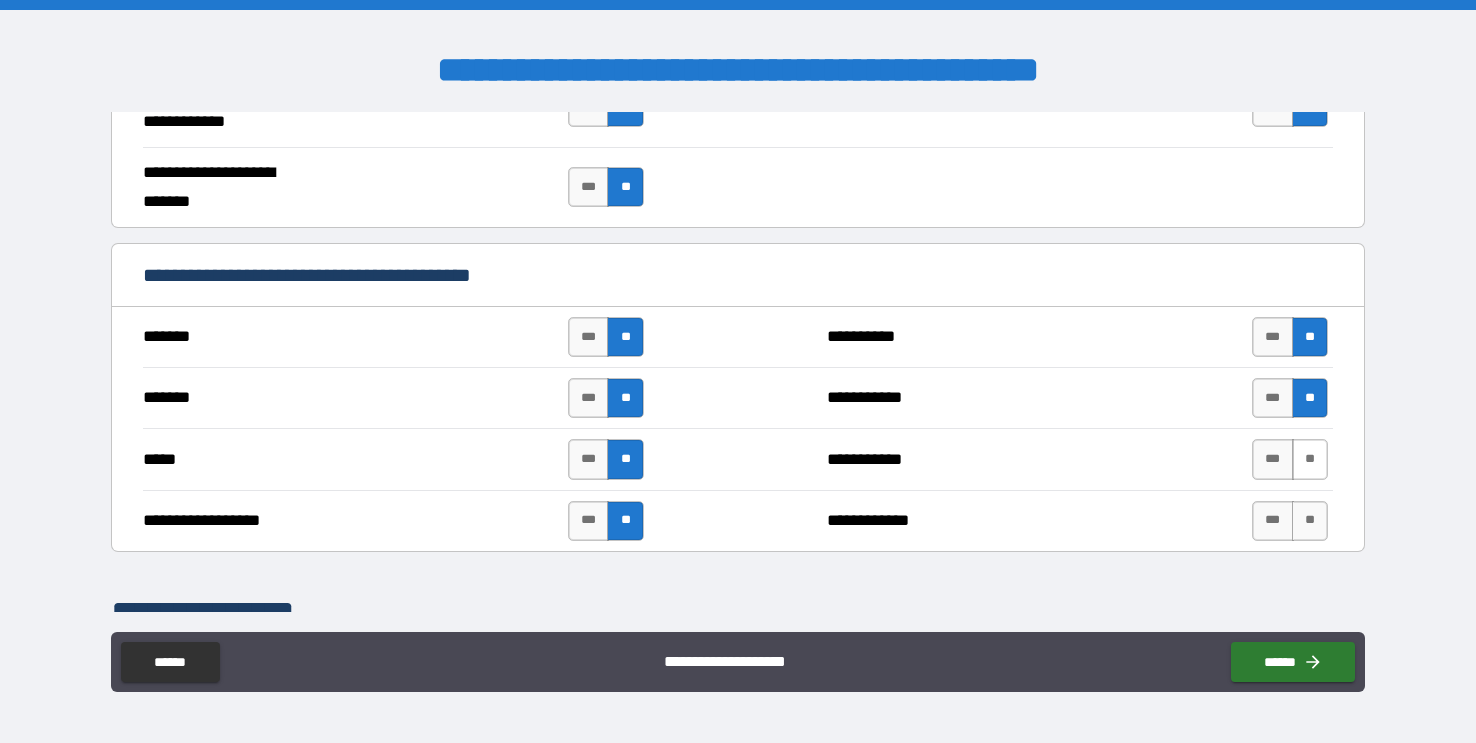 click on "**" at bounding box center [1310, 459] 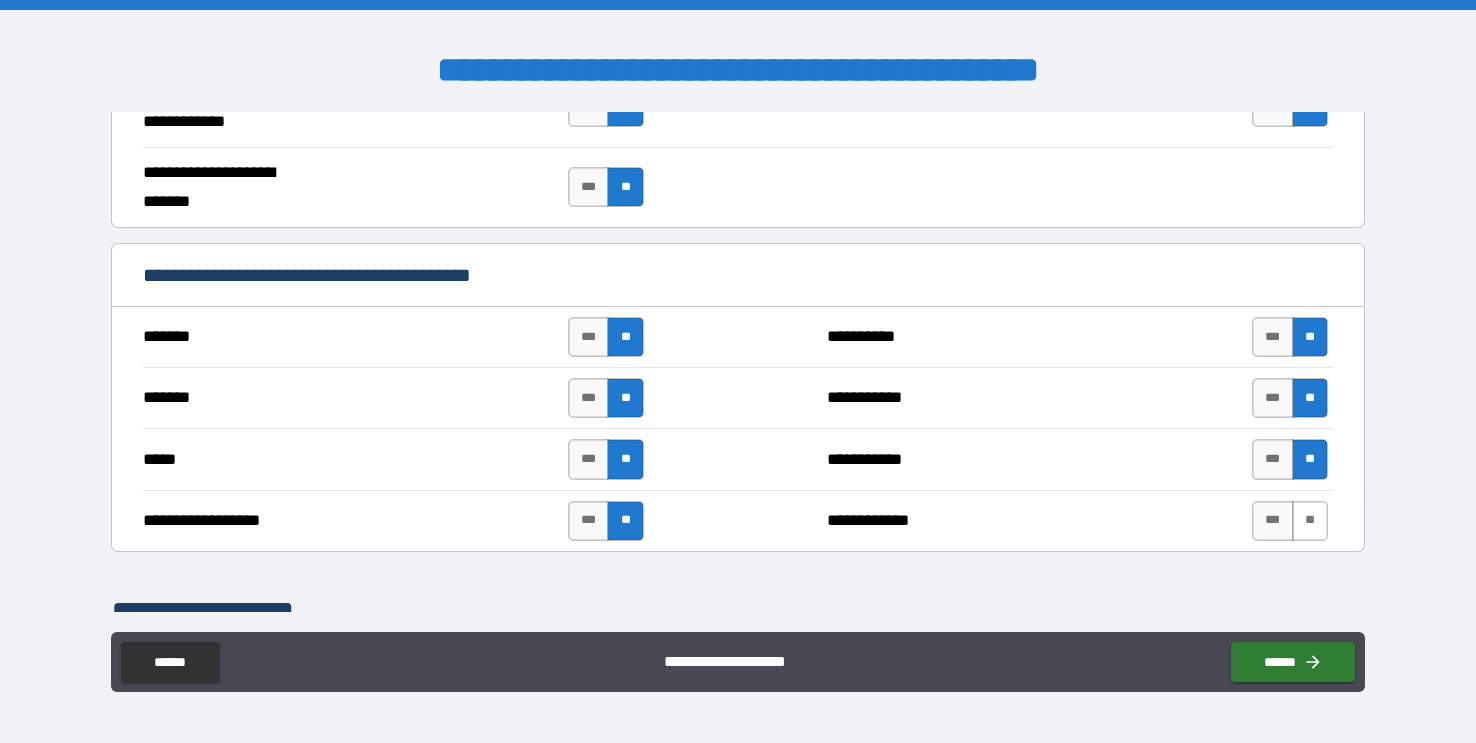 click on "**" at bounding box center [1310, 521] 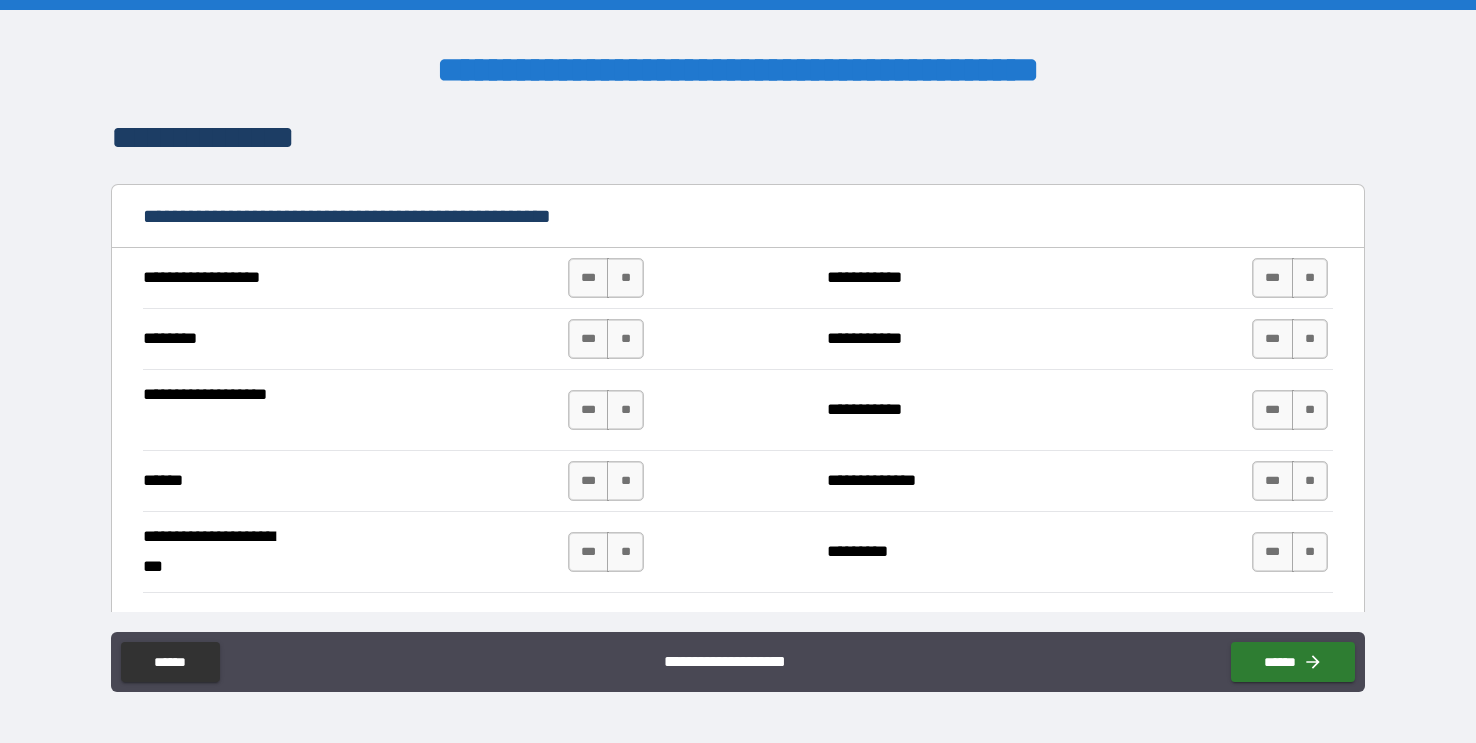 scroll, scrollTop: 2499, scrollLeft: 0, axis: vertical 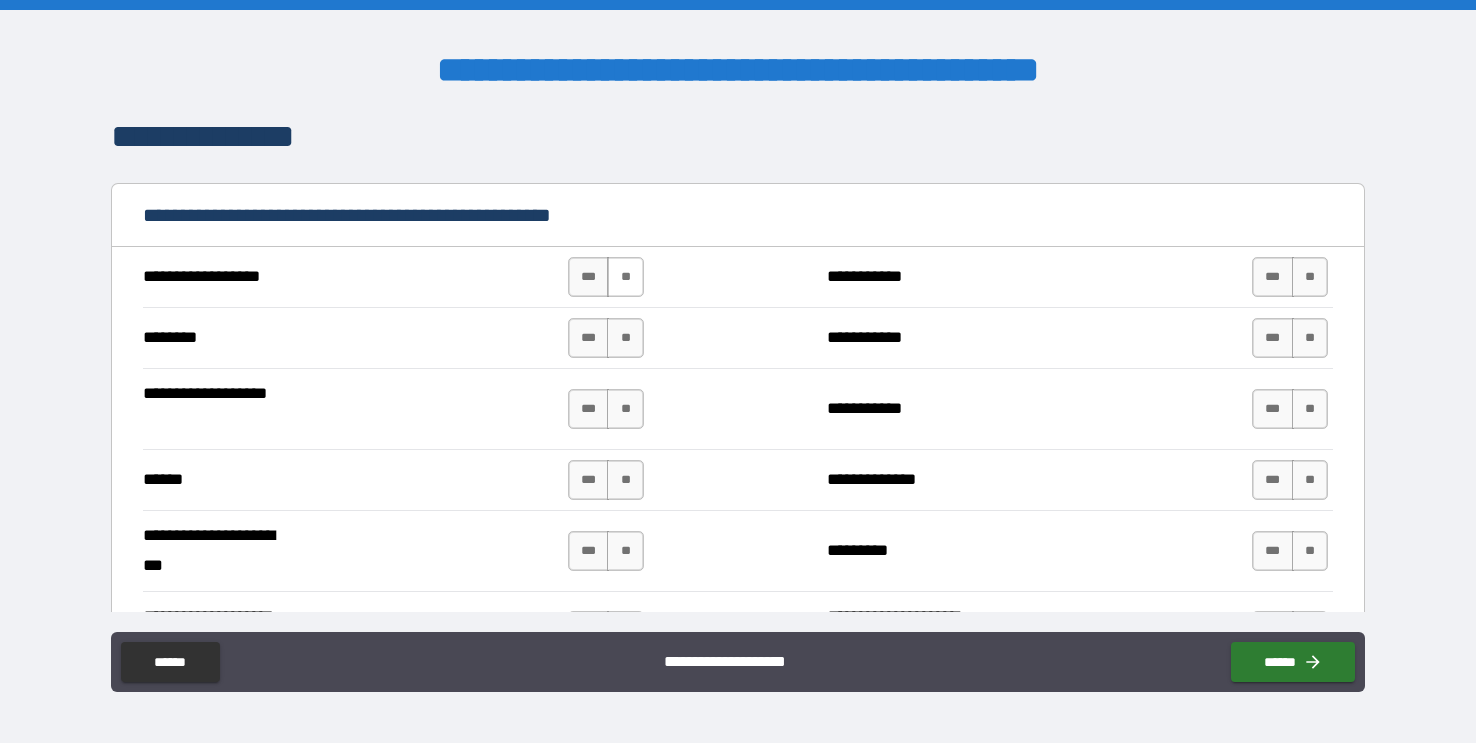 click on "**" at bounding box center (625, 277) 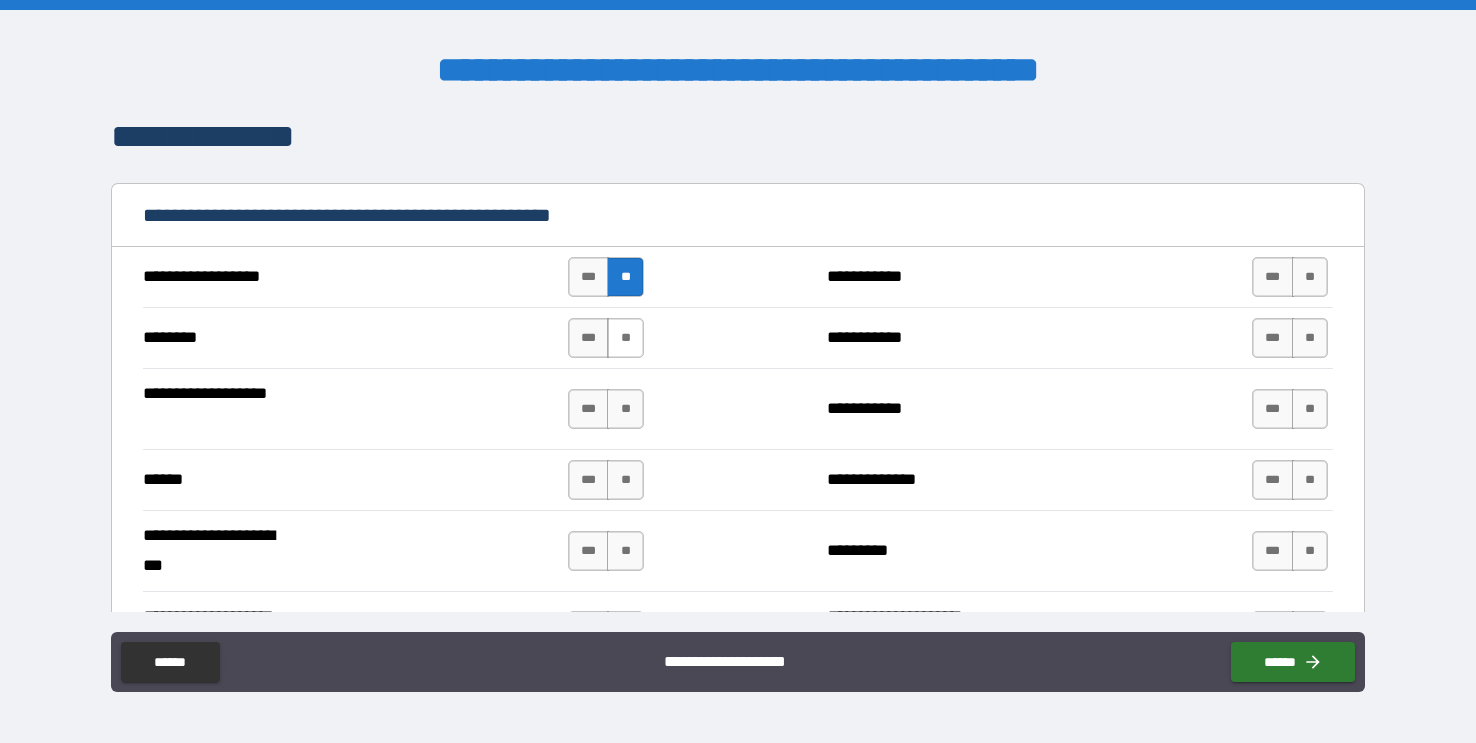 click on "**" at bounding box center [625, 338] 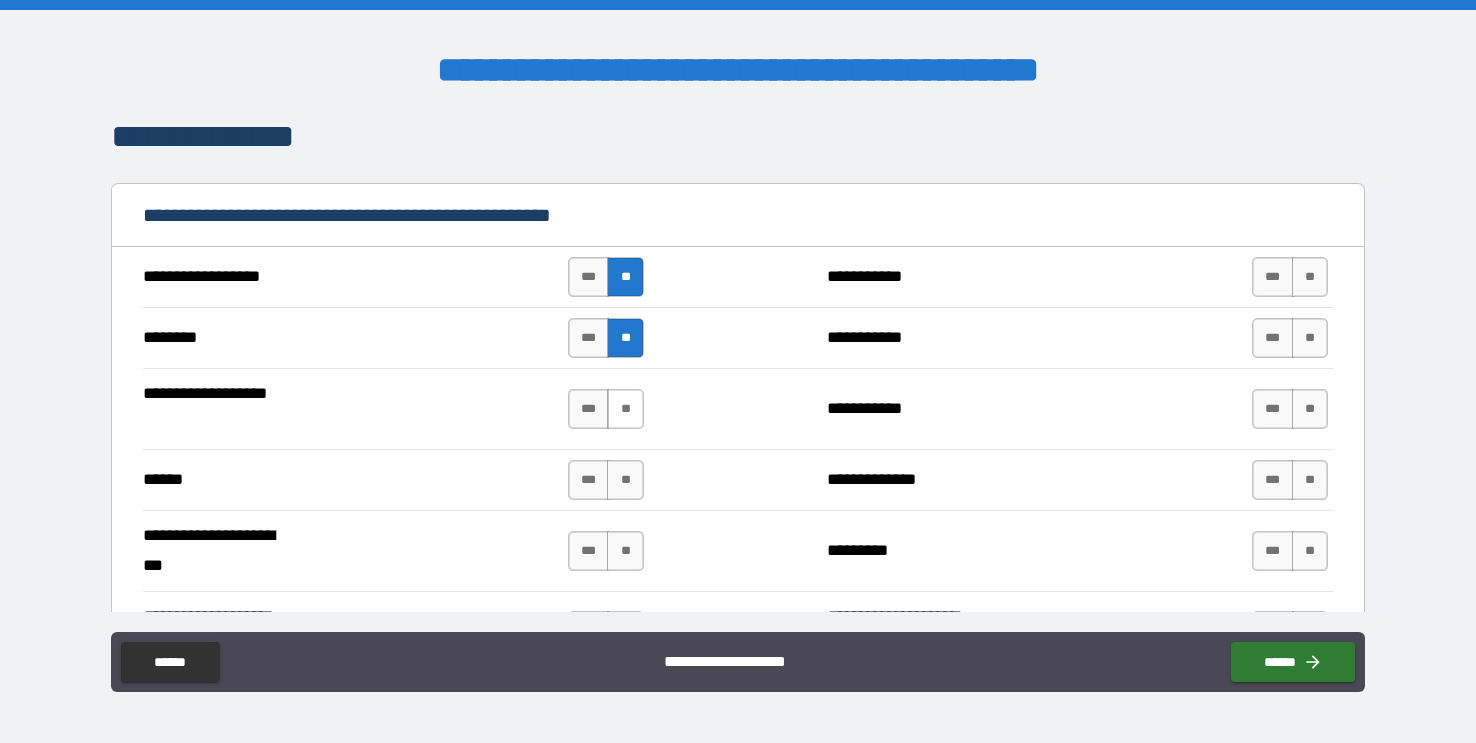 click on "**" at bounding box center (625, 409) 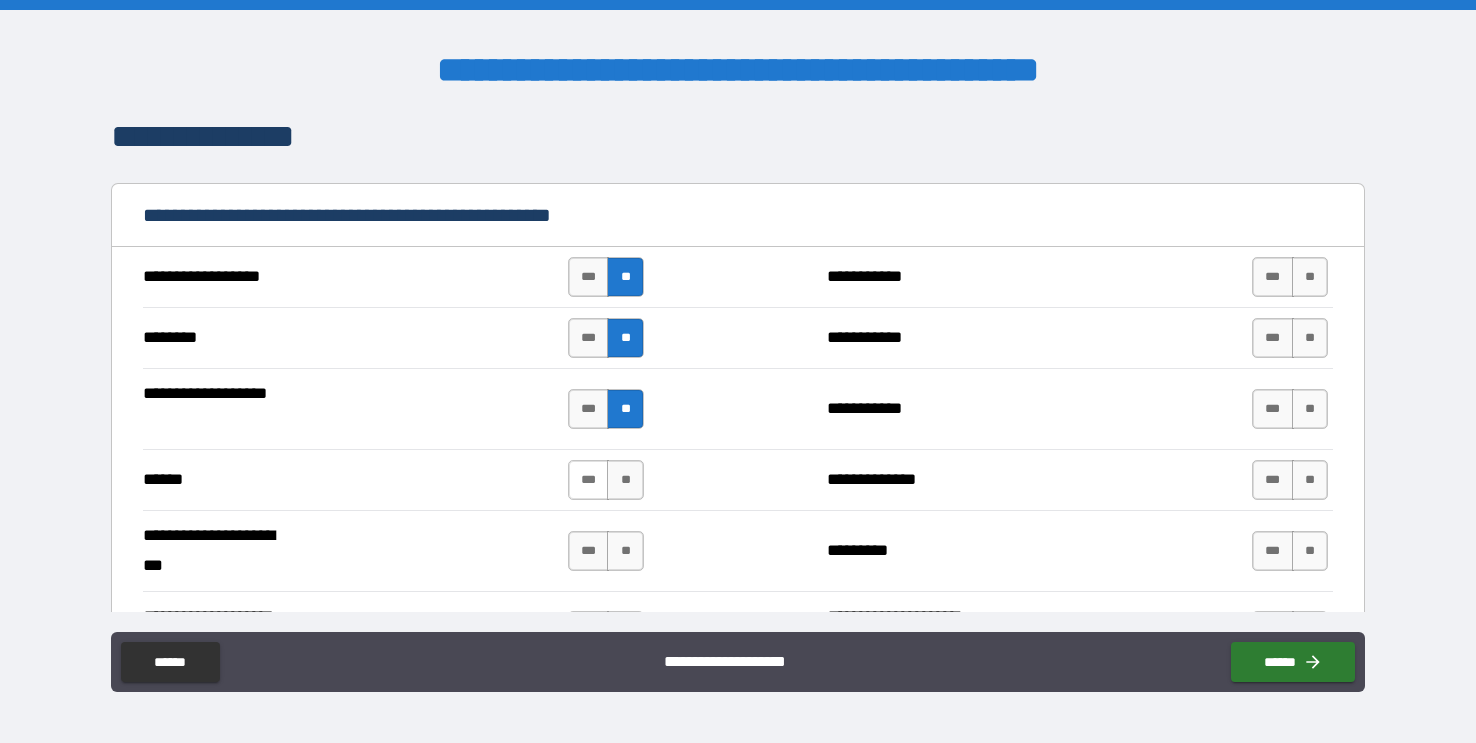 click on "***" at bounding box center (589, 480) 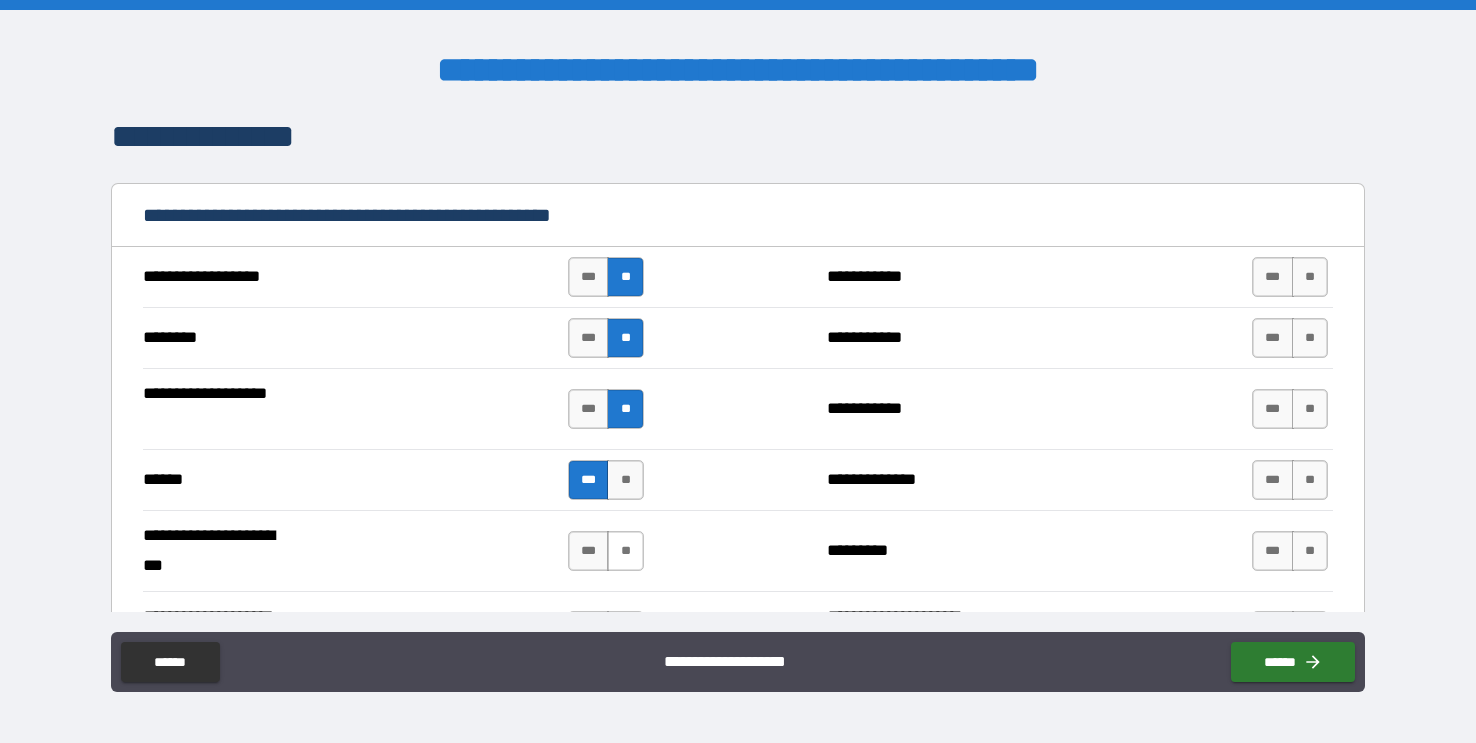 click on "**" at bounding box center (625, 551) 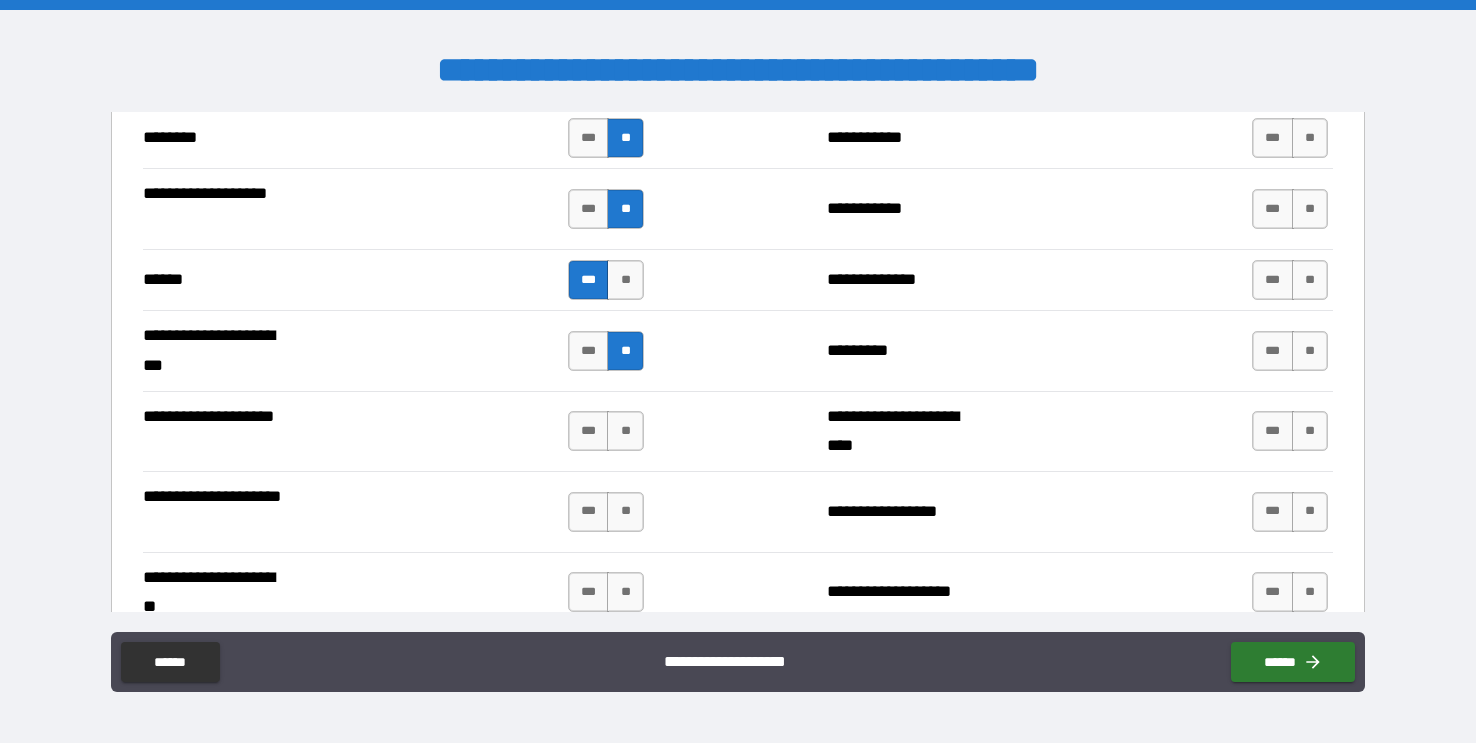 scroll, scrollTop: 2709, scrollLeft: 0, axis: vertical 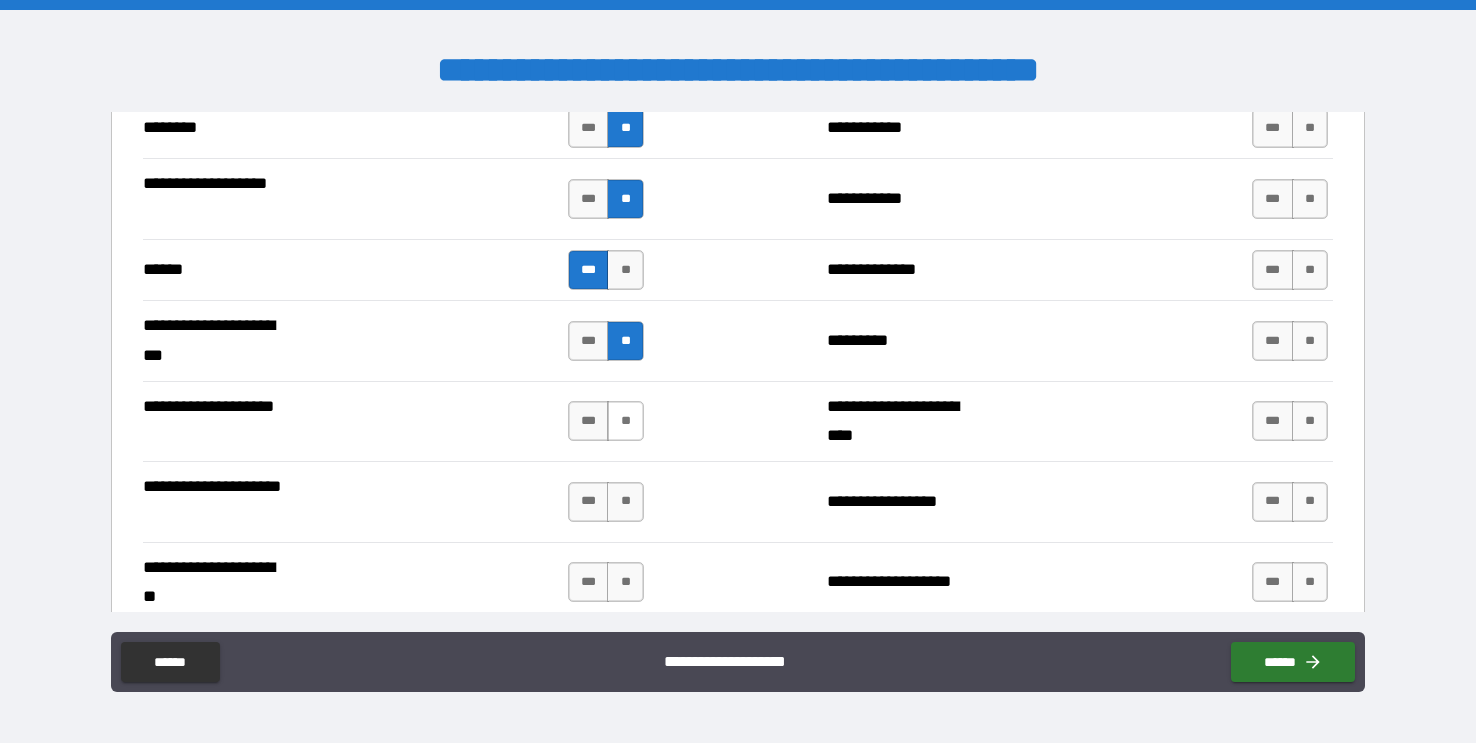 click on "**" at bounding box center [625, 421] 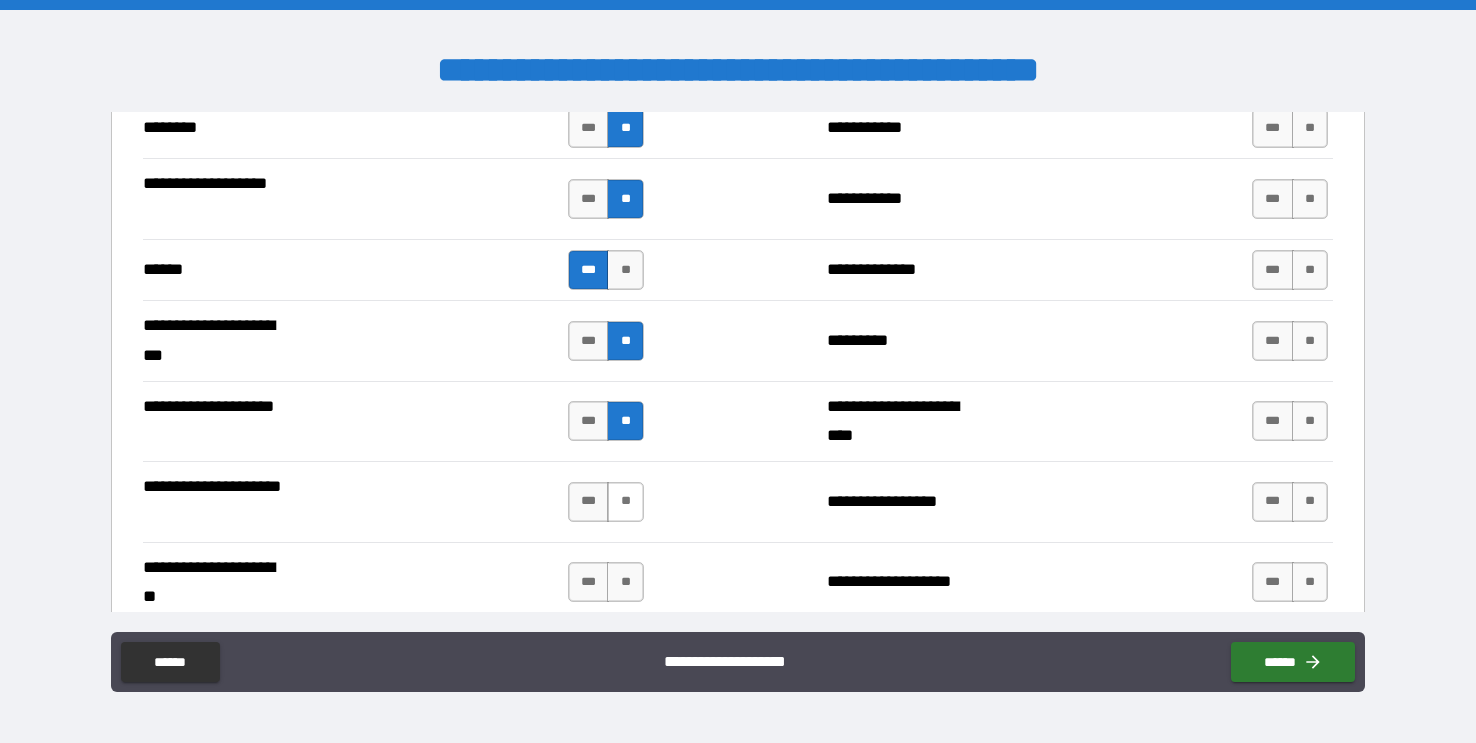 click on "**" at bounding box center [625, 502] 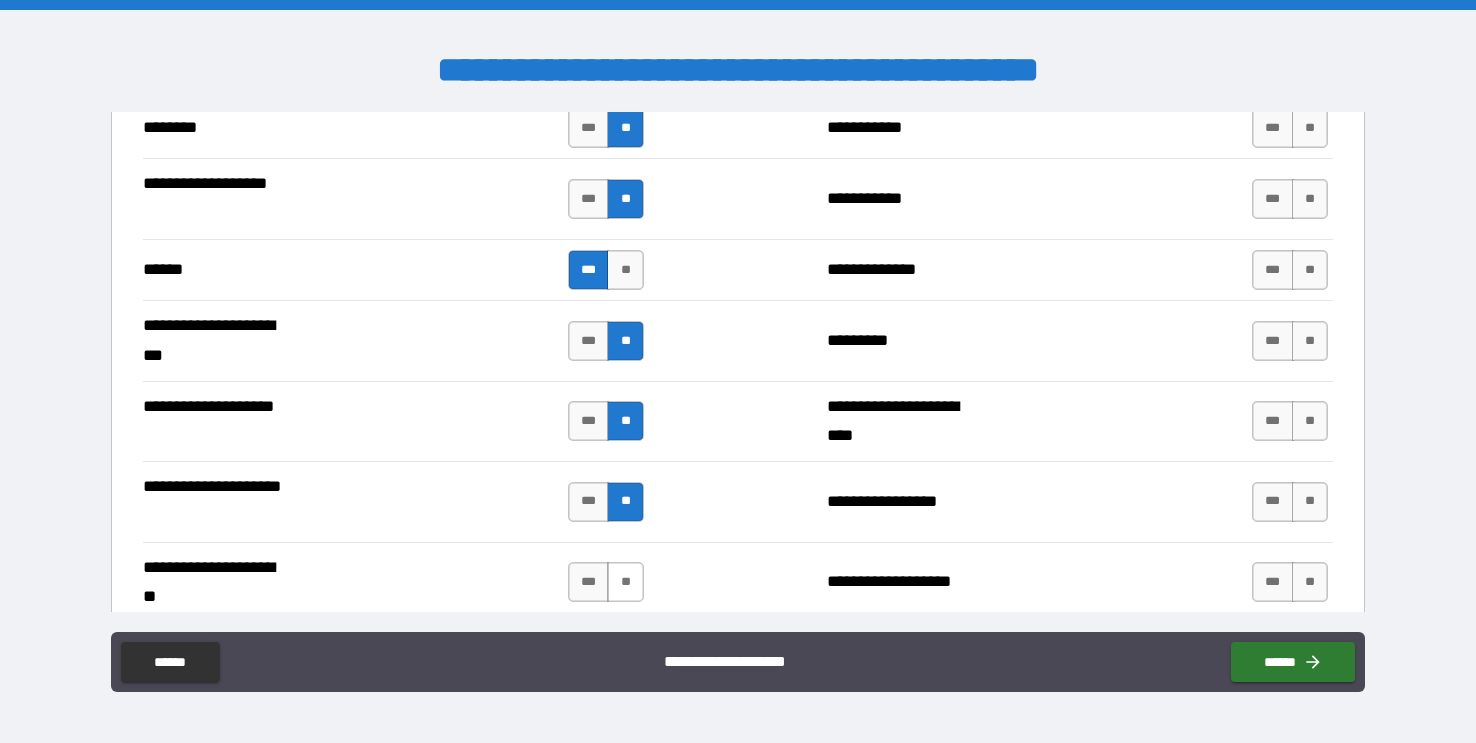click on "**" at bounding box center [625, 582] 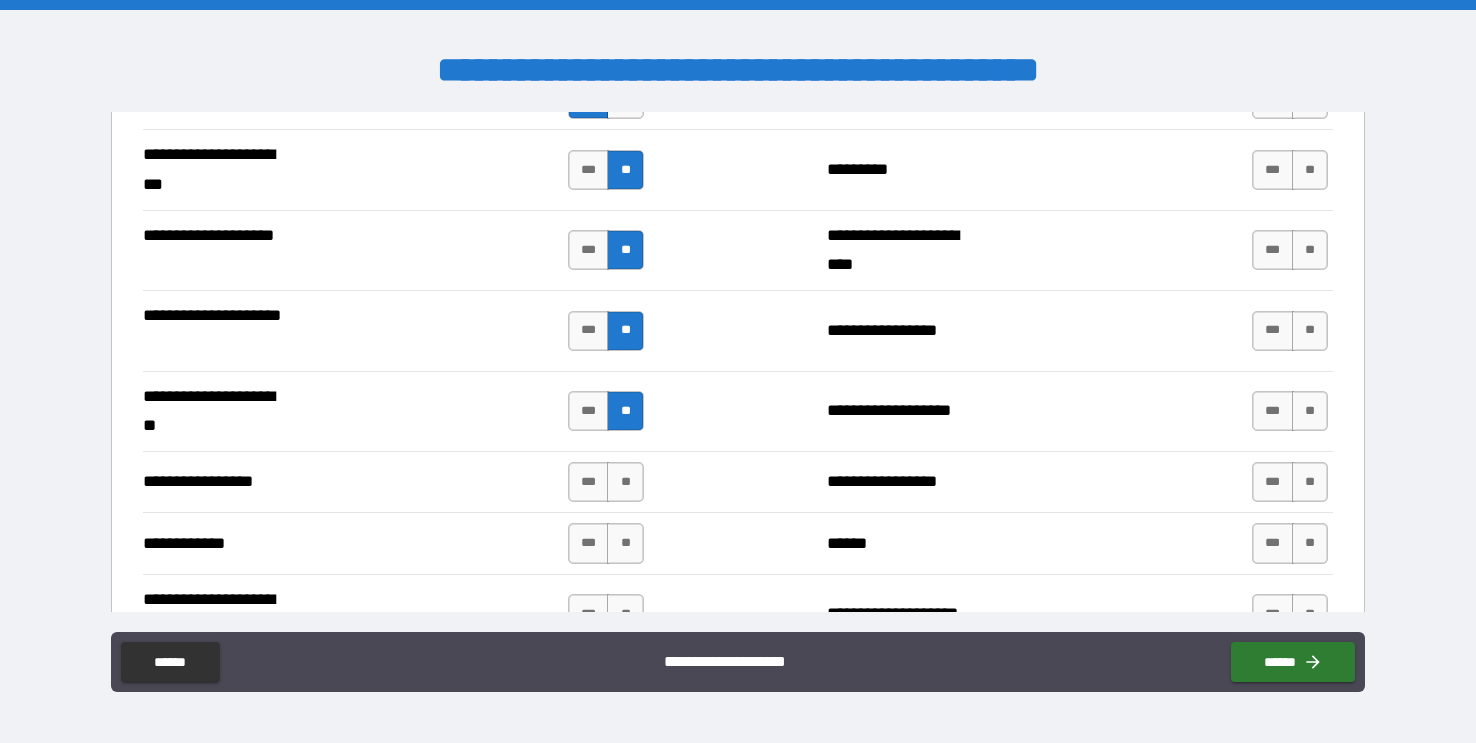 scroll, scrollTop: 2882, scrollLeft: 0, axis: vertical 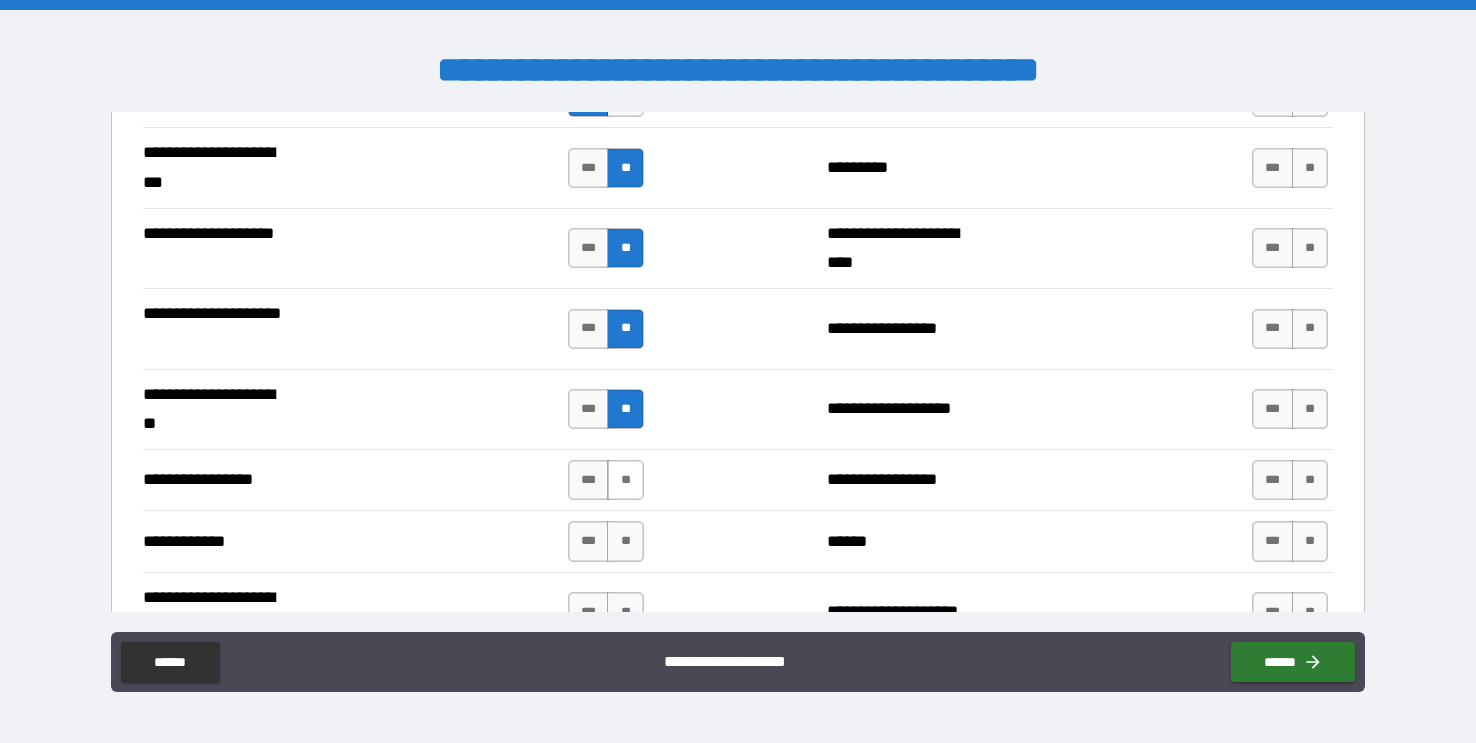 click on "**" at bounding box center [625, 480] 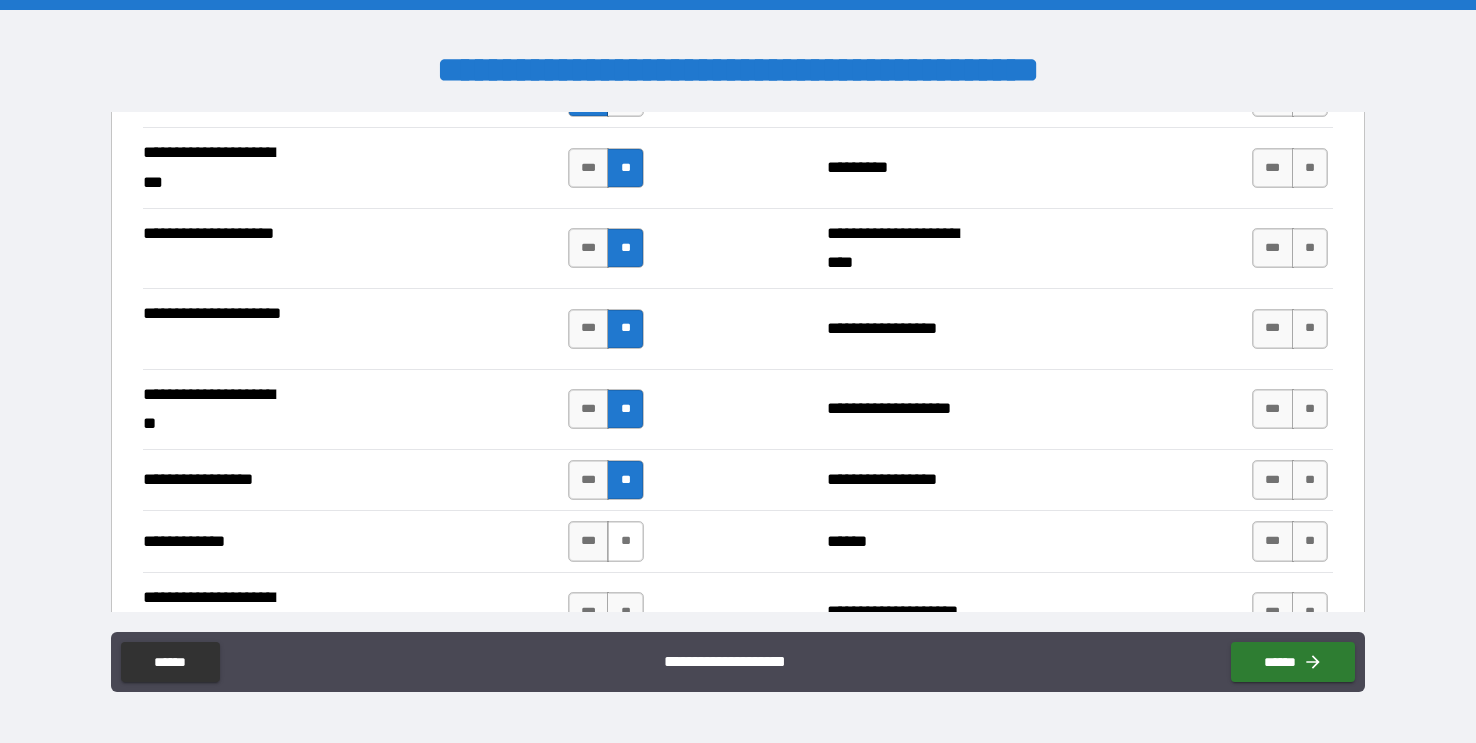click on "**" at bounding box center [625, 541] 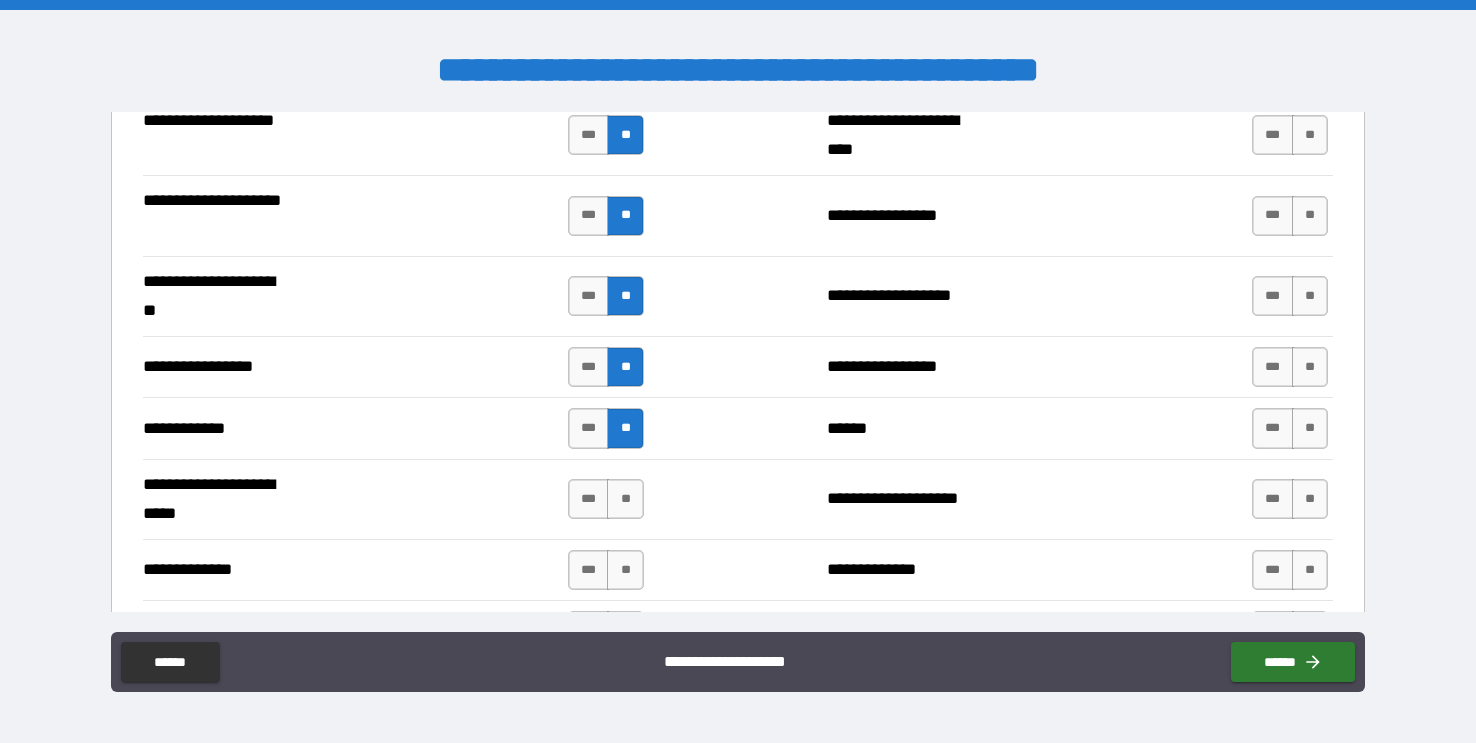 scroll, scrollTop: 2998, scrollLeft: 0, axis: vertical 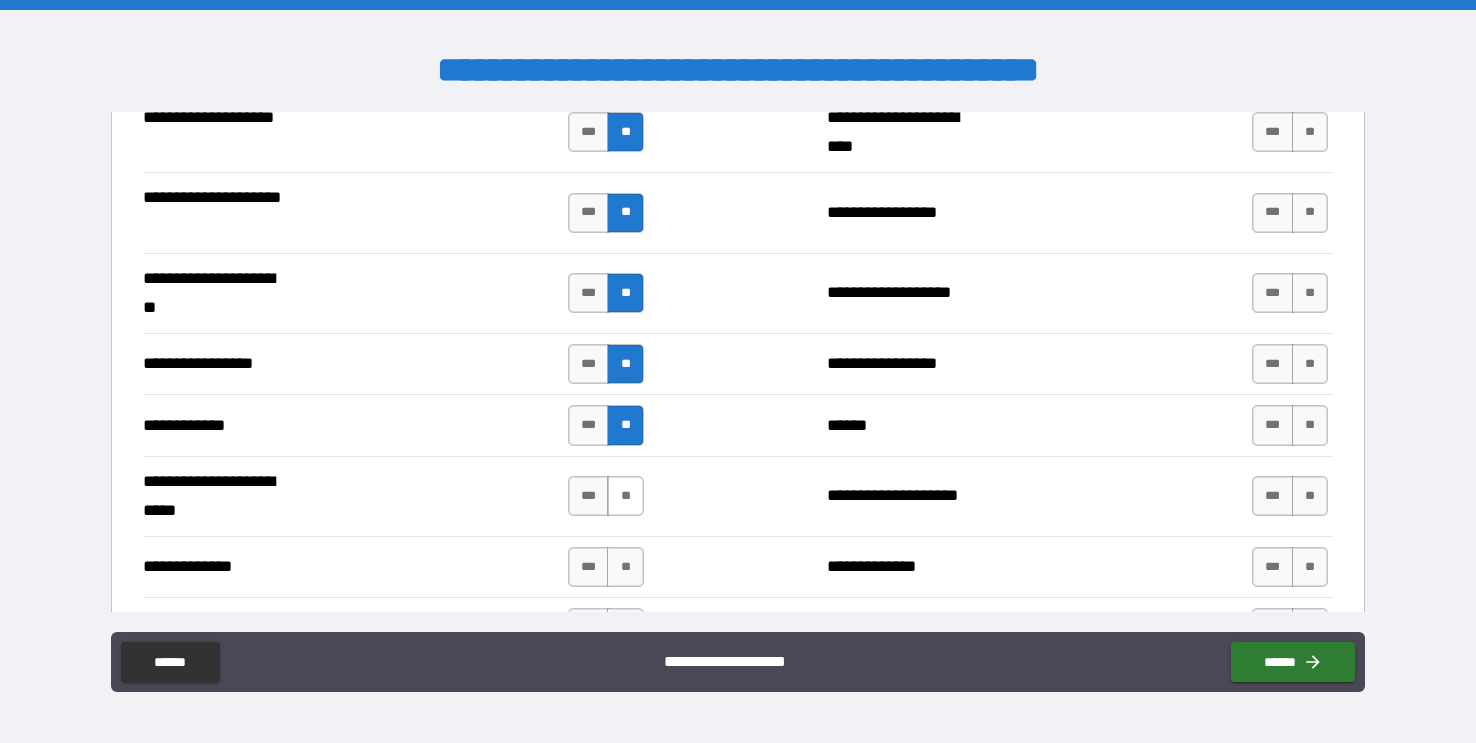 click on "**" at bounding box center (625, 496) 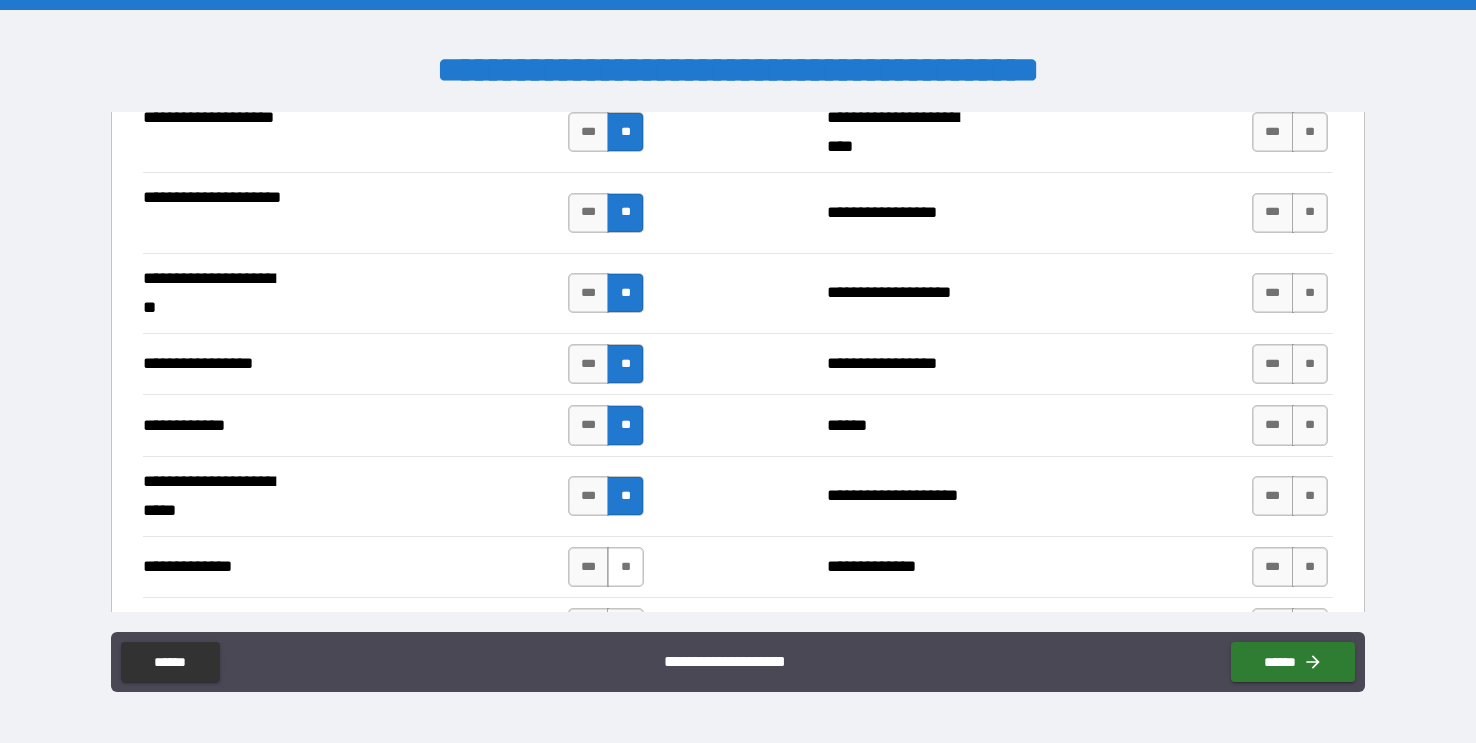 click on "**" at bounding box center (625, 567) 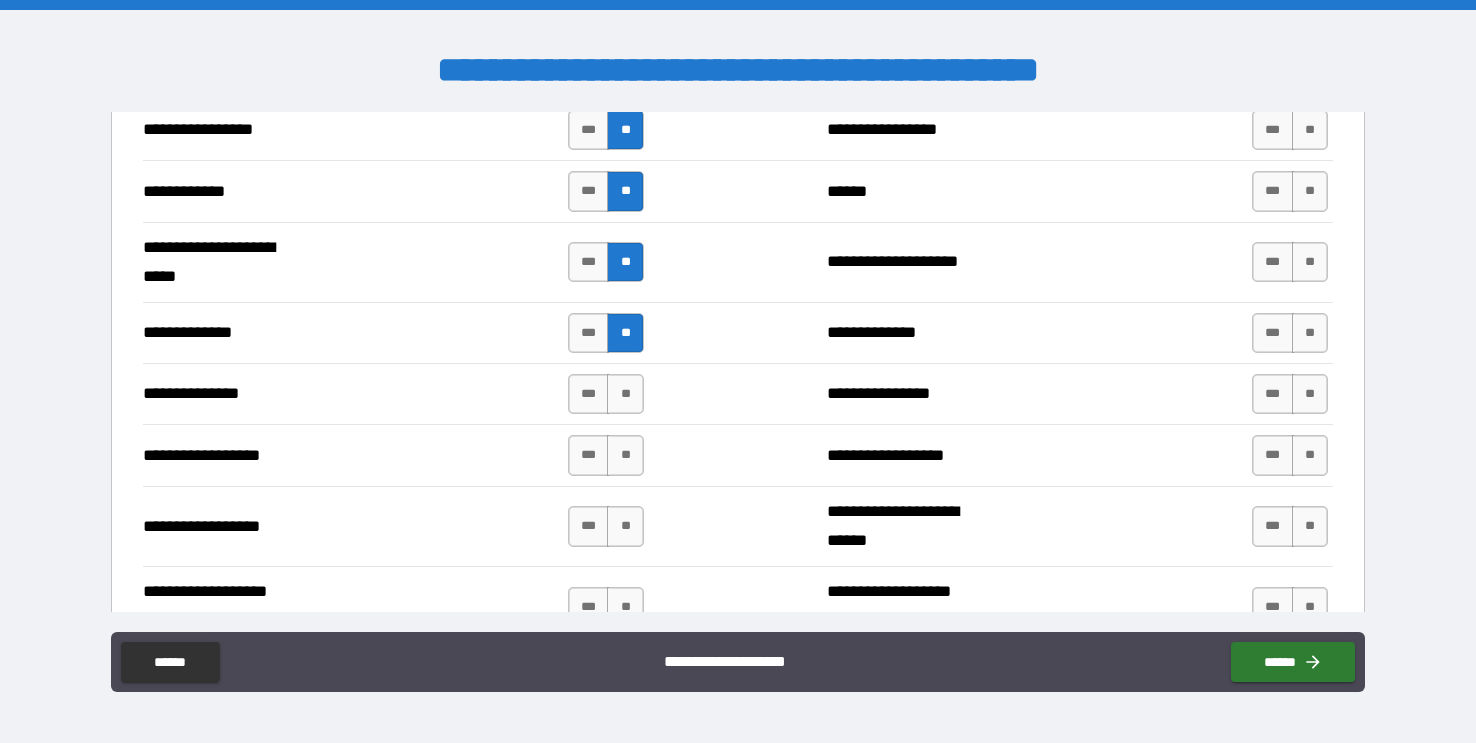 scroll, scrollTop: 3238, scrollLeft: 0, axis: vertical 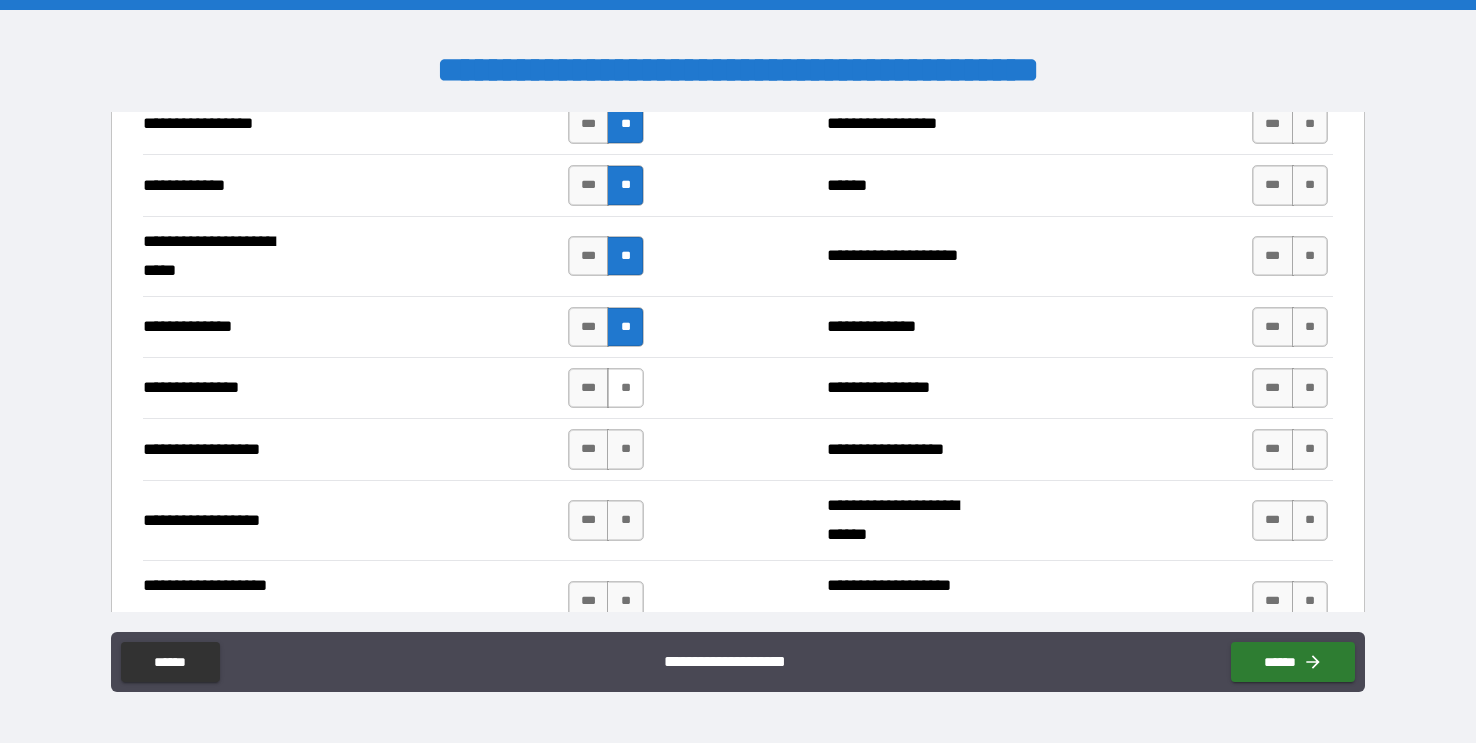 click on "**" at bounding box center [625, 388] 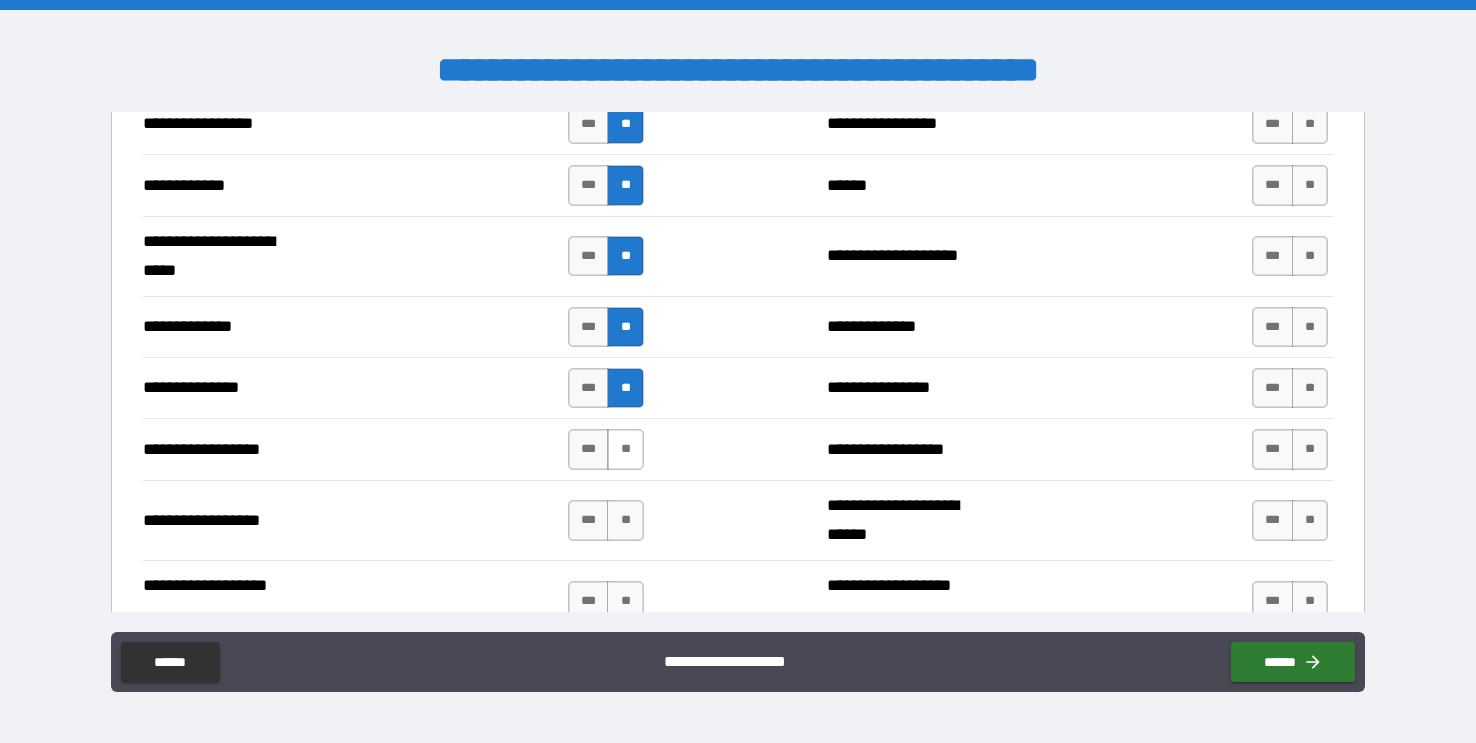 click on "**" at bounding box center [625, 449] 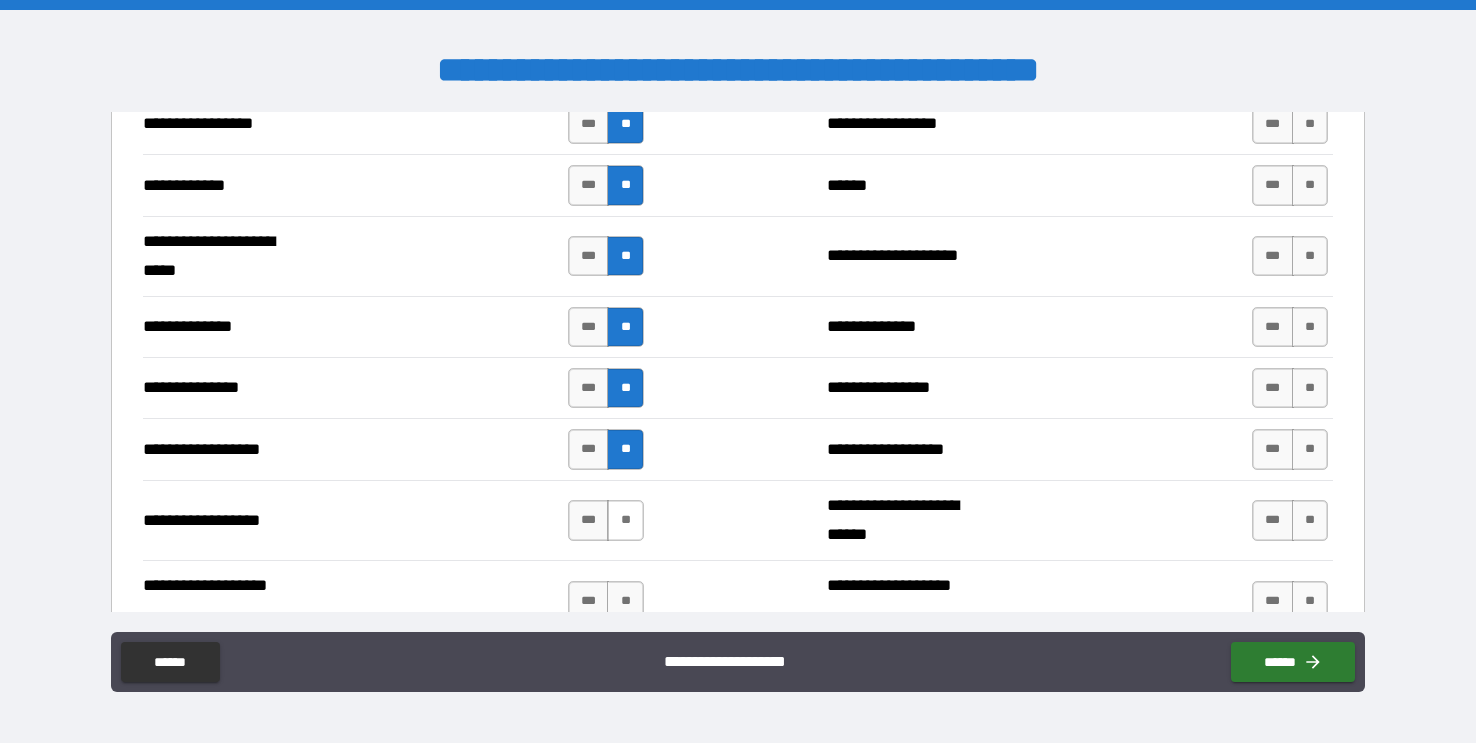 click on "**" at bounding box center (625, 520) 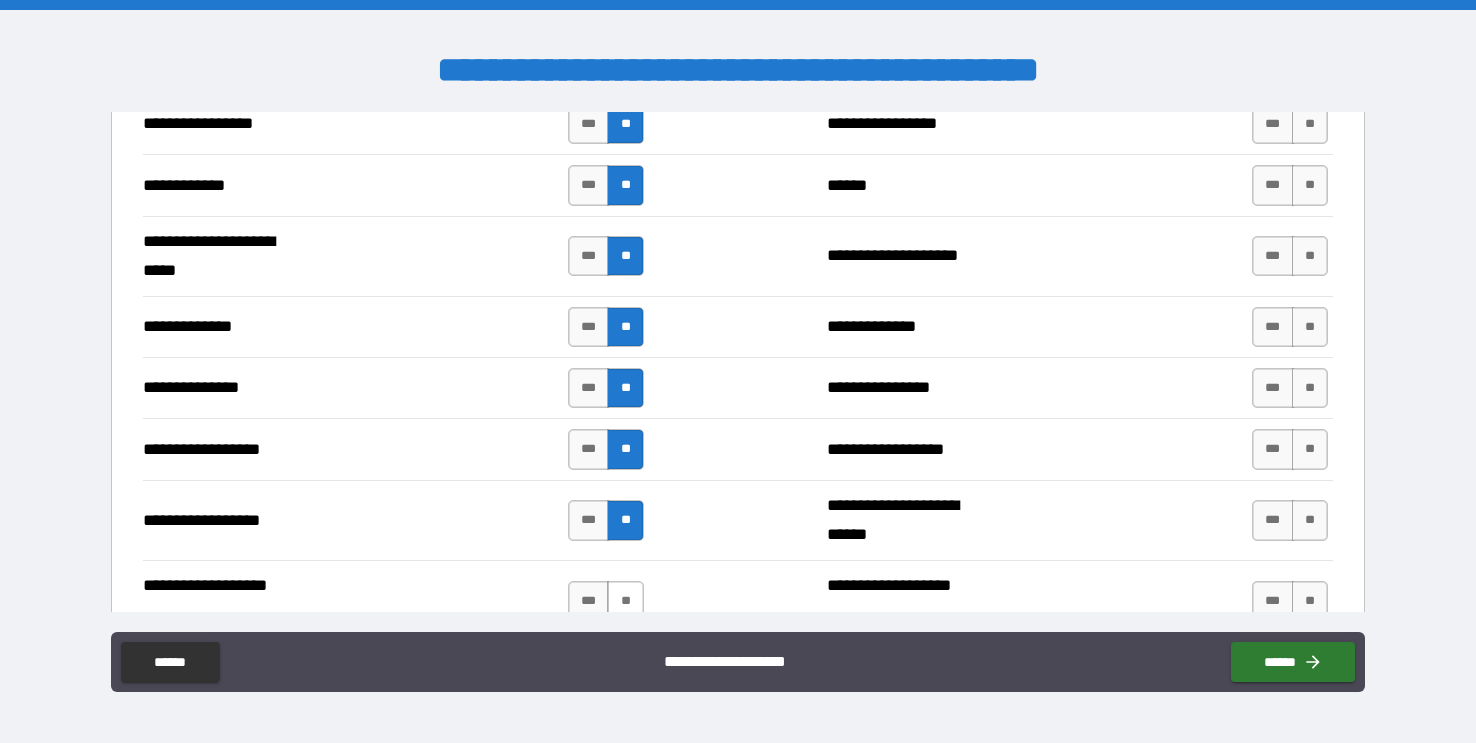 click on "**" at bounding box center [625, 601] 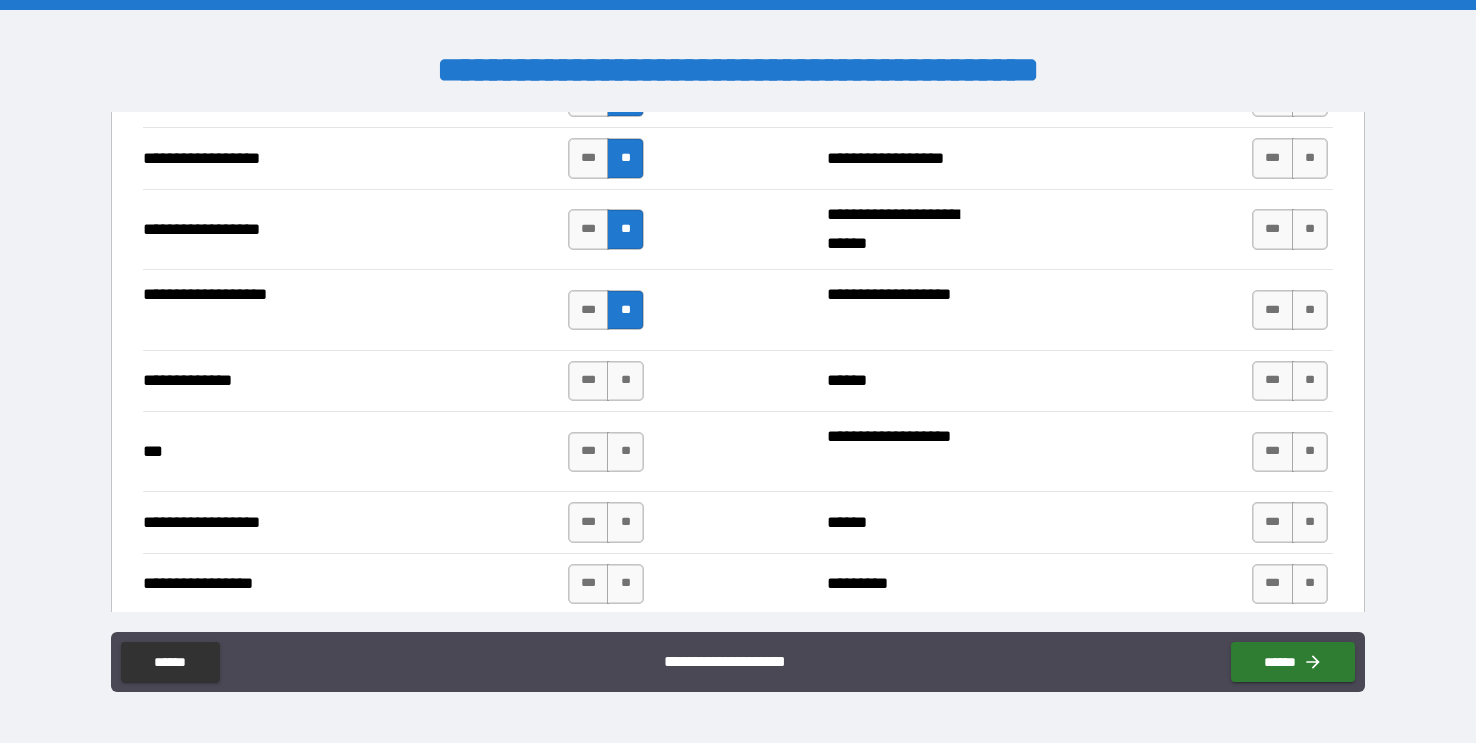 scroll, scrollTop: 3537, scrollLeft: 0, axis: vertical 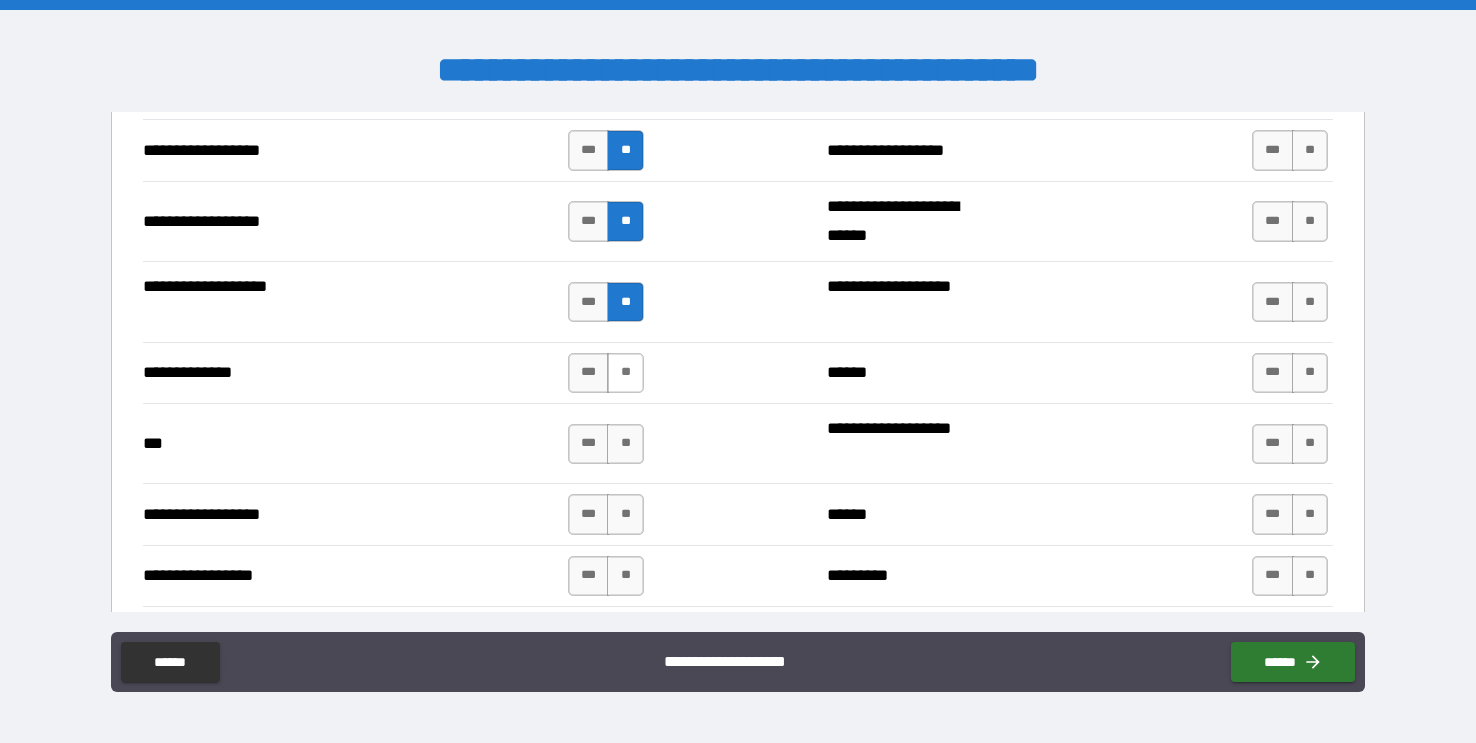 click on "**" at bounding box center [625, 373] 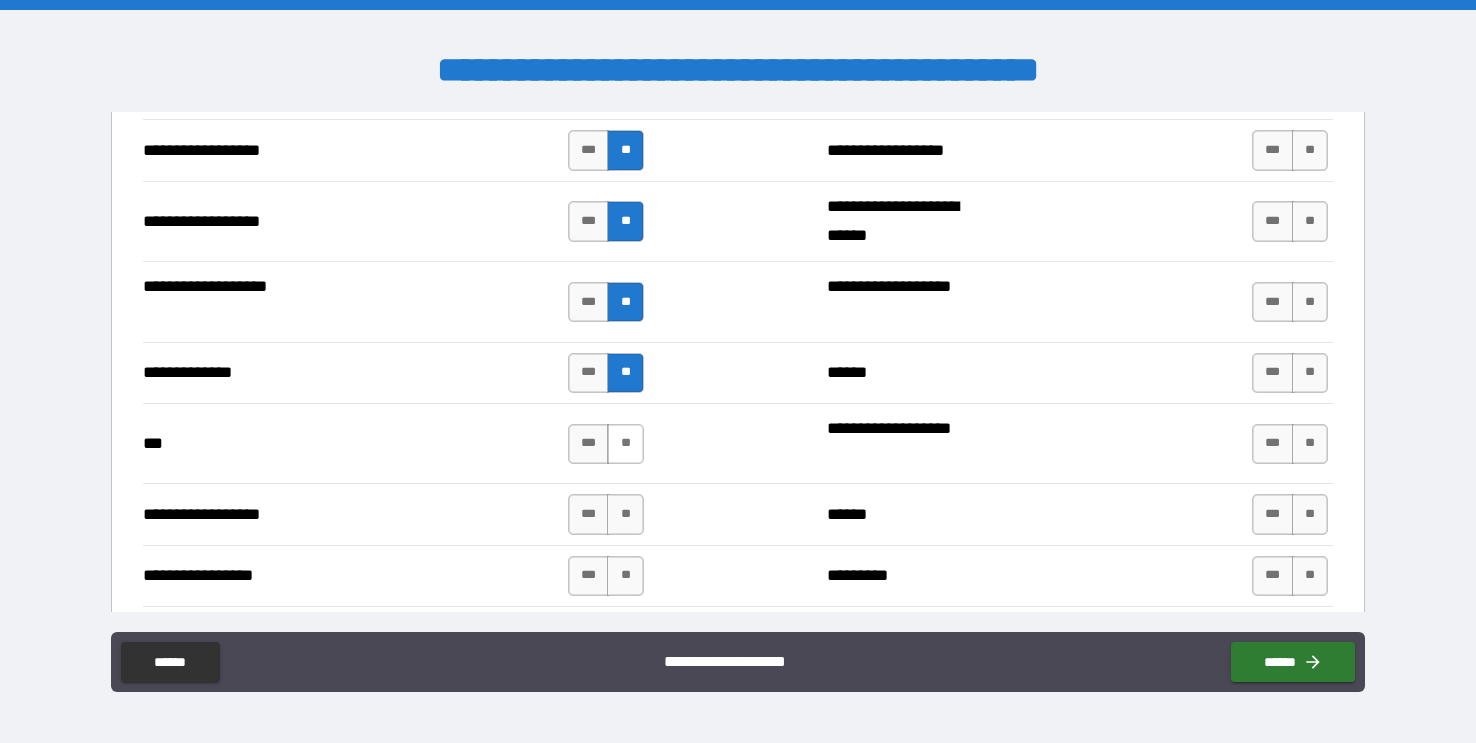 click on "**" at bounding box center [625, 444] 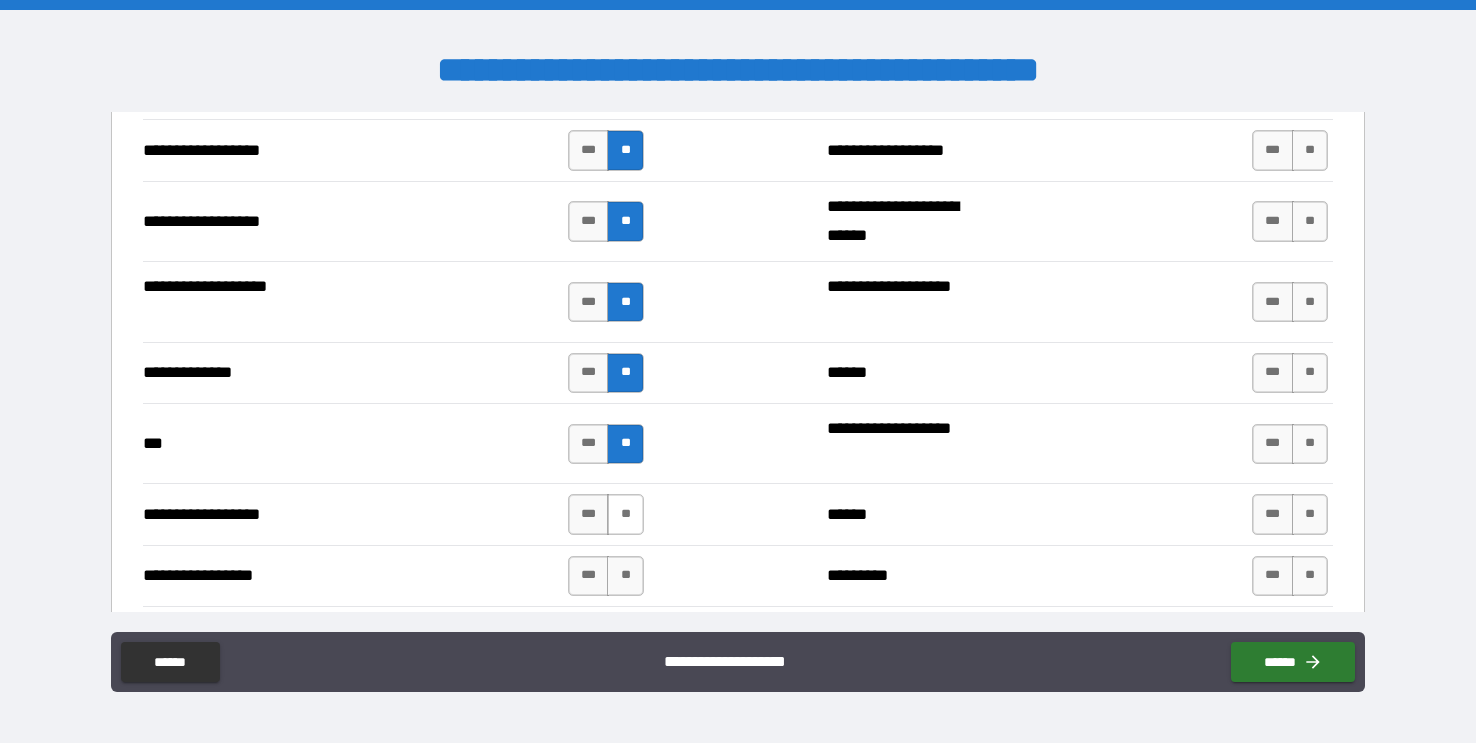 click on "**" at bounding box center [625, 514] 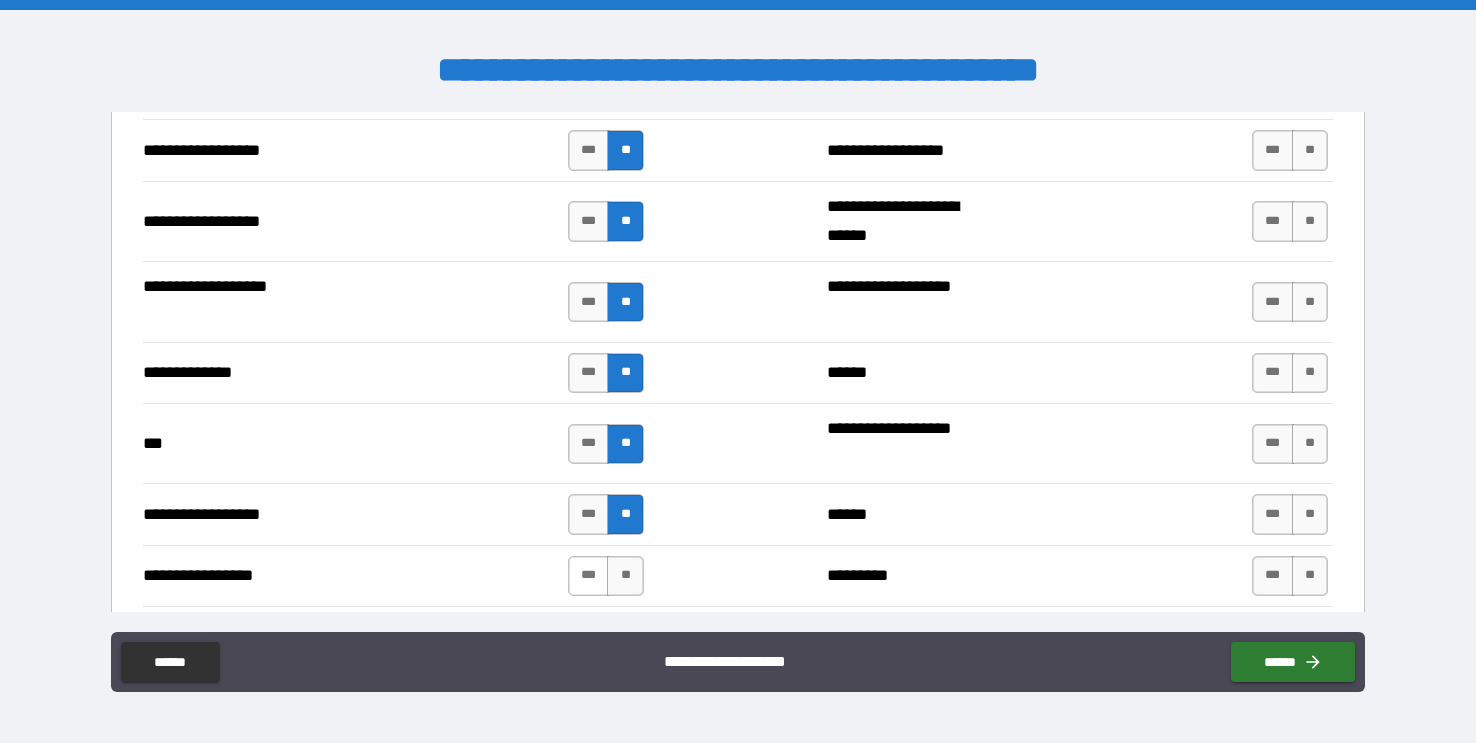 click on "***" at bounding box center [589, 576] 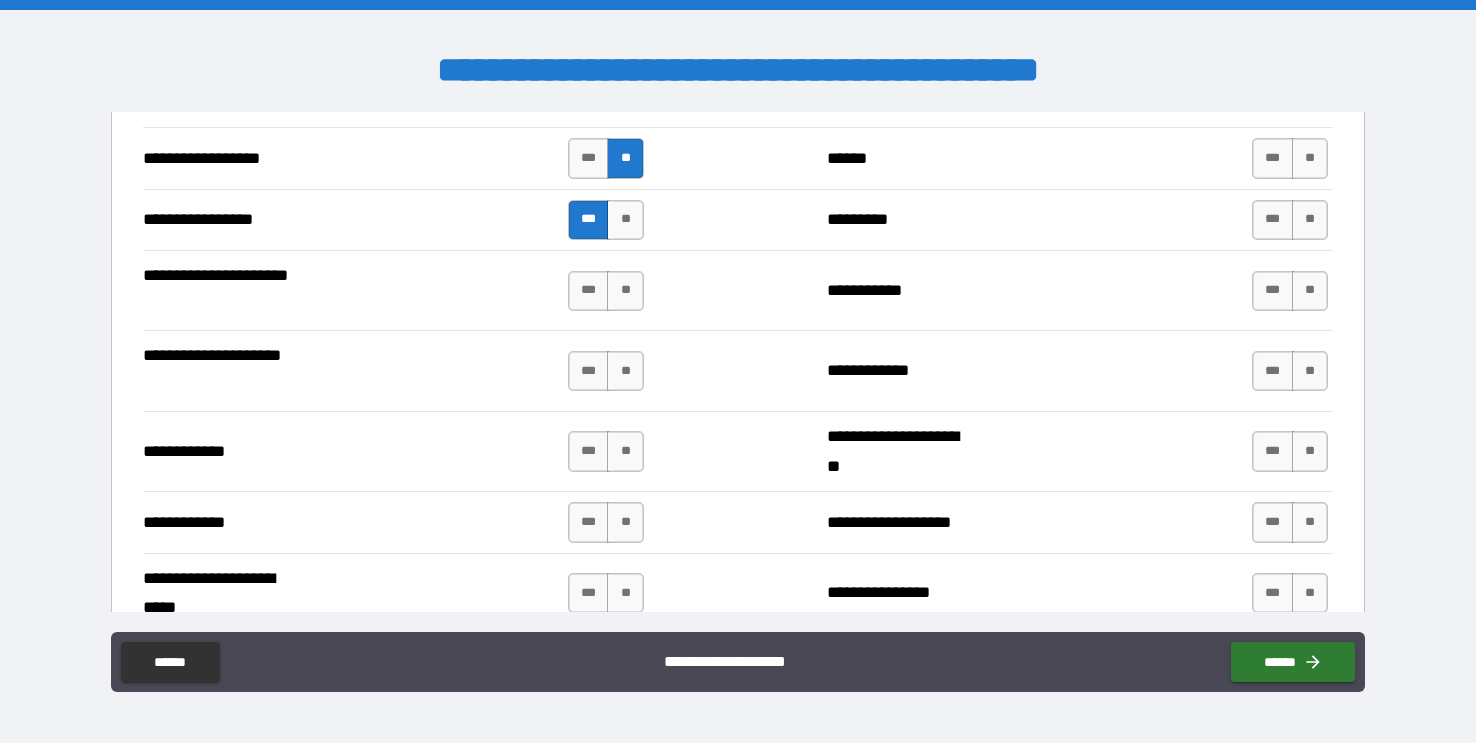 scroll, scrollTop: 3909, scrollLeft: 0, axis: vertical 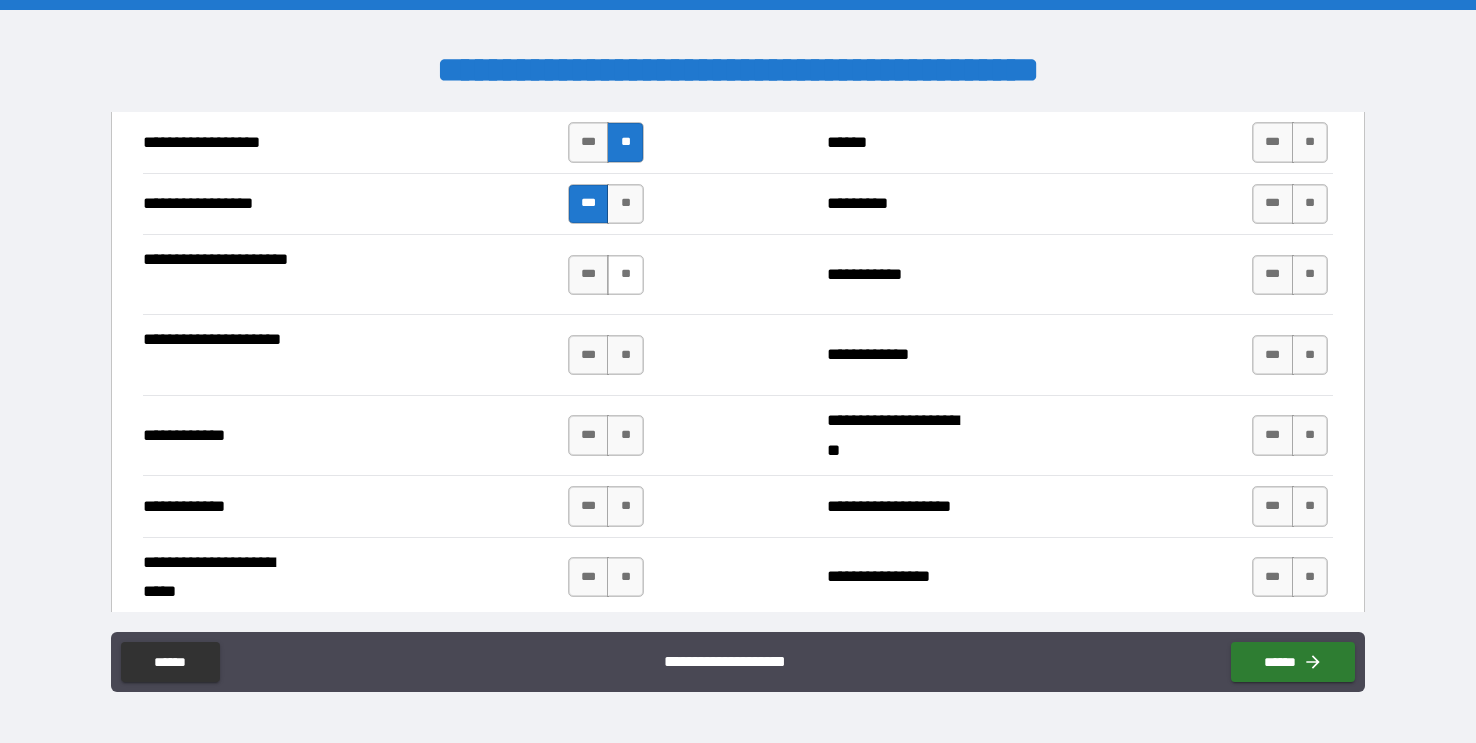 click on "**" at bounding box center (625, 275) 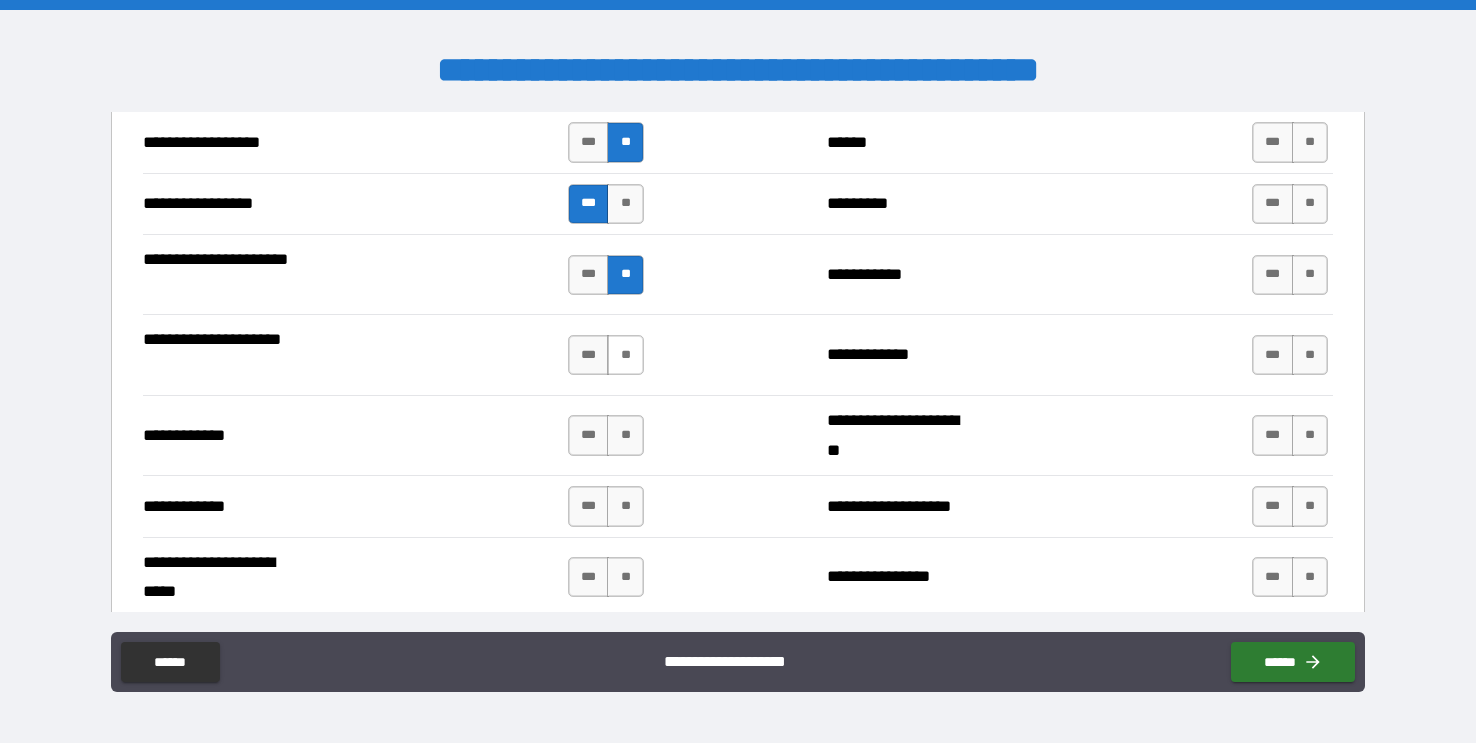 click on "**" at bounding box center (625, 355) 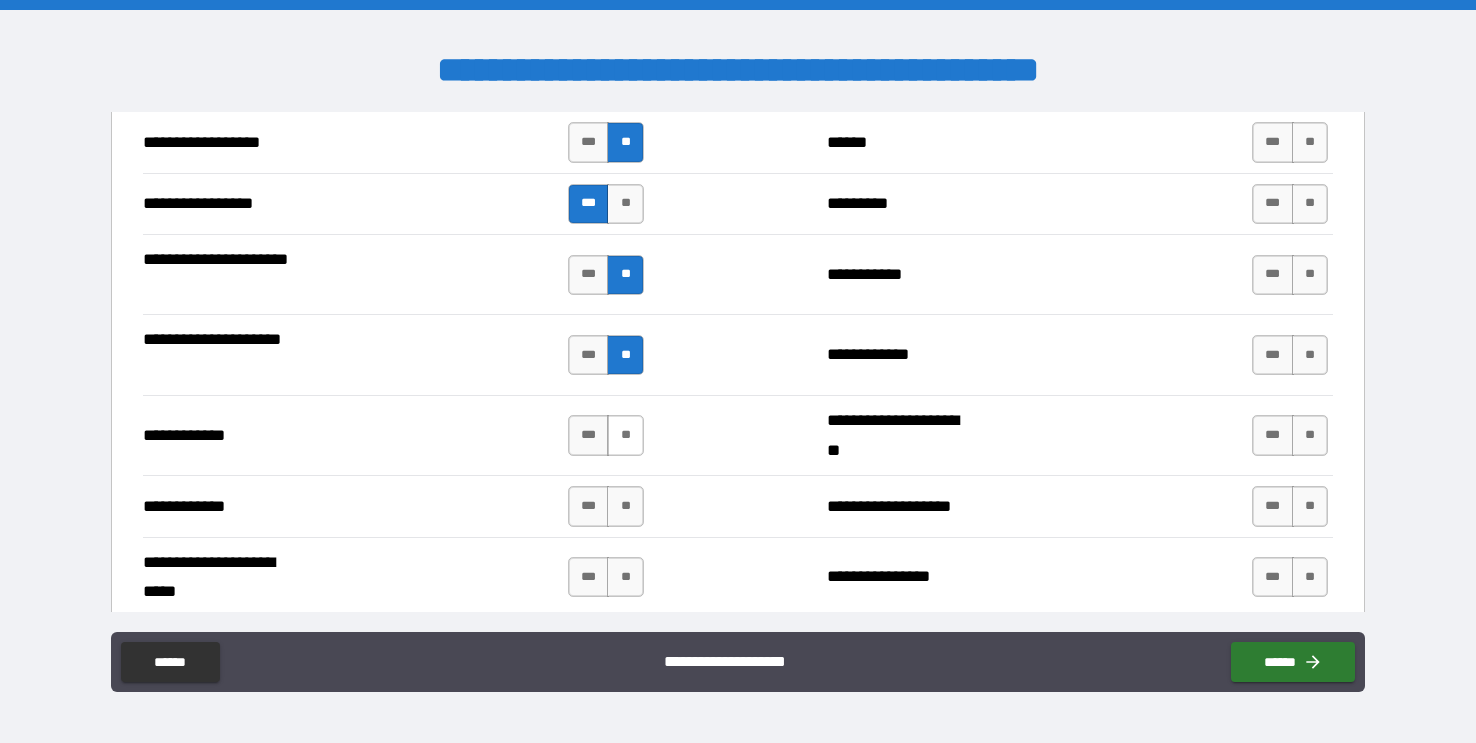 click on "**" at bounding box center (625, 435) 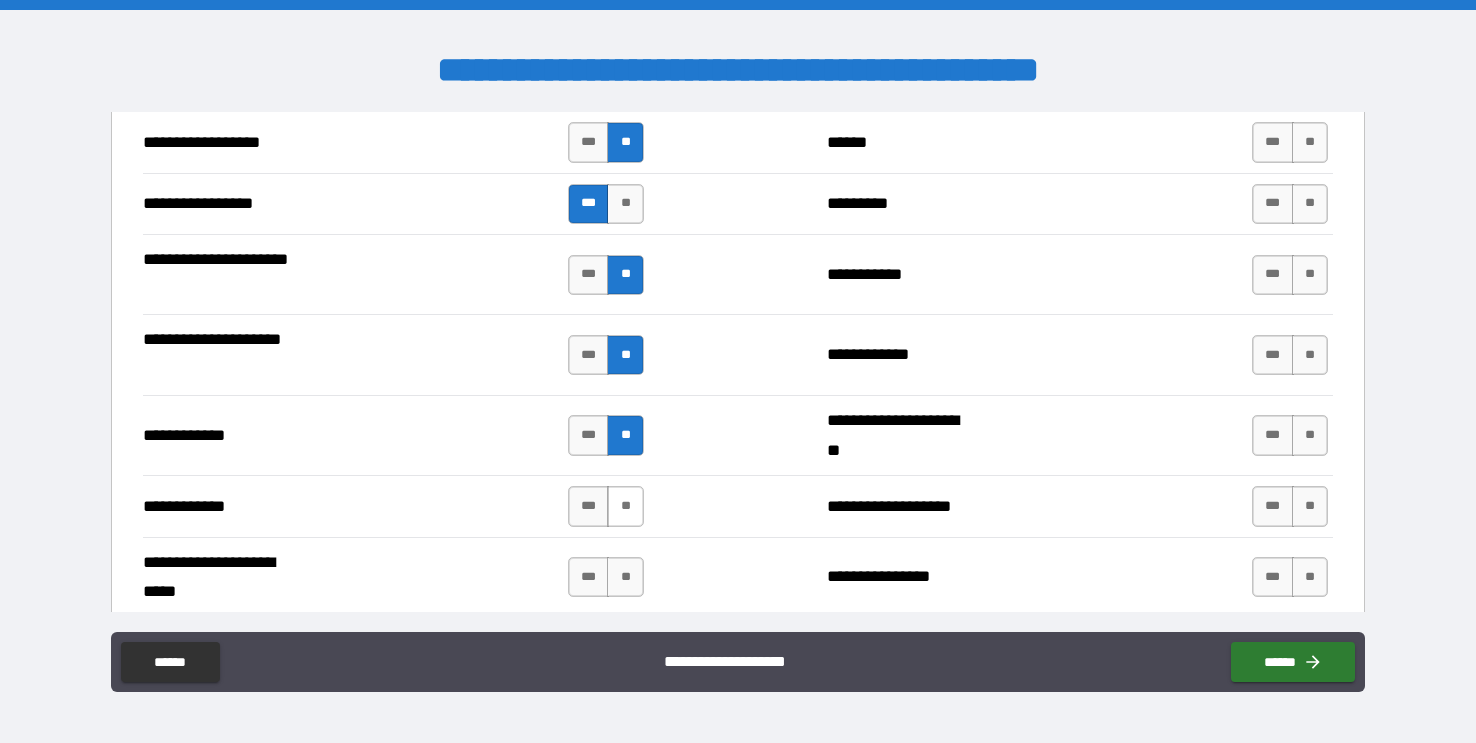 click on "**" at bounding box center [625, 506] 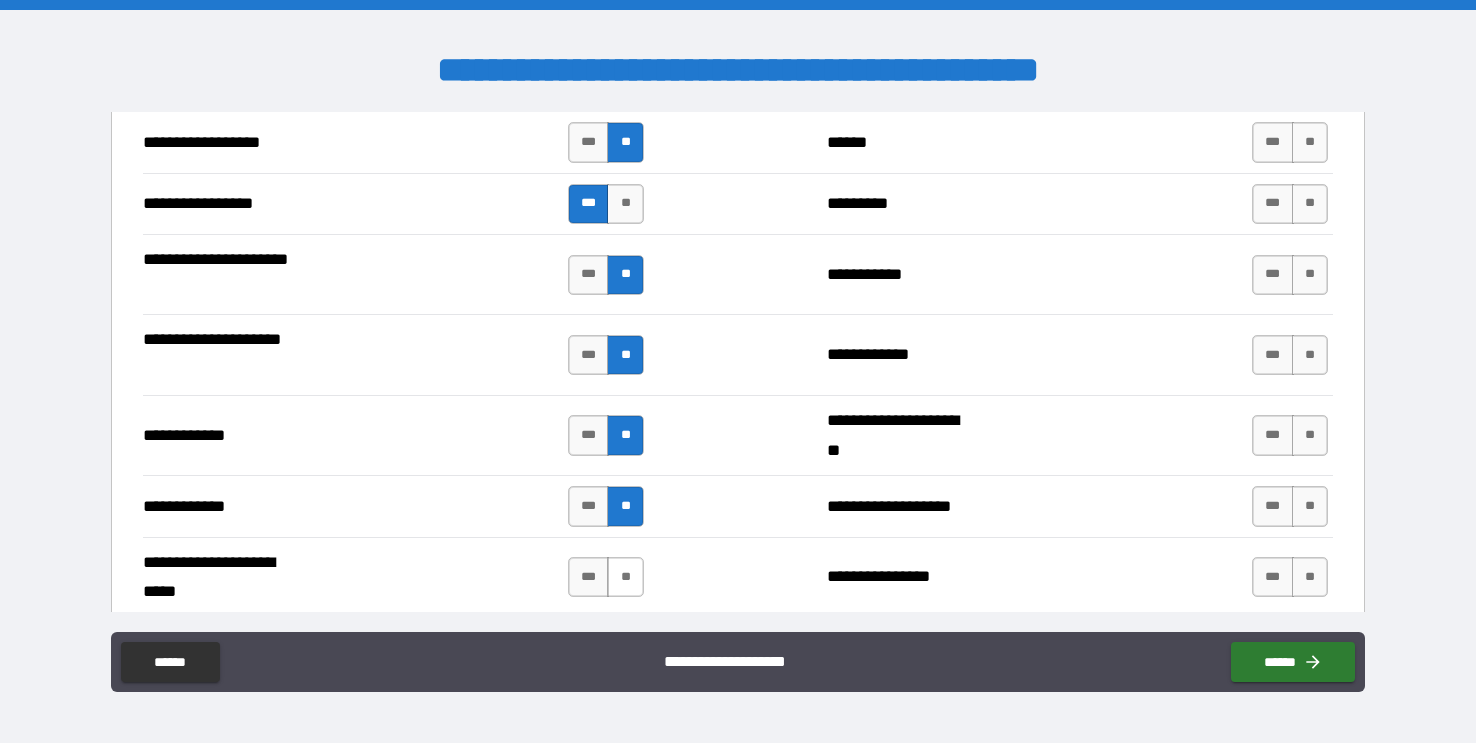 click on "**" at bounding box center [625, 577] 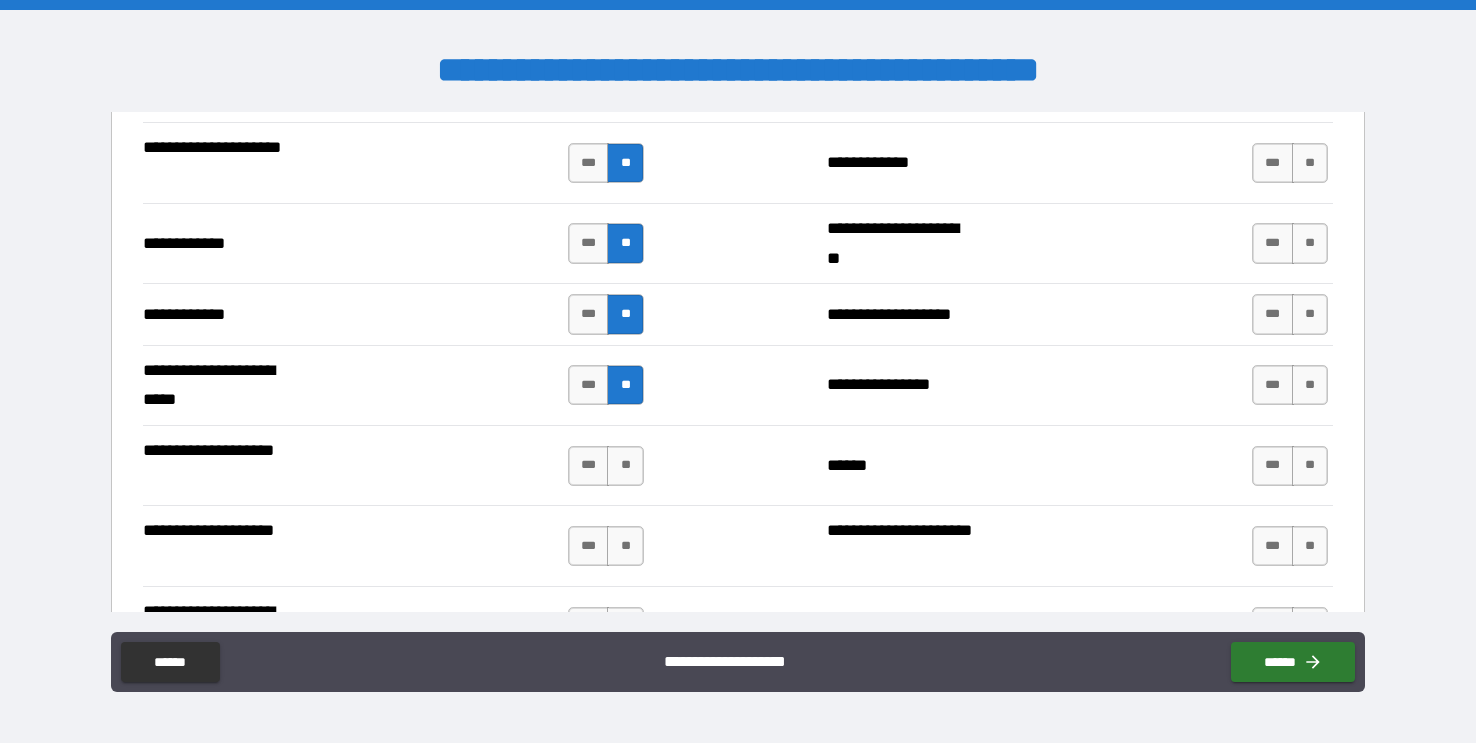 scroll, scrollTop: 4116, scrollLeft: 0, axis: vertical 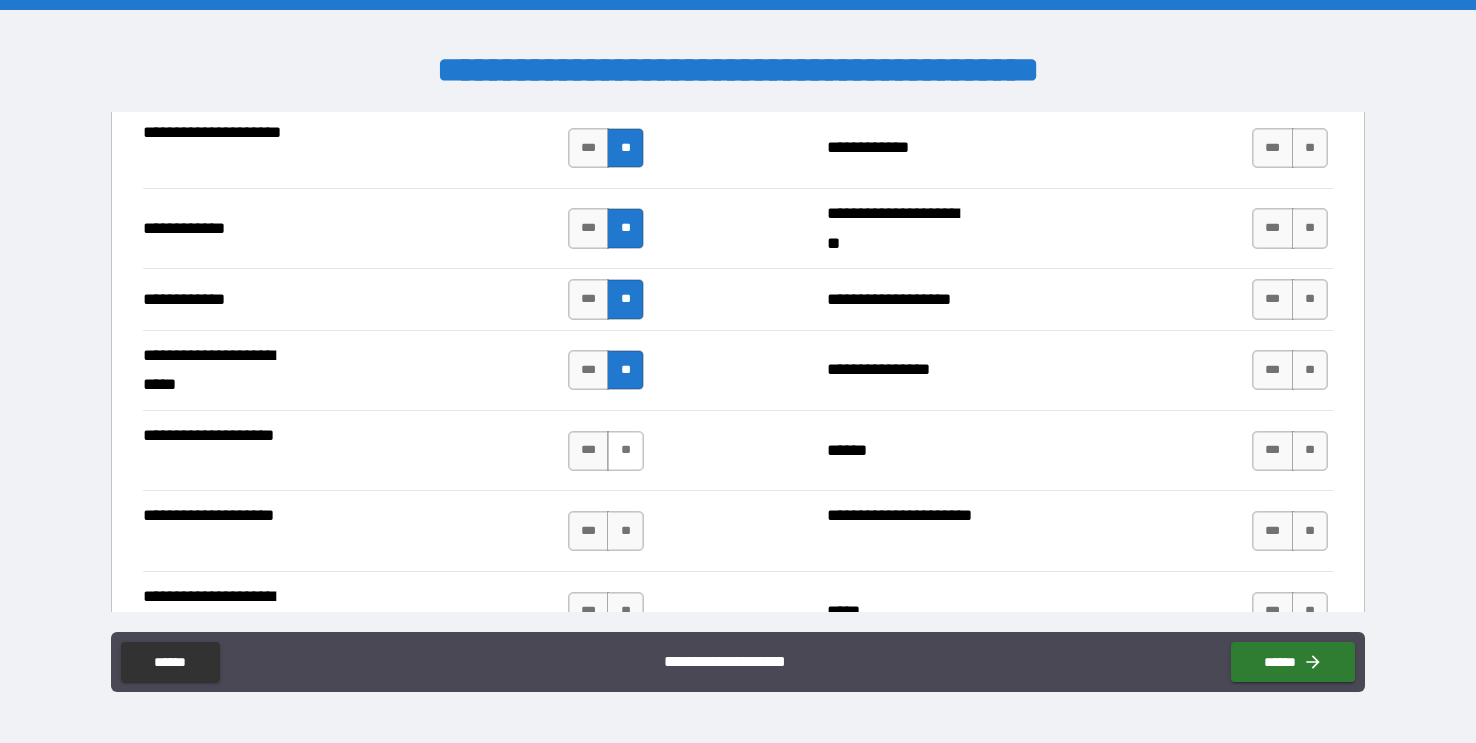 click on "**" at bounding box center [625, 451] 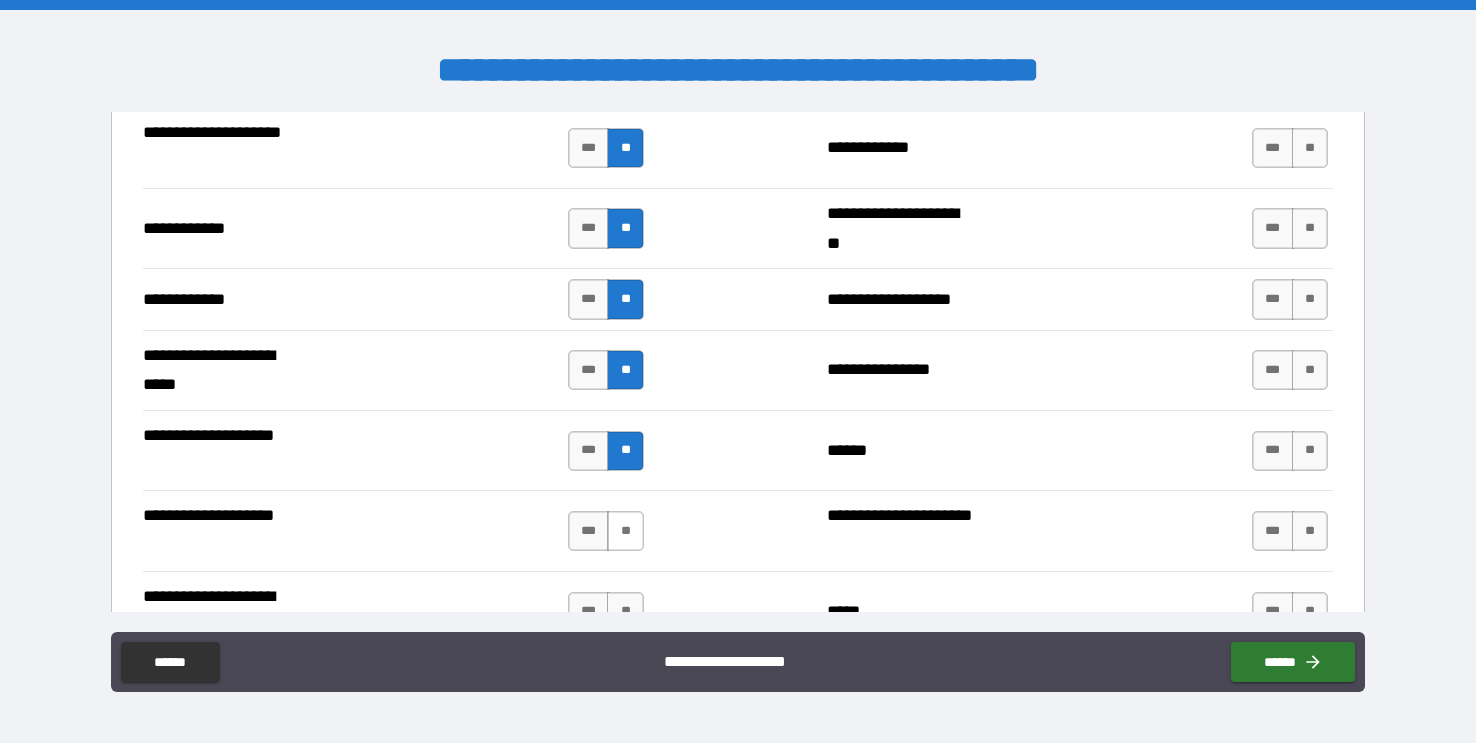 click on "**" at bounding box center (625, 531) 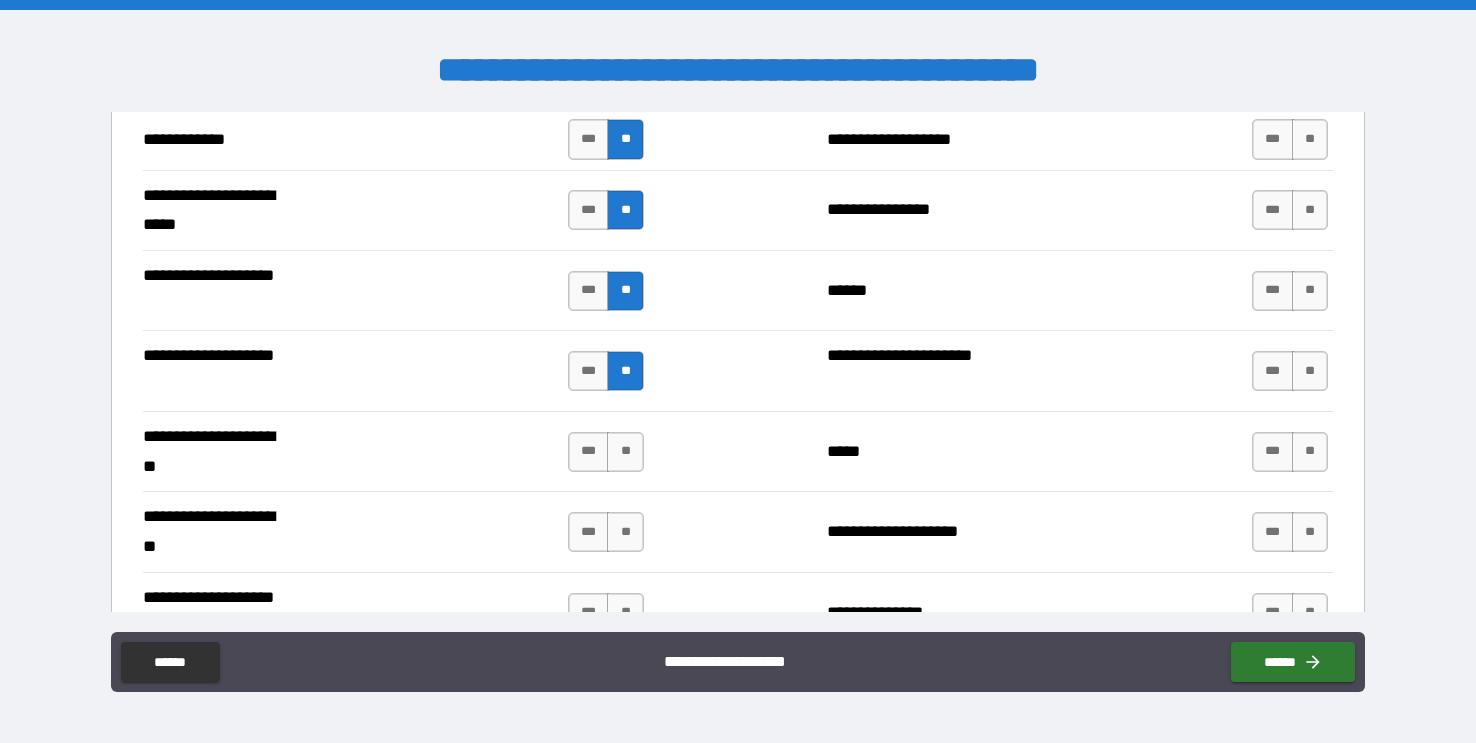 scroll, scrollTop: 4299, scrollLeft: 0, axis: vertical 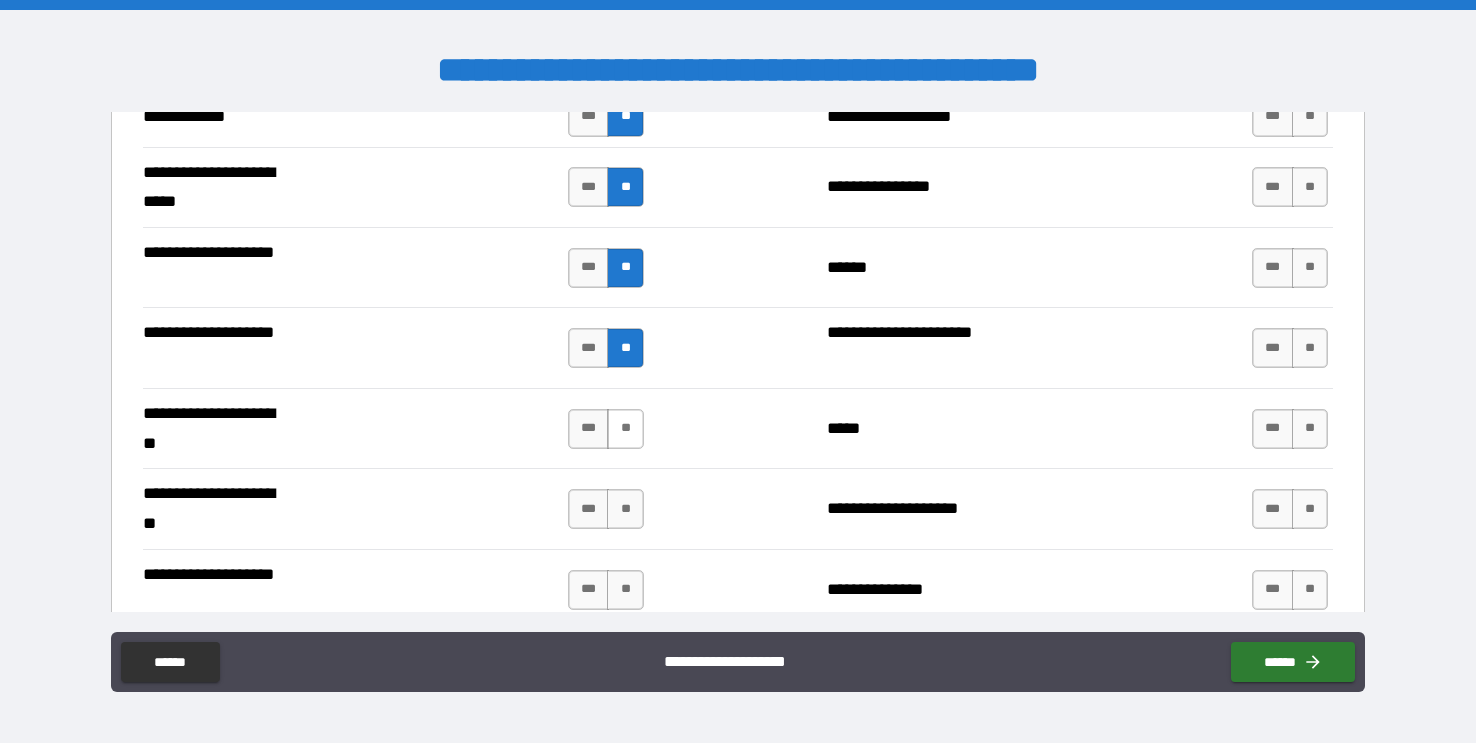 click on "**" at bounding box center (625, 429) 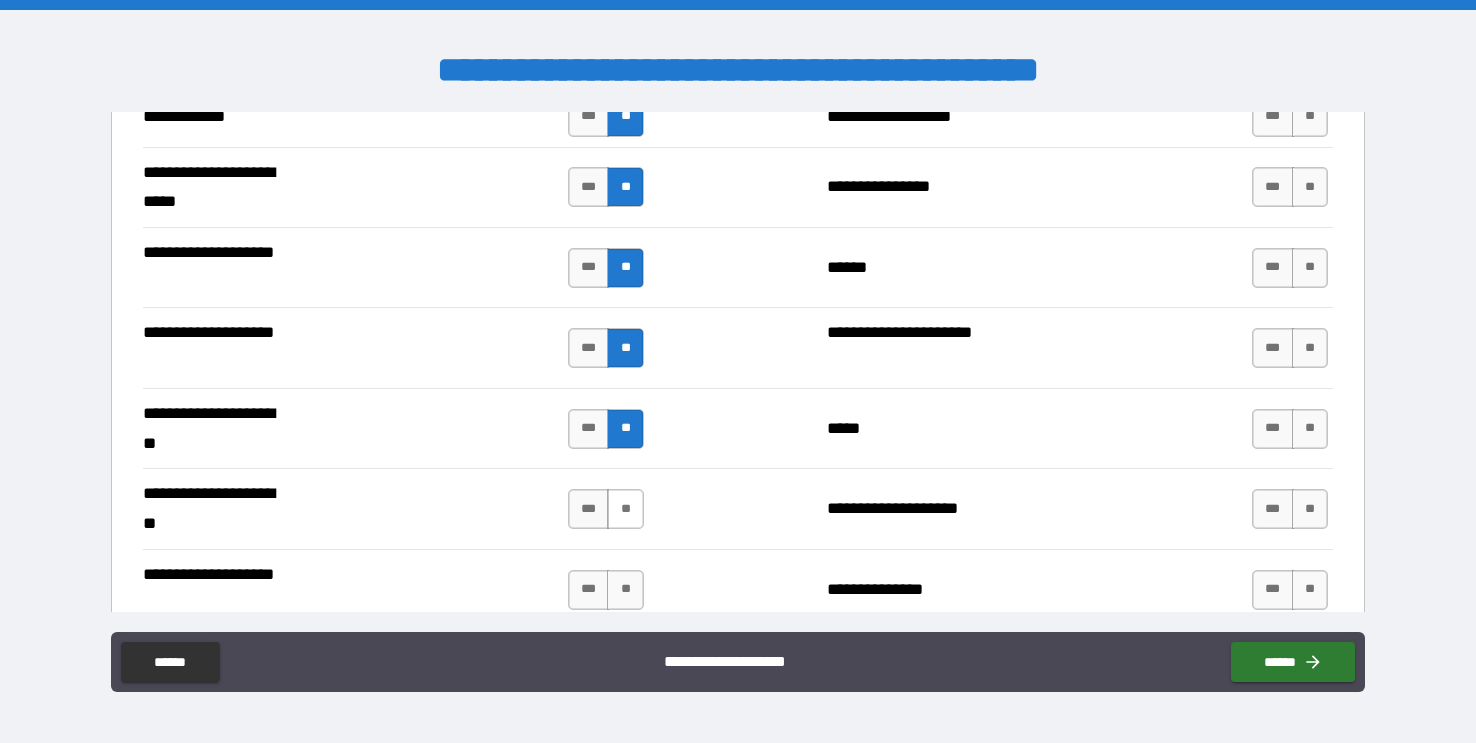 click on "**" at bounding box center [625, 509] 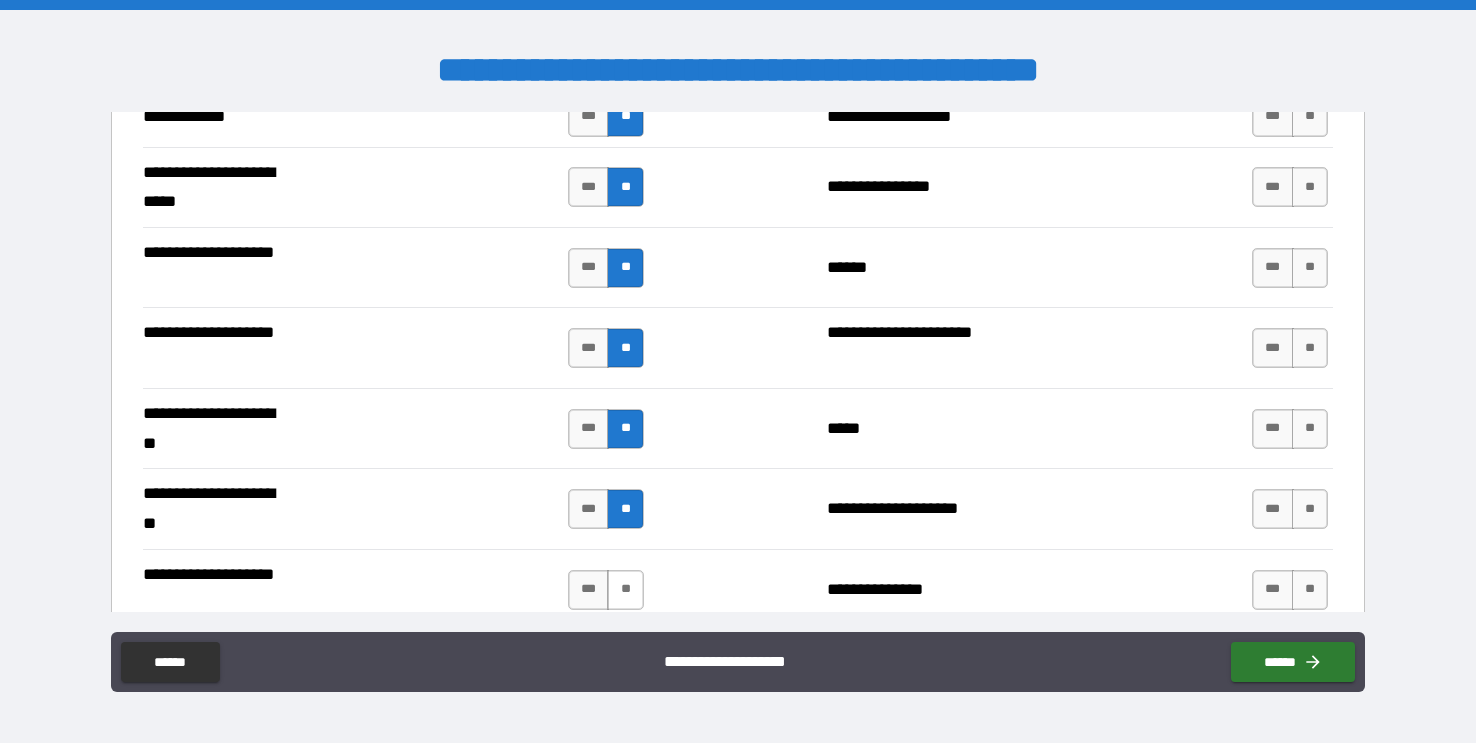 click on "**" at bounding box center (625, 590) 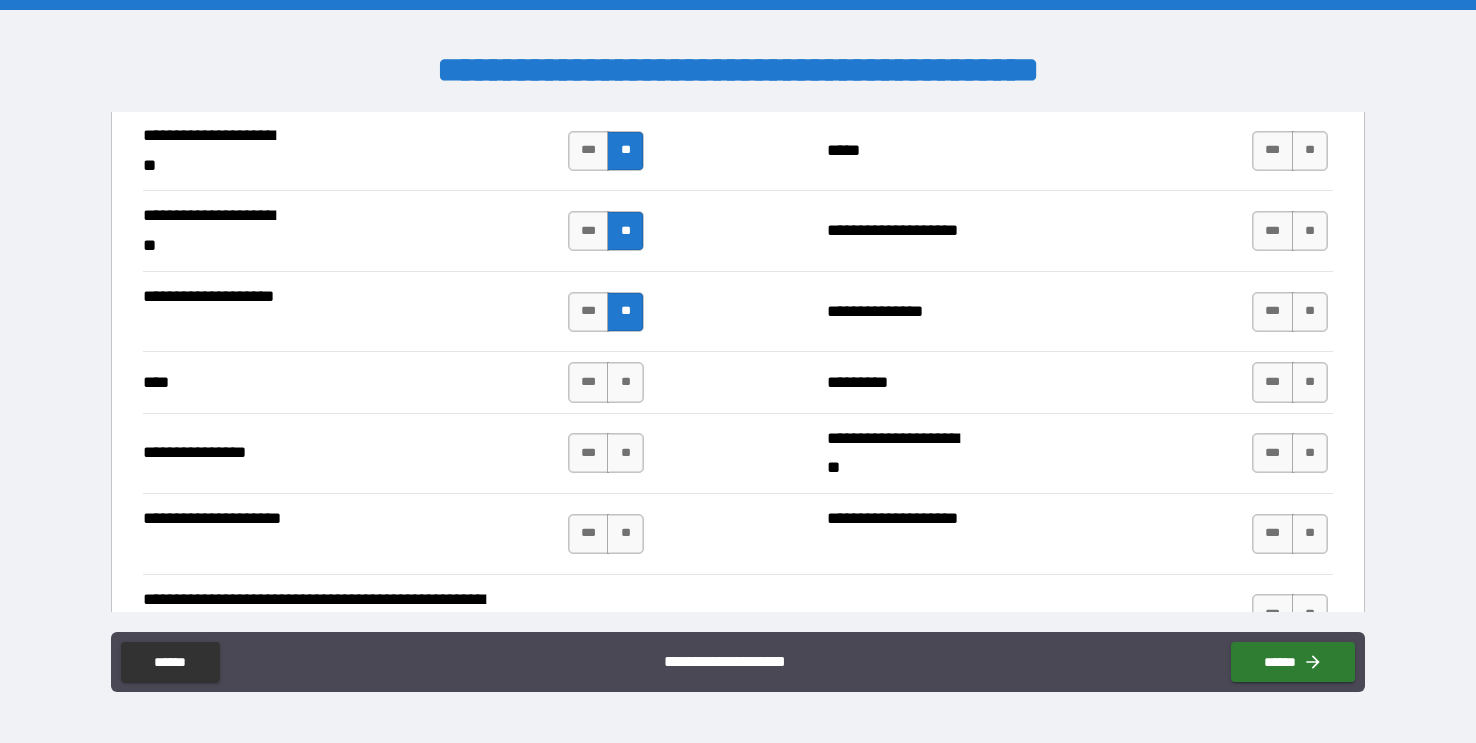 scroll, scrollTop: 4603, scrollLeft: 0, axis: vertical 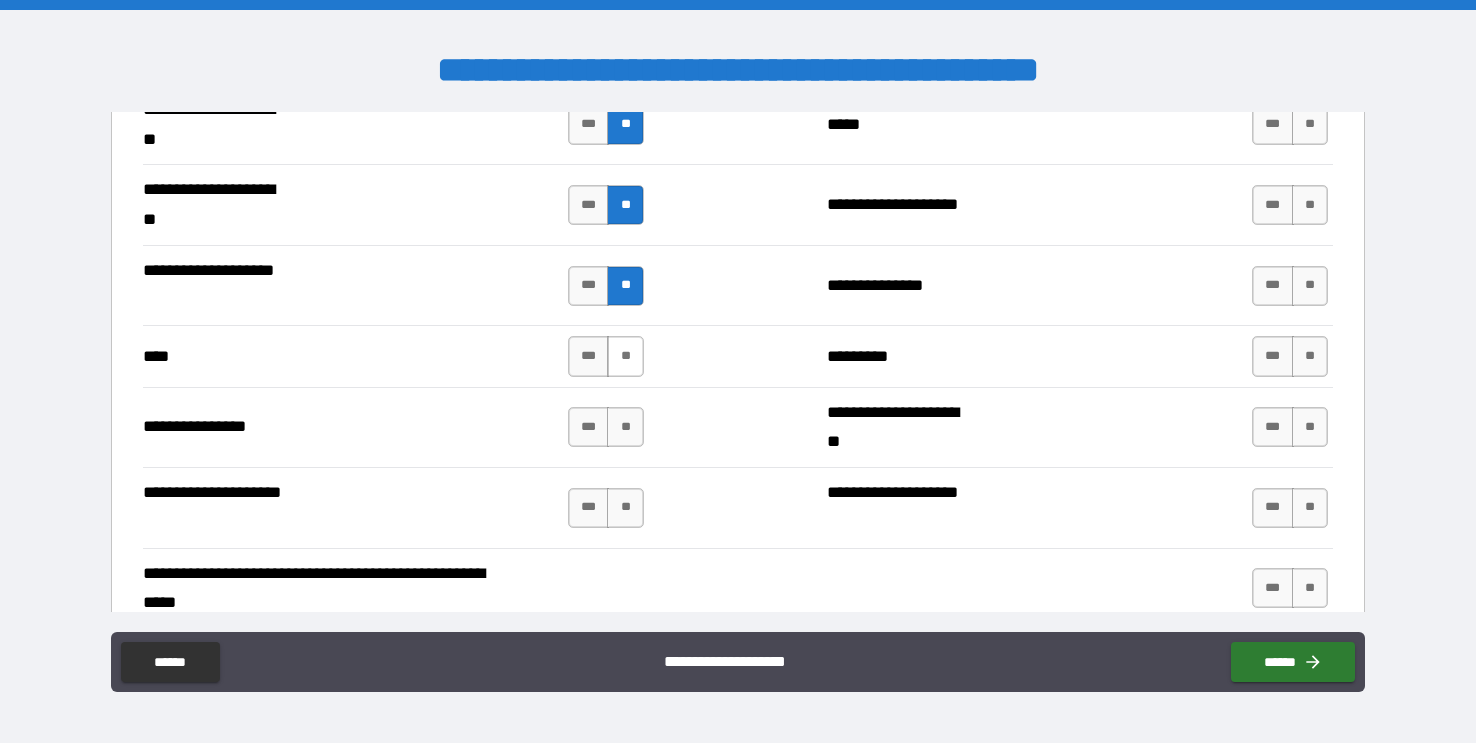 click on "**" at bounding box center [625, 356] 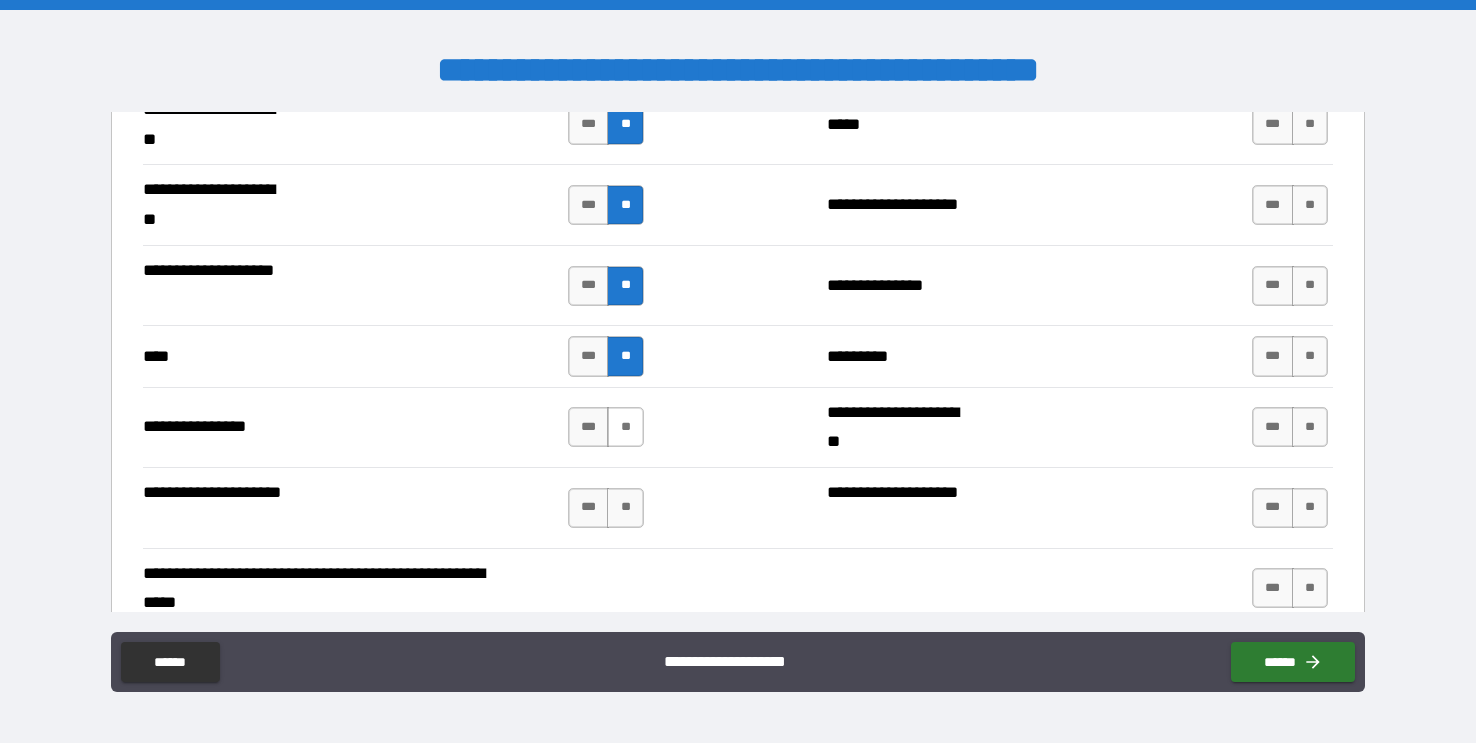 click on "**" at bounding box center (625, 427) 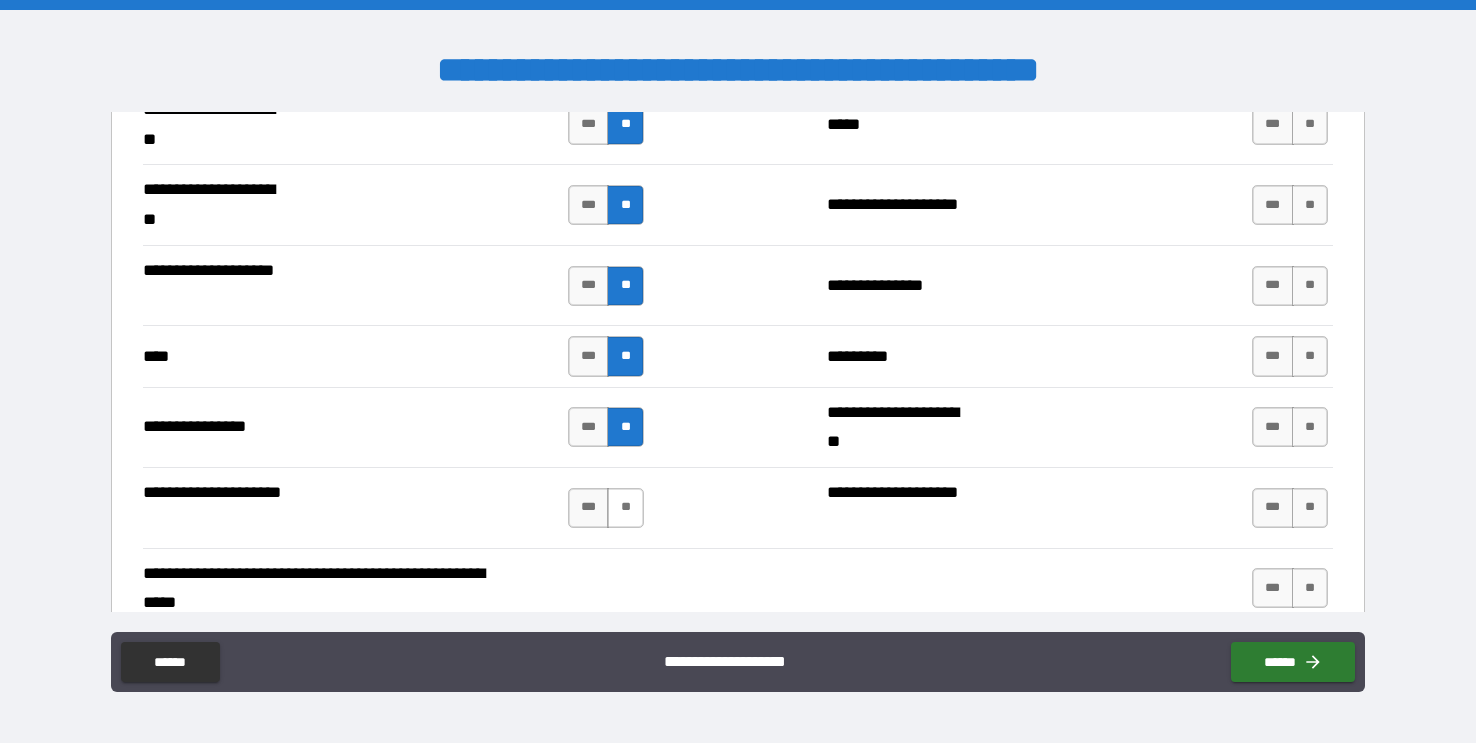 click on "**" at bounding box center [625, 508] 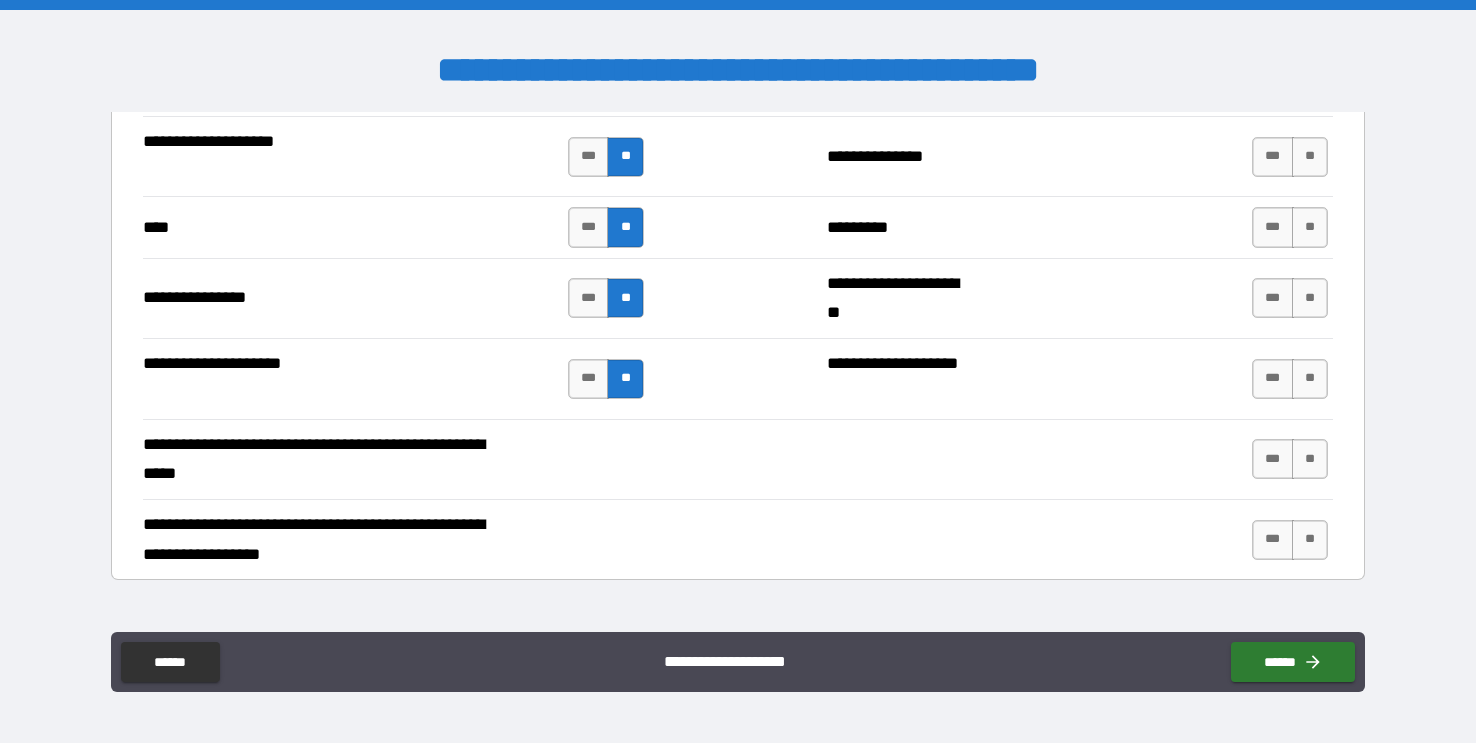 scroll, scrollTop: 4744, scrollLeft: 0, axis: vertical 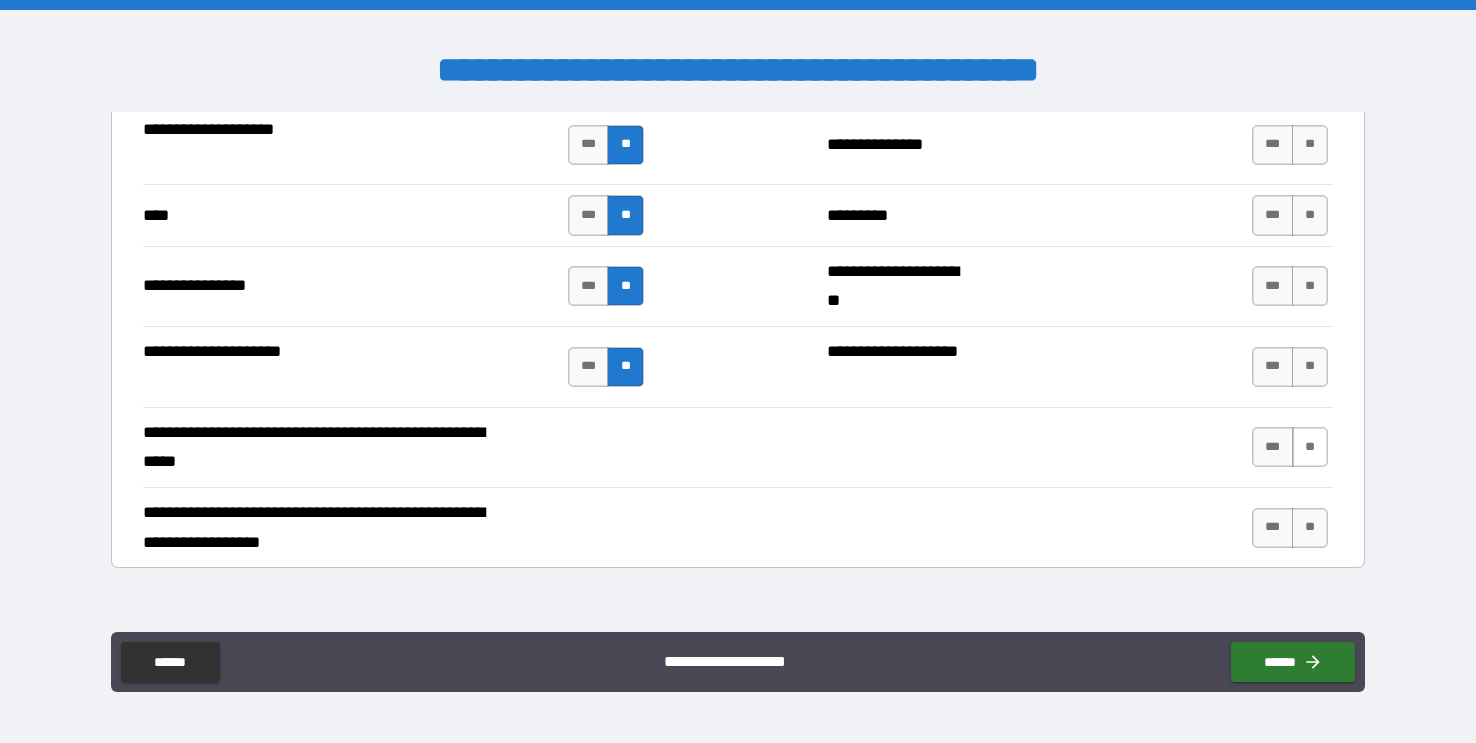 click on "**" at bounding box center (1310, 447) 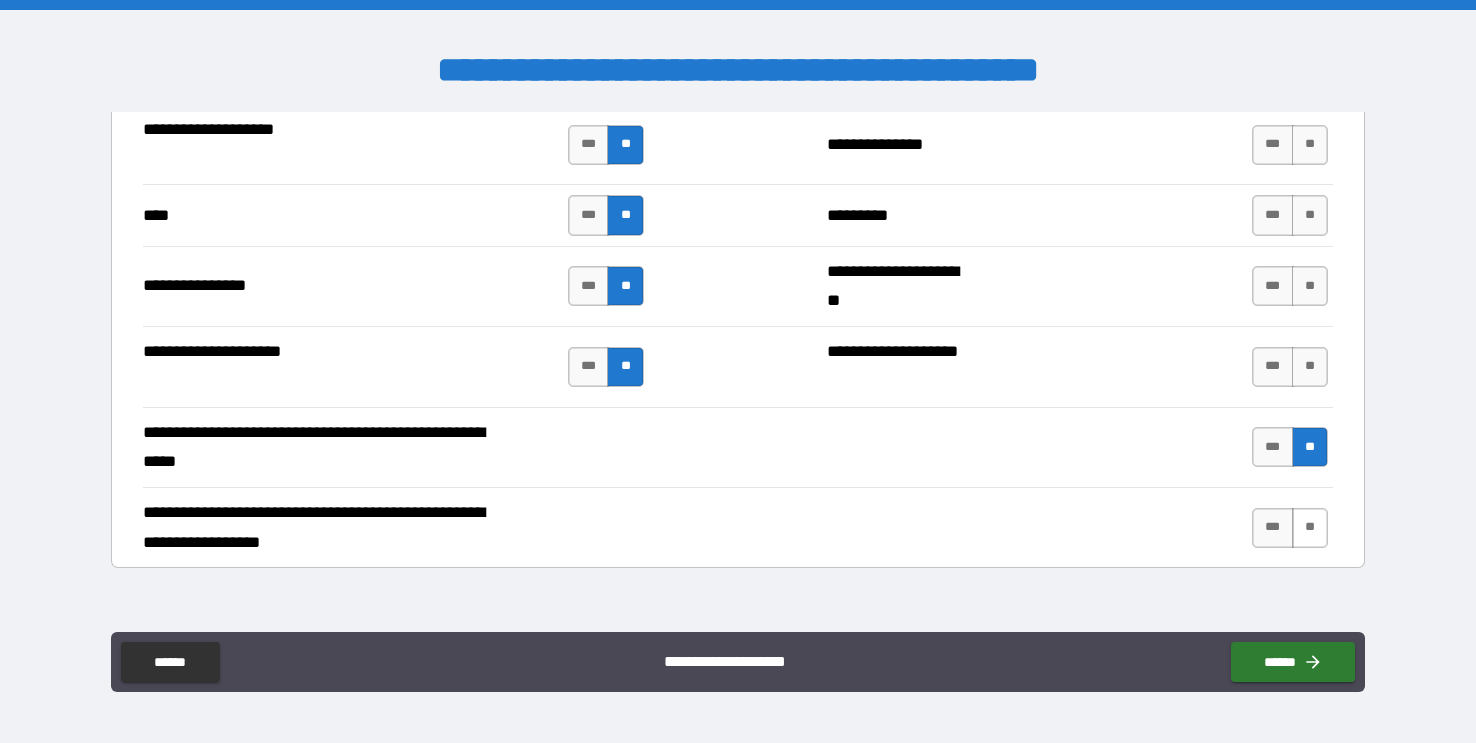 click on "**" at bounding box center (1310, 528) 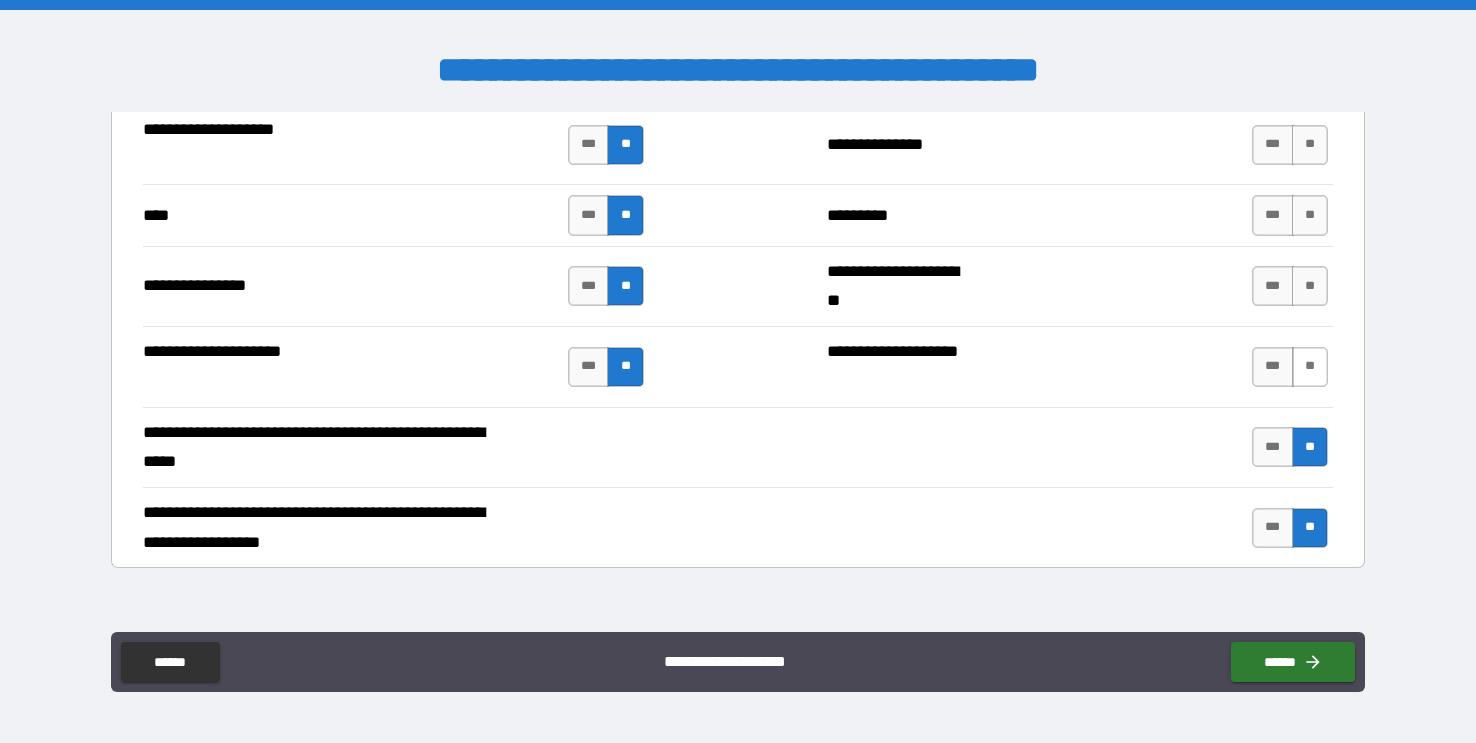 click on "**" at bounding box center (1310, 367) 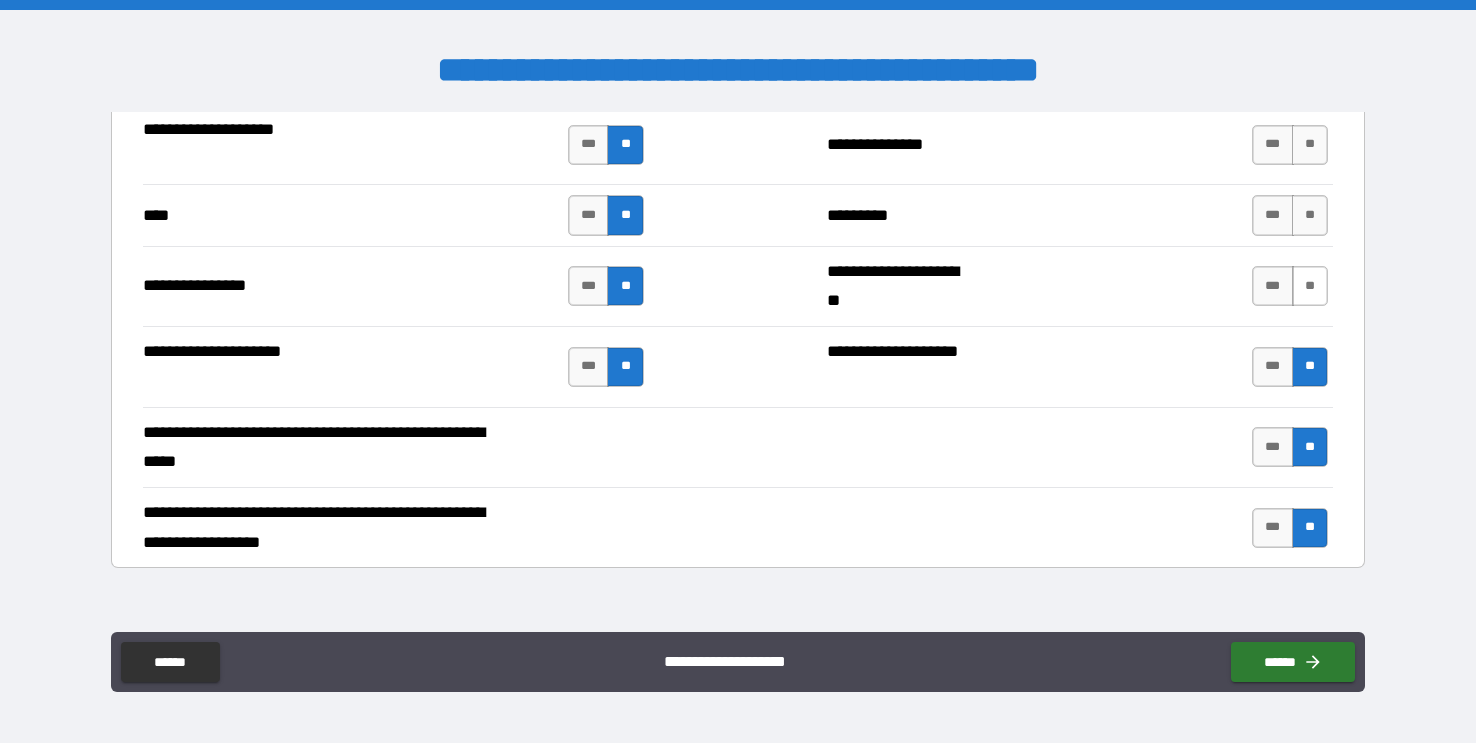 click on "**" at bounding box center [1310, 286] 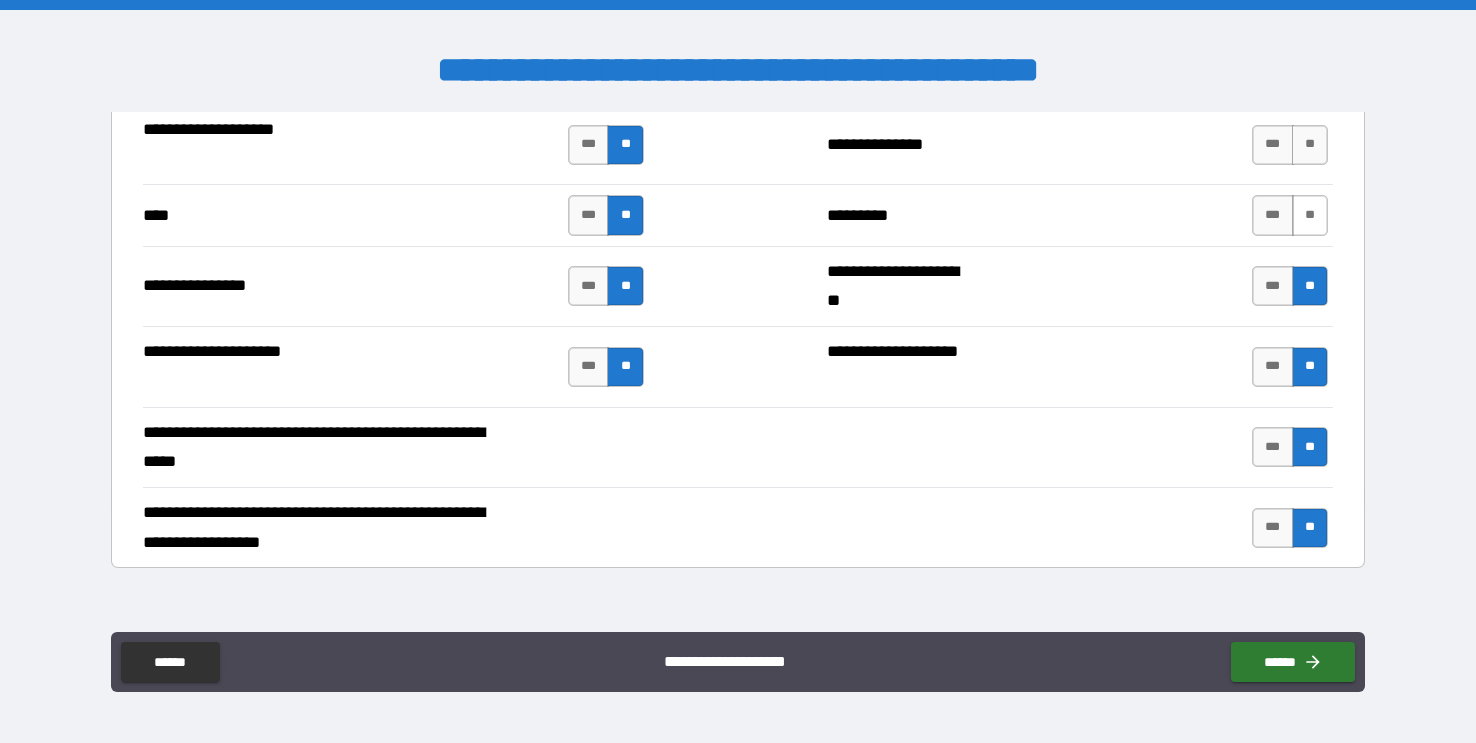 click on "**" at bounding box center [1310, 215] 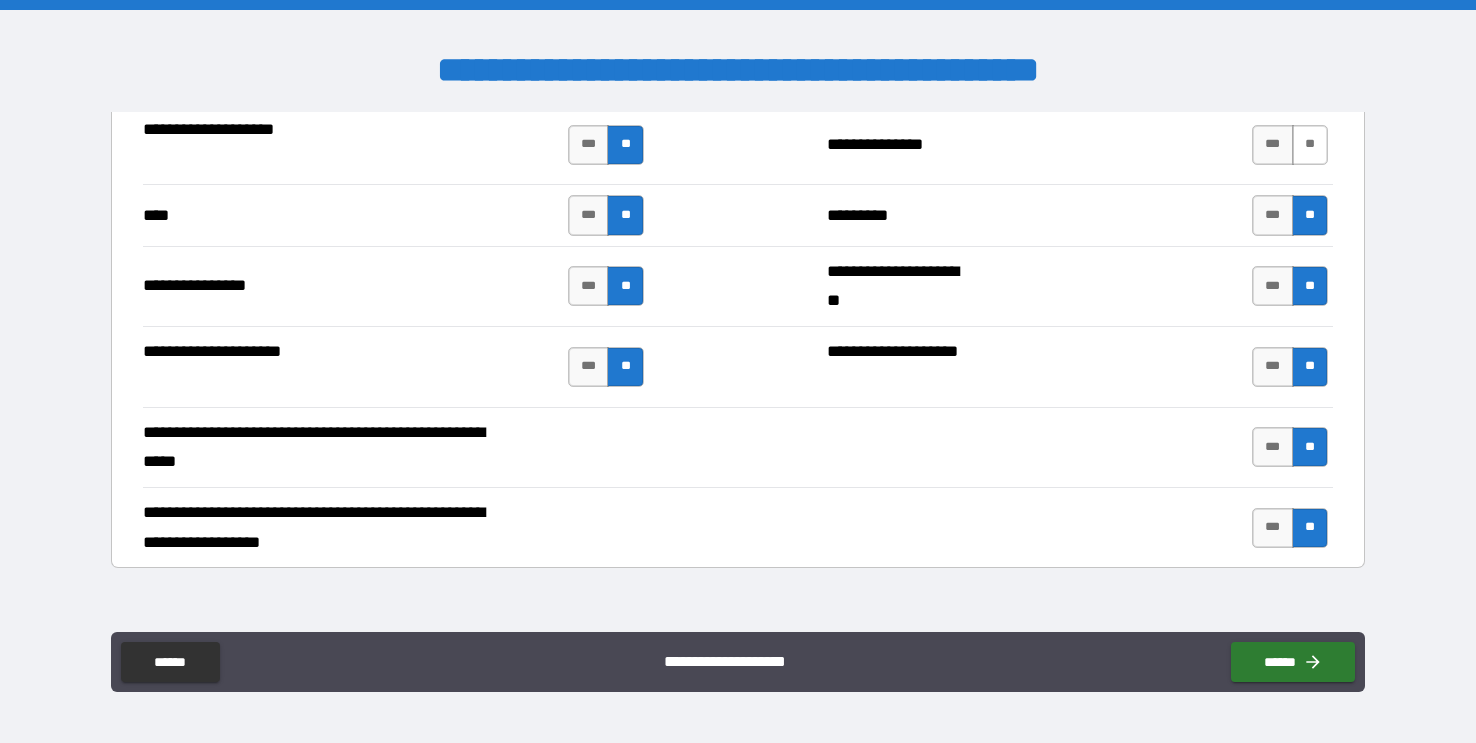 click on "**" at bounding box center (1310, 145) 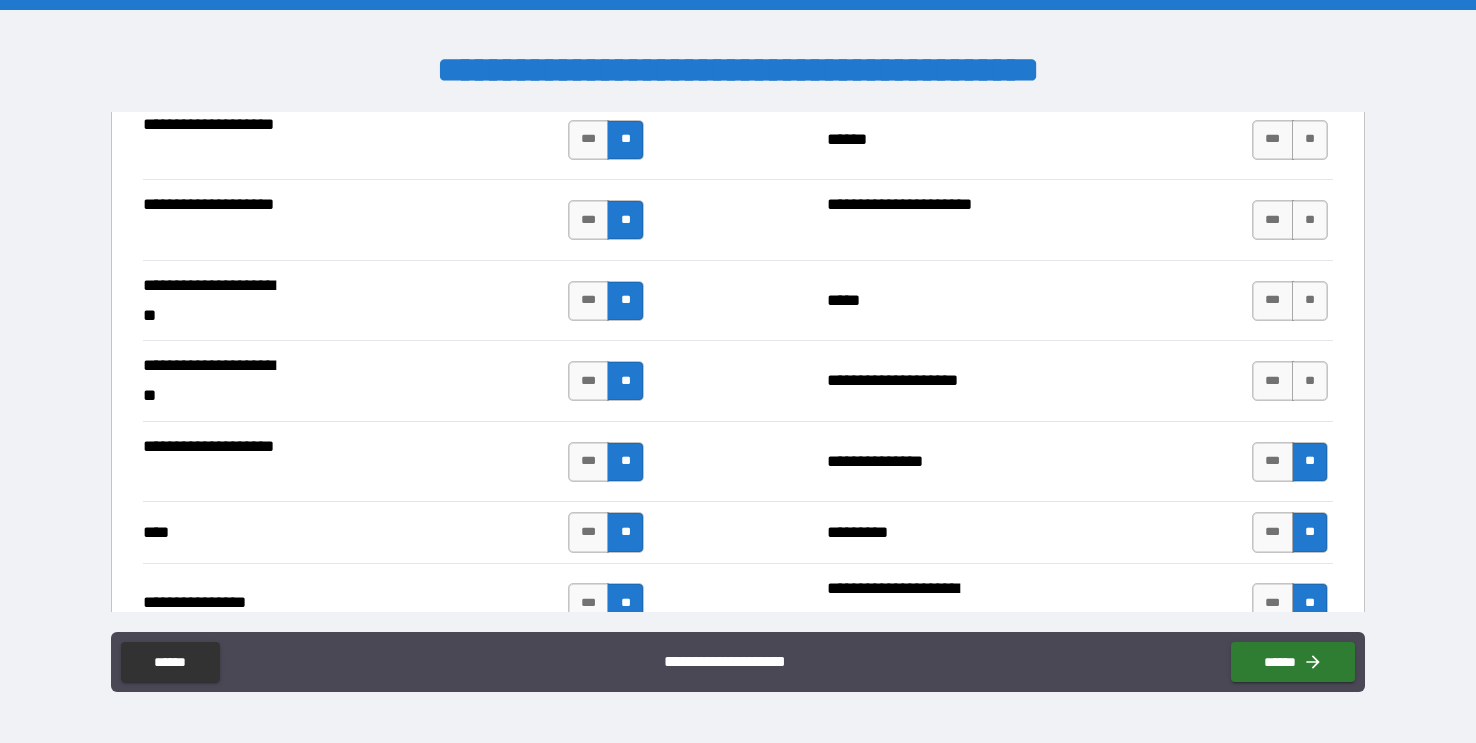 scroll, scrollTop: 4424, scrollLeft: 0, axis: vertical 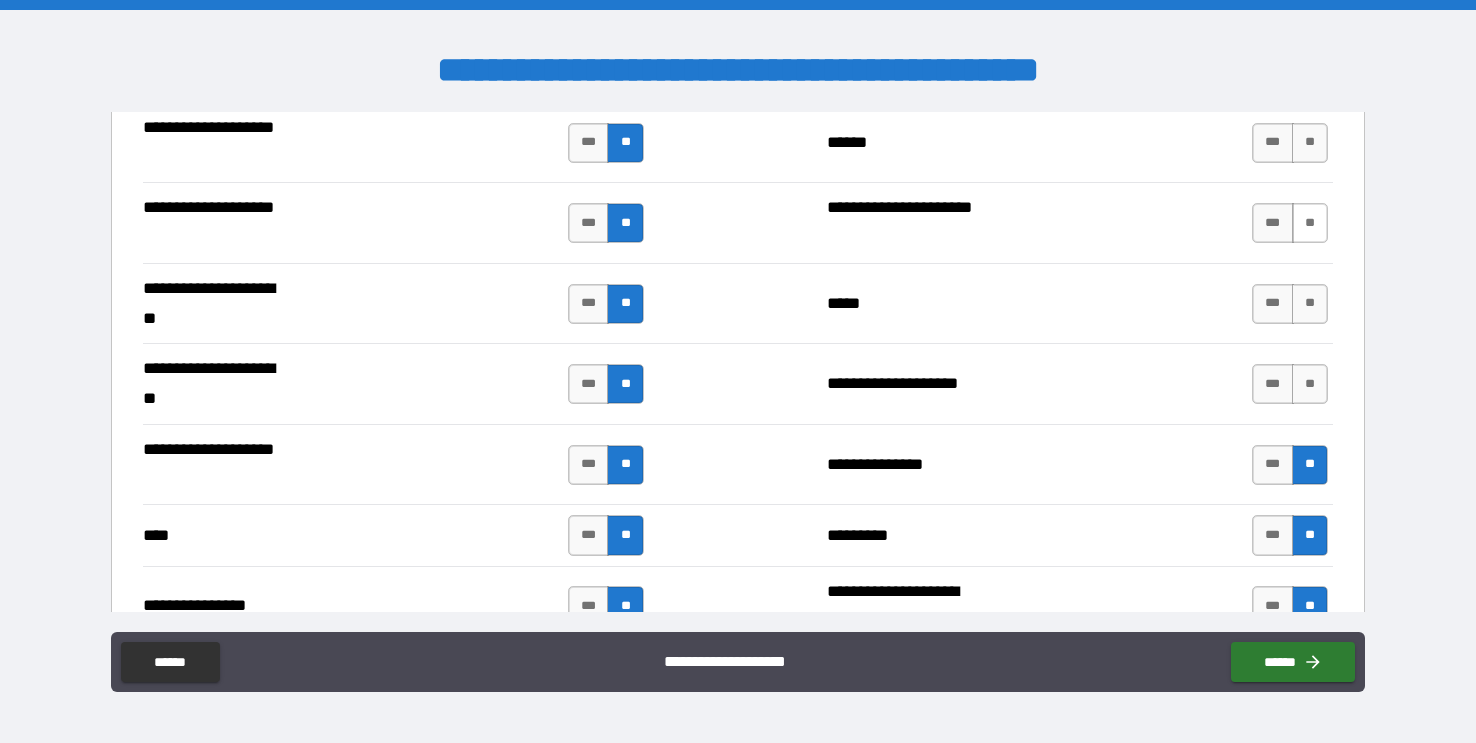 click on "**" at bounding box center (1310, 223) 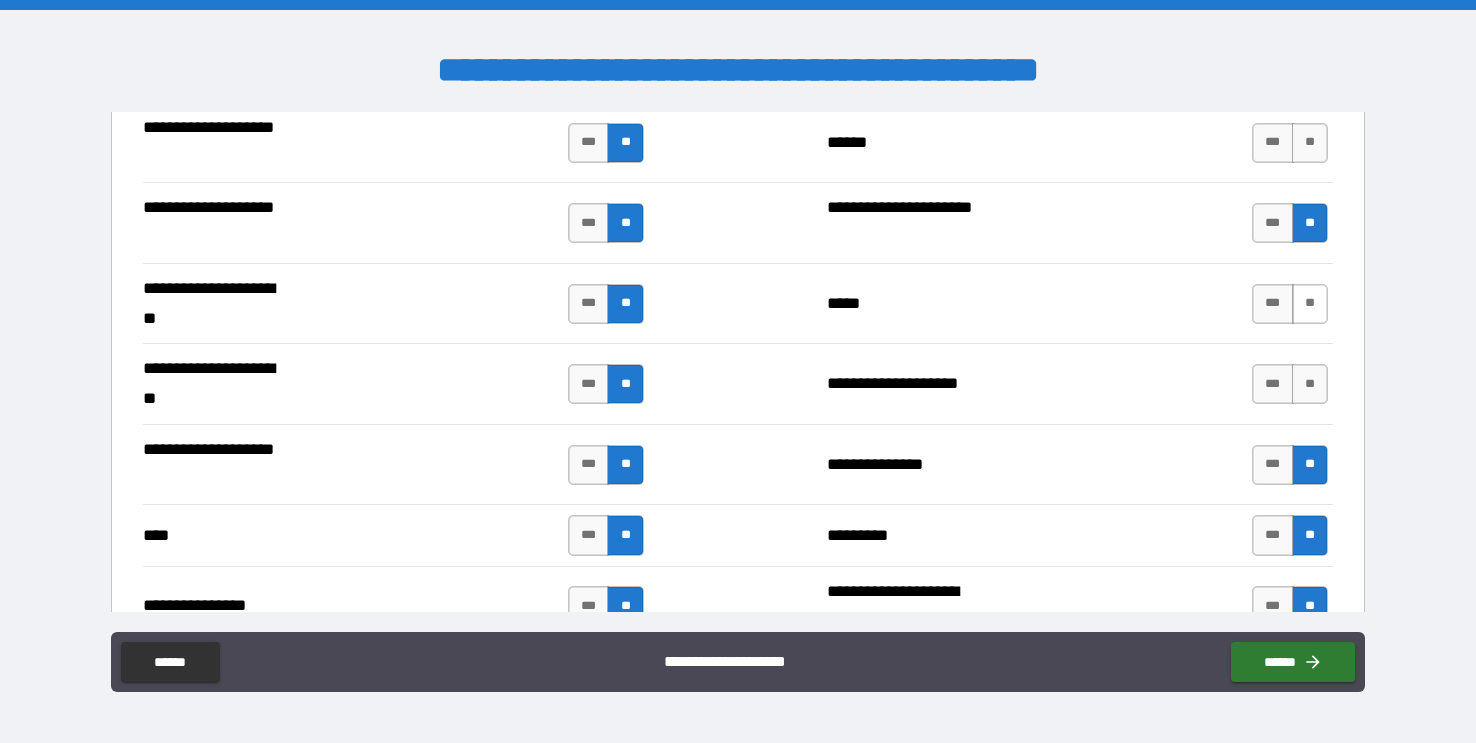 click on "**" at bounding box center (1310, 304) 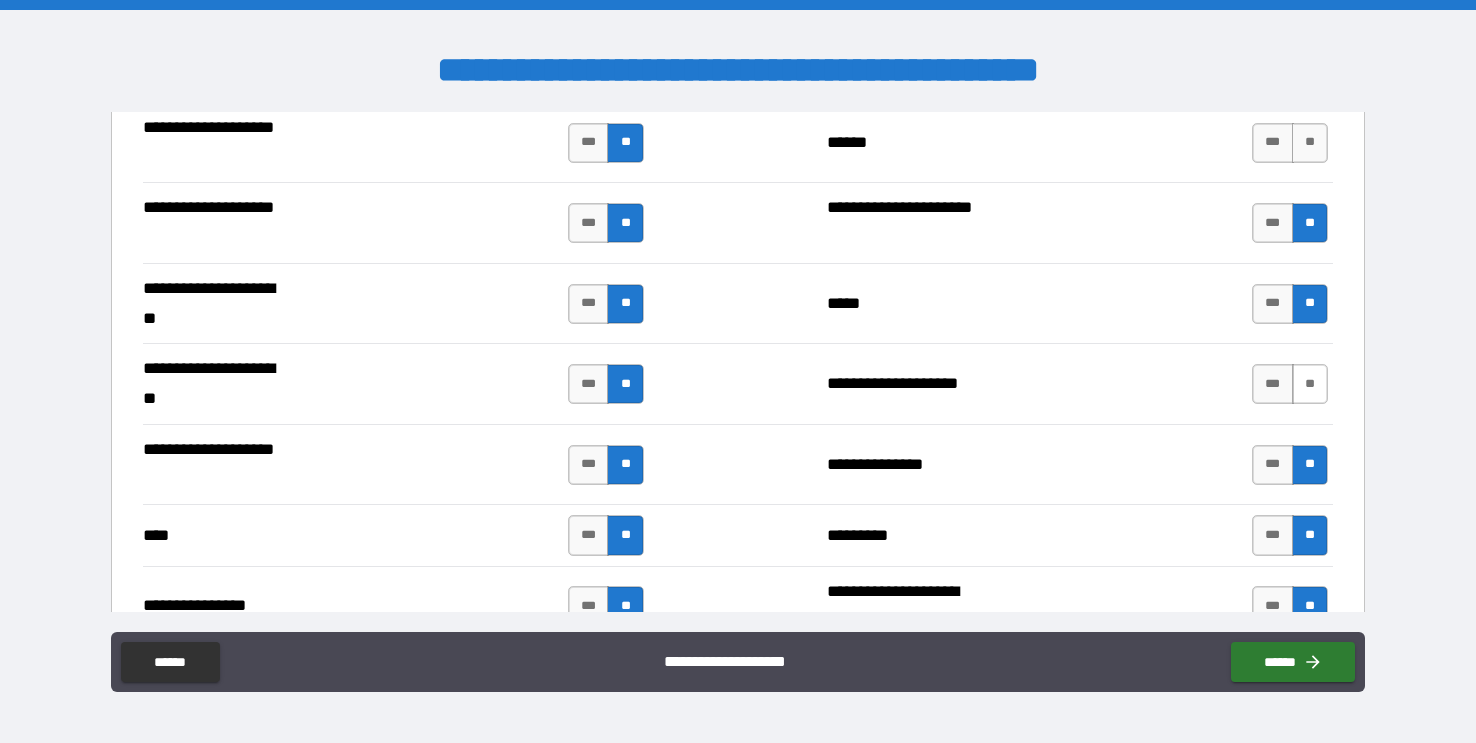 click on "**" at bounding box center [1310, 384] 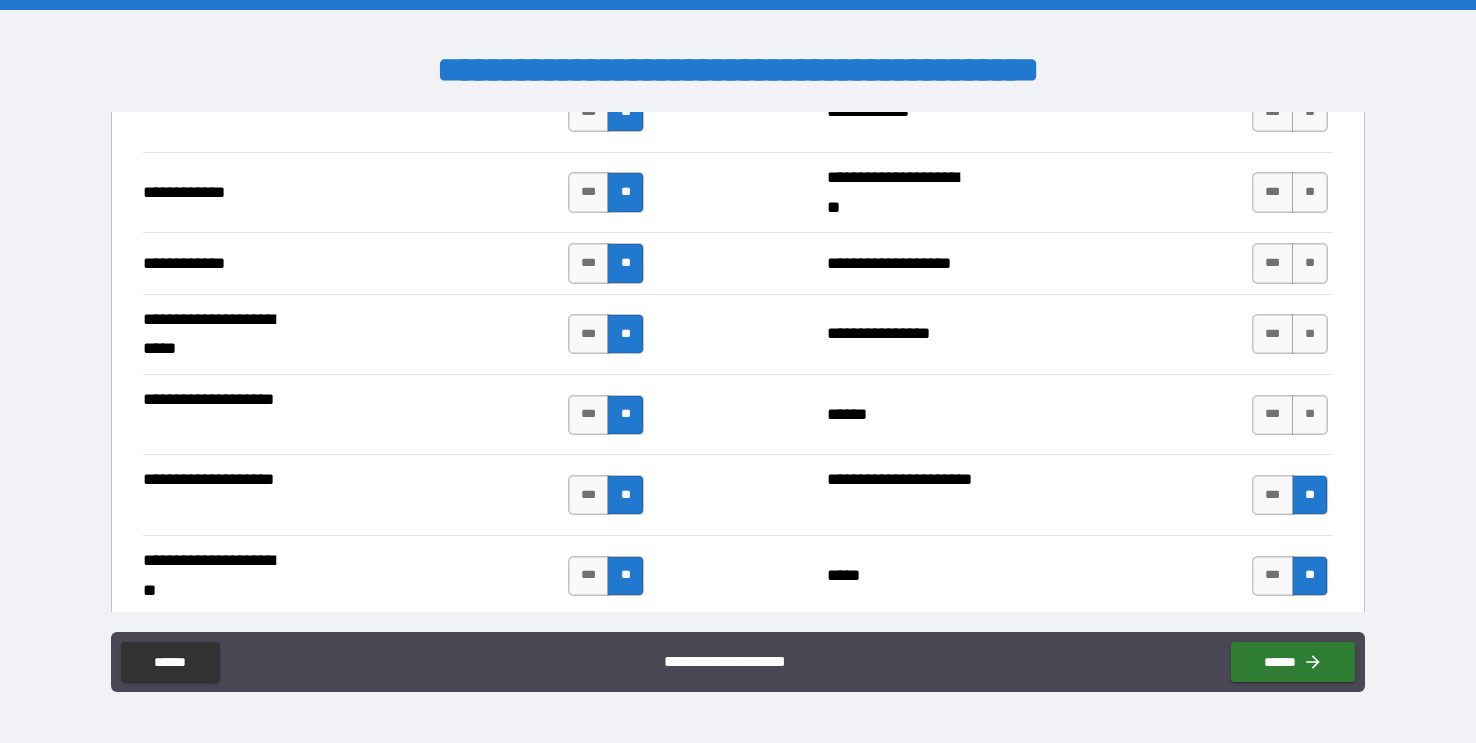 scroll, scrollTop: 4152, scrollLeft: 0, axis: vertical 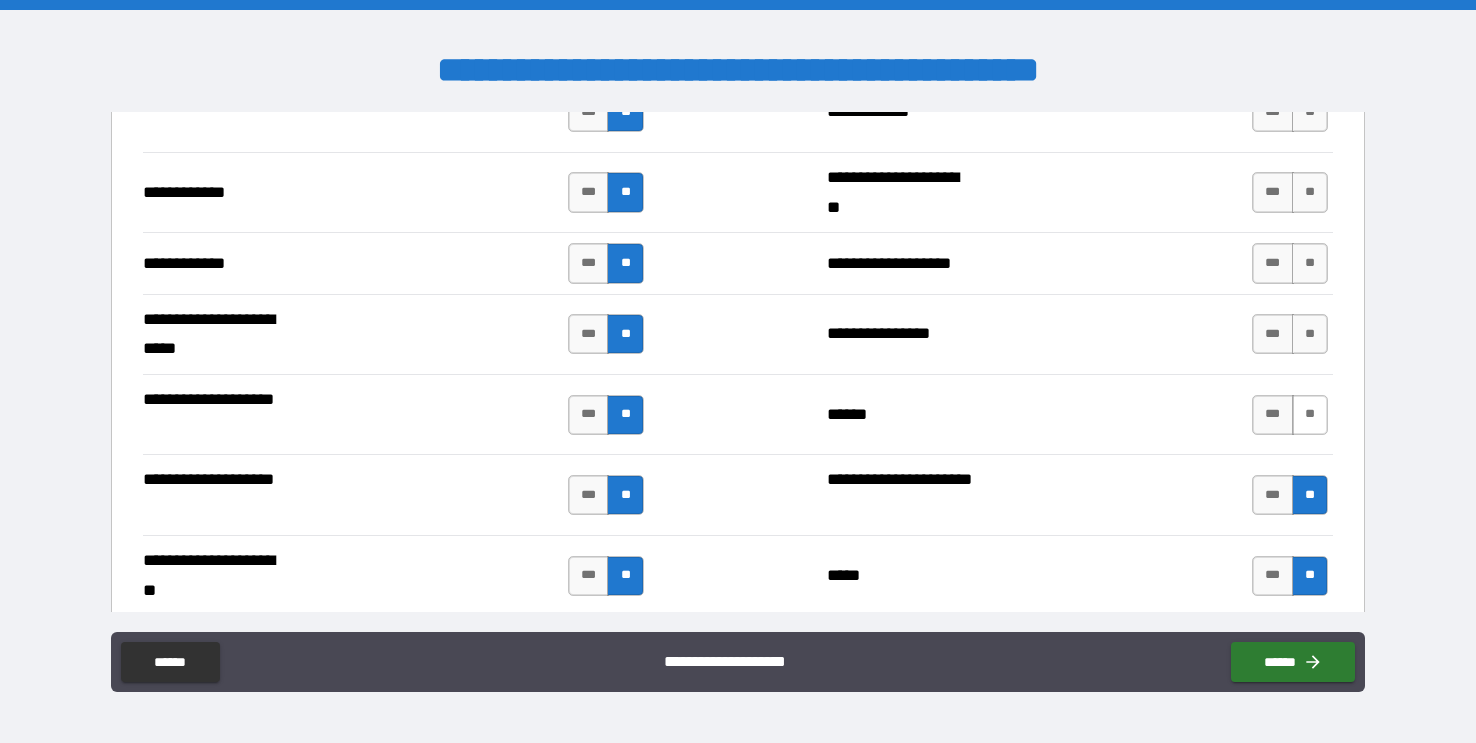 click on "**" at bounding box center [1310, 415] 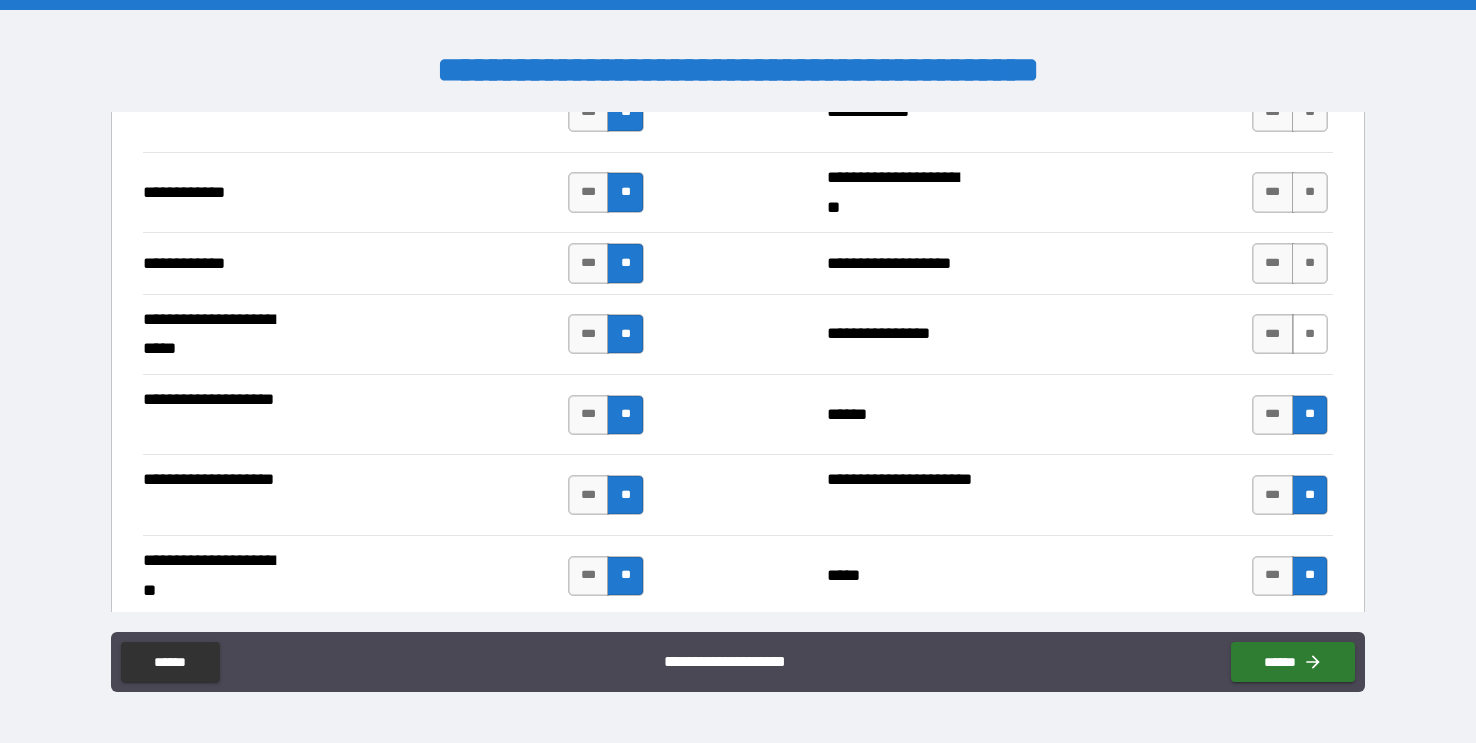 click on "**" at bounding box center [1310, 334] 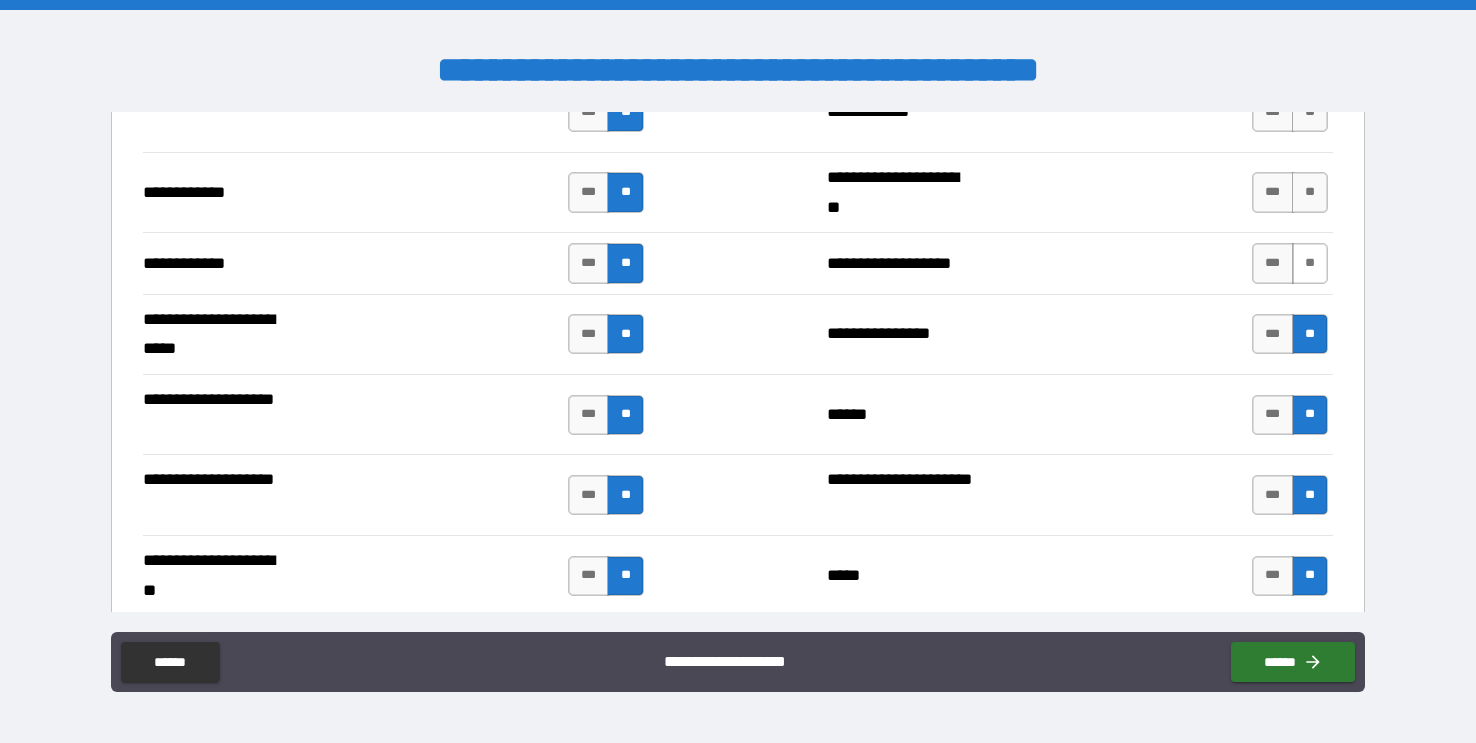 click on "**" at bounding box center (1310, 263) 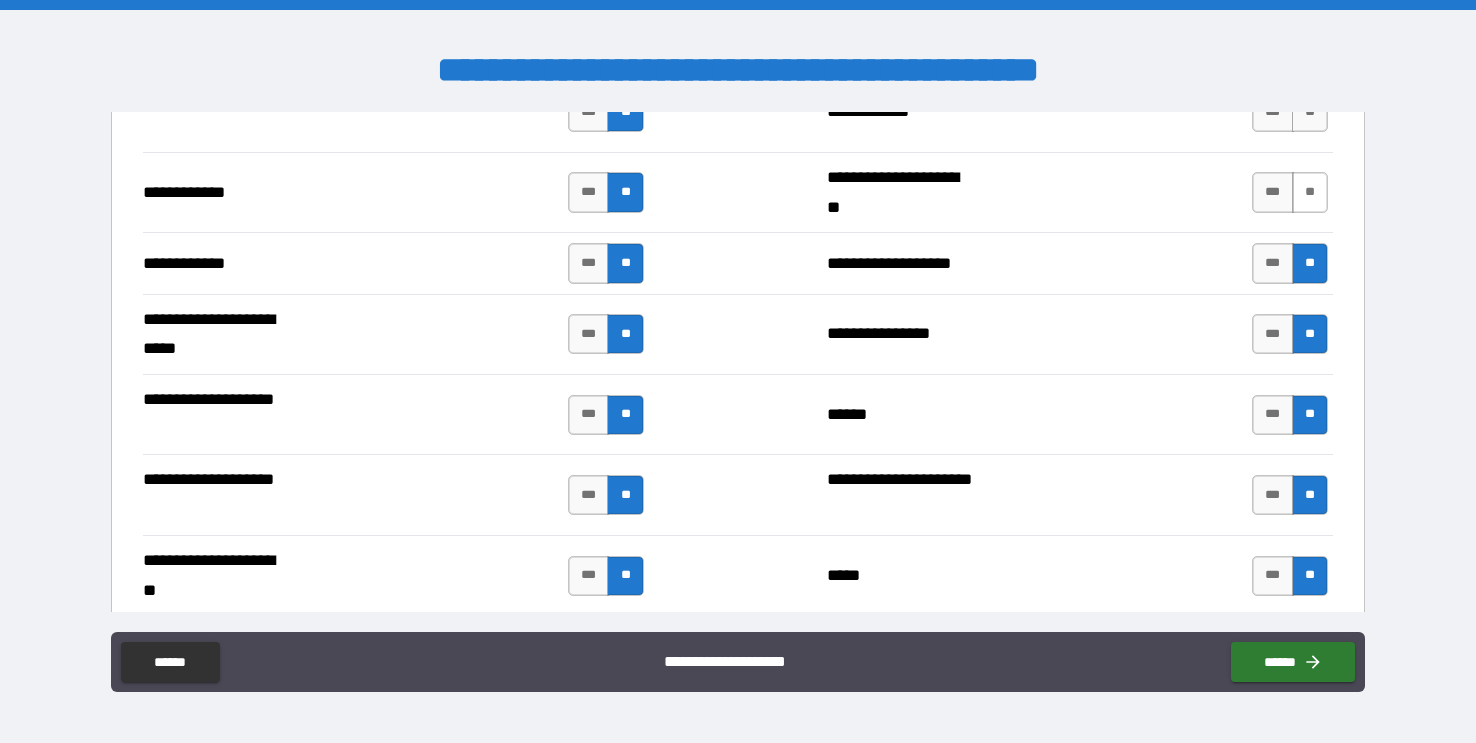 click on "**" at bounding box center (1310, 192) 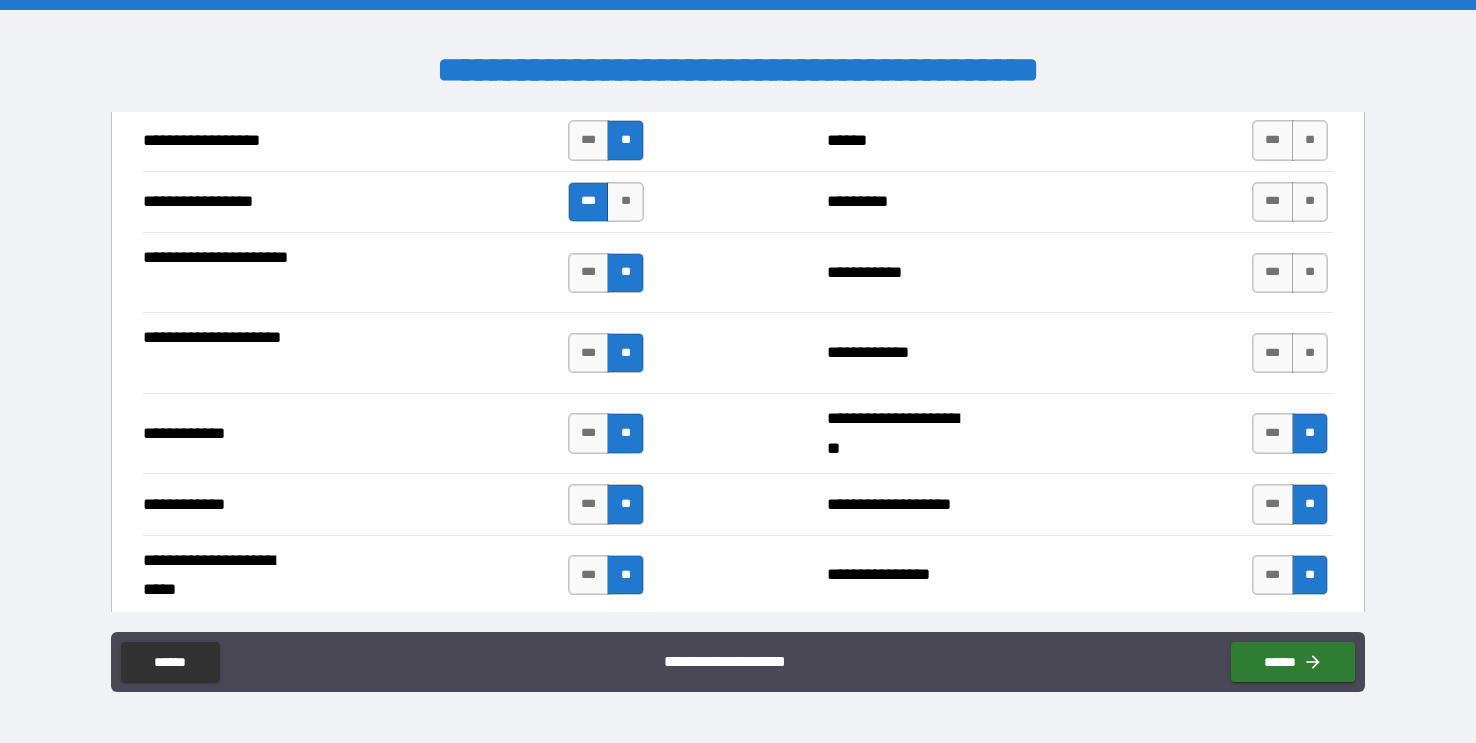 scroll, scrollTop: 3907, scrollLeft: 0, axis: vertical 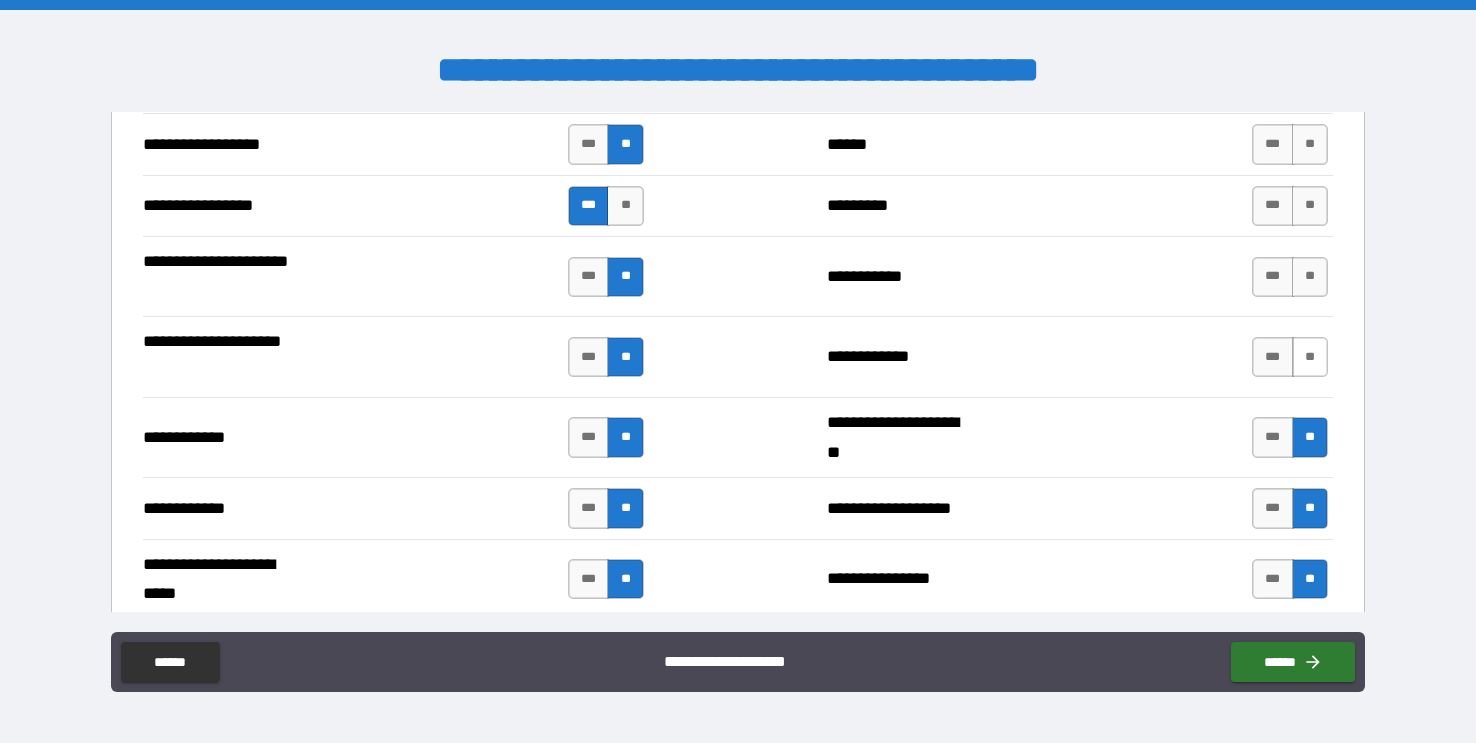 click on "**" at bounding box center [1310, 357] 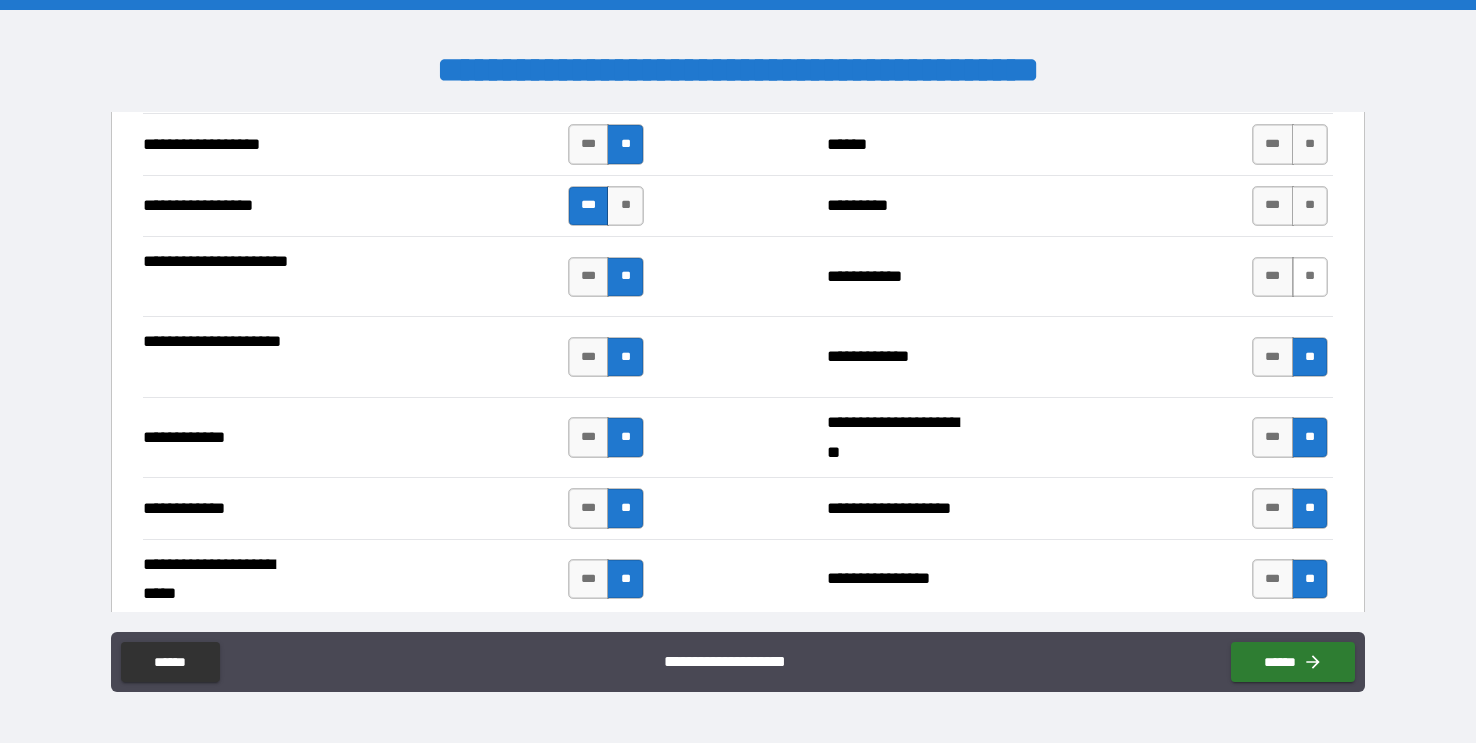 click on "**" at bounding box center (1310, 277) 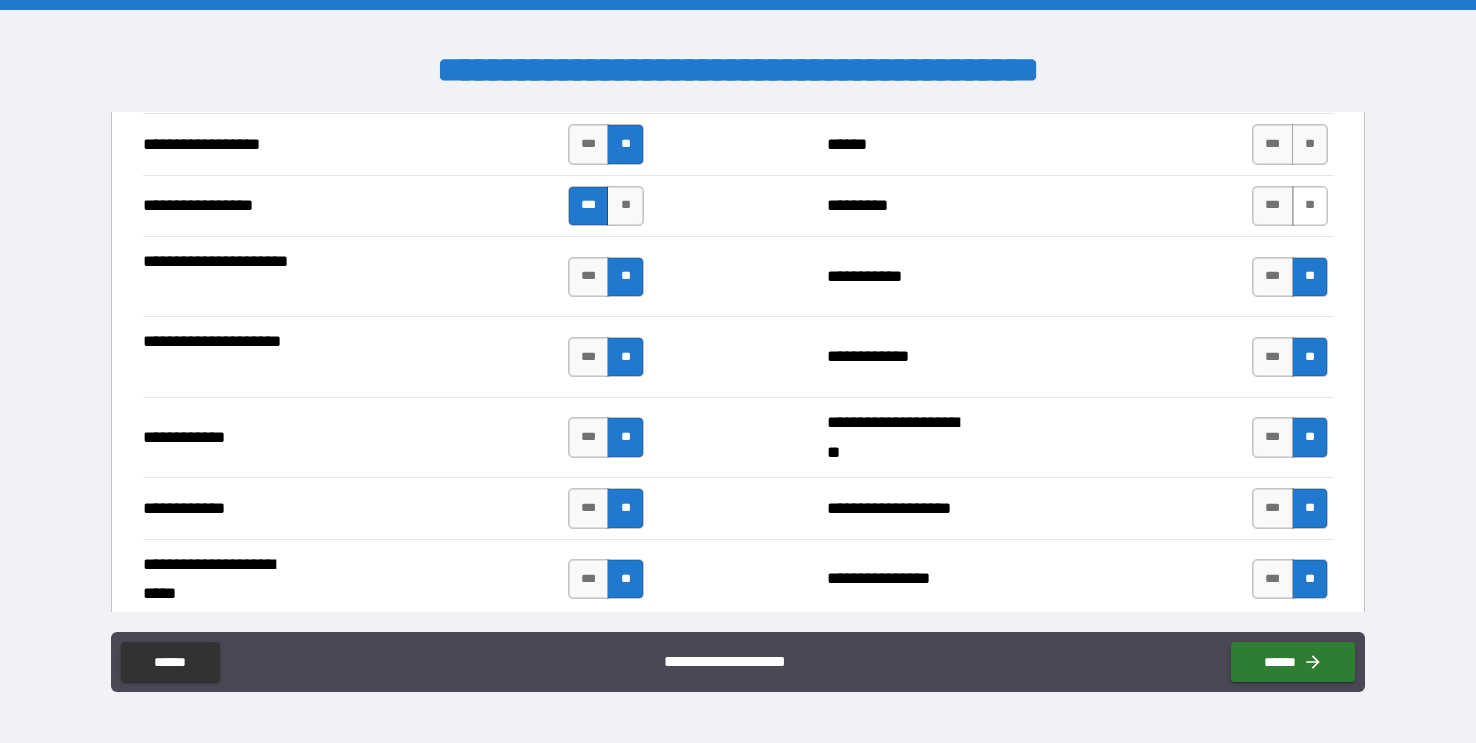 click on "**" at bounding box center (1310, 206) 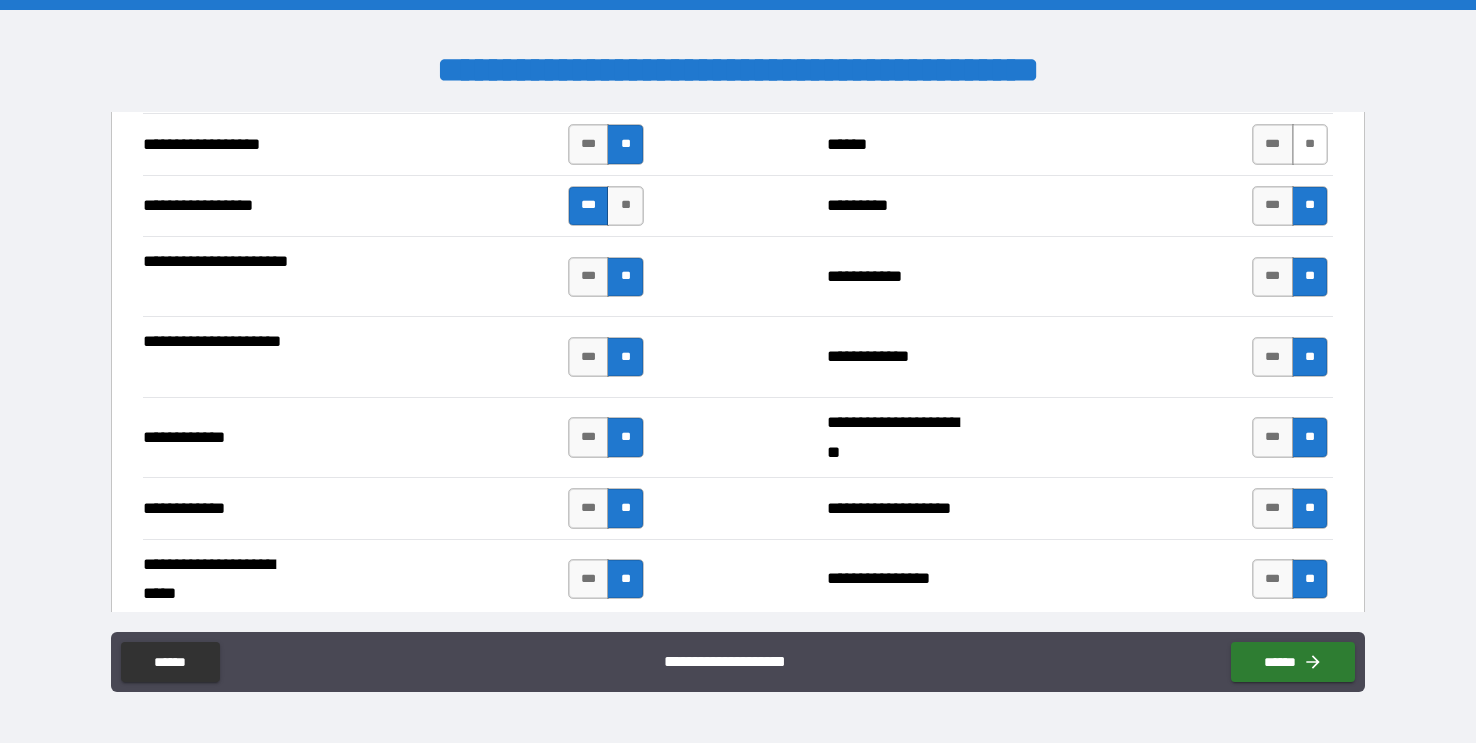 click on "**" at bounding box center (1310, 144) 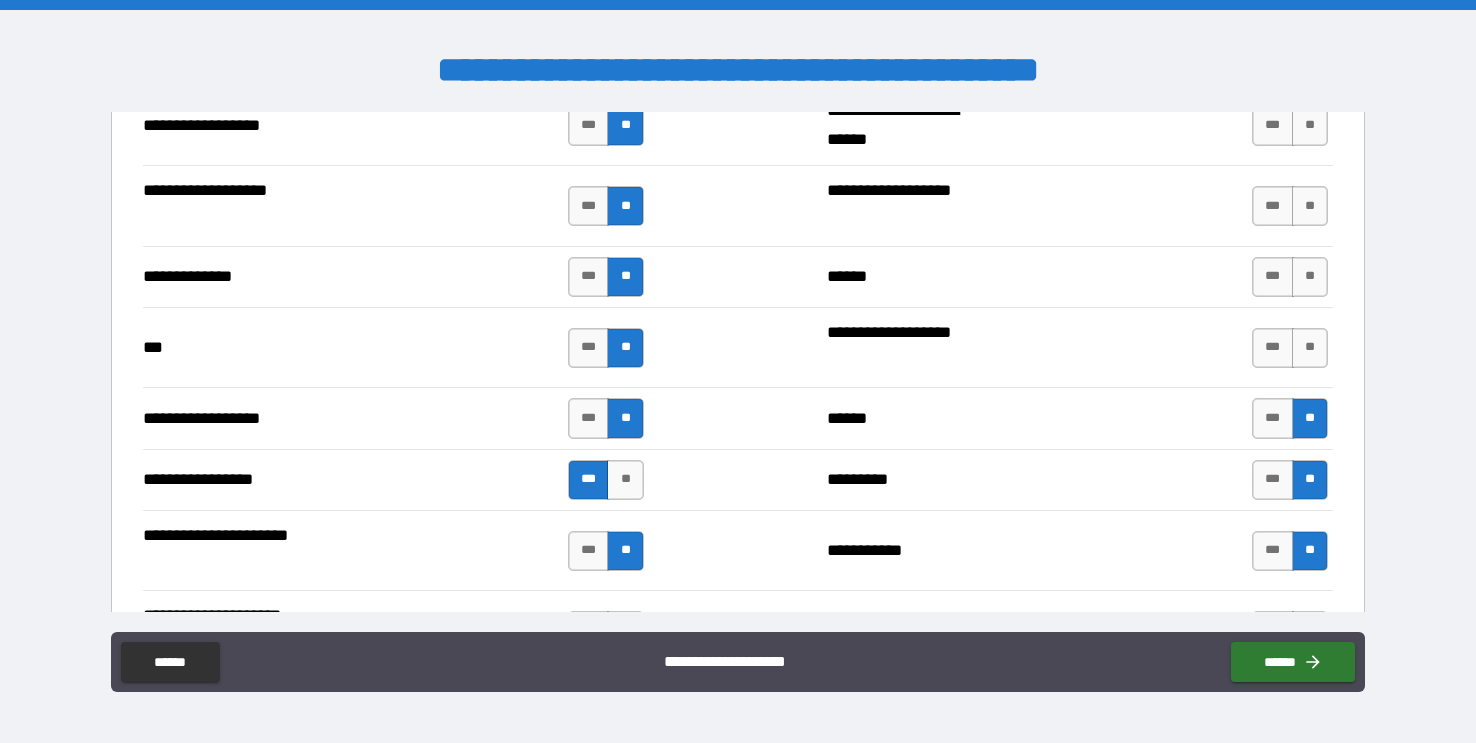 scroll, scrollTop: 3626, scrollLeft: 0, axis: vertical 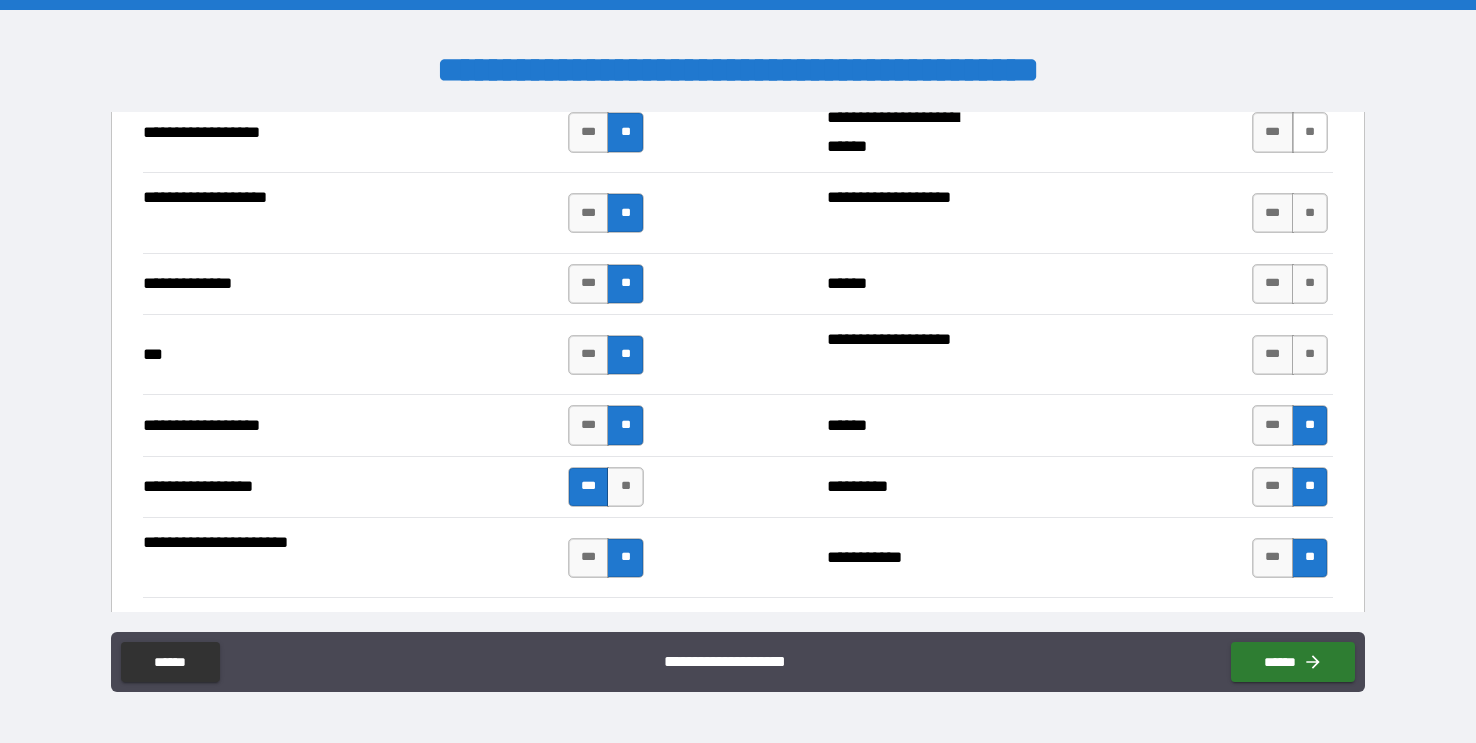 click on "**" at bounding box center [1310, 132] 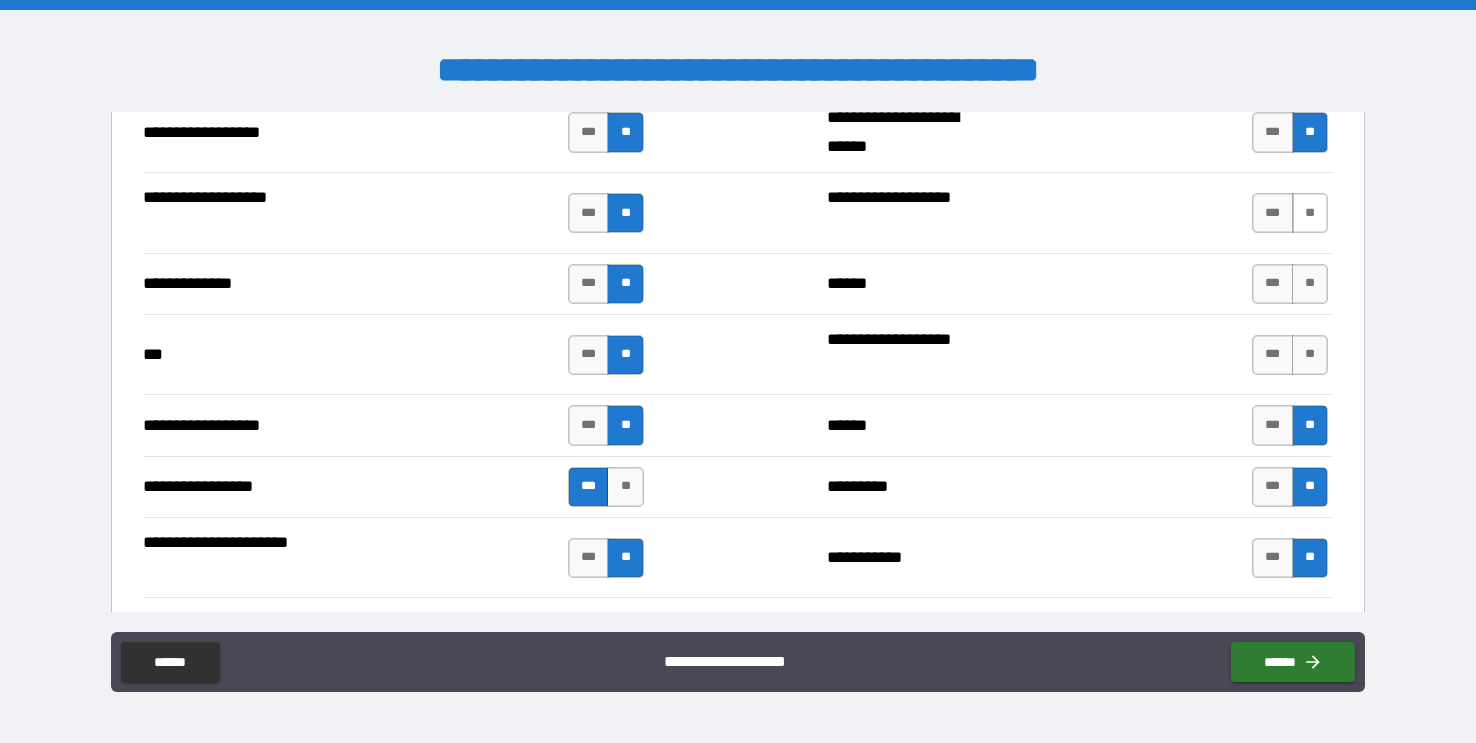 click on "**" at bounding box center [1310, 213] 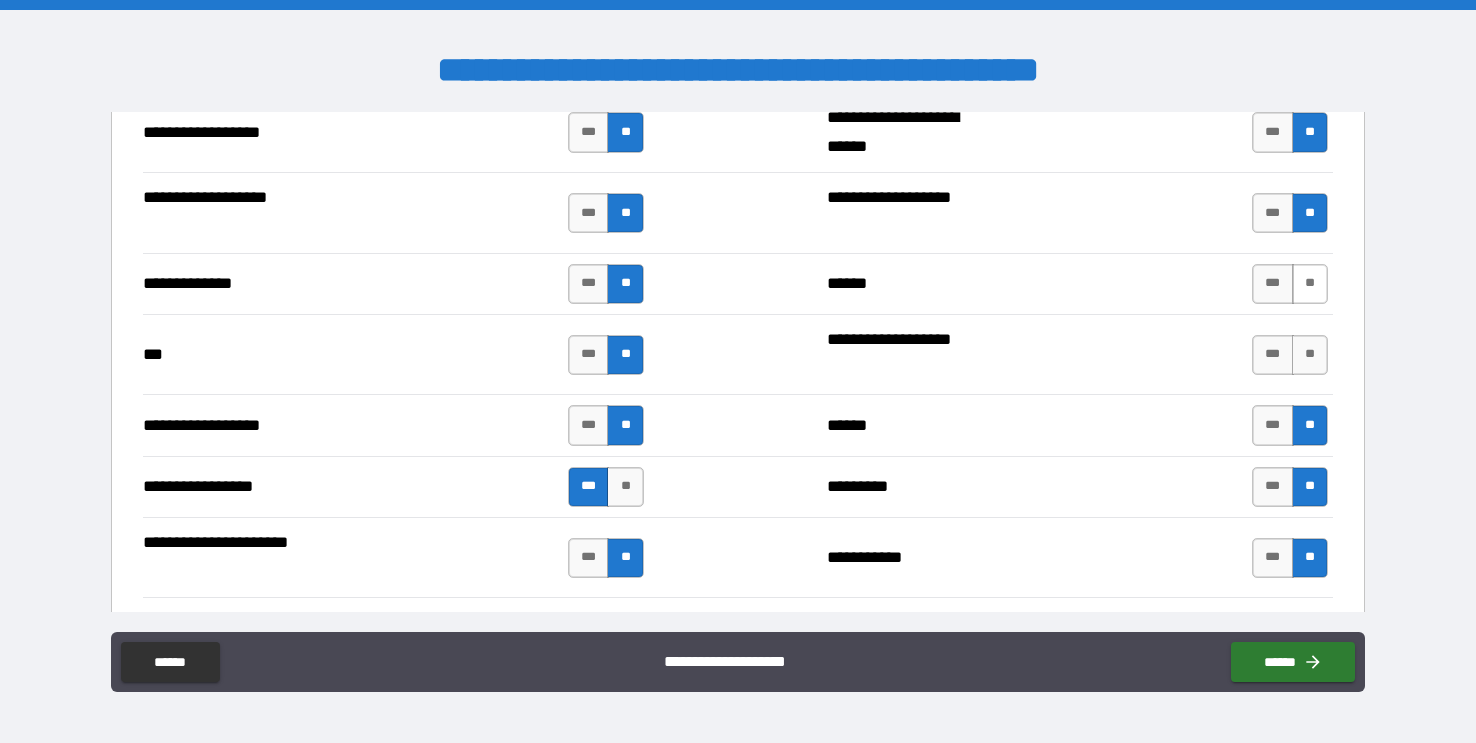 click on "**" at bounding box center [1310, 284] 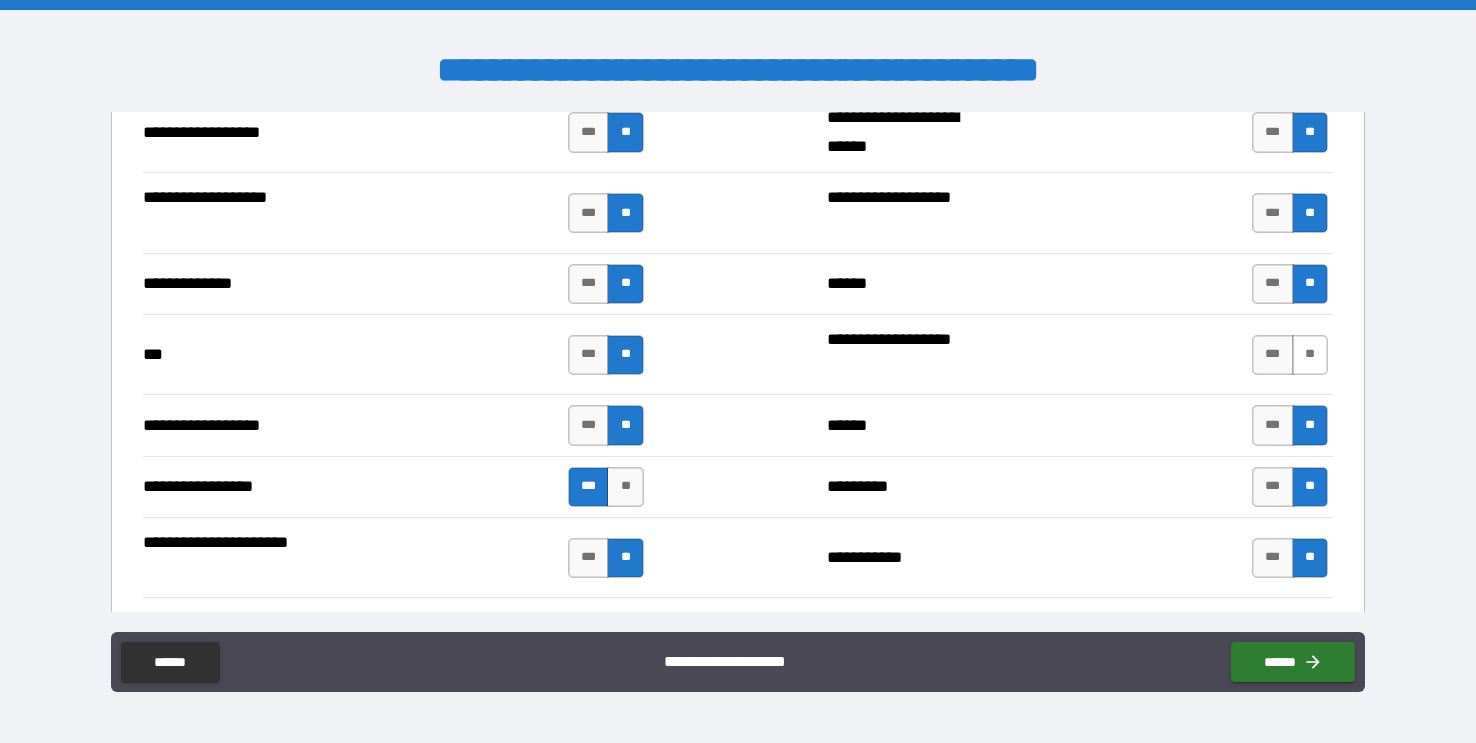 click on "**" at bounding box center [1310, 355] 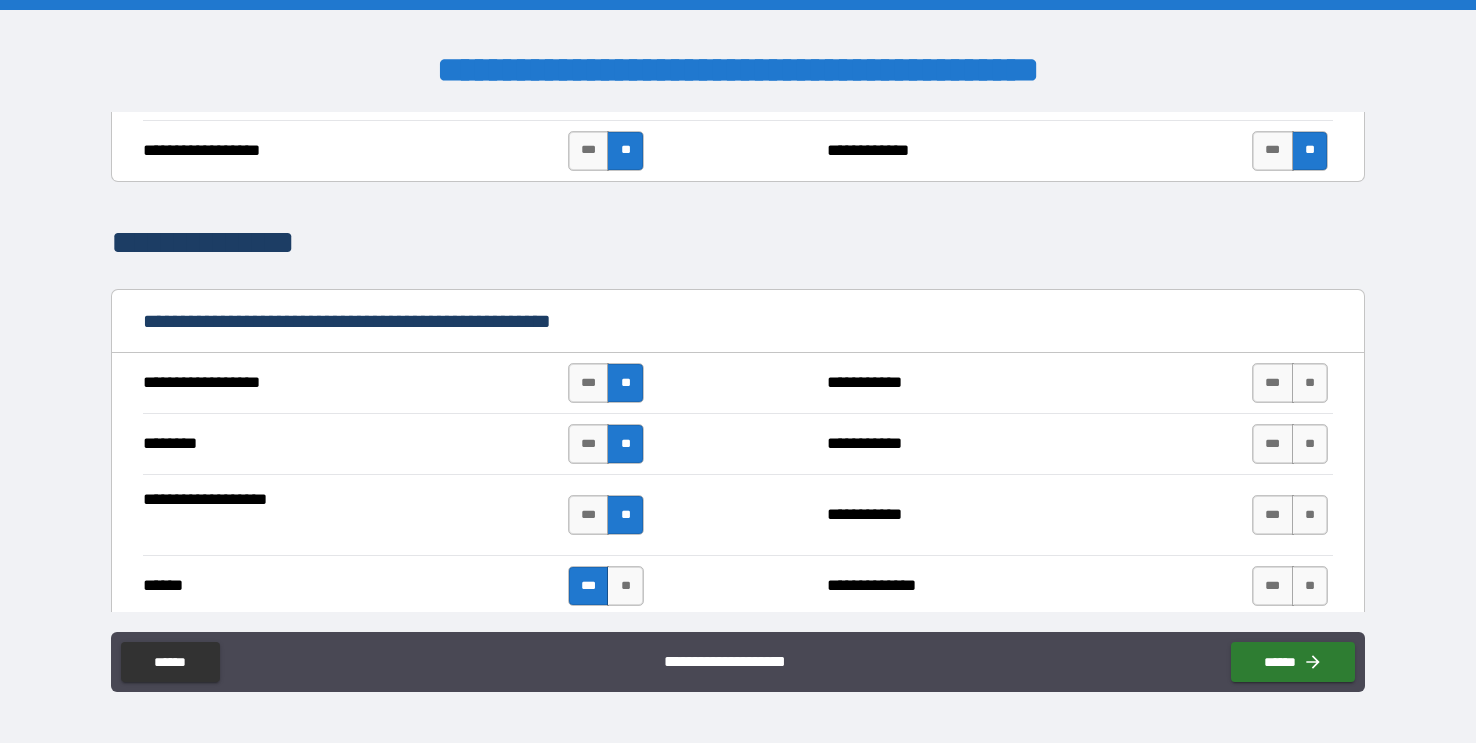scroll, scrollTop: 2392, scrollLeft: 0, axis: vertical 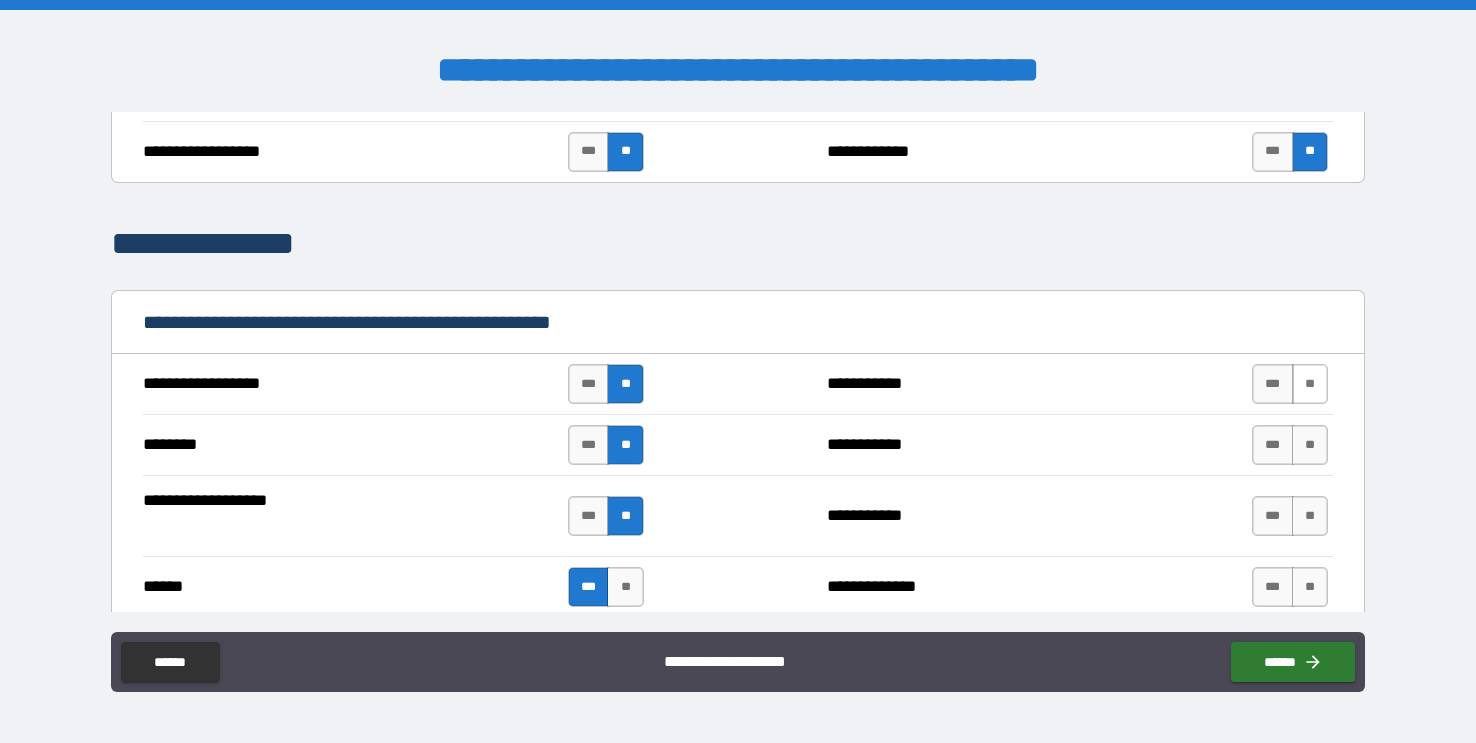 click on "**" at bounding box center [1310, 384] 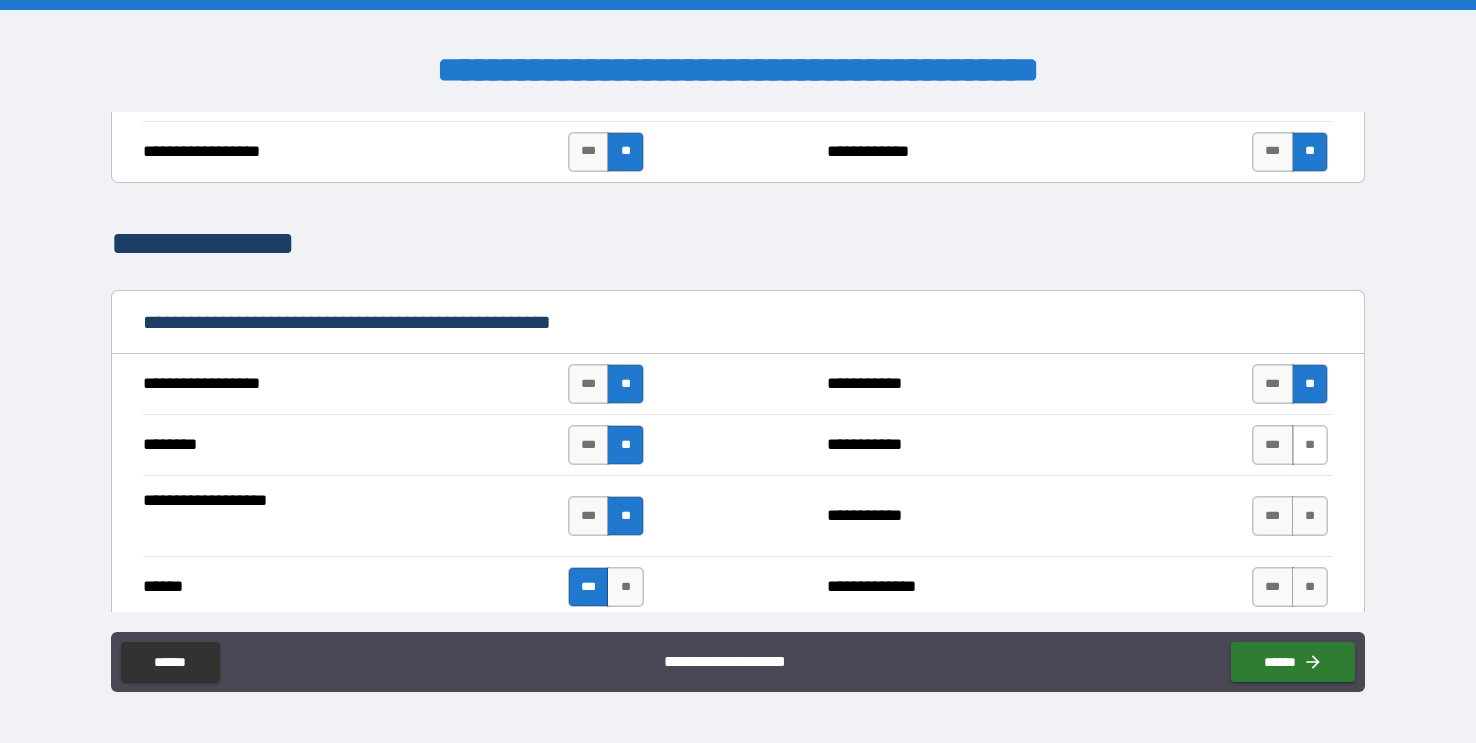 click on "**" at bounding box center [1310, 445] 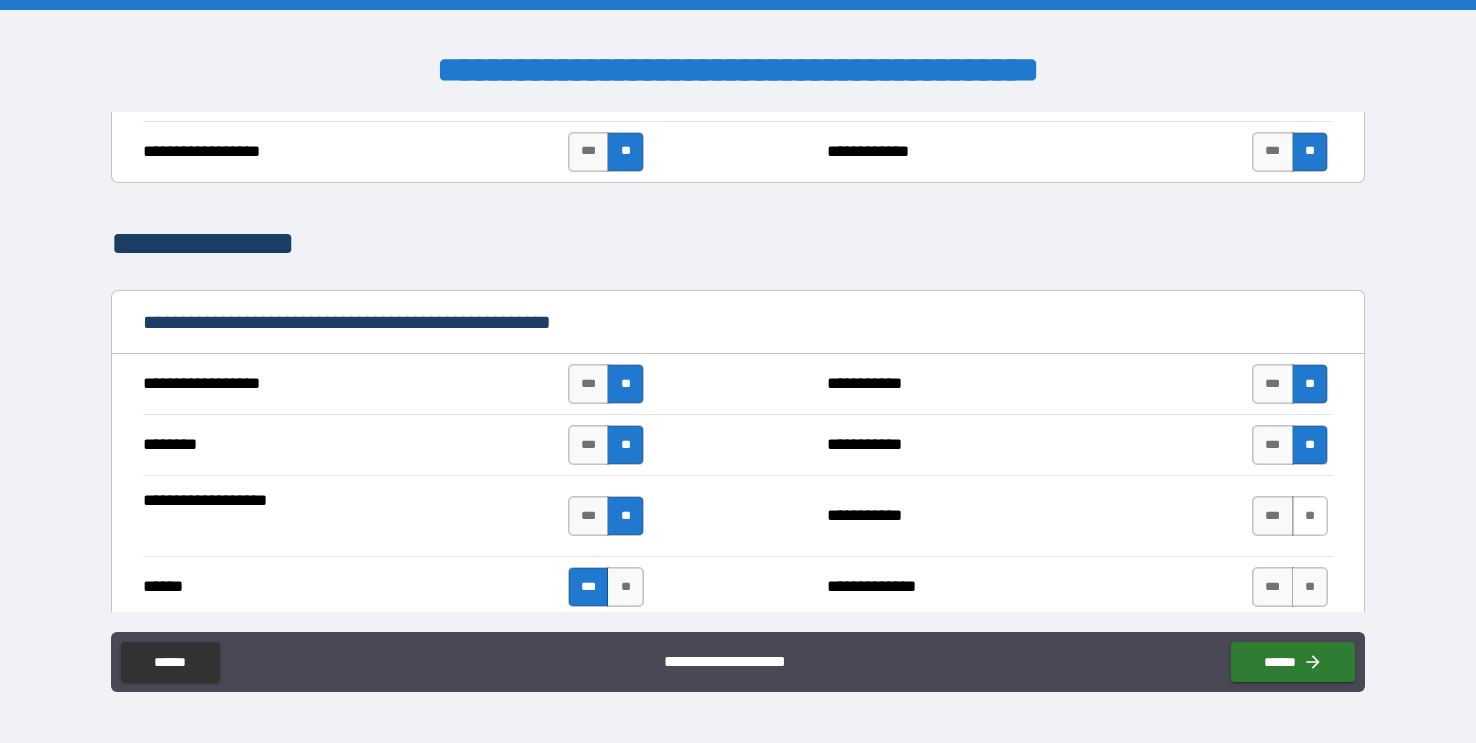 click on "**" at bounding box center [1310, 516] 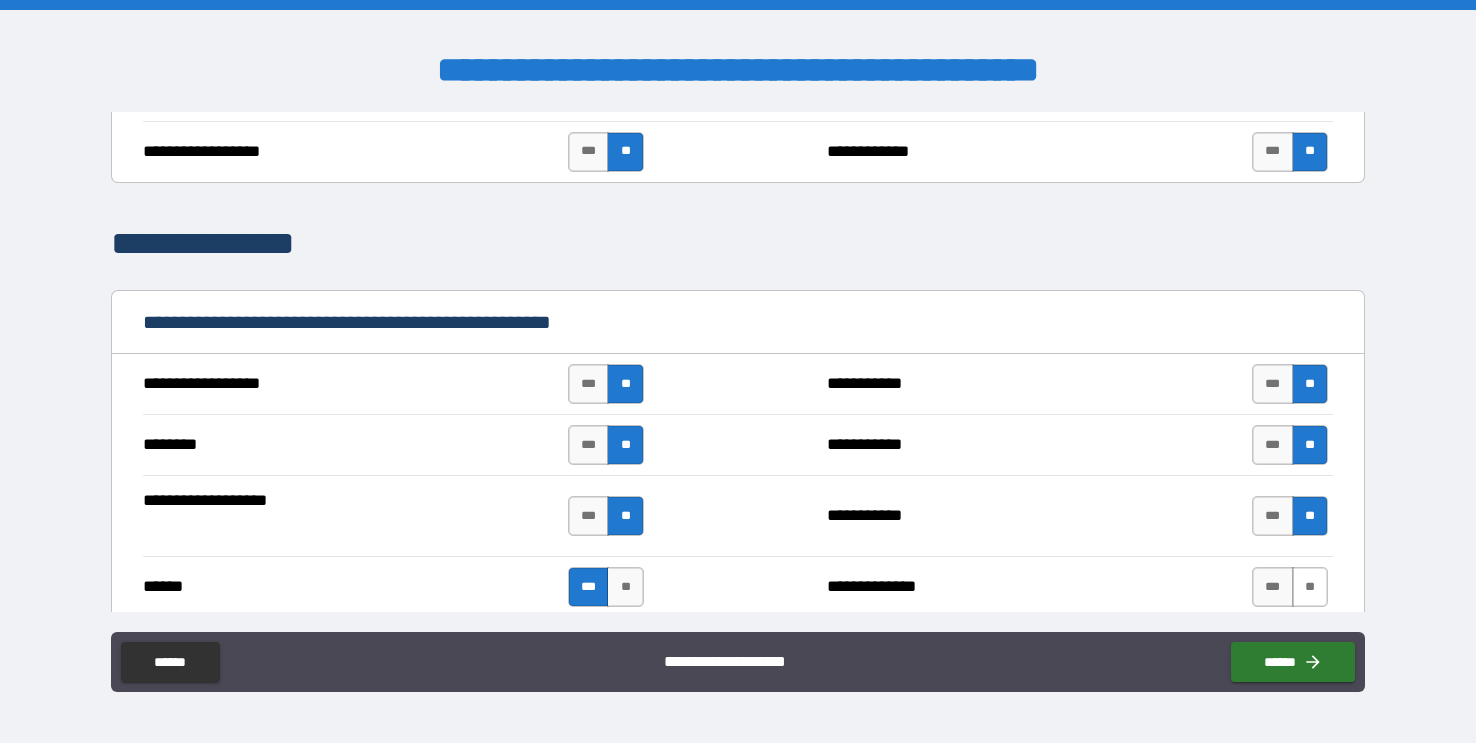 click on "**" at bounding box center (1310, 587) 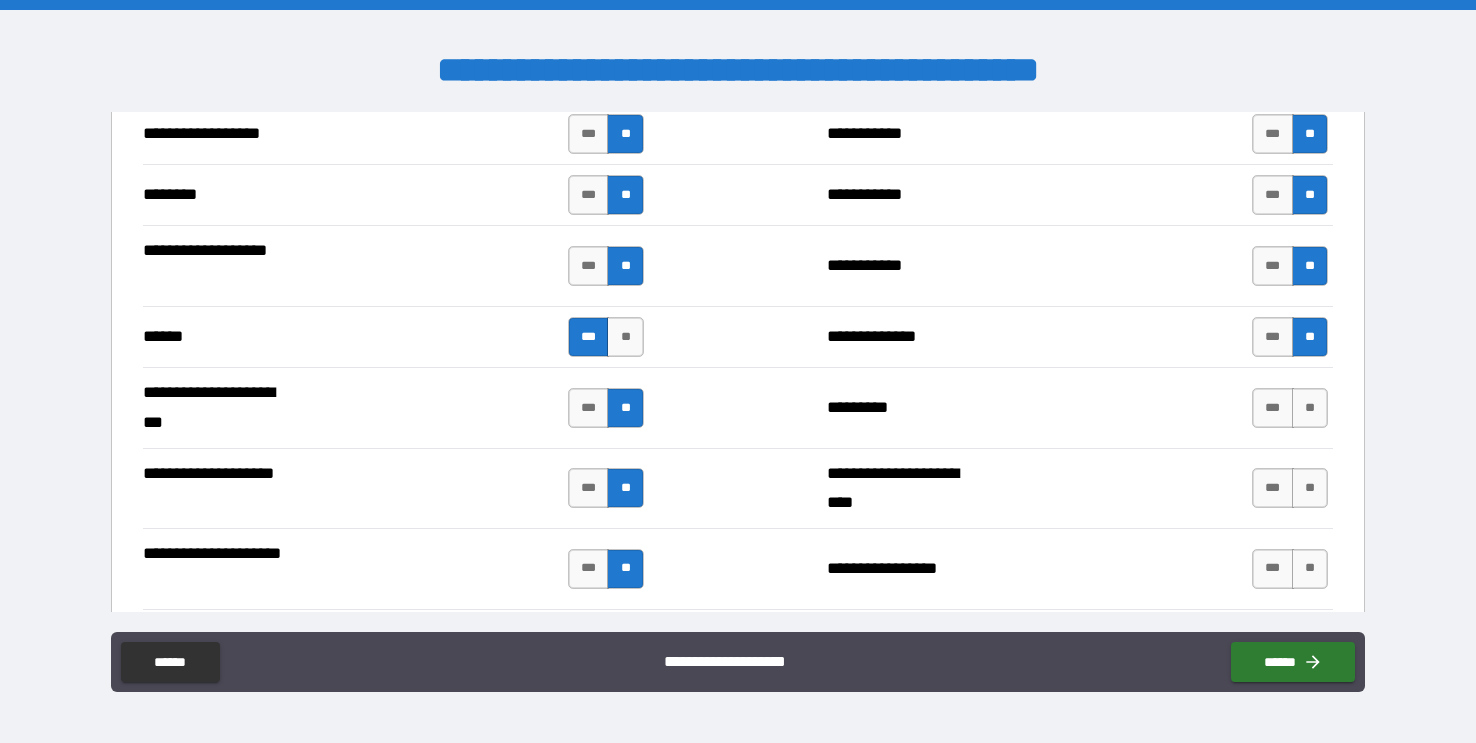 scroll, scrollTop: 2645, scrollLeft: 0, axis: vertical 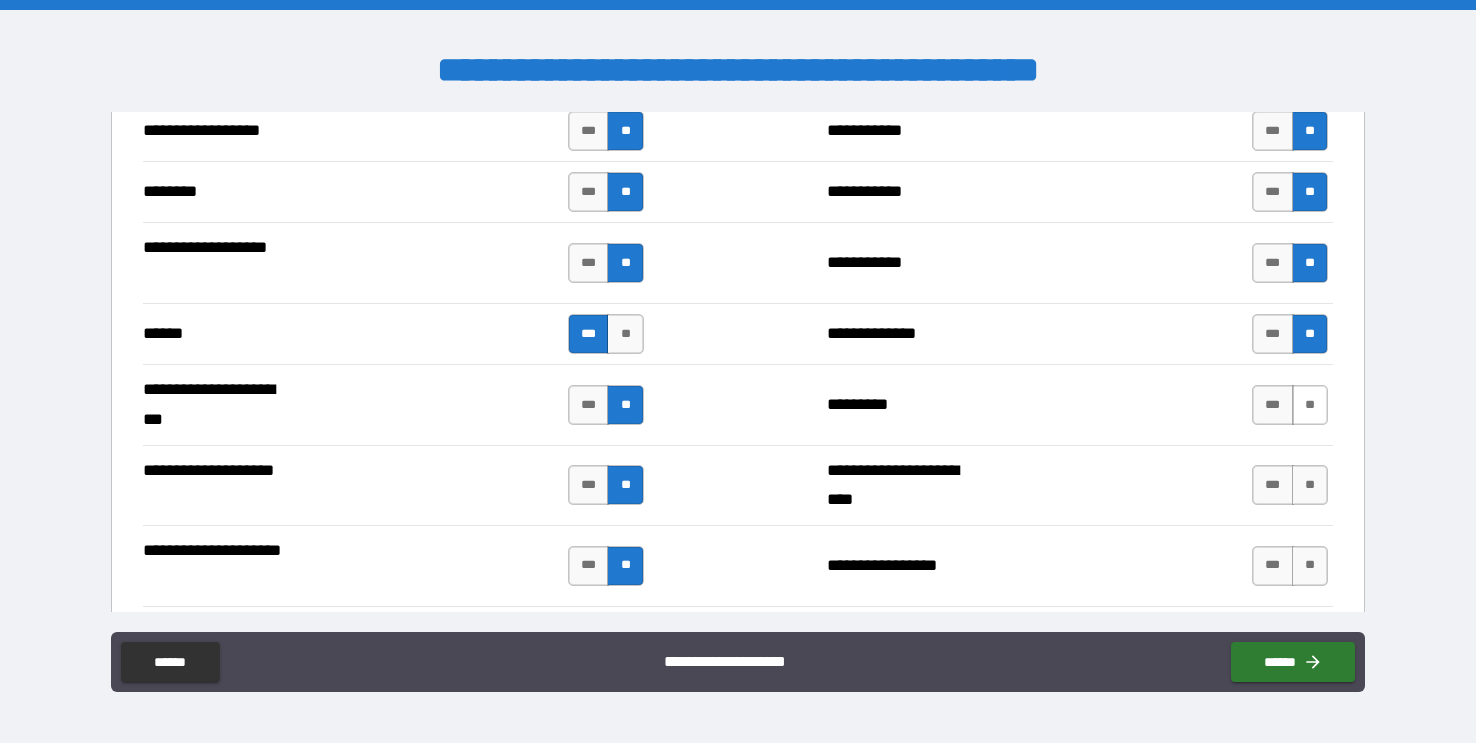click on "**" at bounding box center (1310, 405) 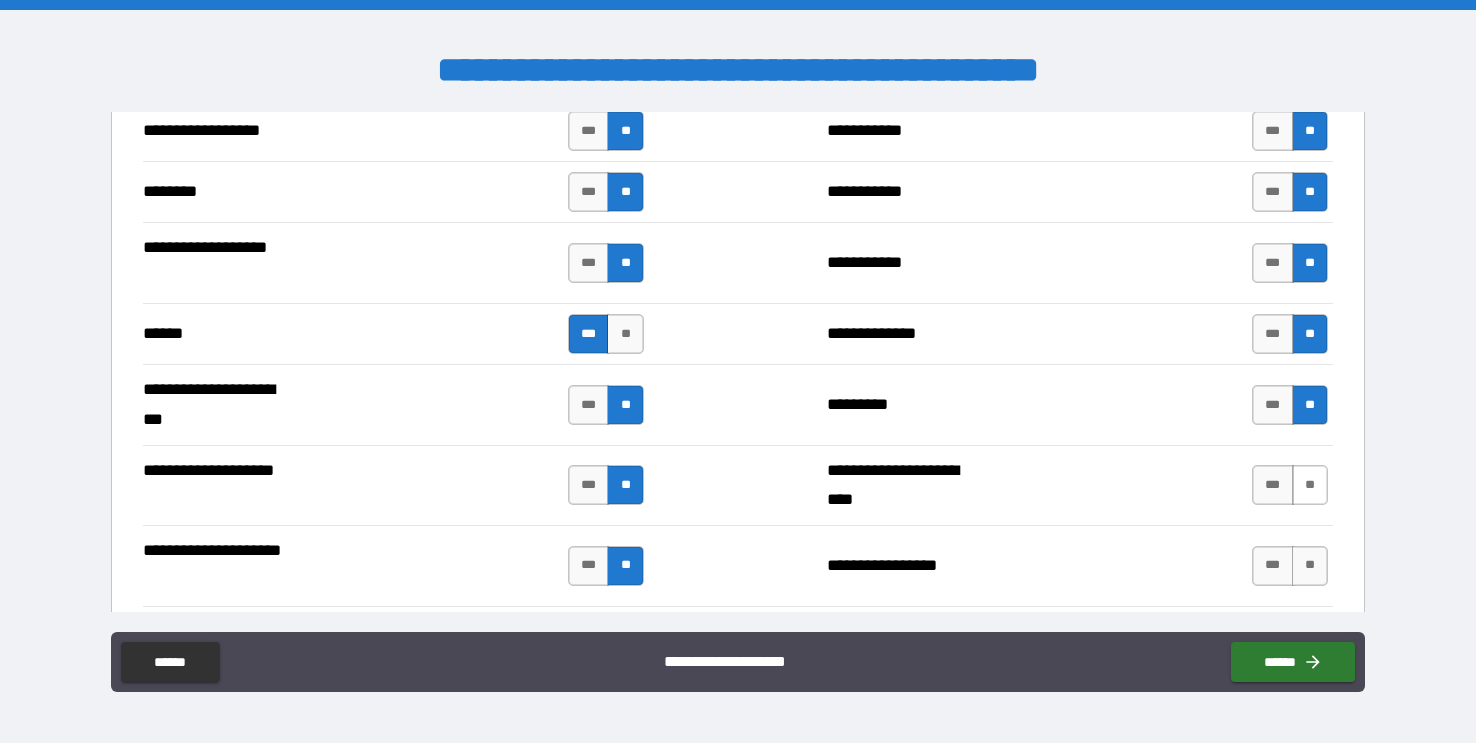 click on "**" at bounding box center [1310, 485] 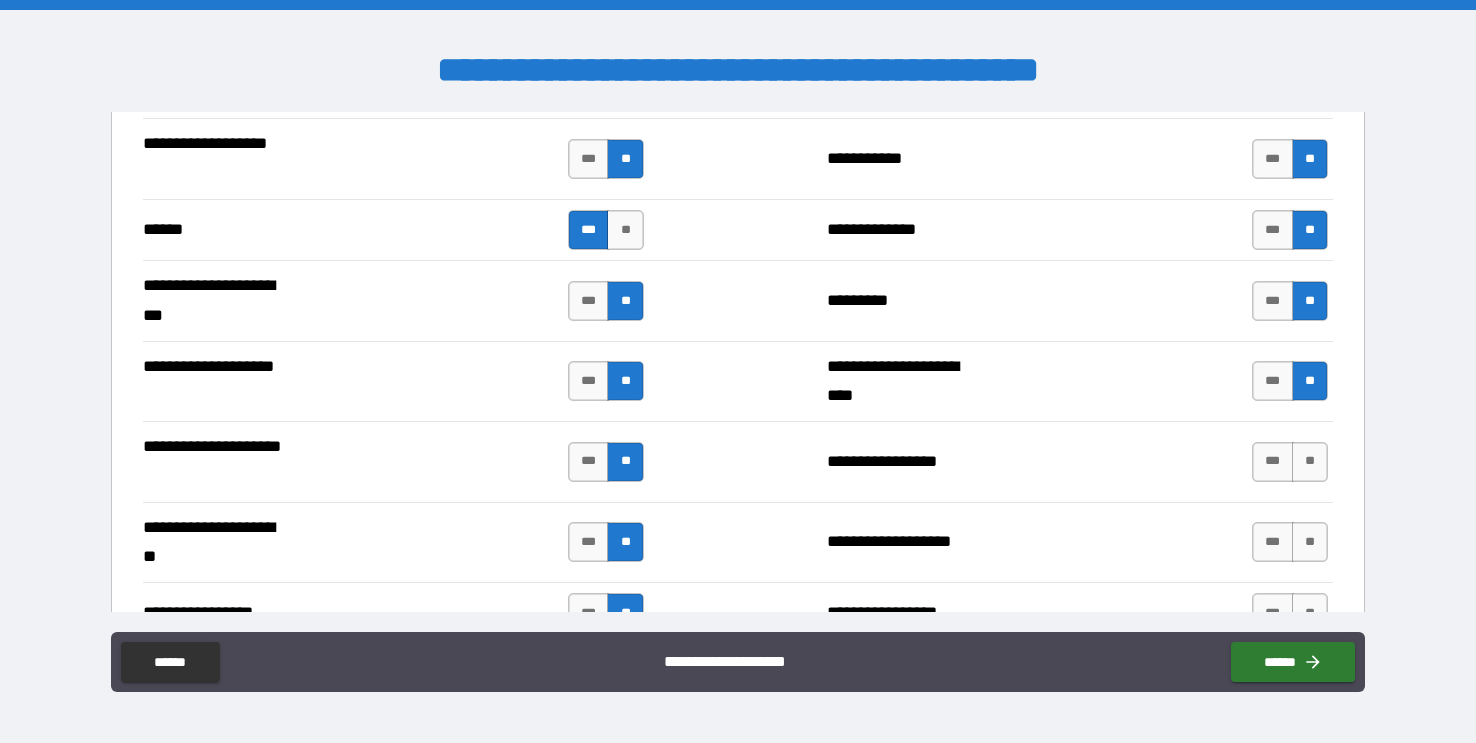 scroll, scrollTop: 2751, scrollLeft: 0, axis: vertical 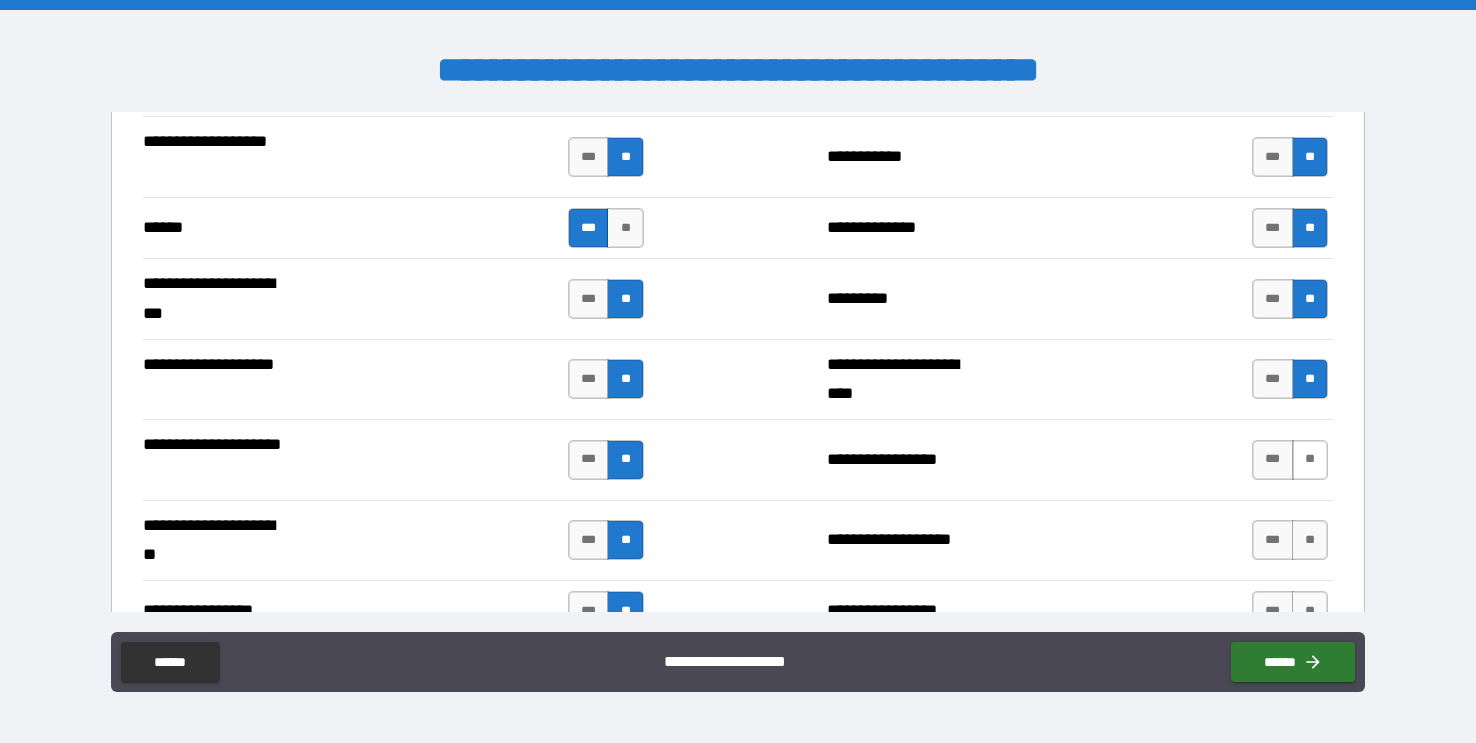 click on "**" at bounding box center (1310, 460) 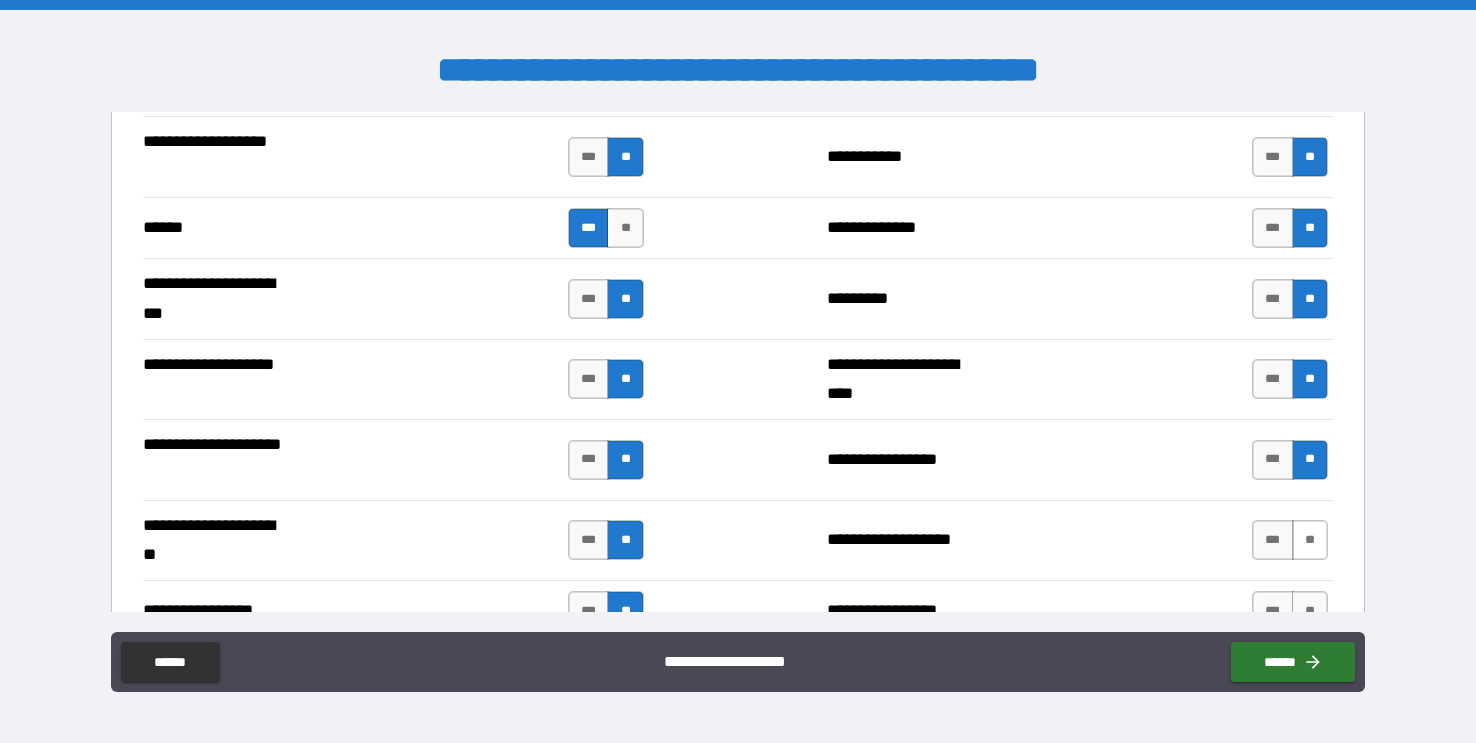 click on "**" at bounding box center [1310, 540] 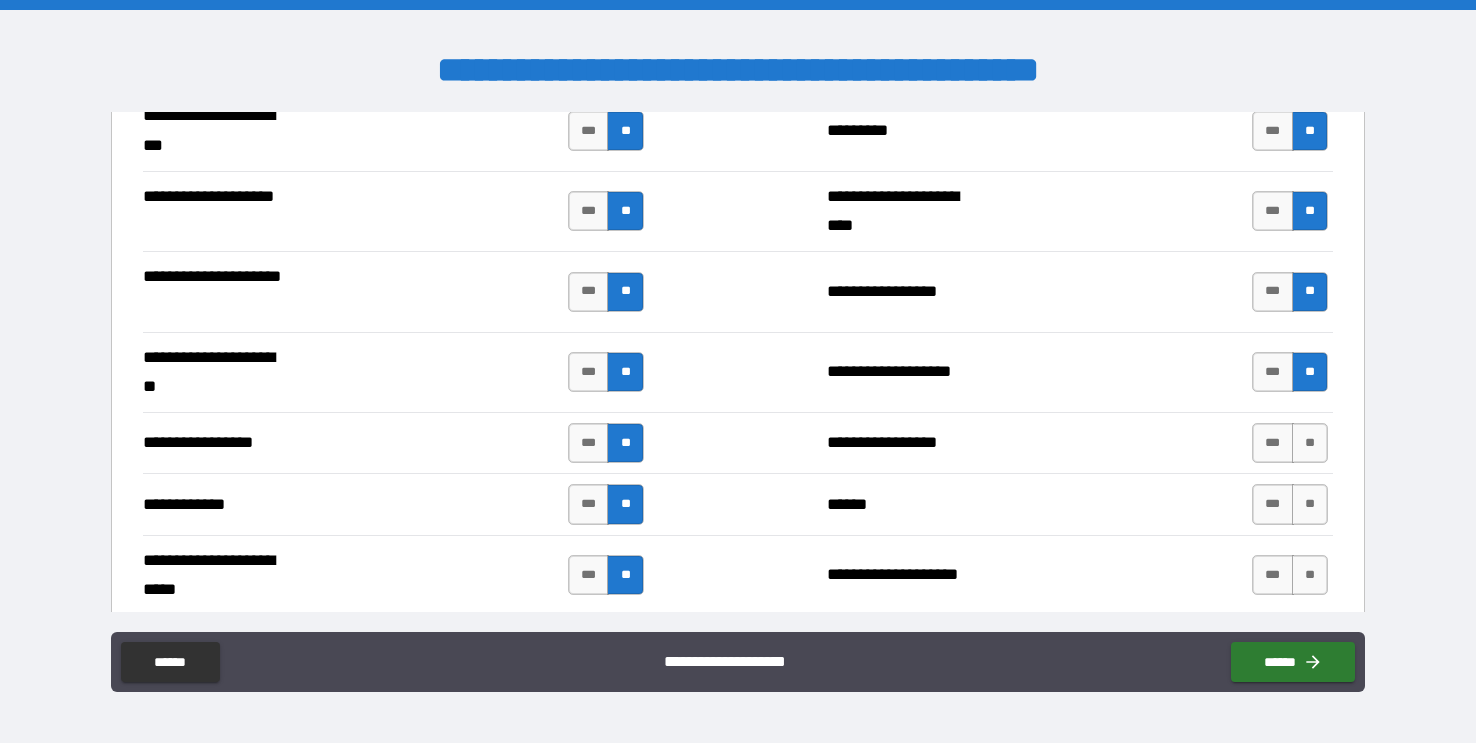 scroll, scrollTop: 2928, scrollLeft: 0, axis: vertical 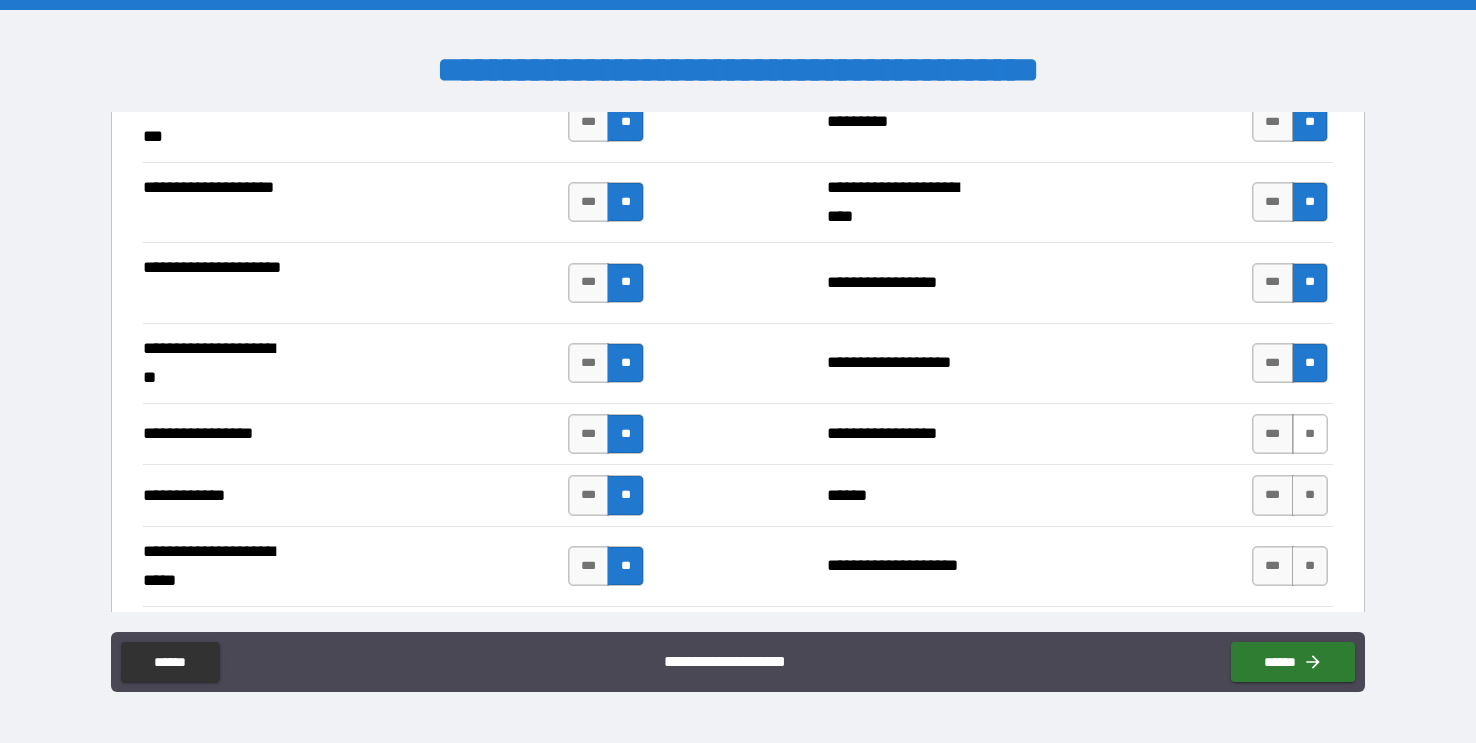 click on "**" at bounding box center (1310, 434) 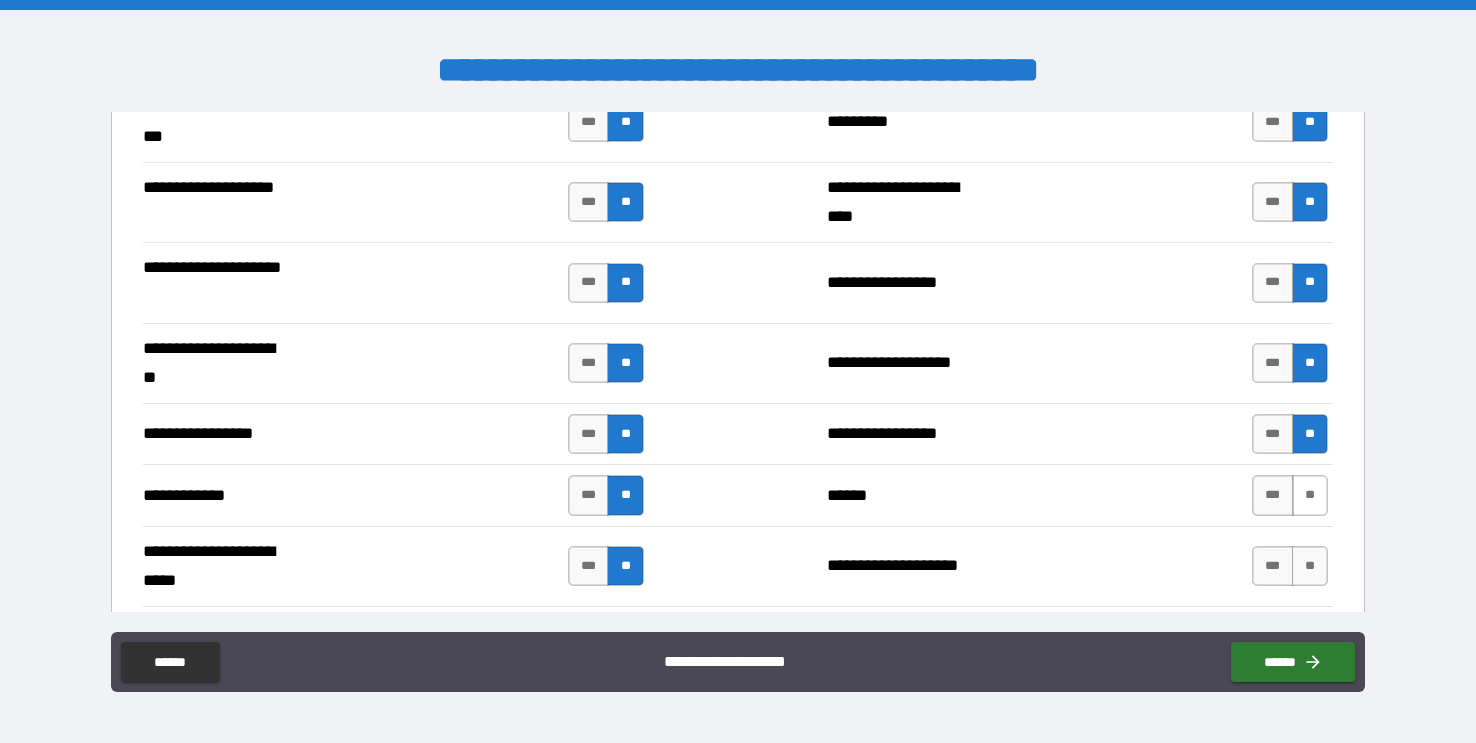 click on "**" at bounding box center [1310, 495] 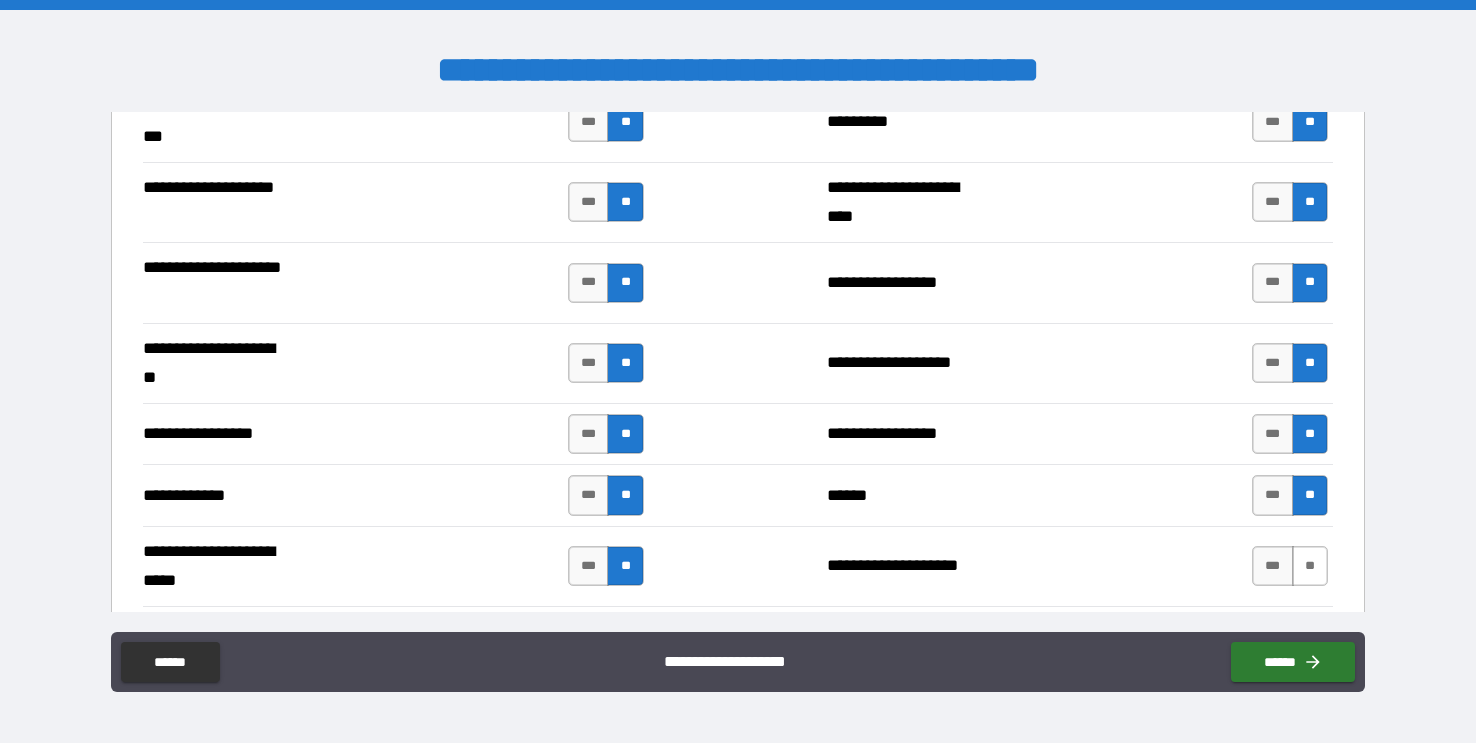 click on "**" at bounding box center (1310, 566) 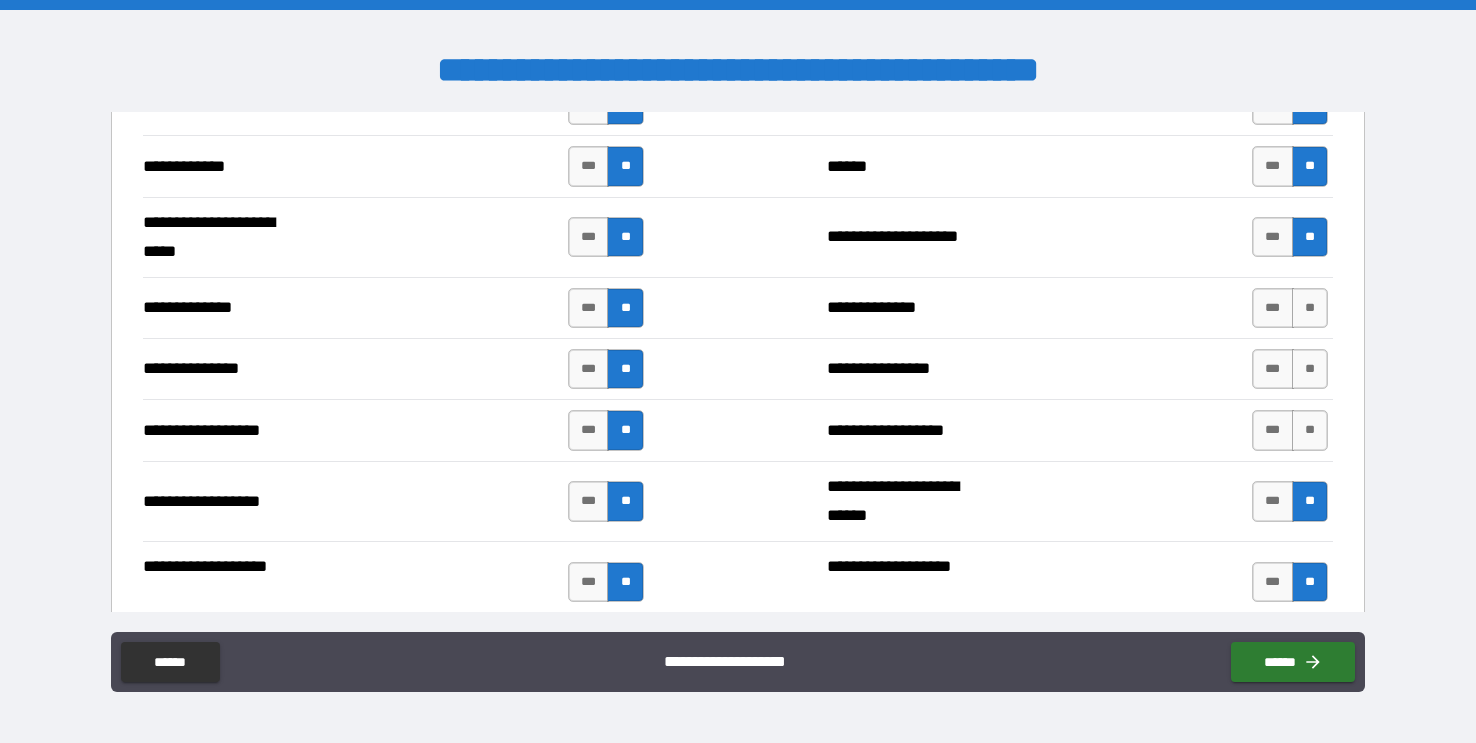 scroll, scrollTop: 3259, scrollLeft: 0, axis: vertical 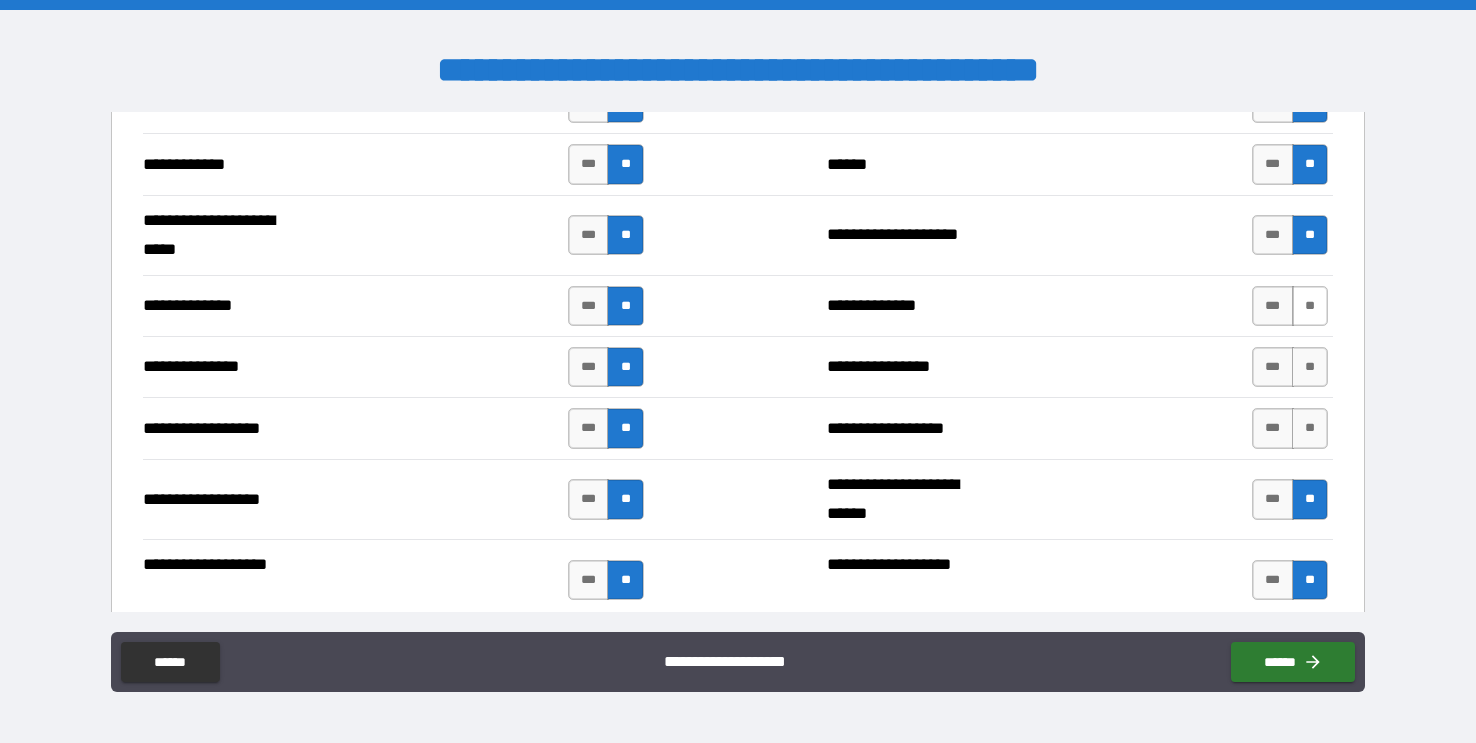 click on "**" at bounding box center (1310, 306) 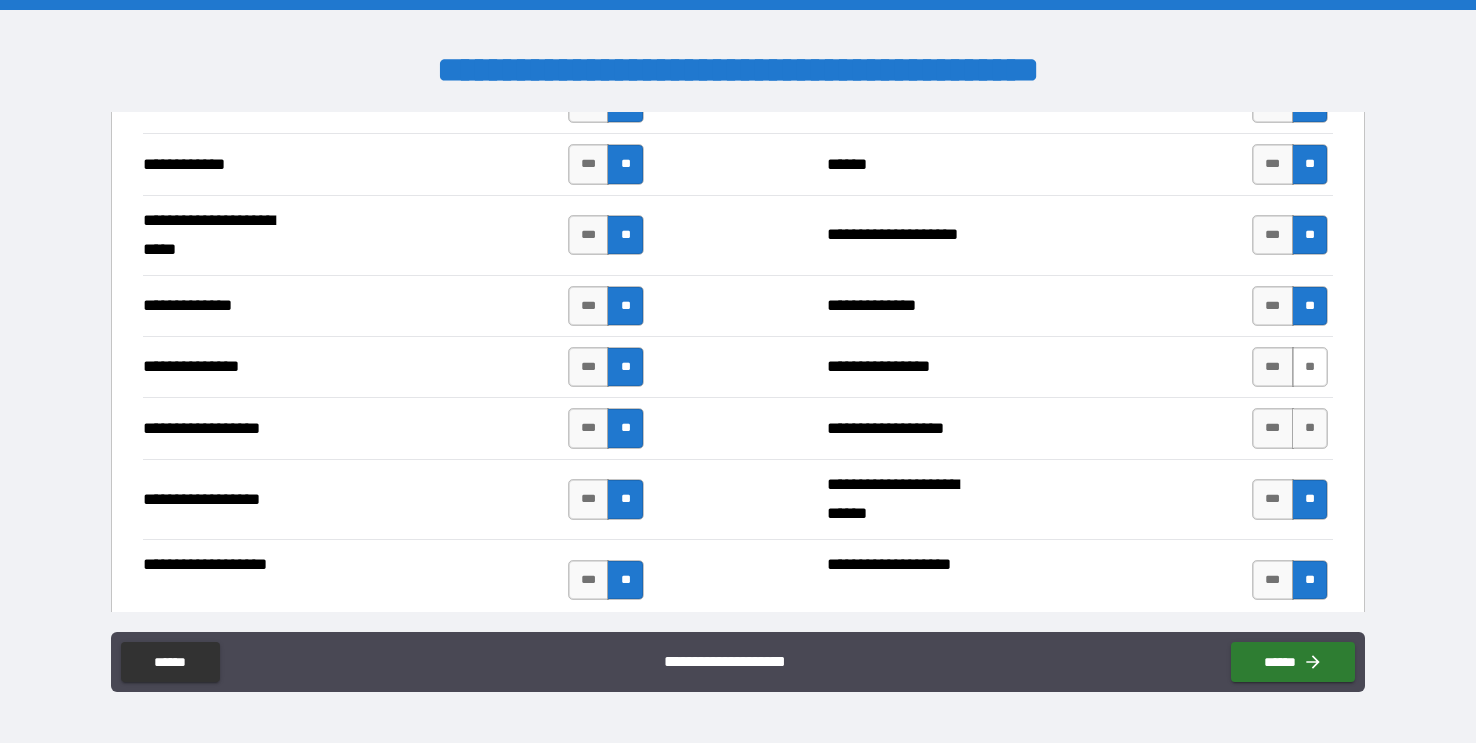 click on "**" at bounding box center (1310, 367) 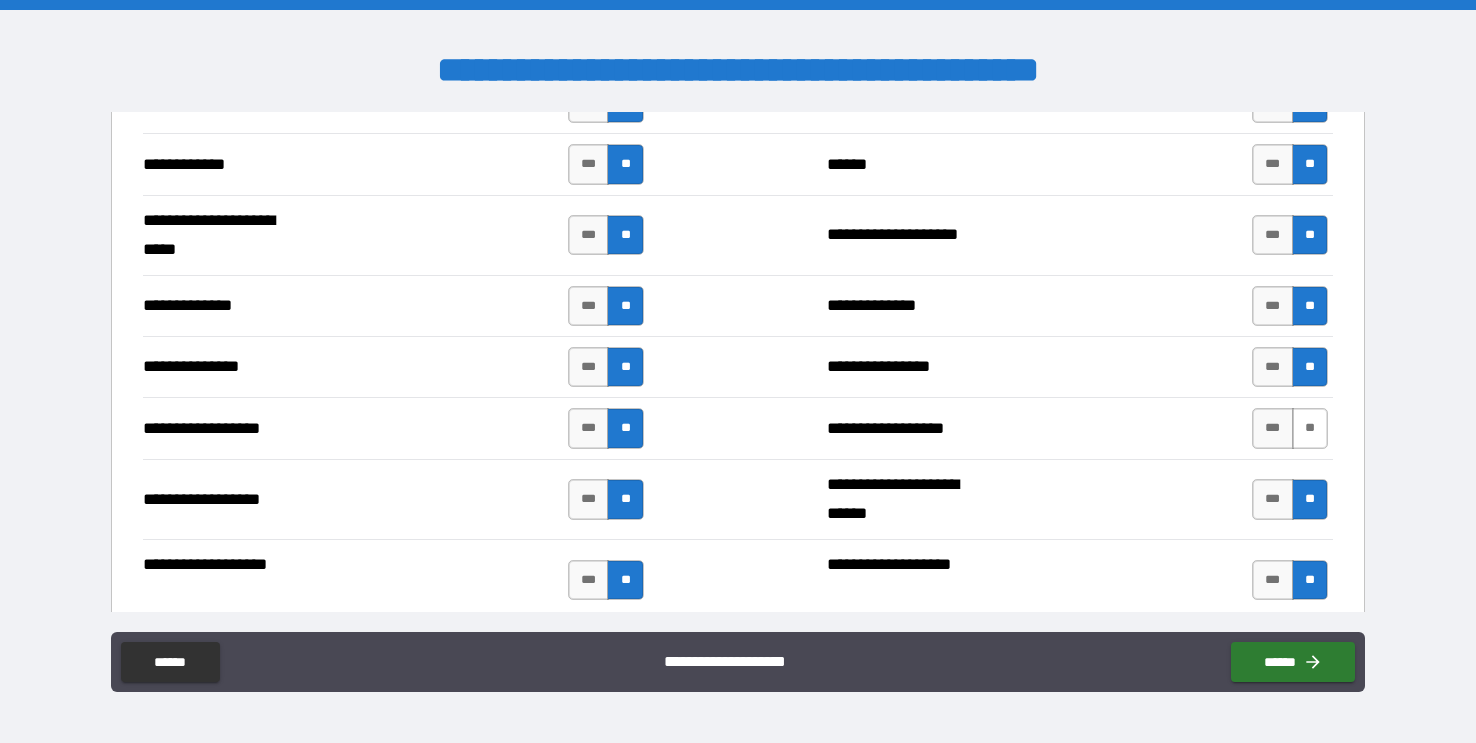 click on "**" at bounding box center [1310, 428] 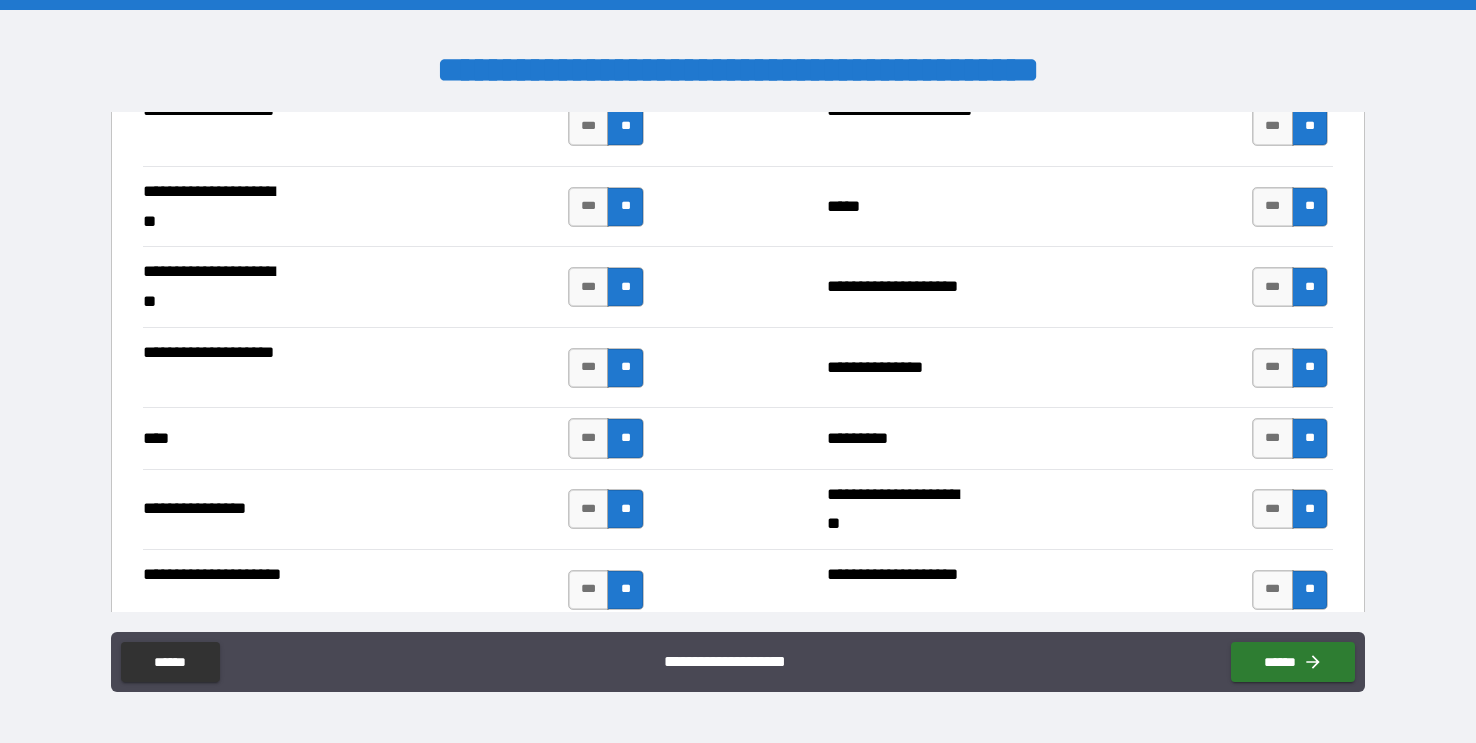 scroll, scrollTop: 5139, scrollLeft: 0, axis: vertical 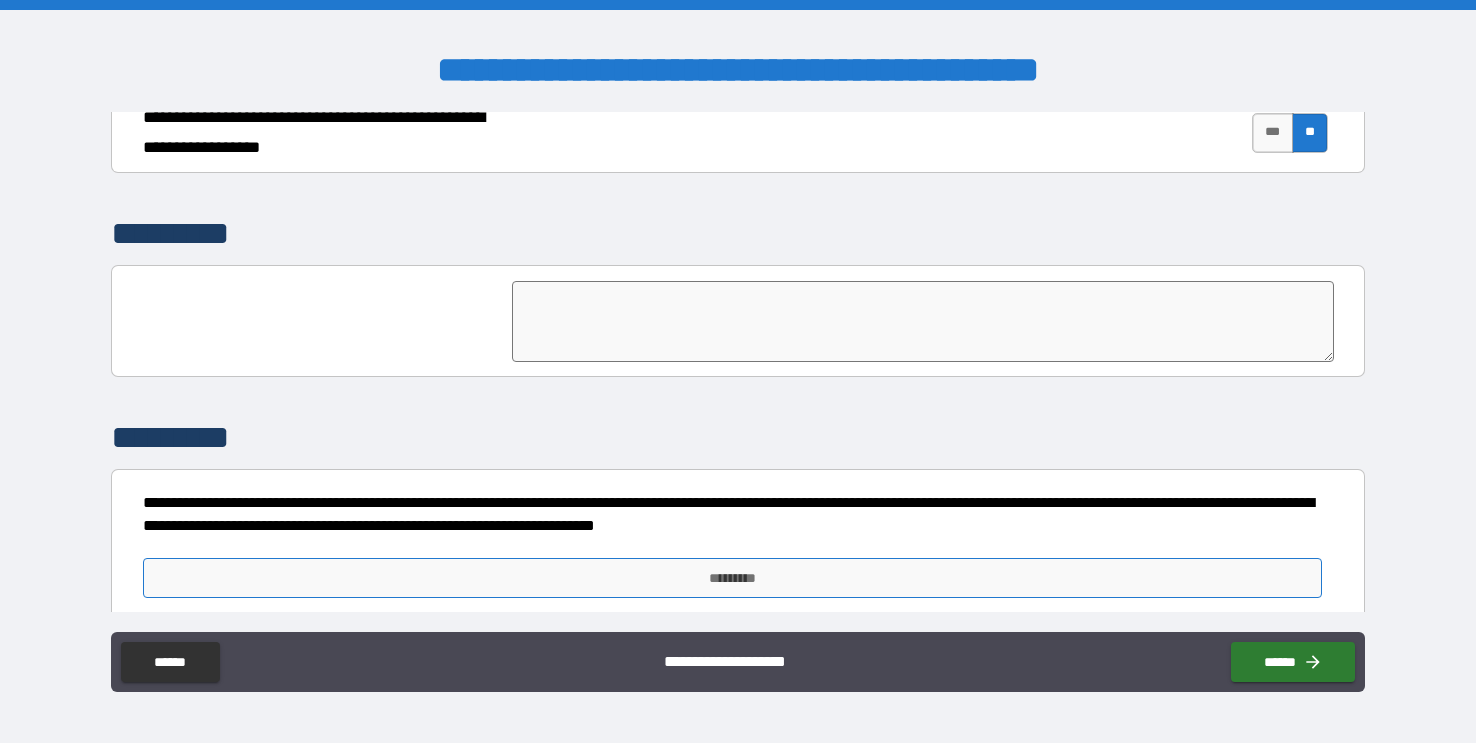 click on "*********" at bounding box center [732, 578] 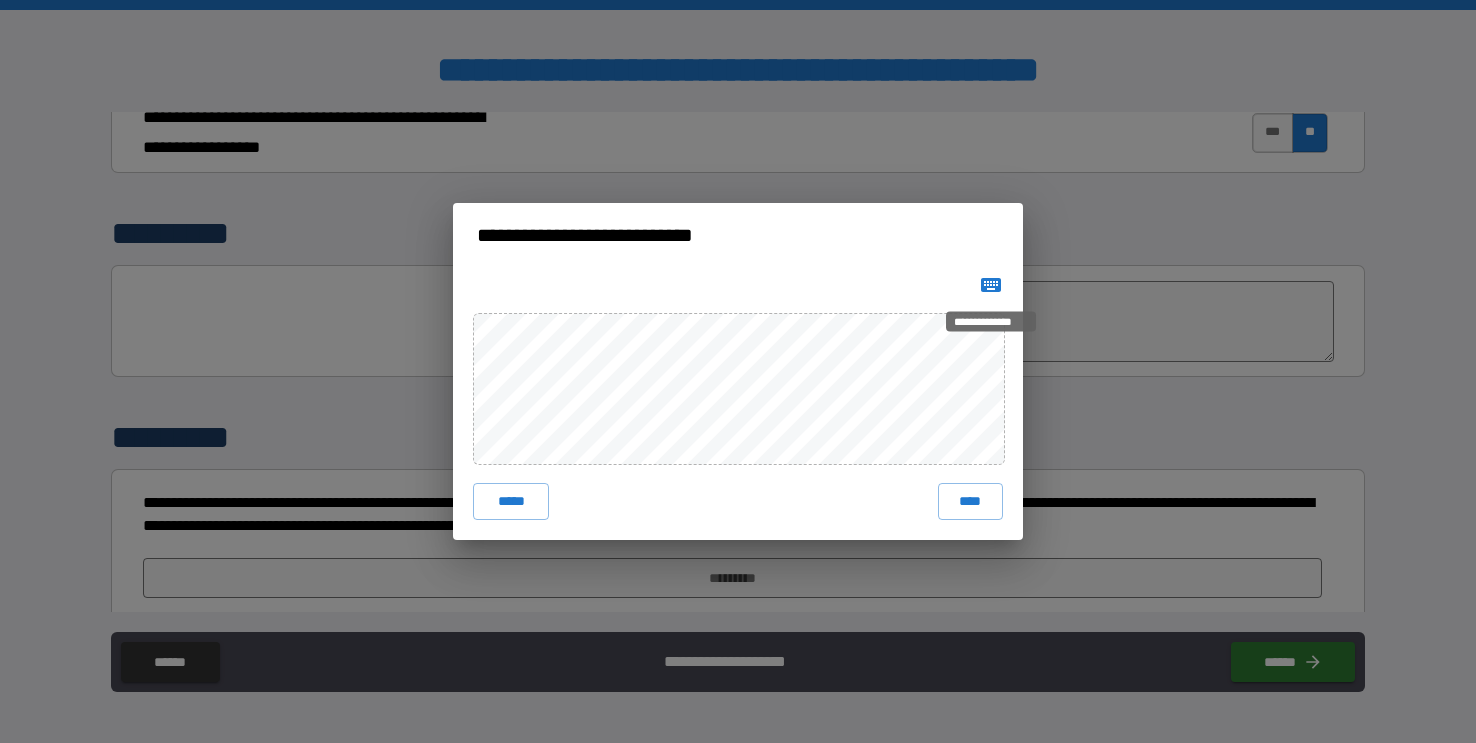 click 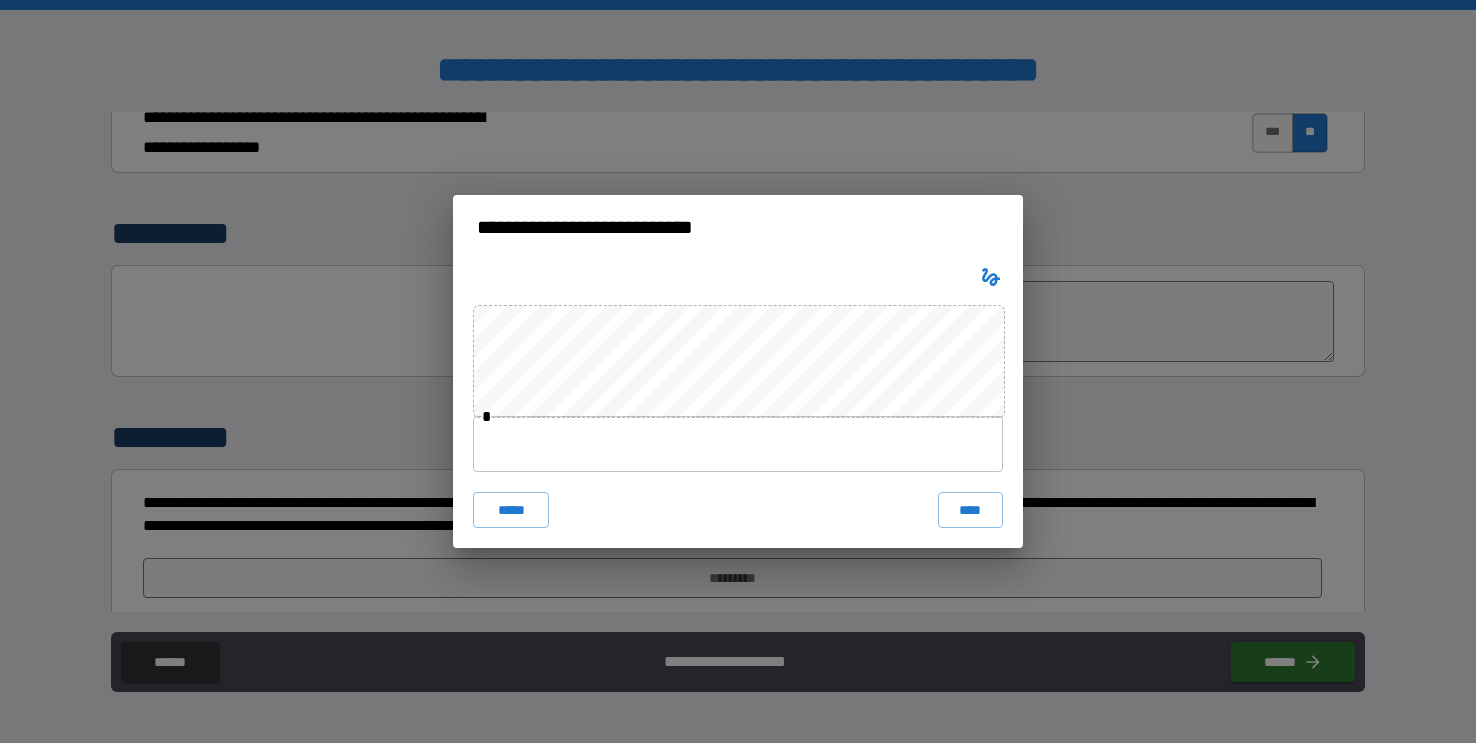 click at bounding box center [738, 444] 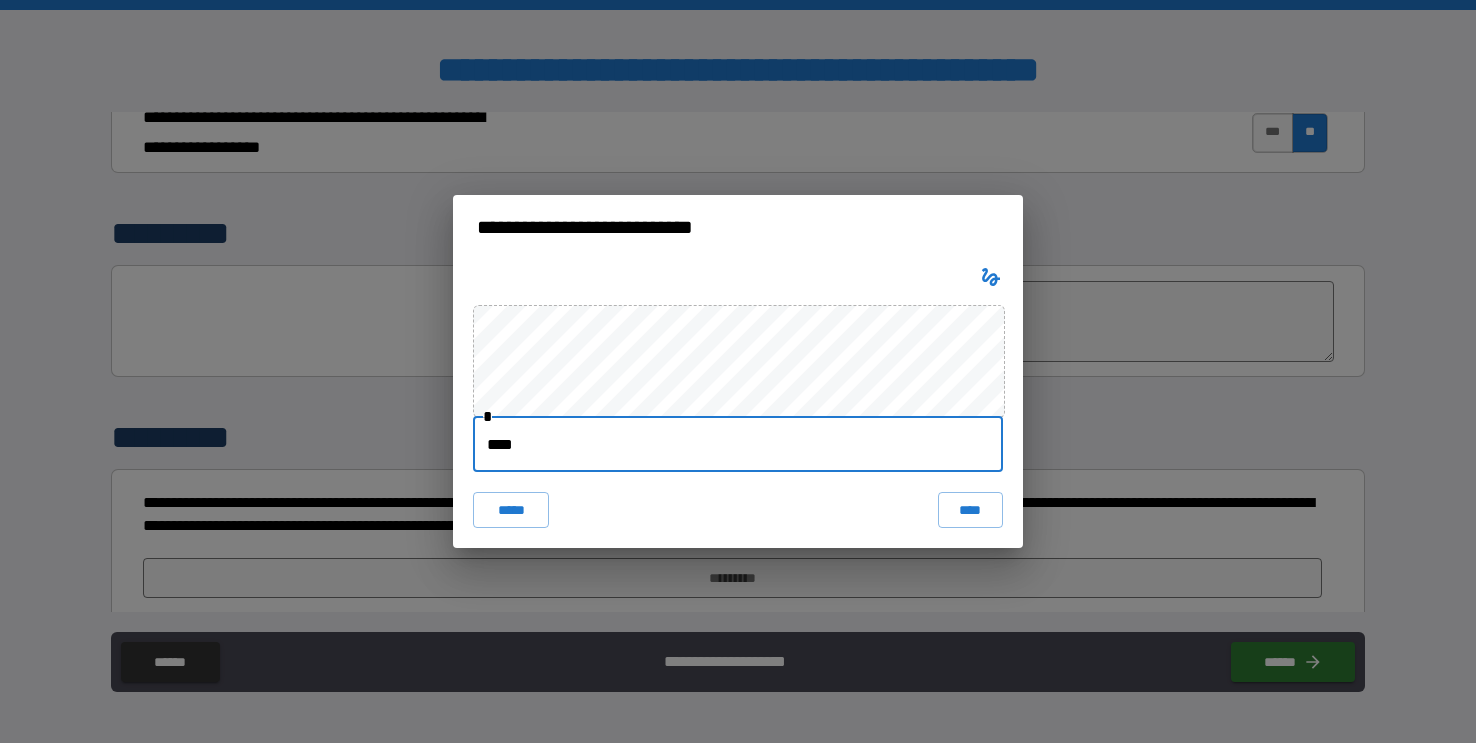 type on "*****" 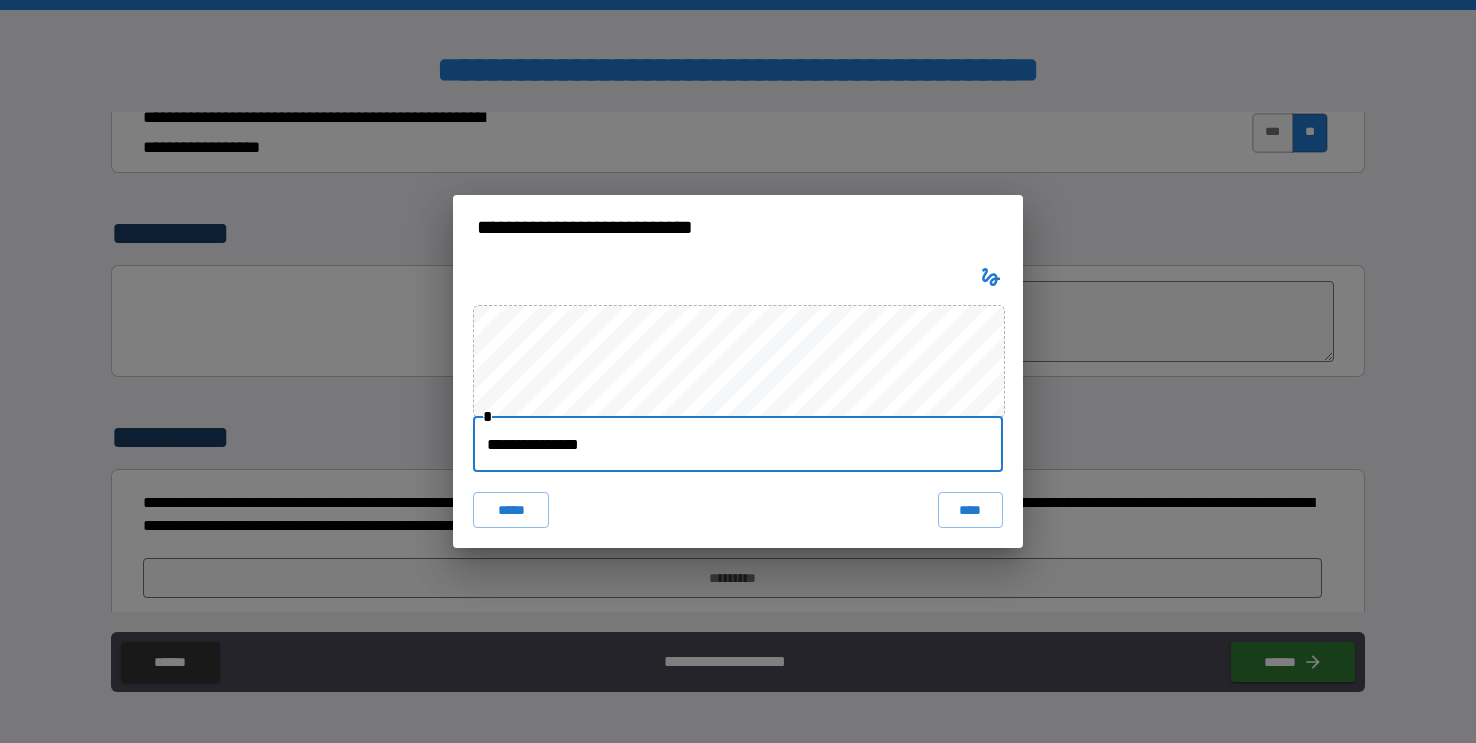 type on "**********" 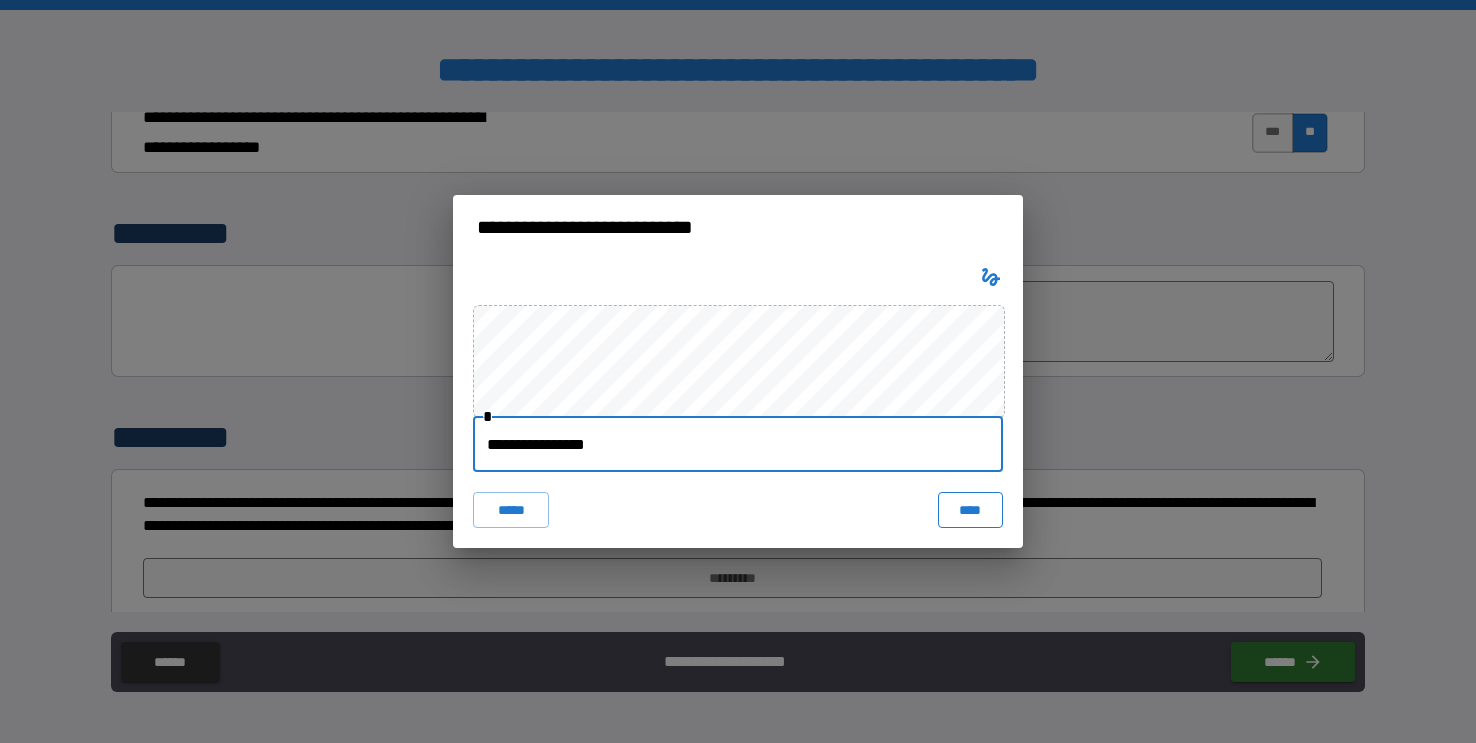 click on "****" at bounding box center (970, 510) 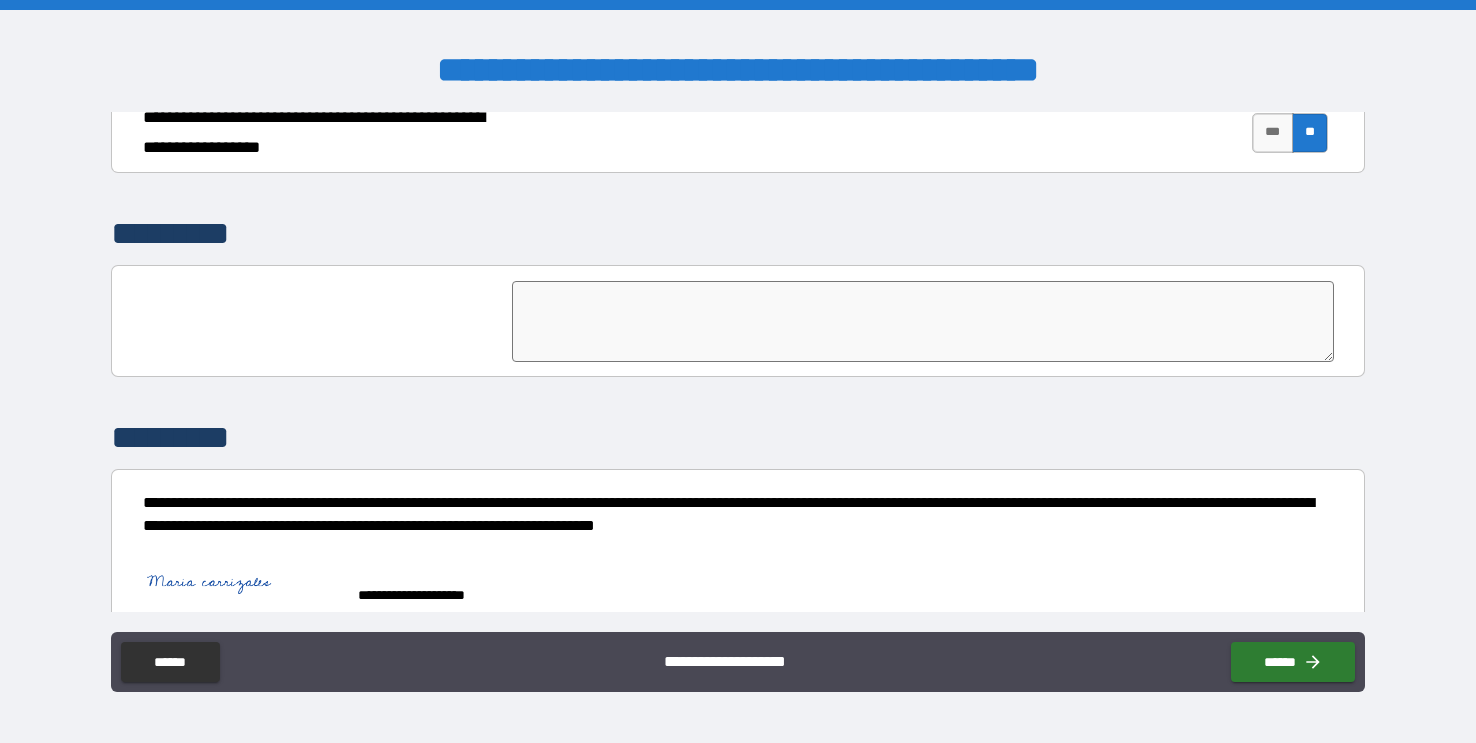 scroll, scrollTop: 5156, scrollLeft: 0, axis: vertical 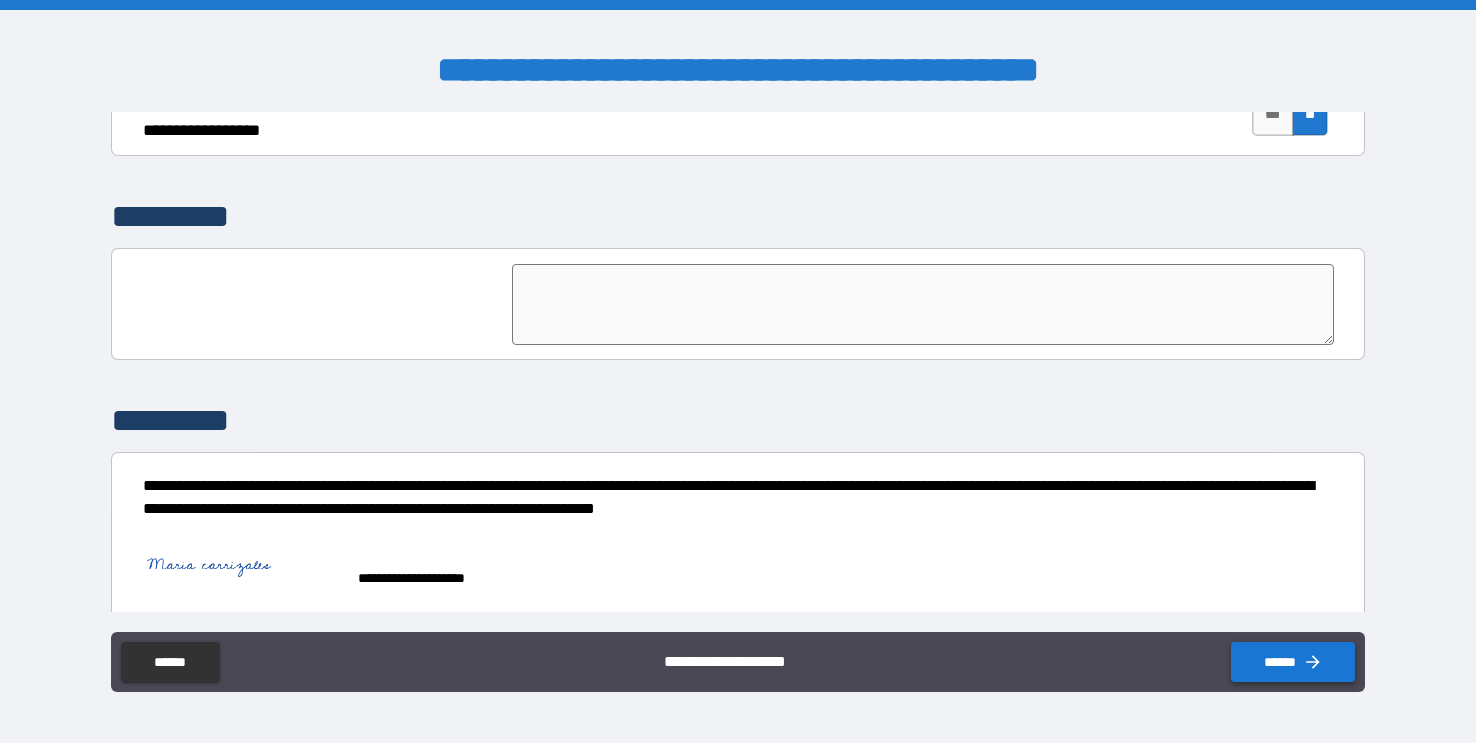 click on "******" at bounding box center [1293, 662] 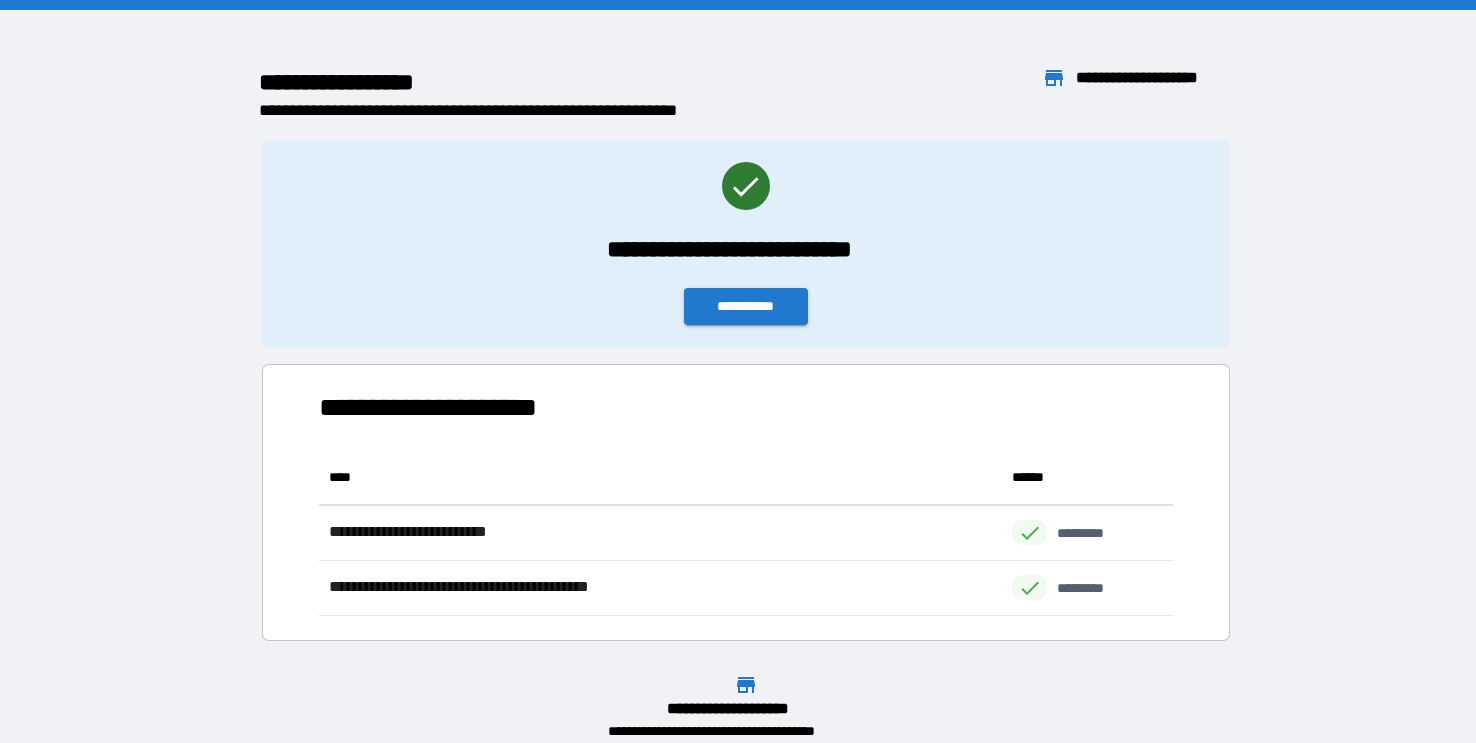 scroll, scrollTop: 0, scrollLeft: 0, axis: both 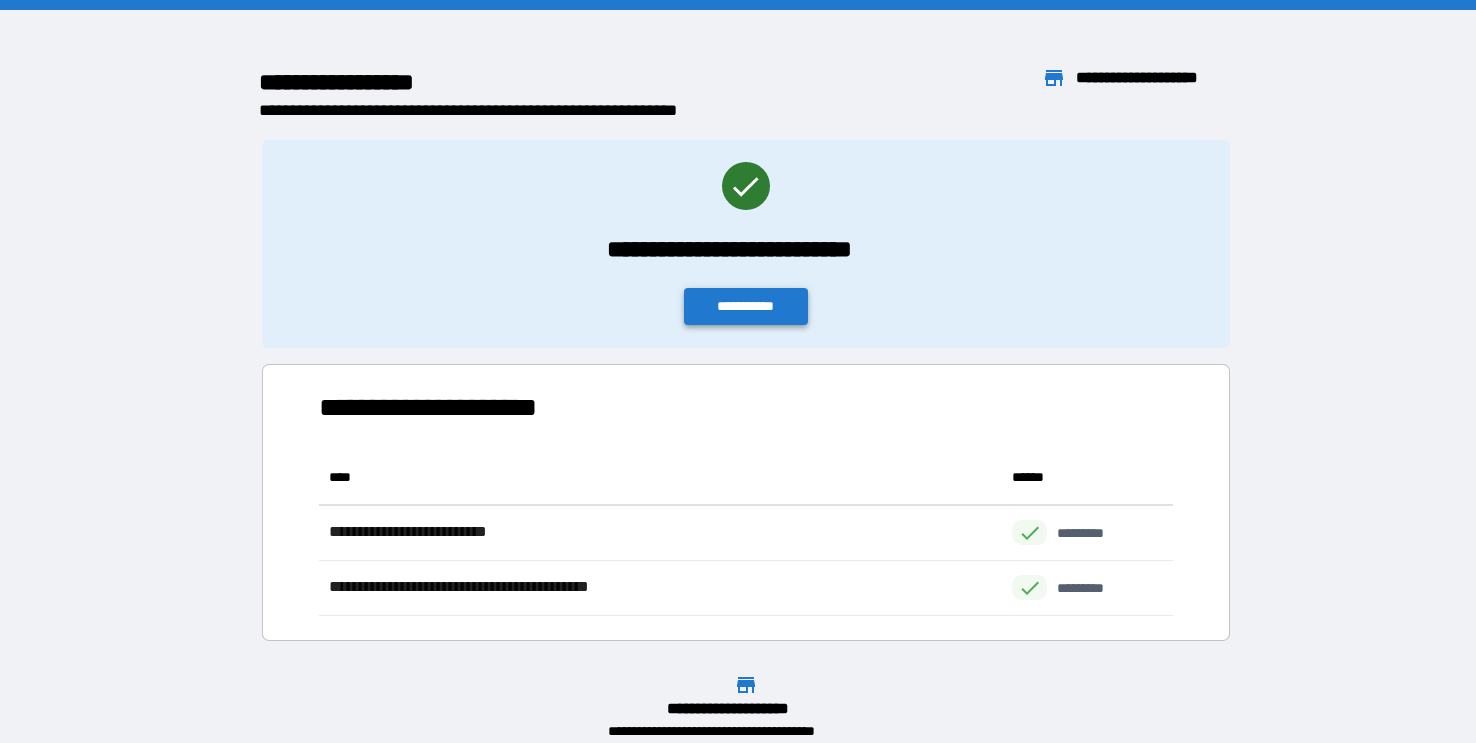 click on "**********" at bounding box center [746, 306] 